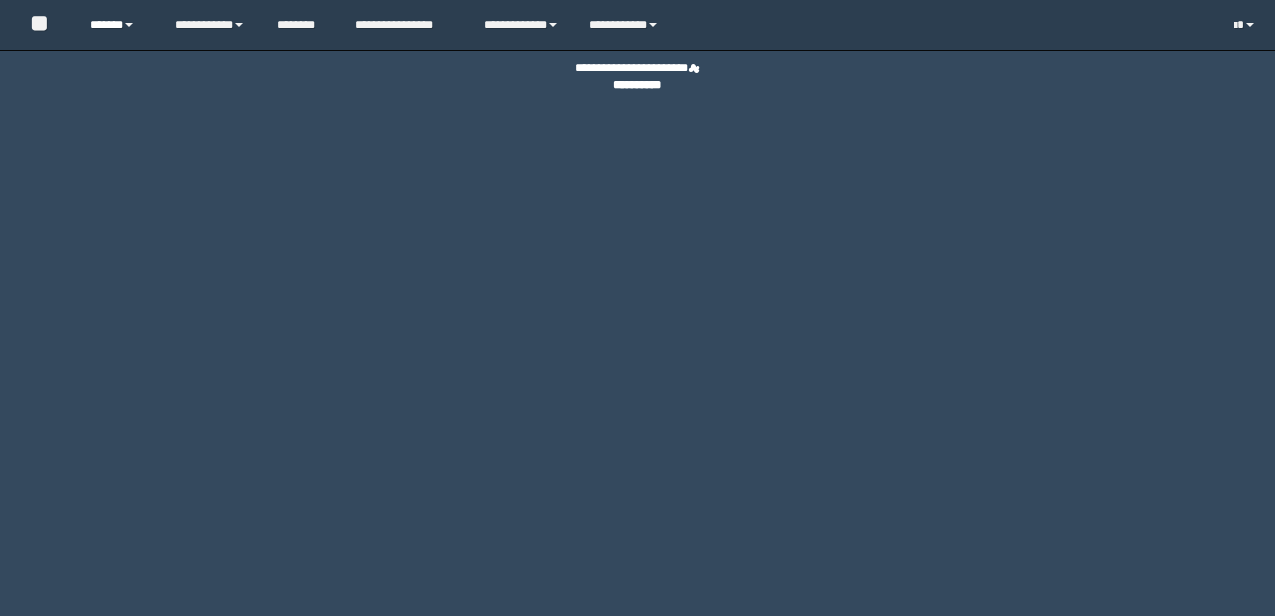 scroll, scrollTop: 0, scrollLeft: 0, axis: both 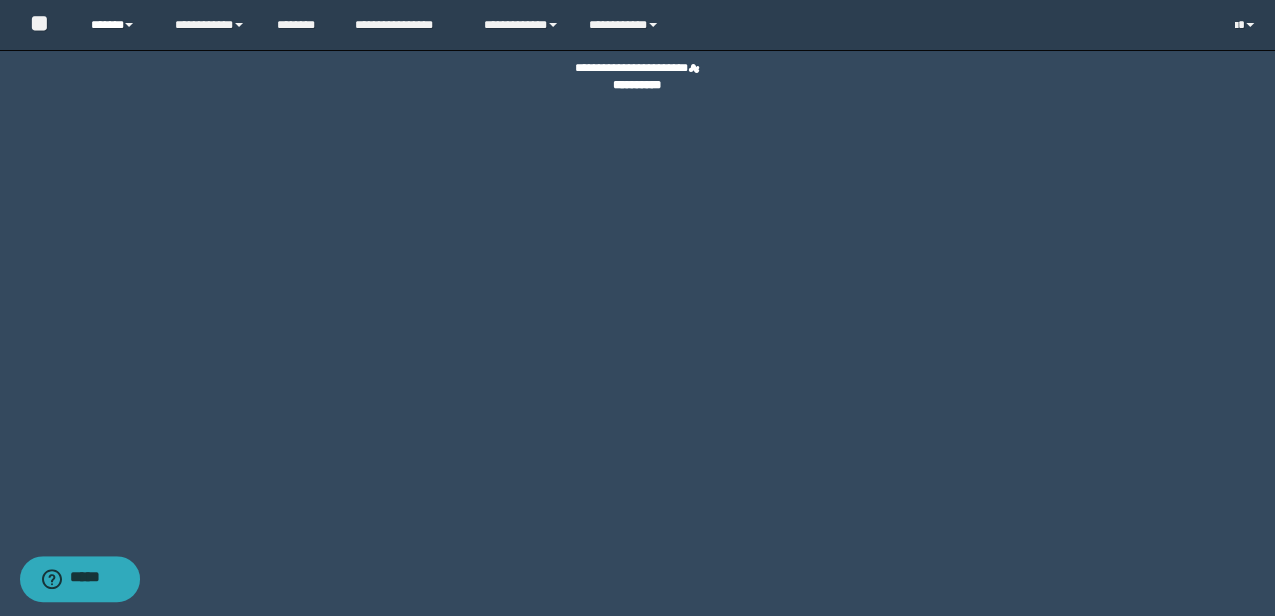 click on "******" at bounding box center (117, 25) 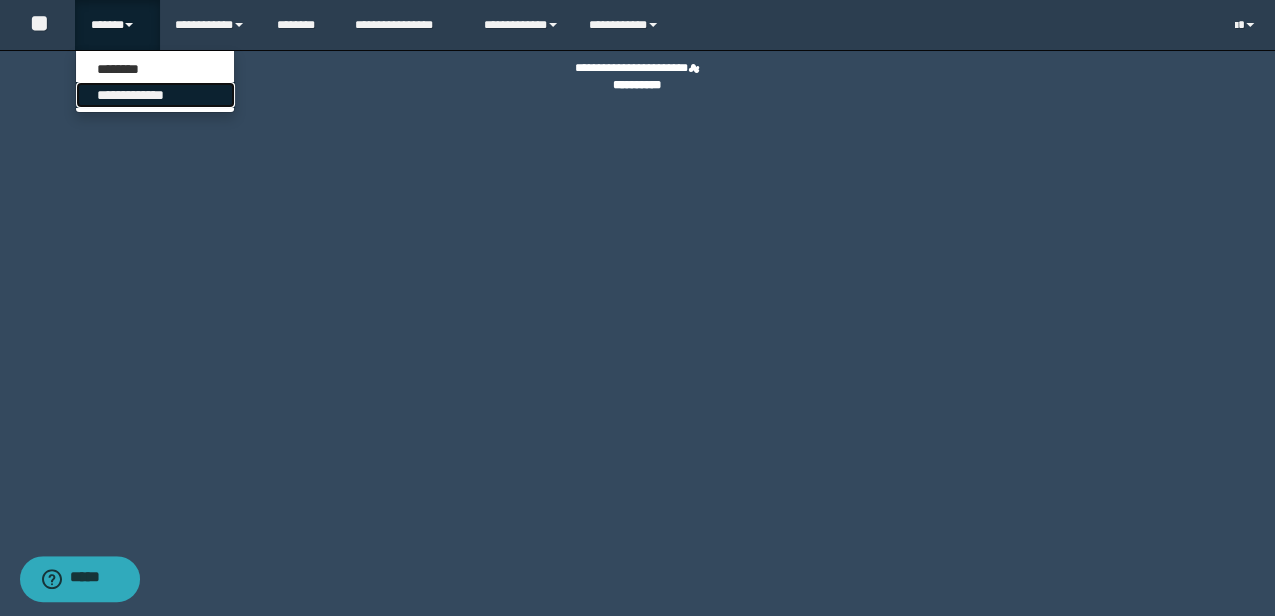 click on "**********" at bounding box center (155, 95) 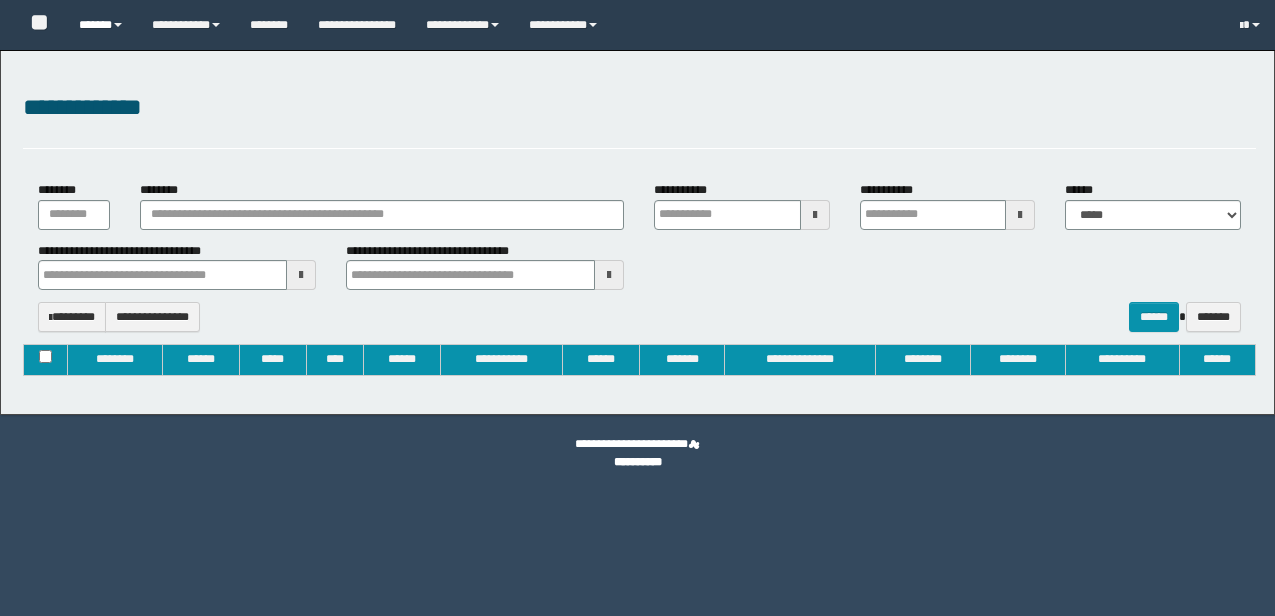 type on "**********" 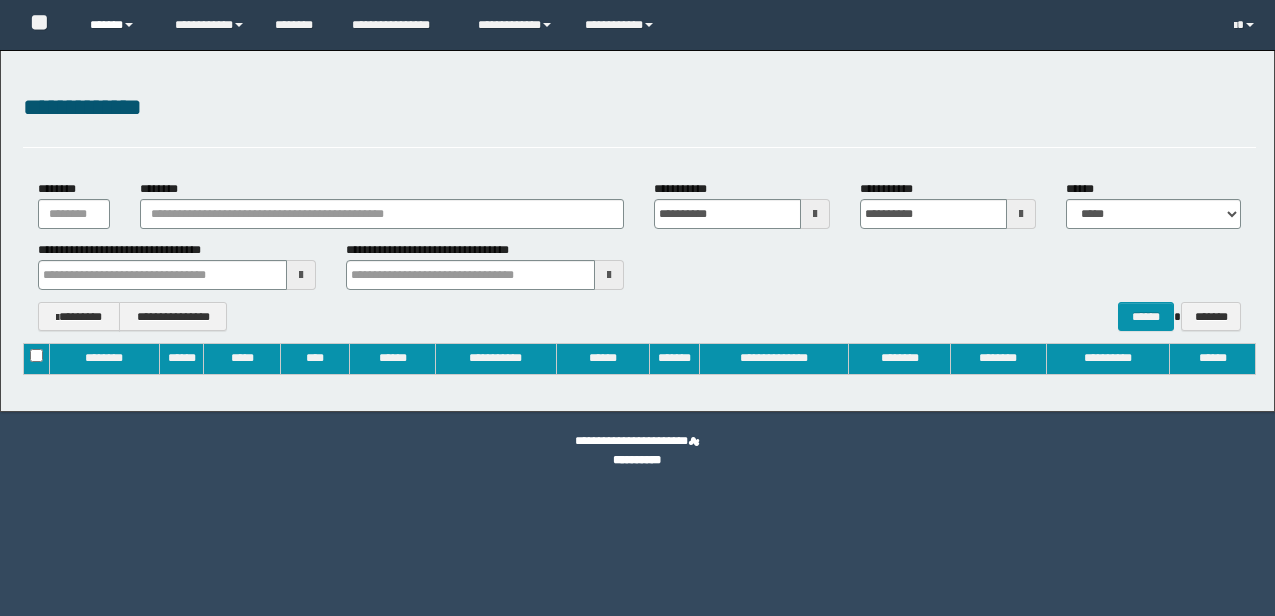scroll, scrollTop: 0, scrollLeft: 0, axis: both 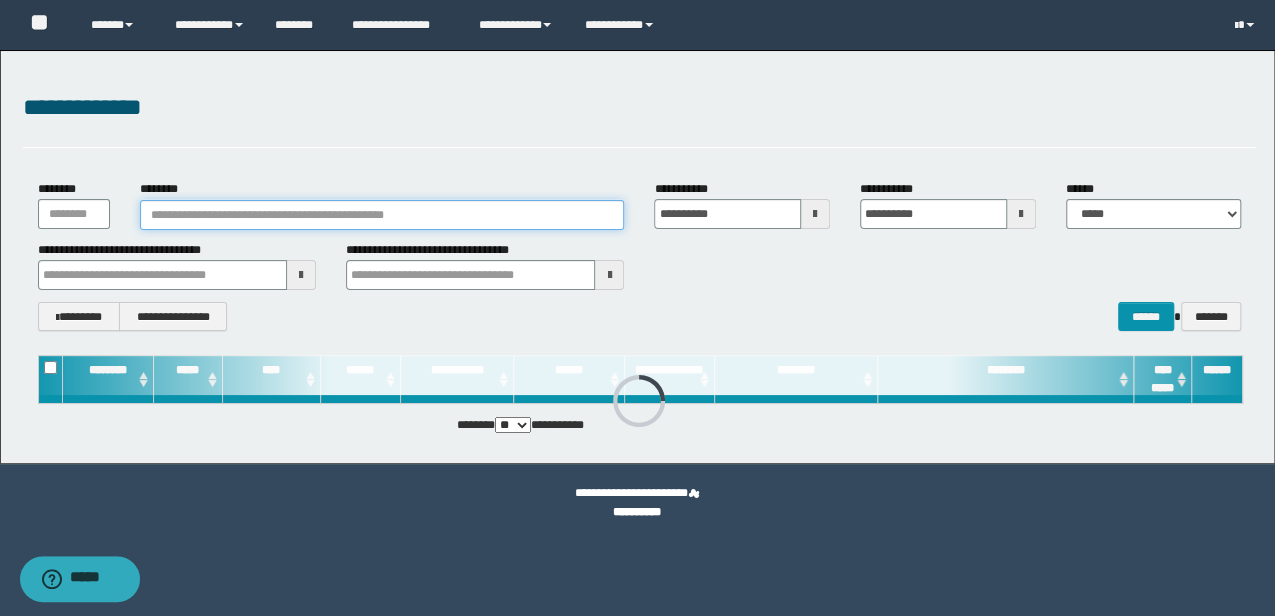 click on "********" at bounding box center (382, 215) 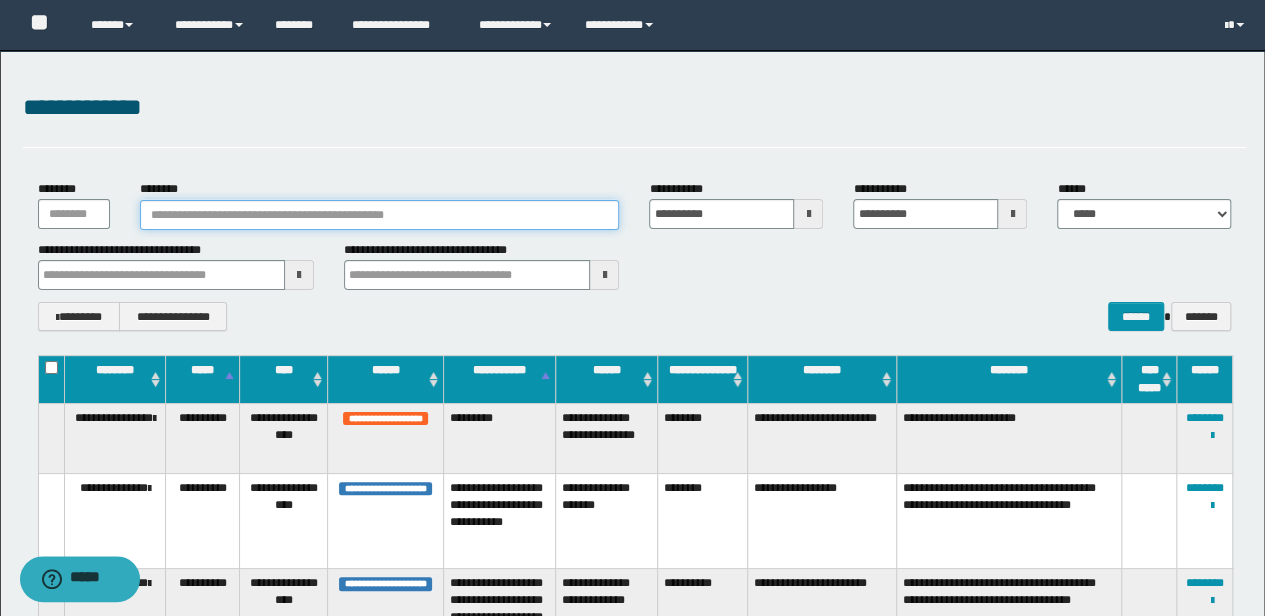 type 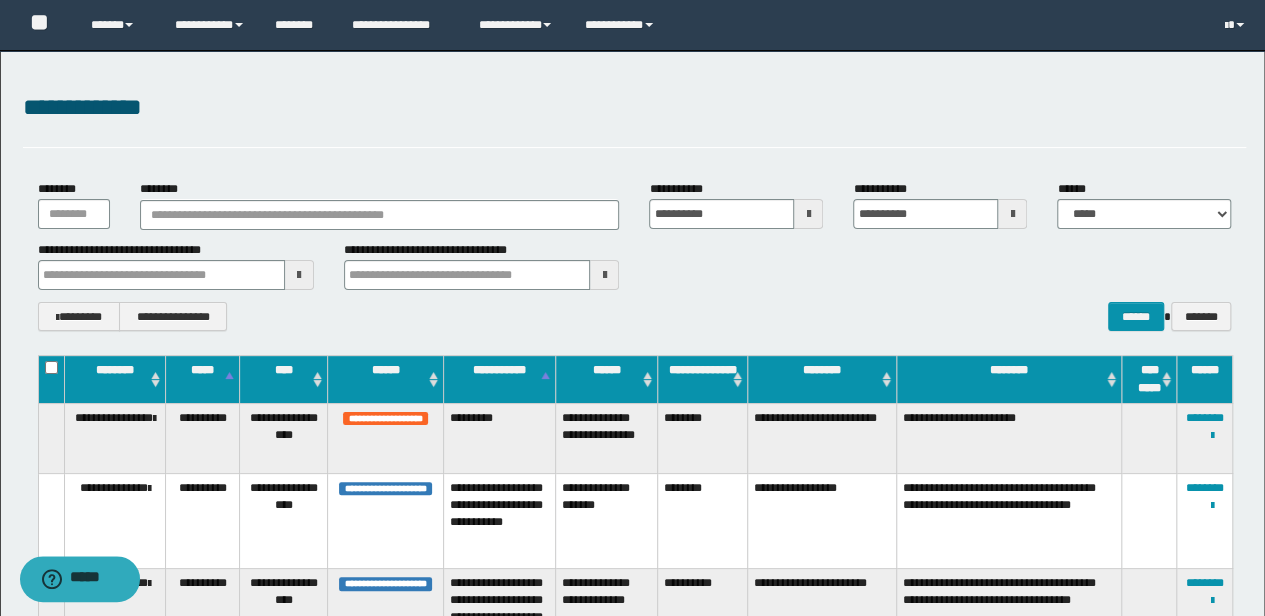 click on "**********" at bounding box center [635, 108] 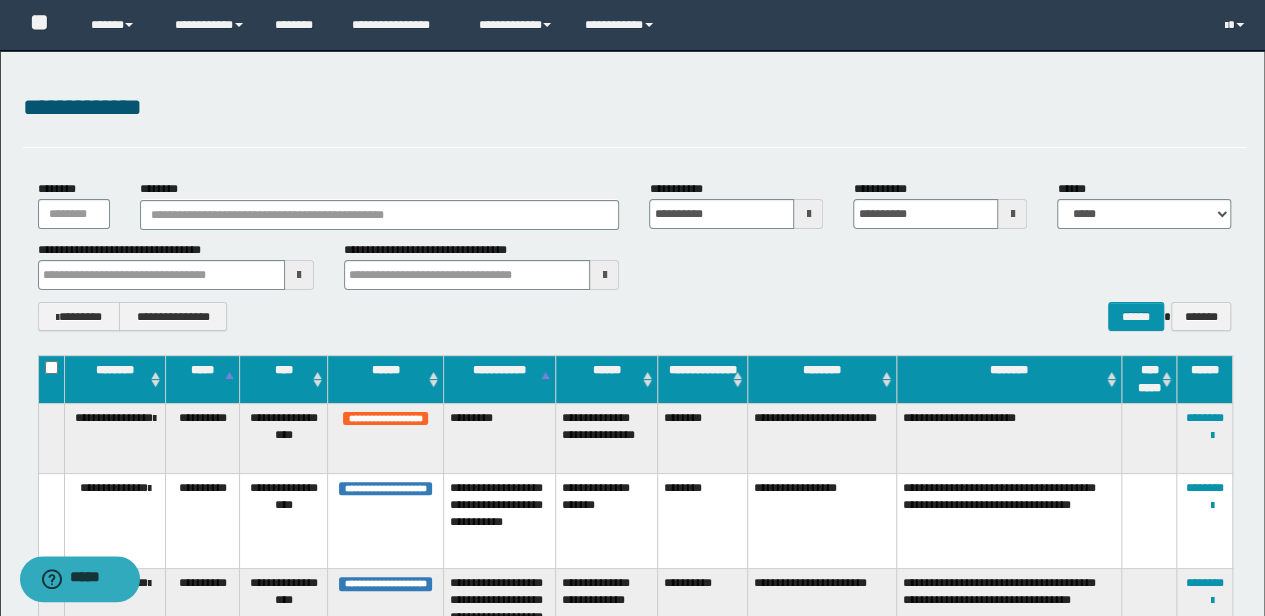 type 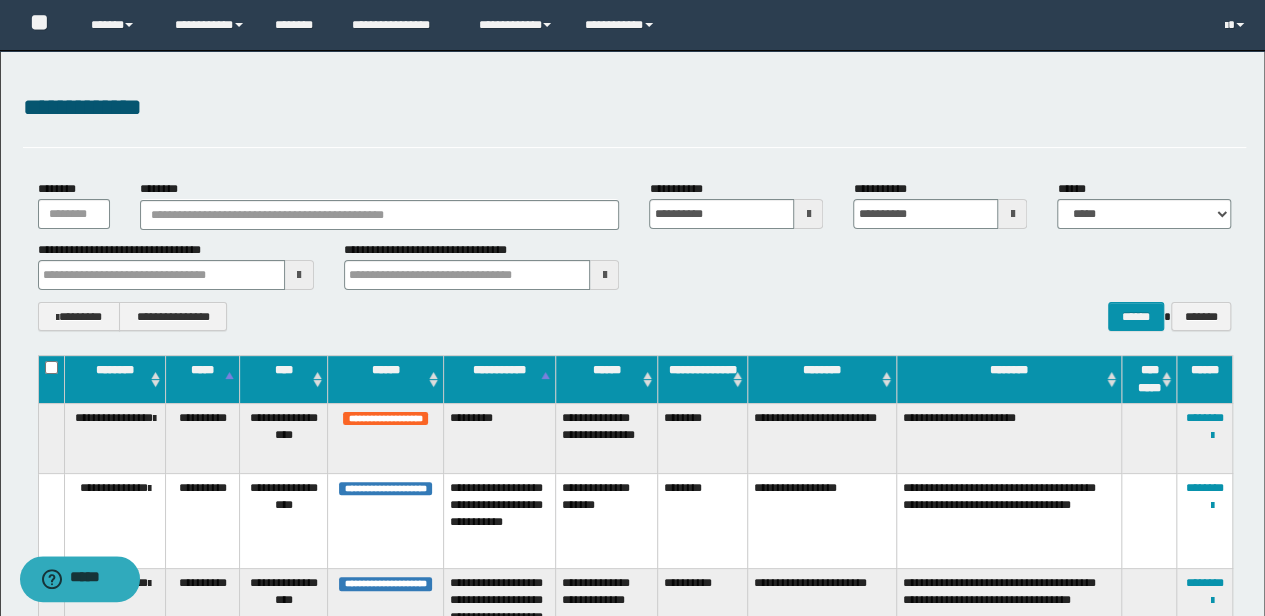 type 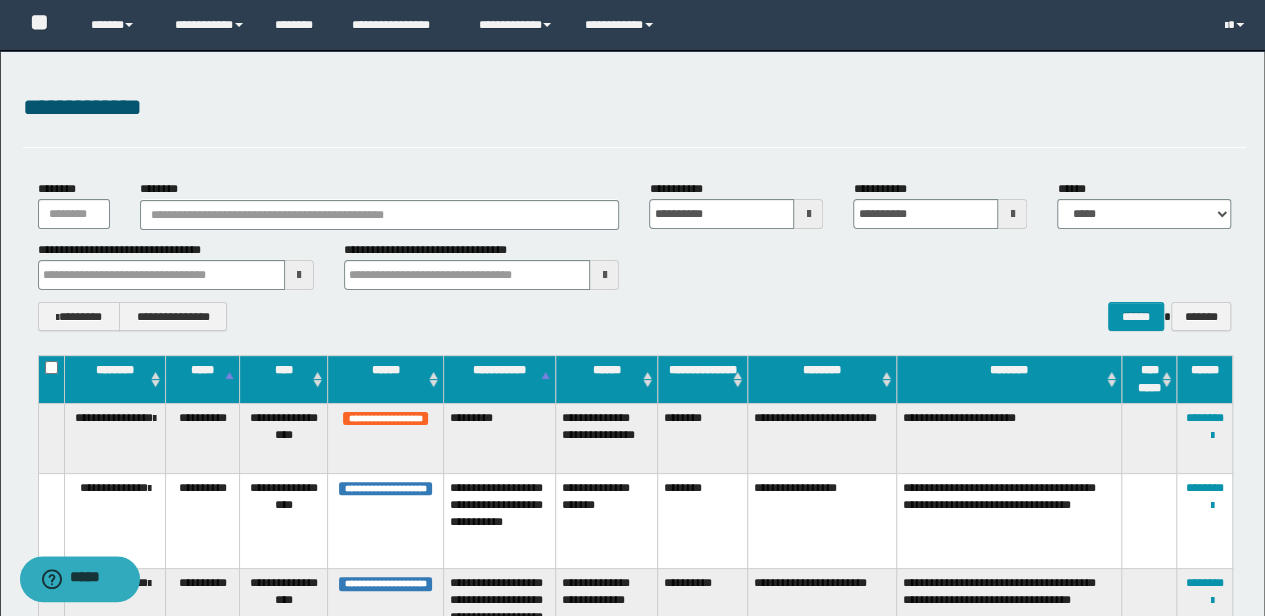 type 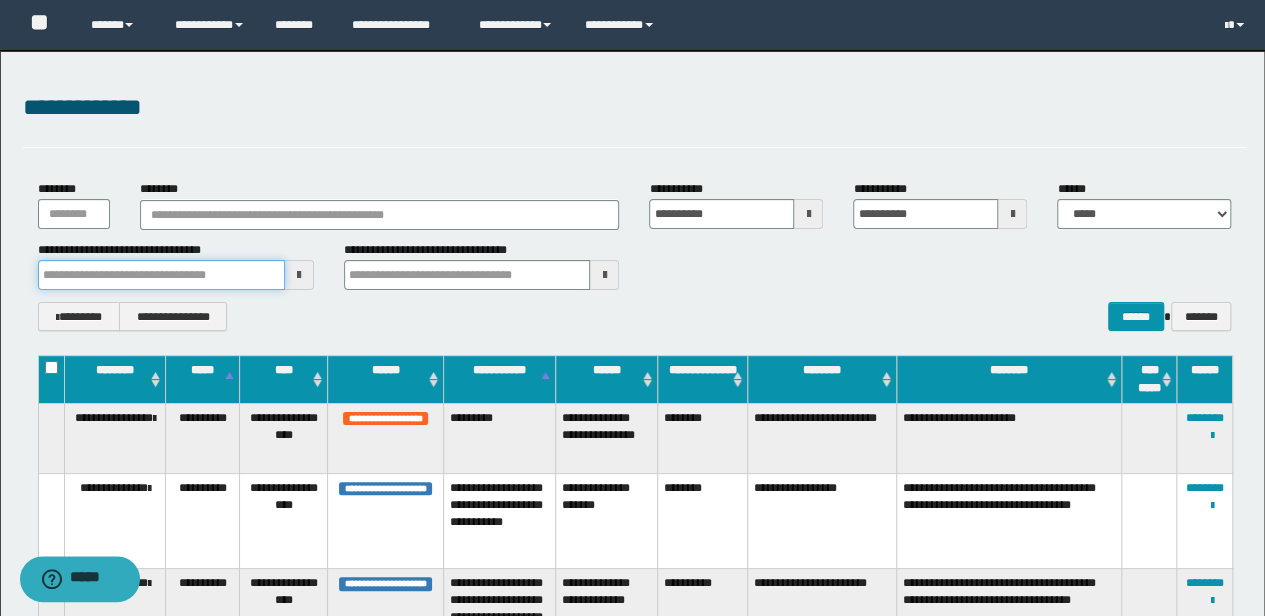 type 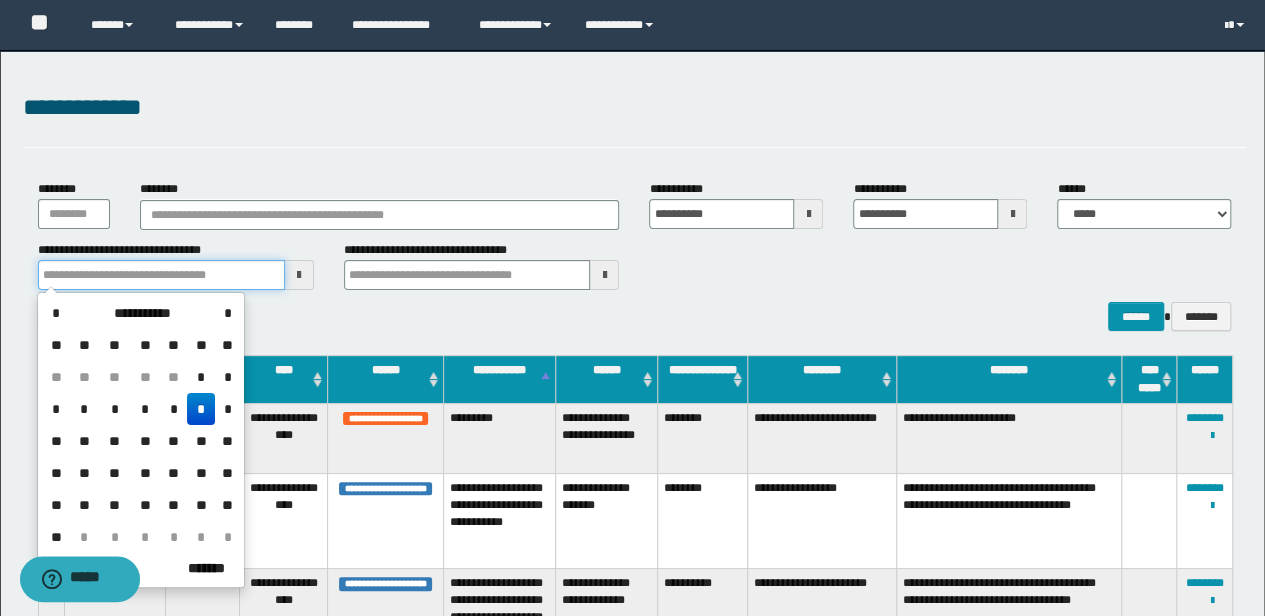type 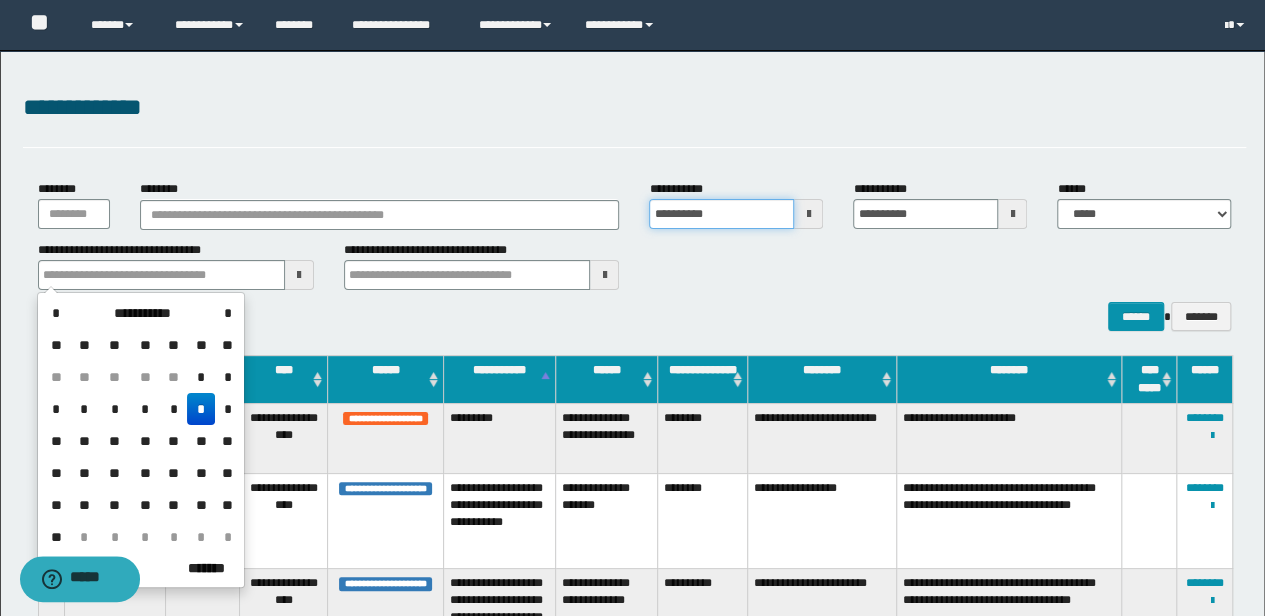 type 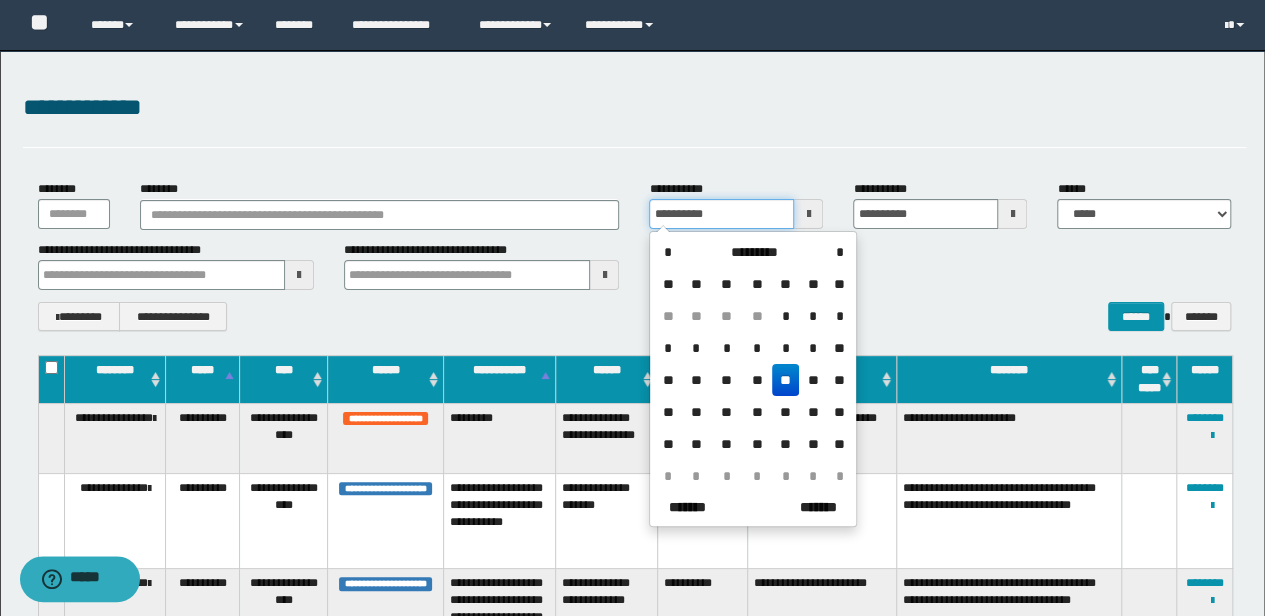 drag, startPoint x: 748, startPoint y: 211, endPoint x: 566, endPoint y: 214, distance: 182.02472 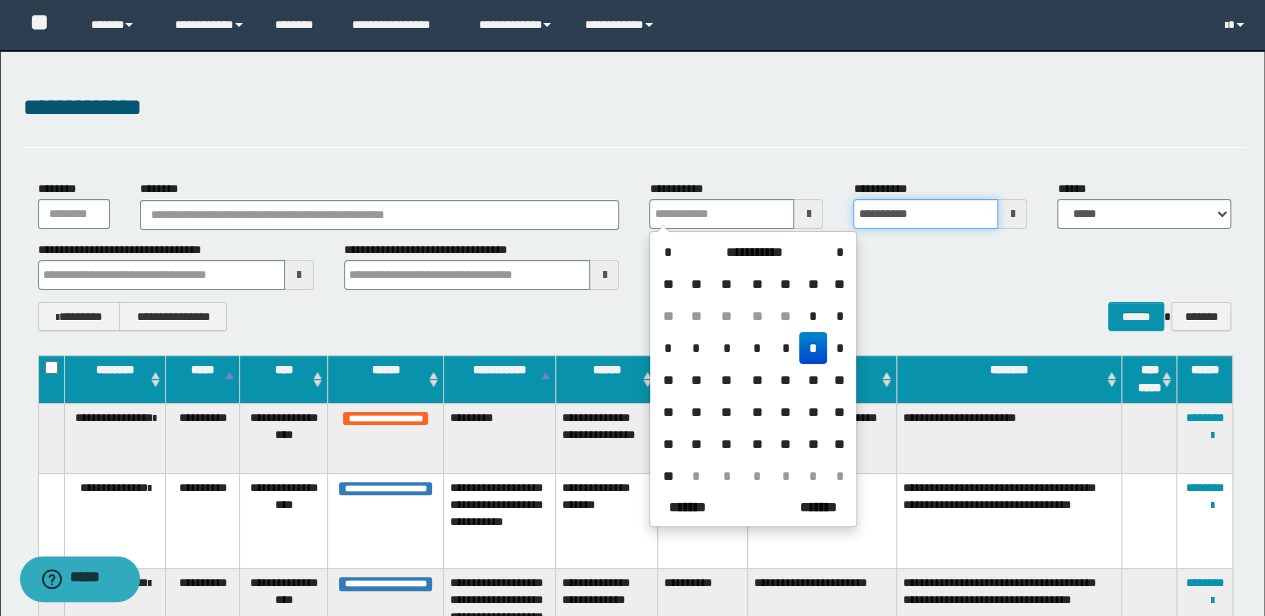 type 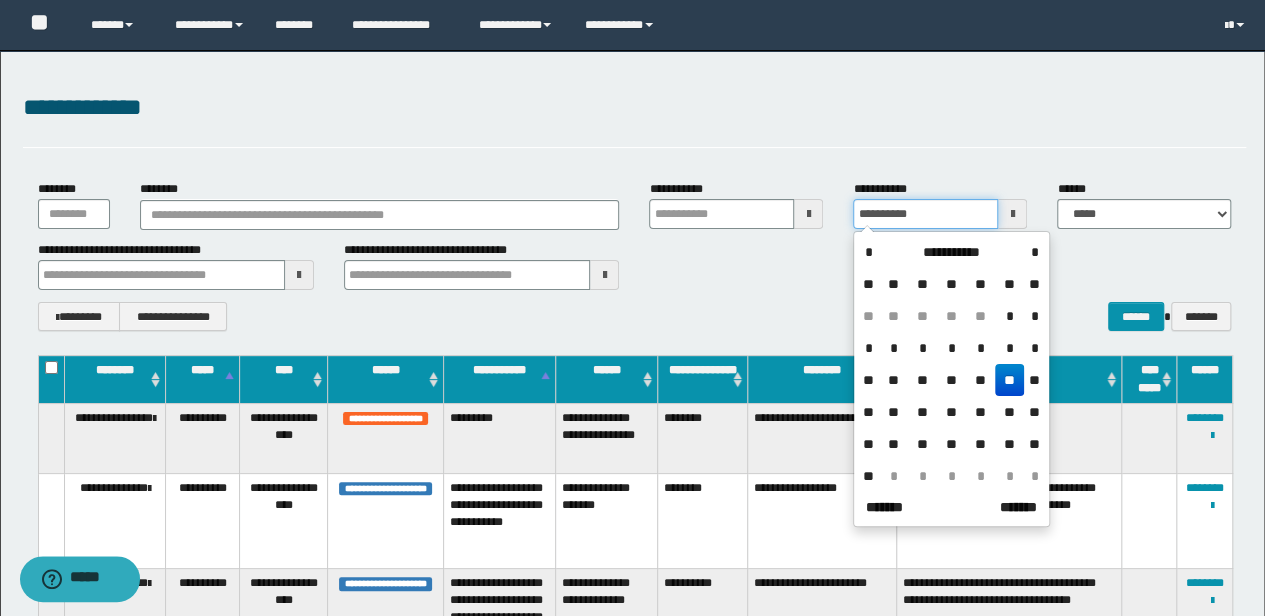 drag, startPoint x: 894, startPoint y: 220, endPoint x: 787, endPoint y: 218, distance: 107.01869 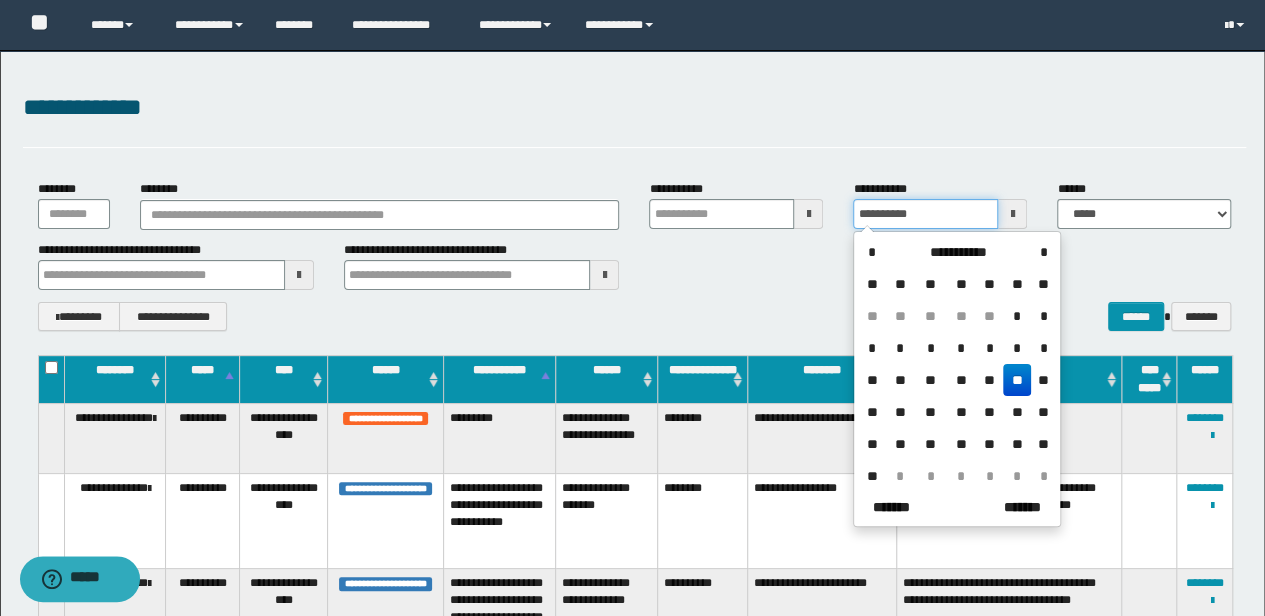 click on "**********" at bounding box center [635, 204] 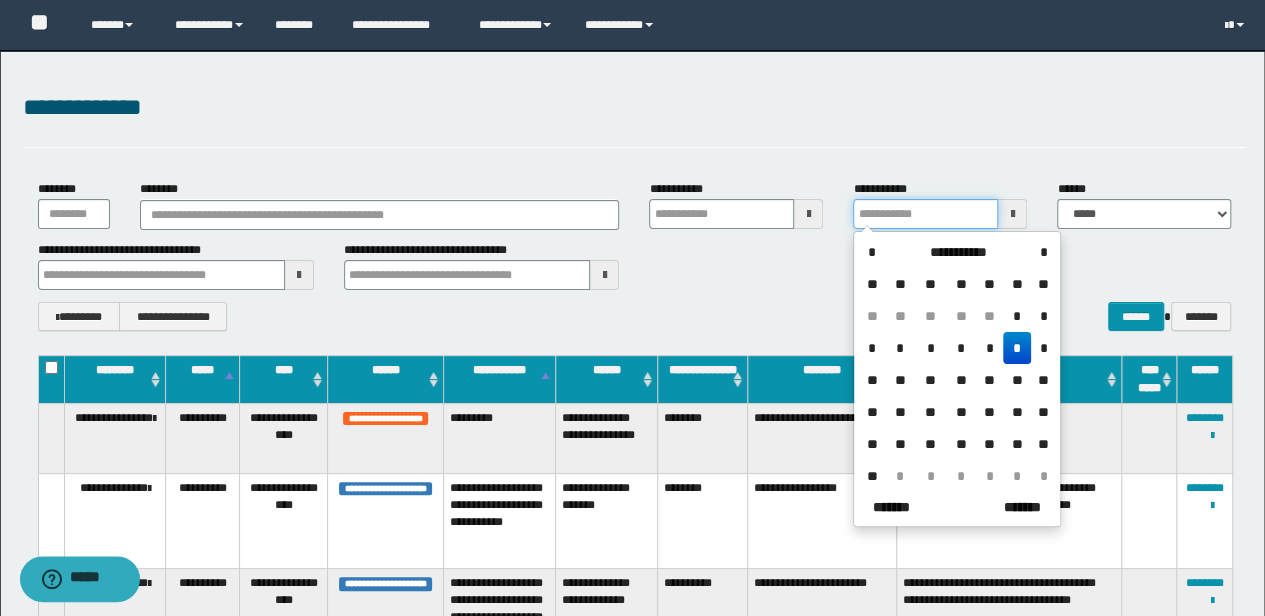 type 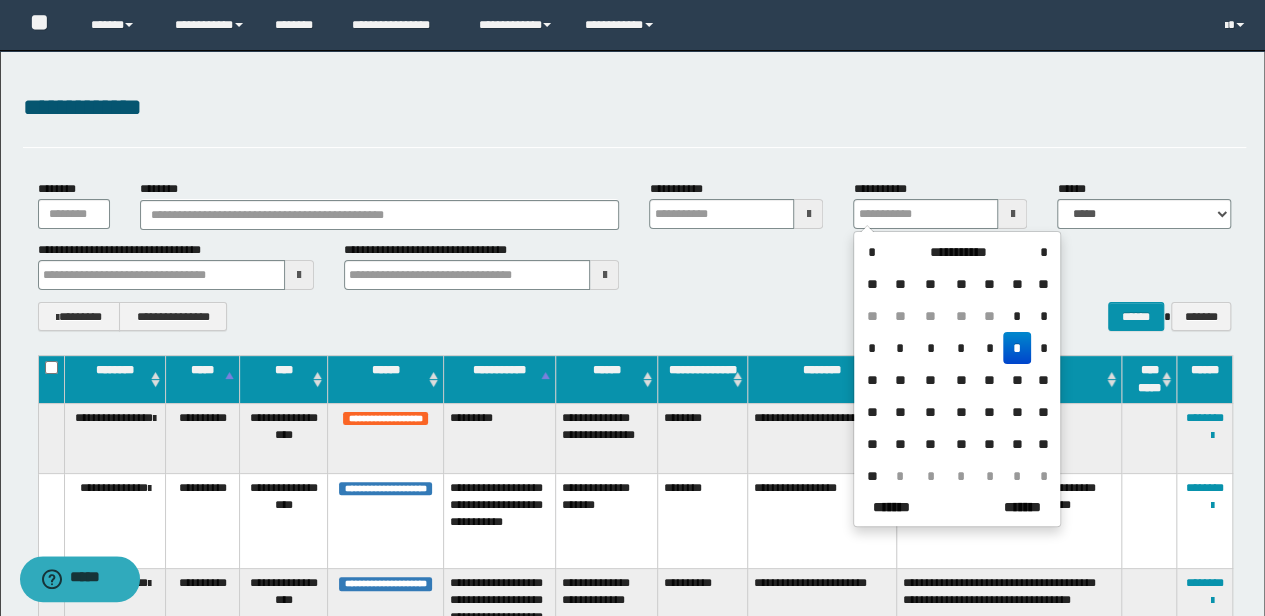 type 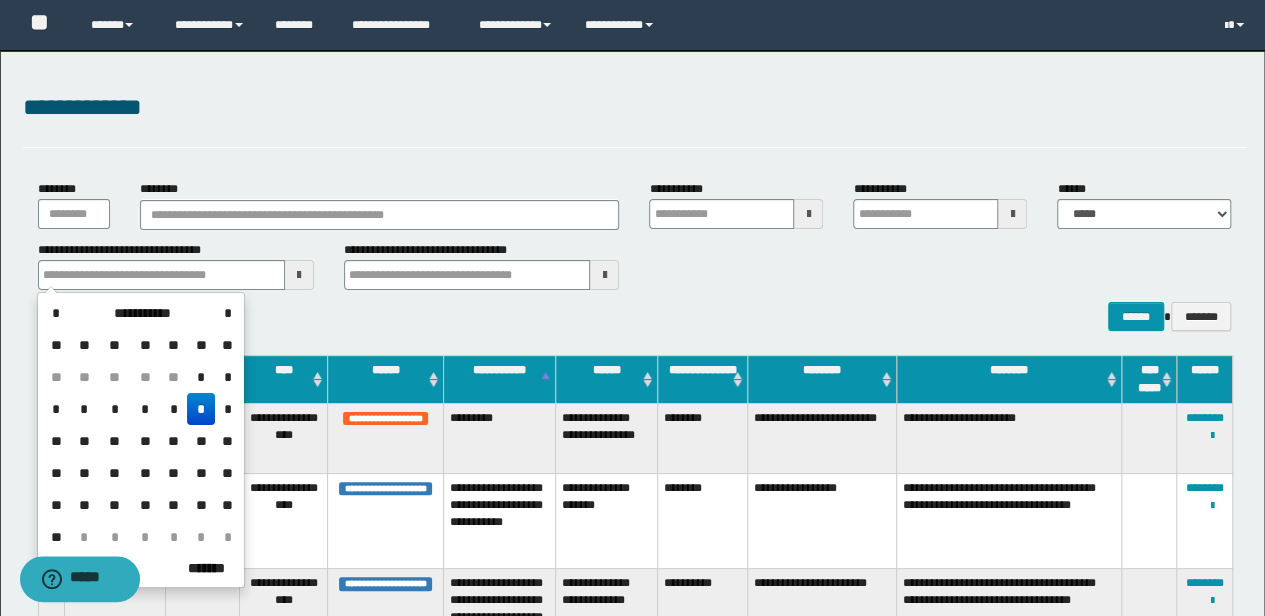 click on "**" at bounding box center [114, 441] 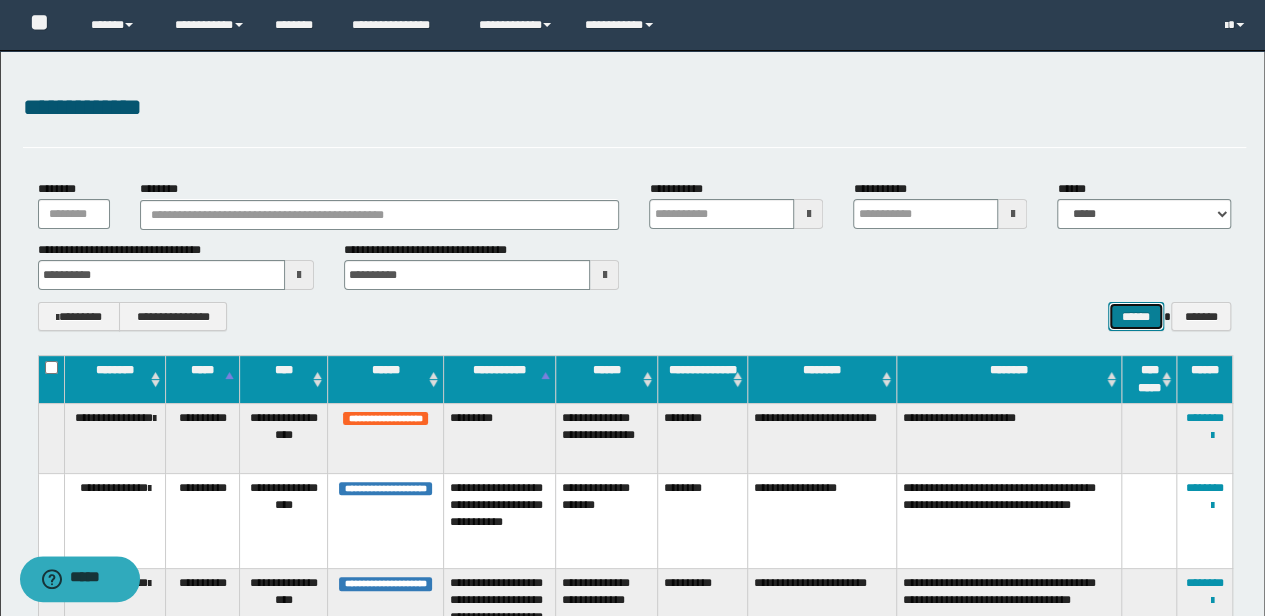 click on "******" at bounding box center (1136, 316) 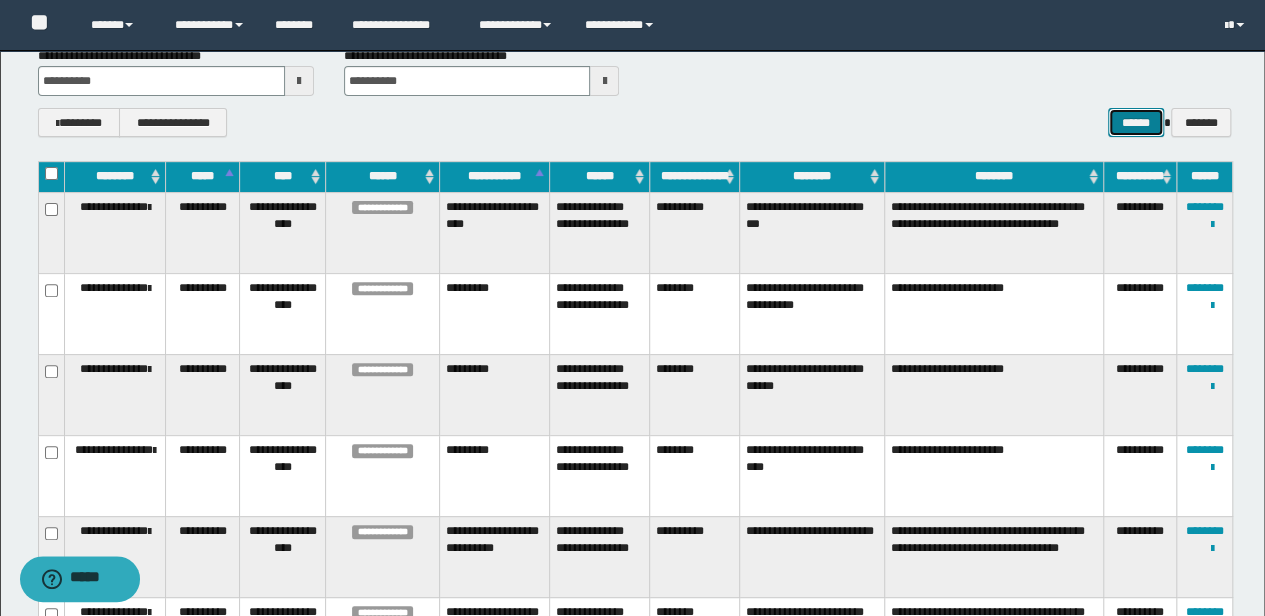 scroll, scrollTop: 226, scrollLeft: 0, axis: vertical 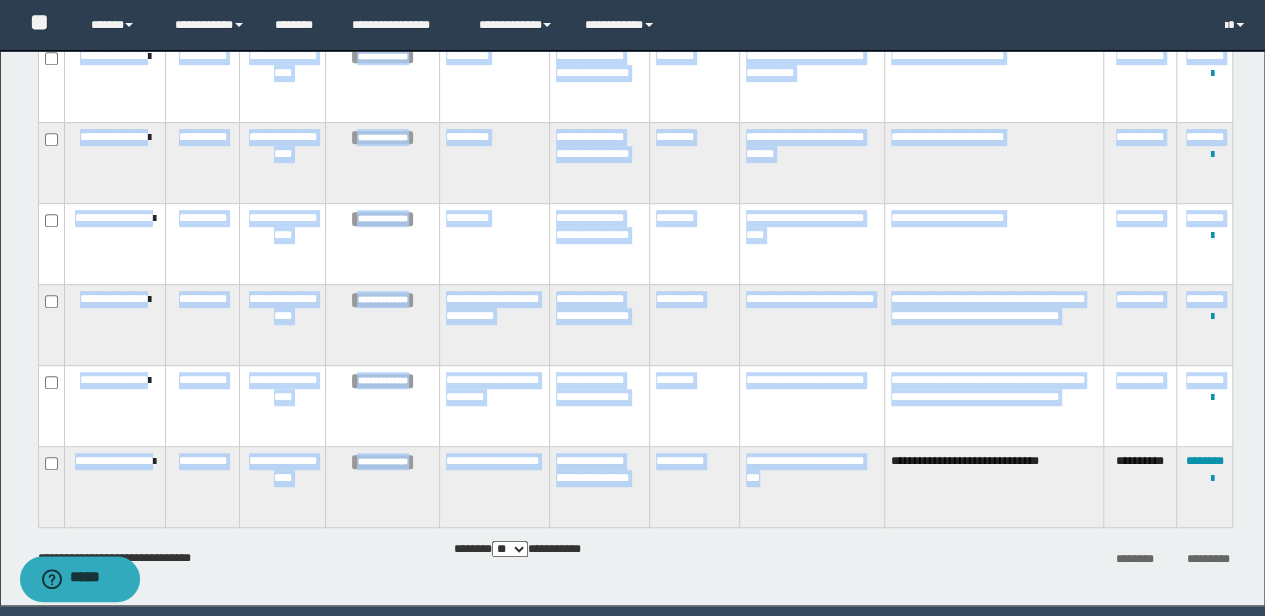 drag, startPoint x: 745, startPoint y: 172, endPoint x: 864, endPoint y: 482, distance: 332.05573 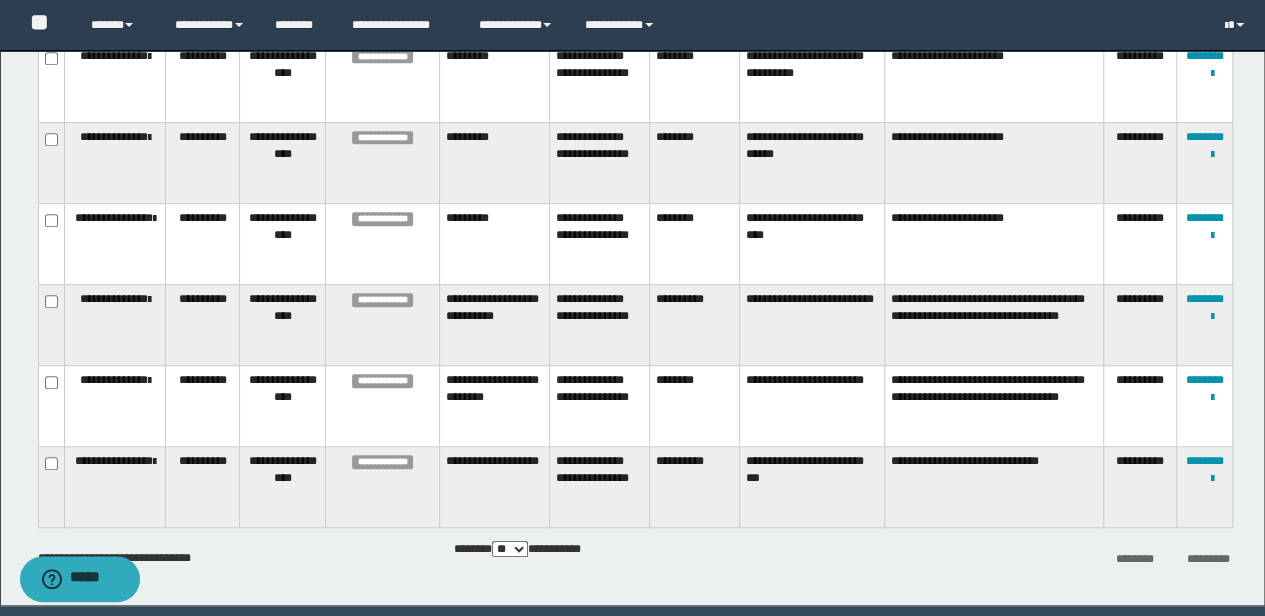click on "**********" at bounding box center [695, 324] 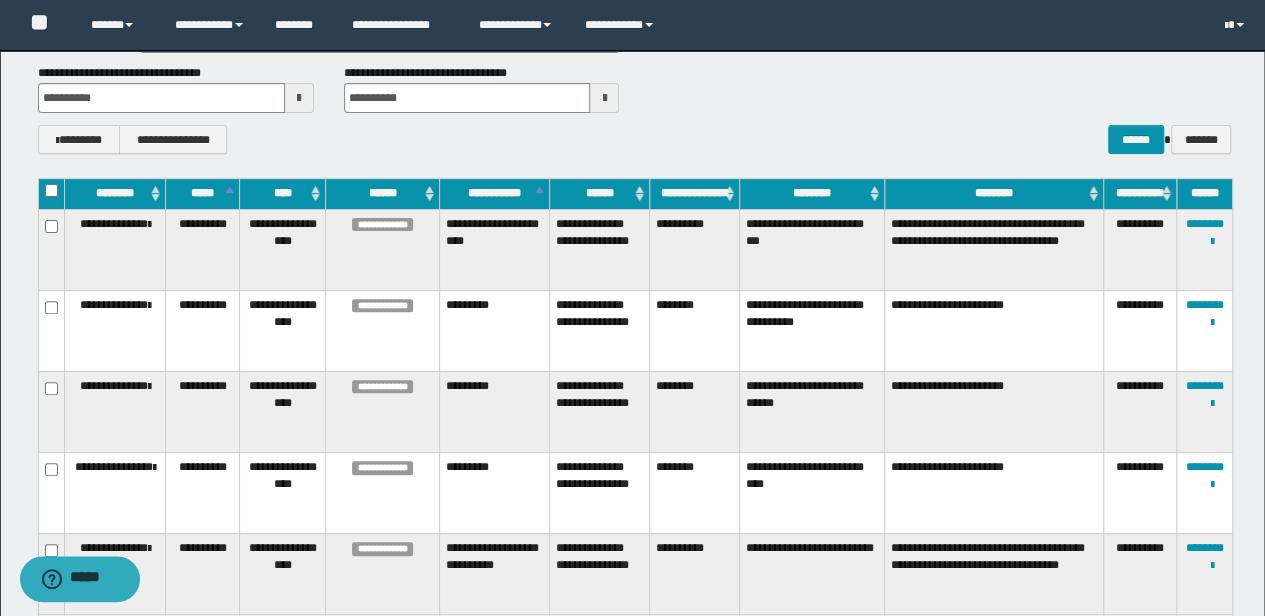 scroll, scrollTop: 0, scrollLeft: 0, axis: both 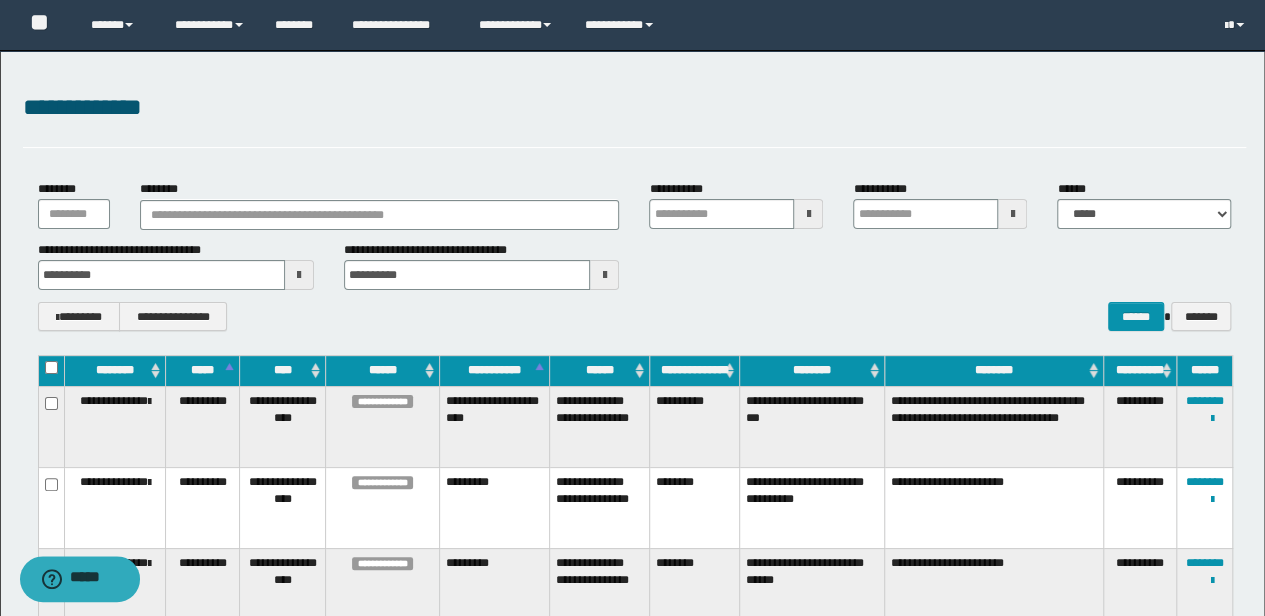 click at bounding box center (299, 275) 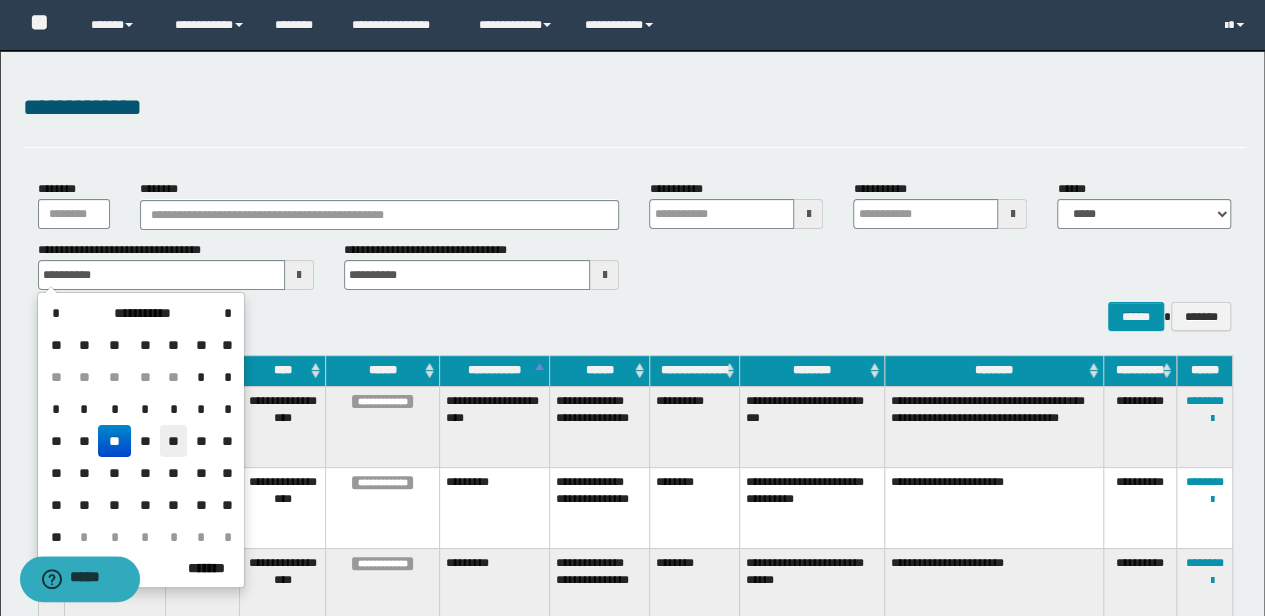 click on "**" at bounding box center (174, 441) 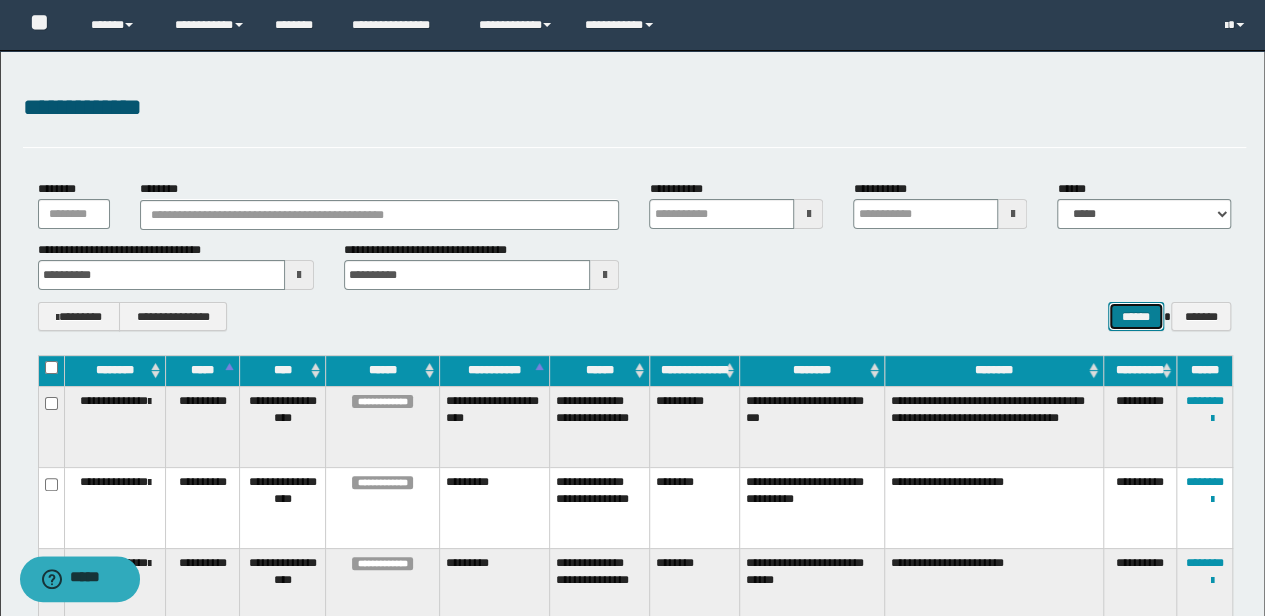 click on "******" at bounding box center (1136, 316) 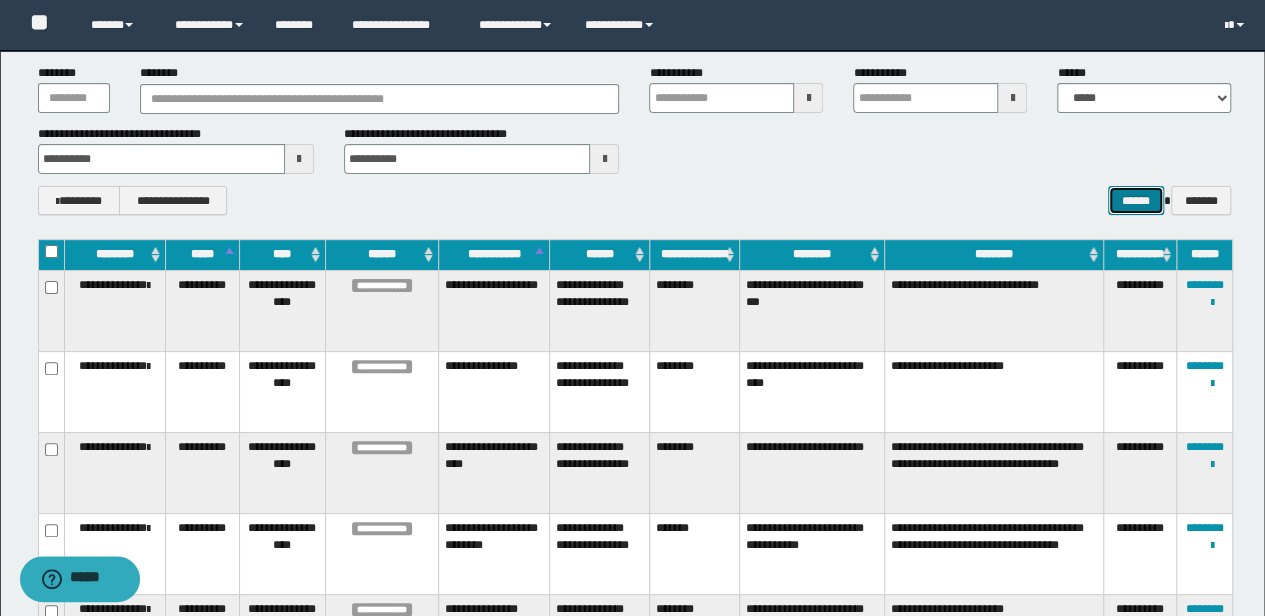scroll, scrollTop: 133, scrollLeft: 0, axis: vertical 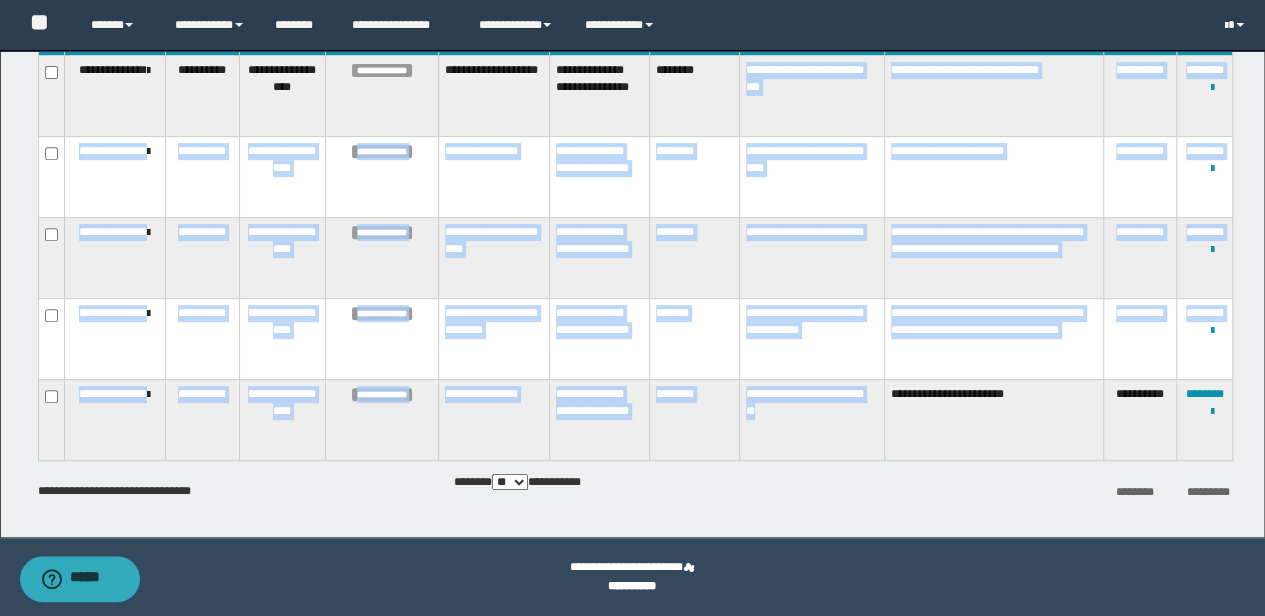 drag, startPoint x: 745, startPoint y: 265, endPoint x: 822, endPoint y: 435, distance: 186.62529 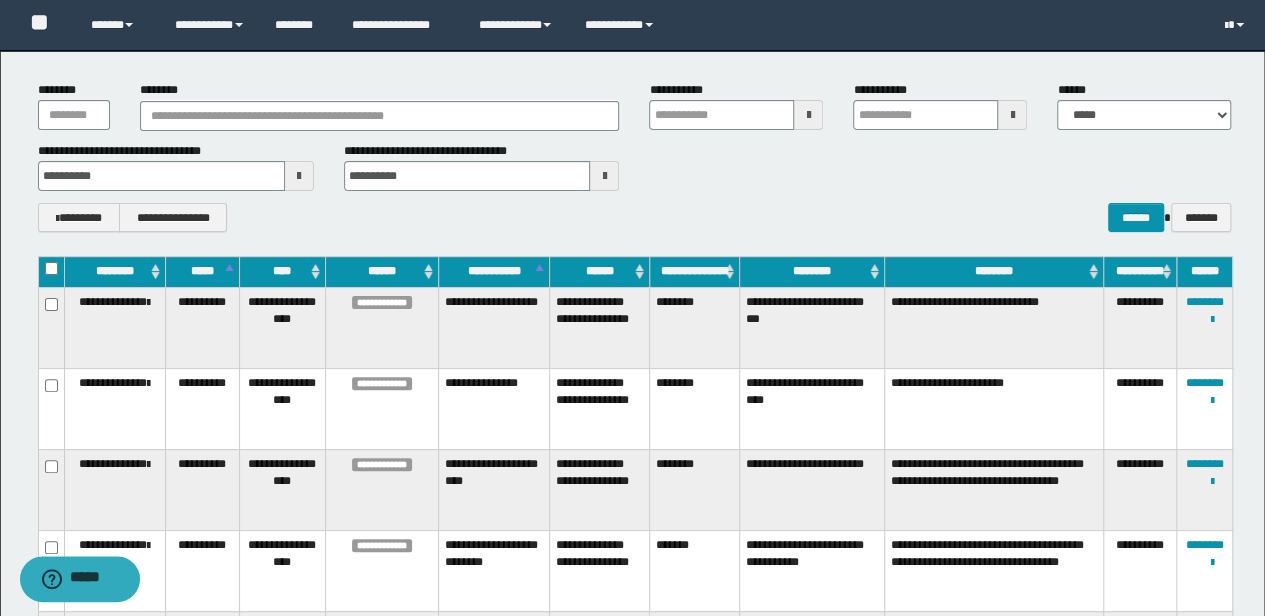 scroll, scrollTop: 0, scrollLeft: 0, axis: both 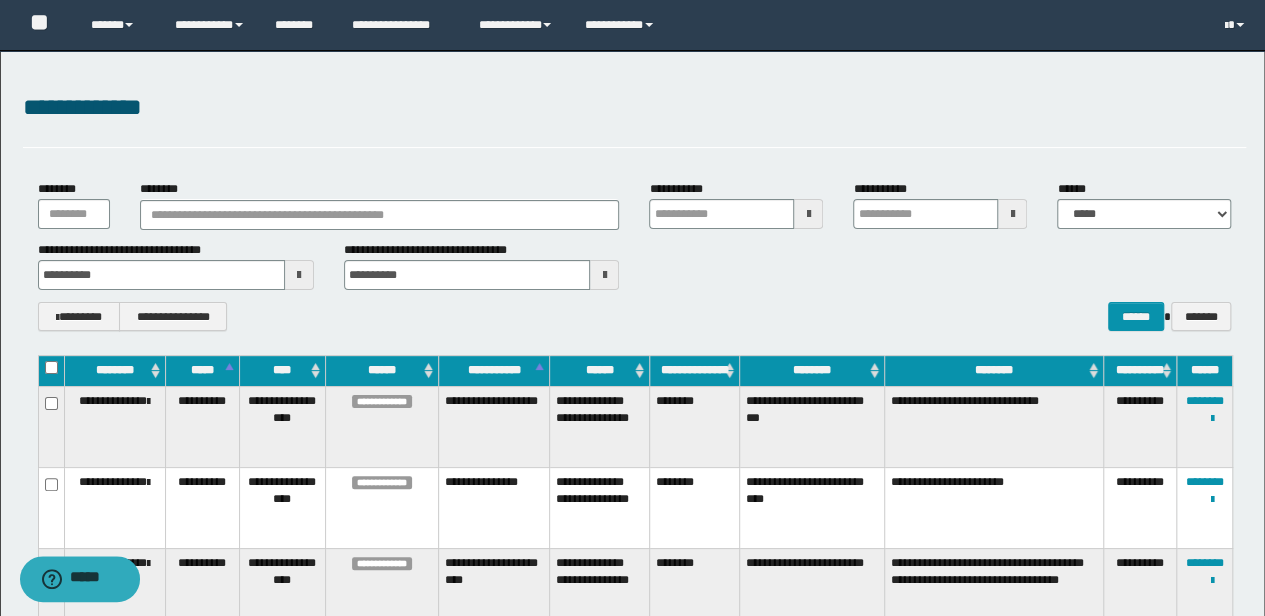 click at bounding box center [299, 275] 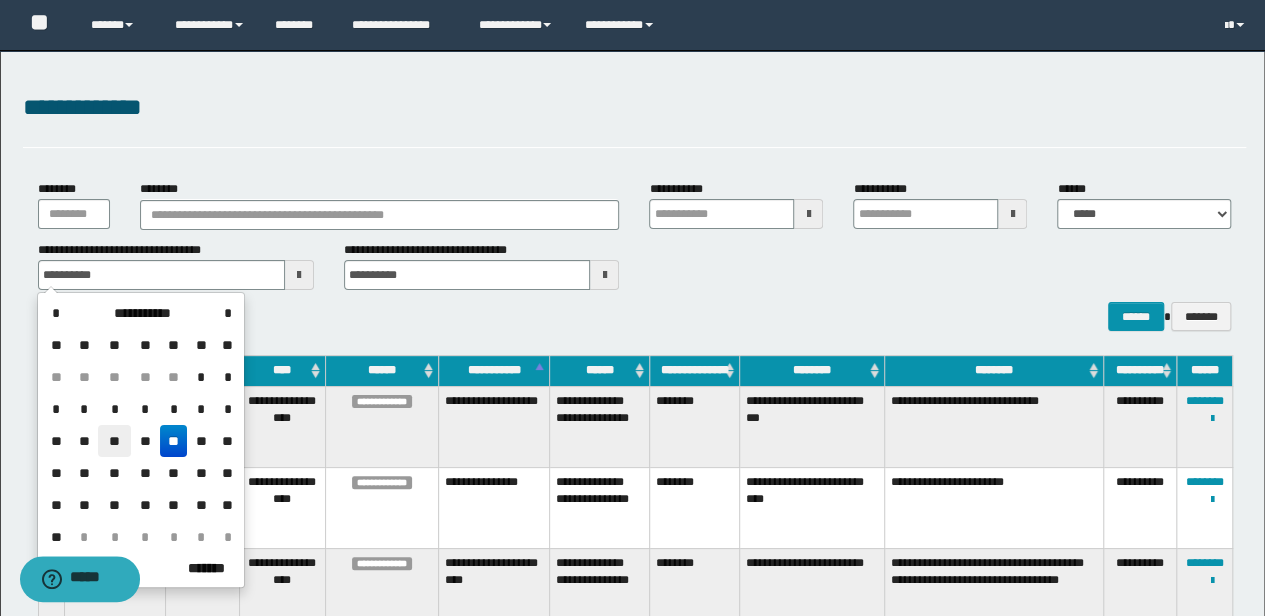 click on "**" at bounding box center [114, 441] 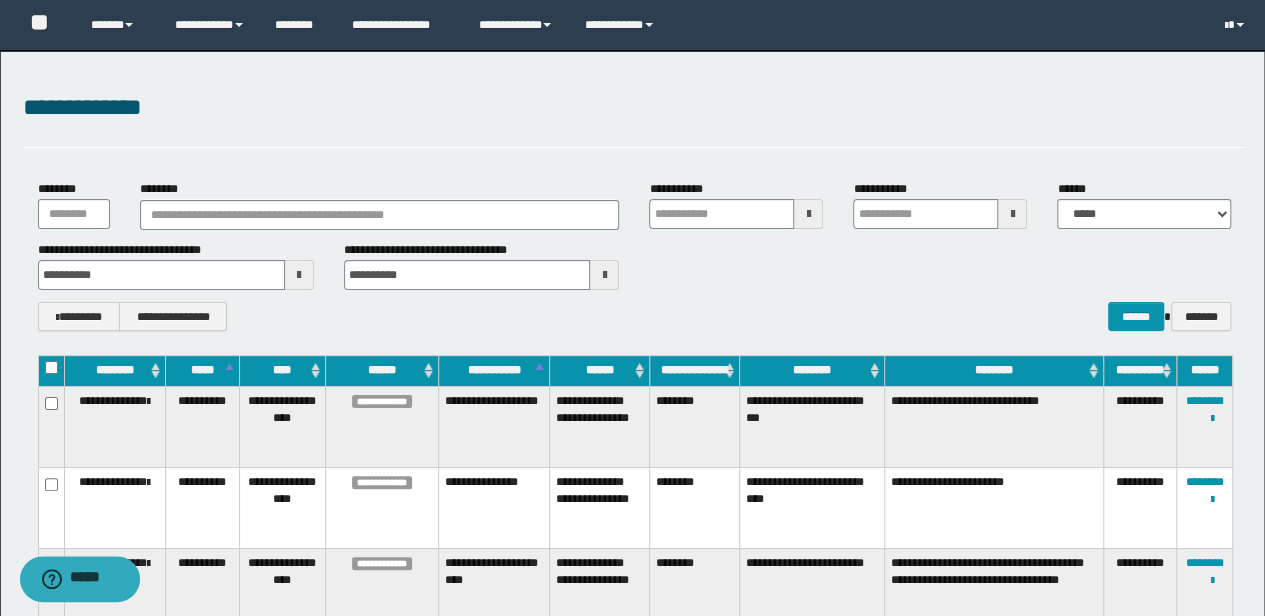 click at bounding box center [604, 275] 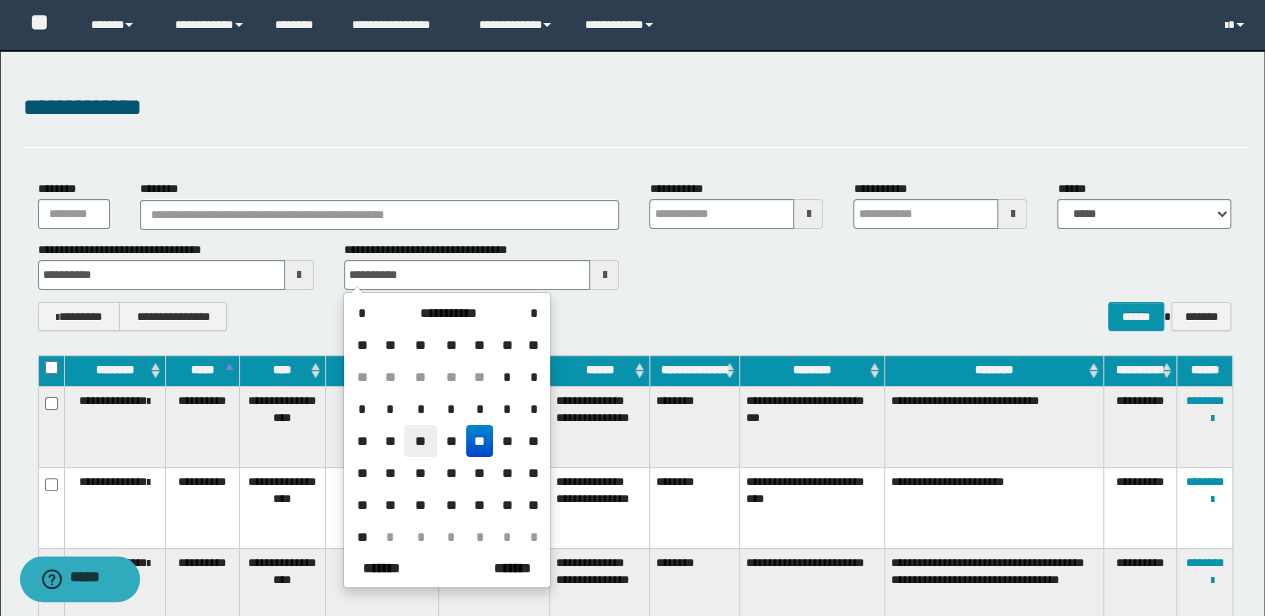 click on "**" at bounding box center (420, 441) 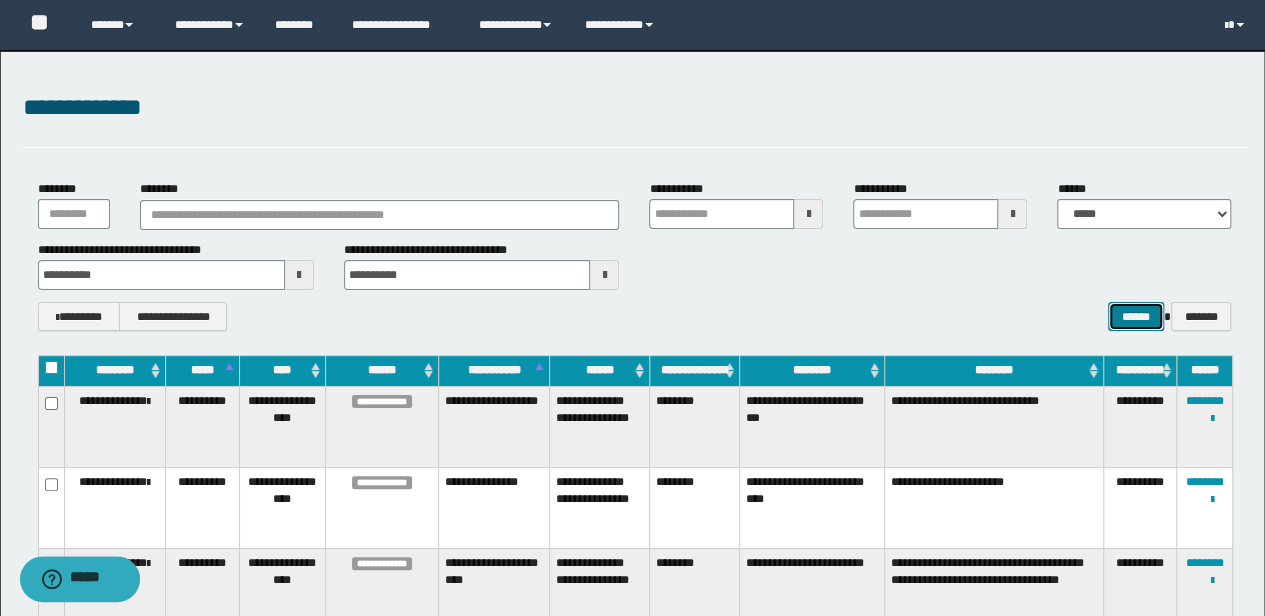 click on "******" at bounding box center [1136, 316] 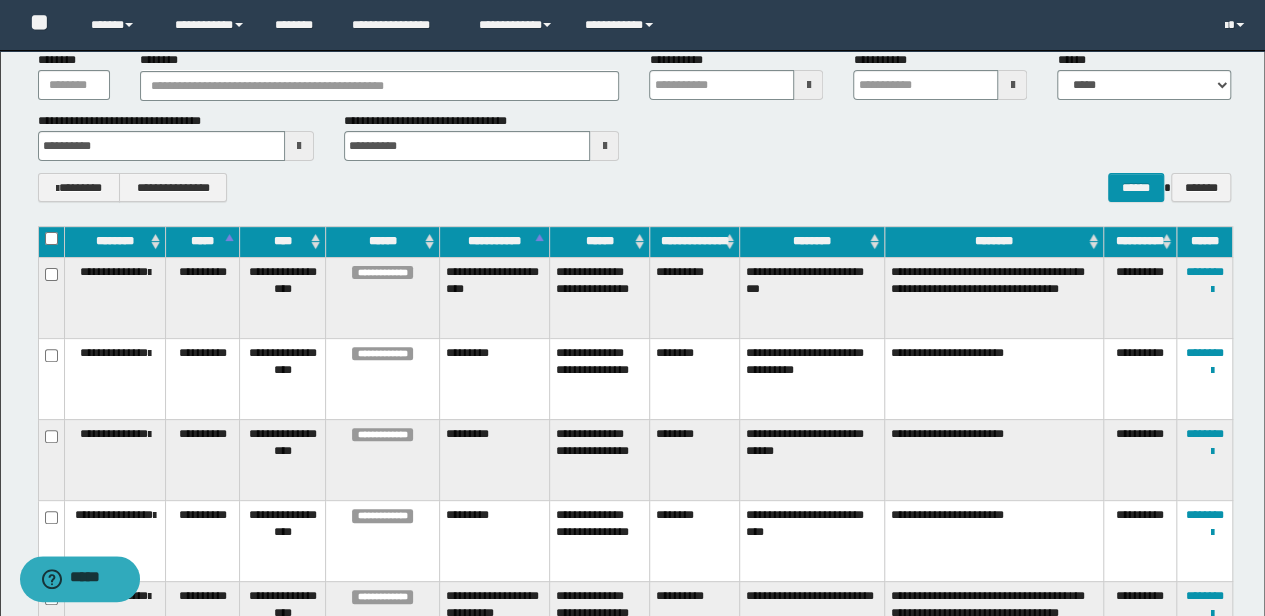scroll, scrollTop: 0, scrollLeft: 0, axis: both 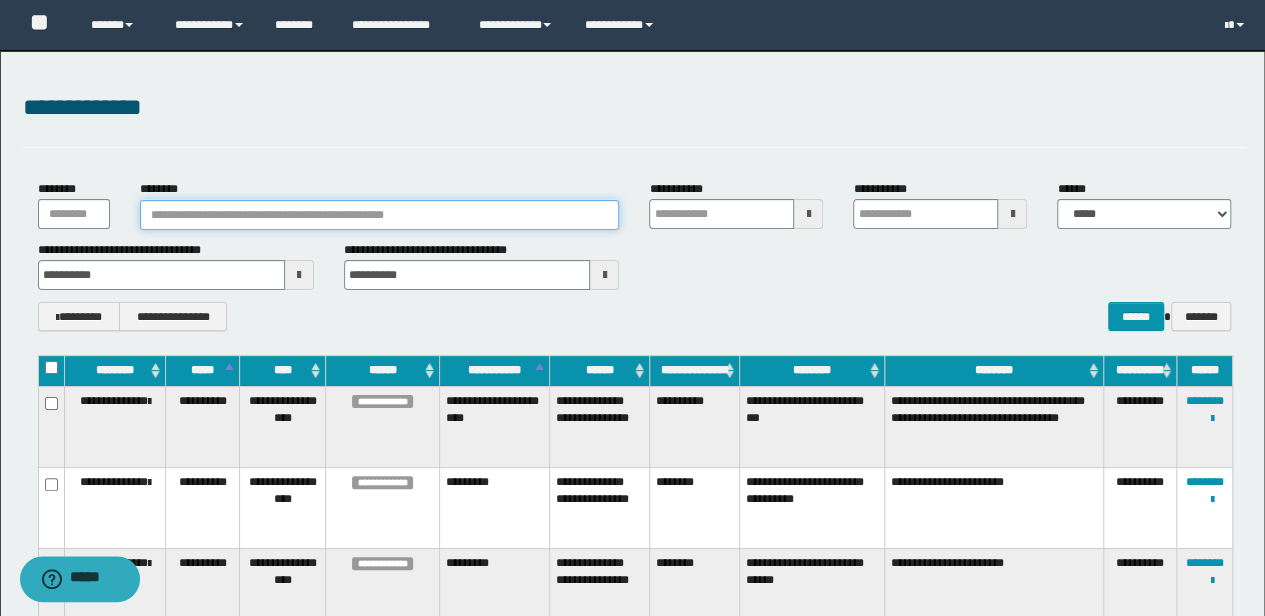 type 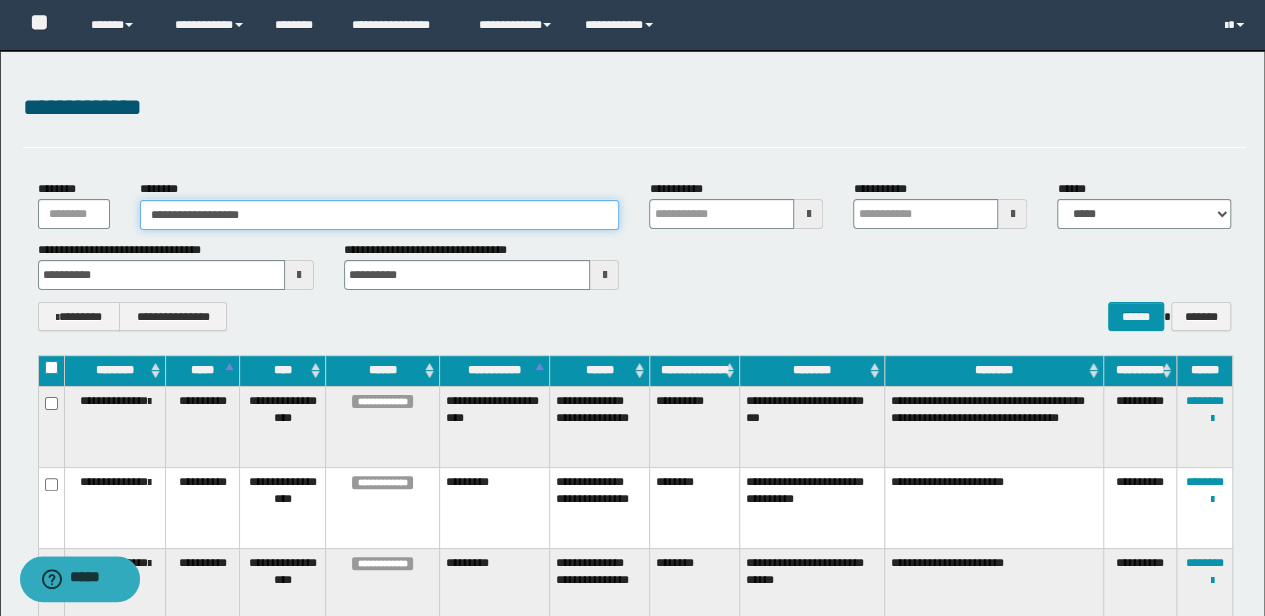 type on "**********" 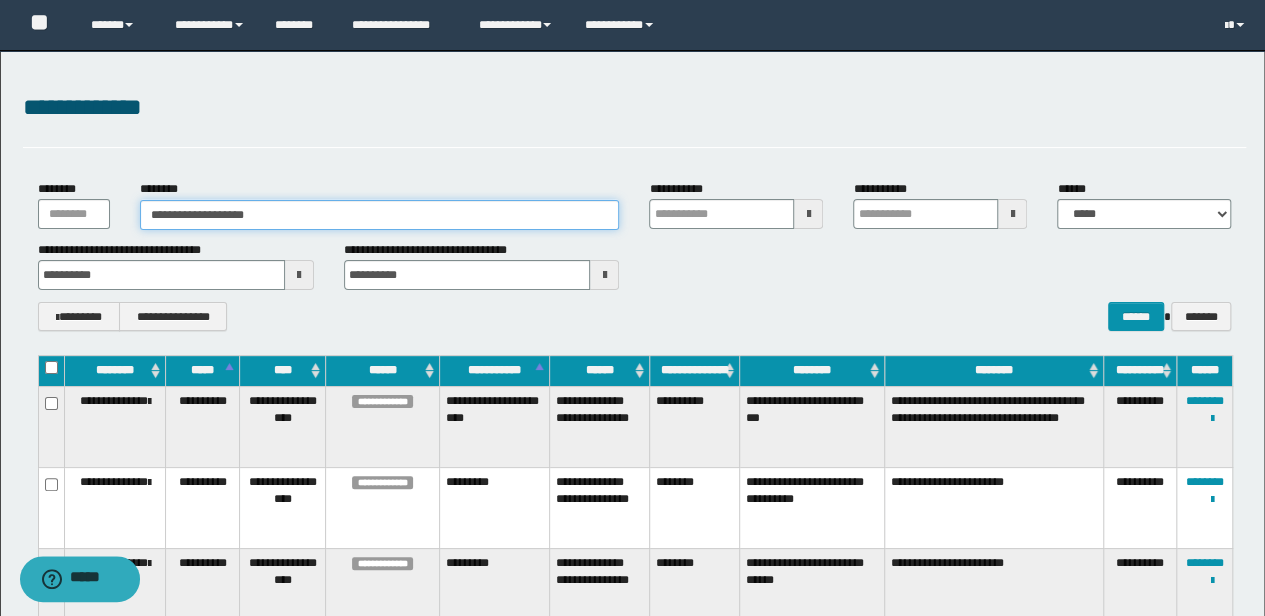 type on "**********" 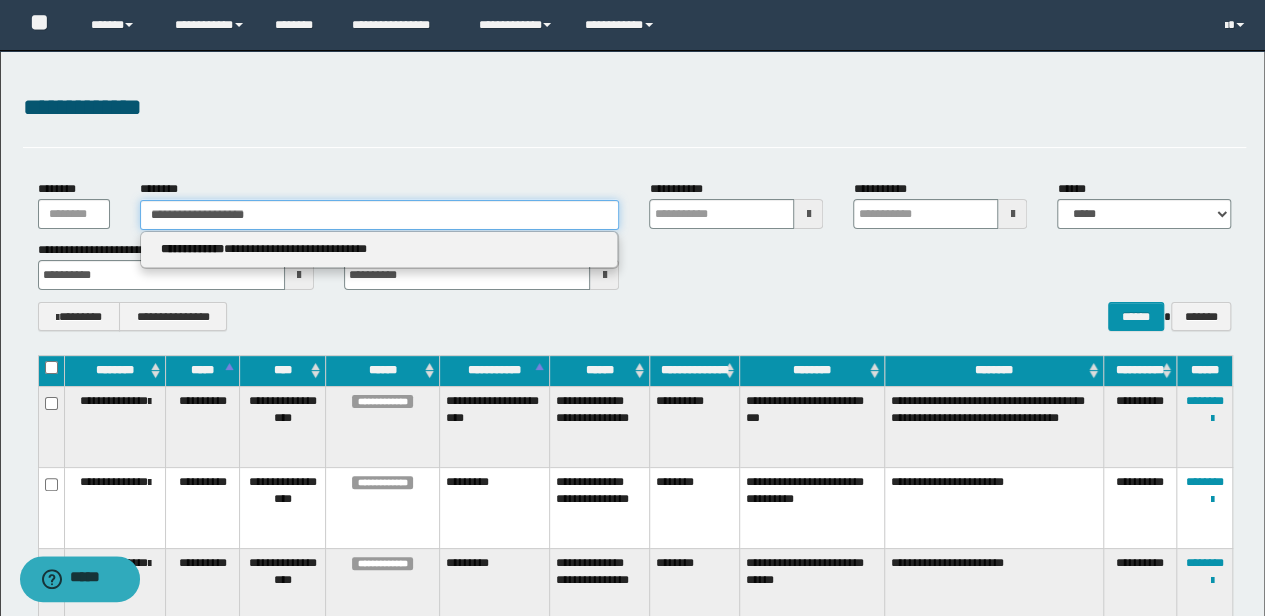 type 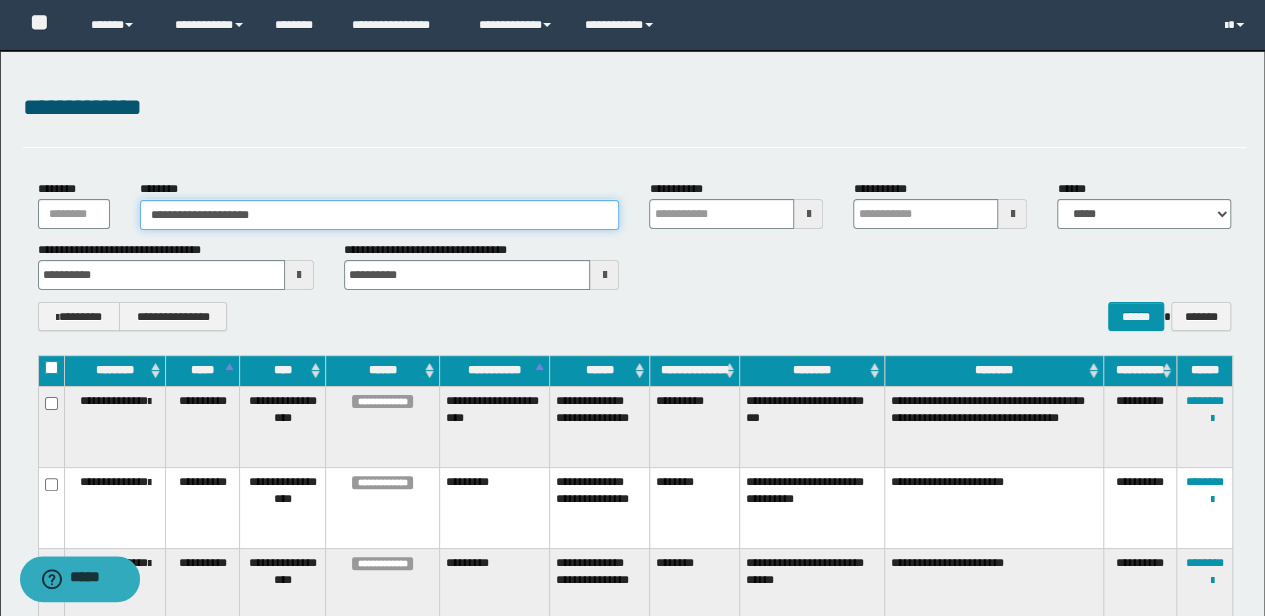 type on "**********" 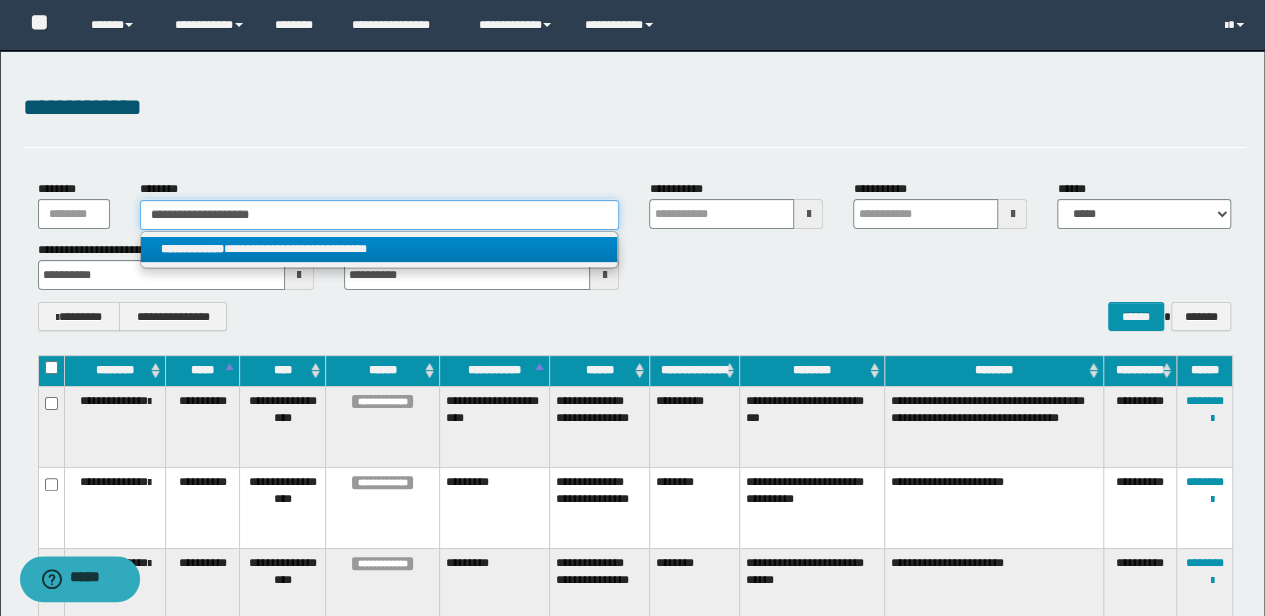 type on "**********" 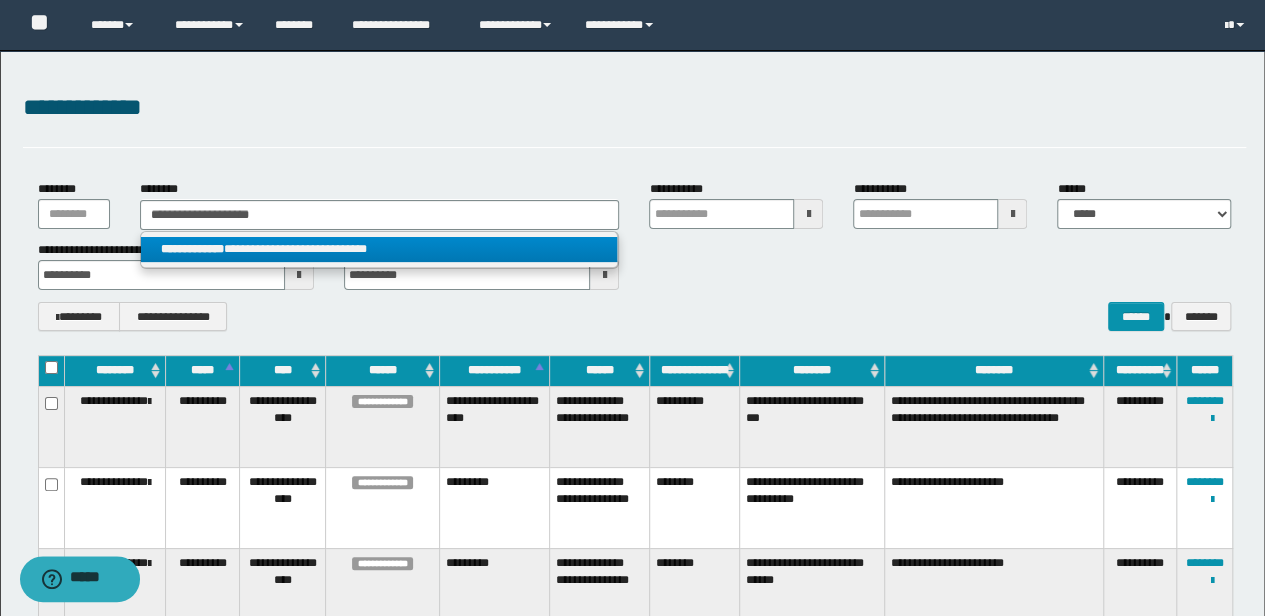 click on "**********" at bounding box center (379, 249) 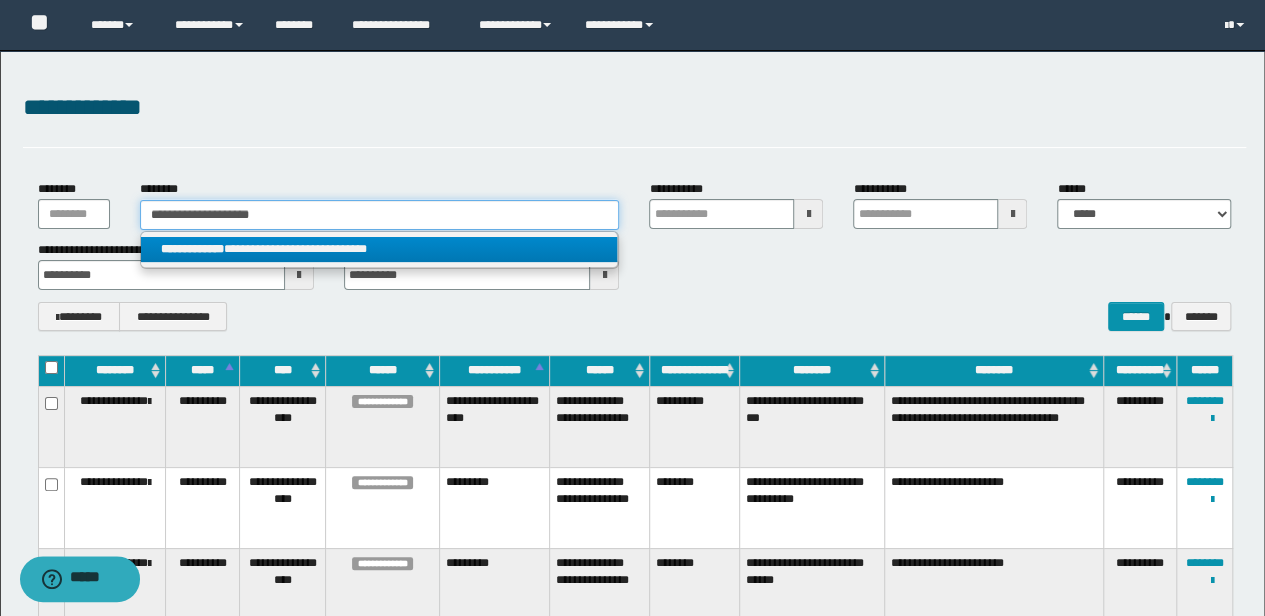 type 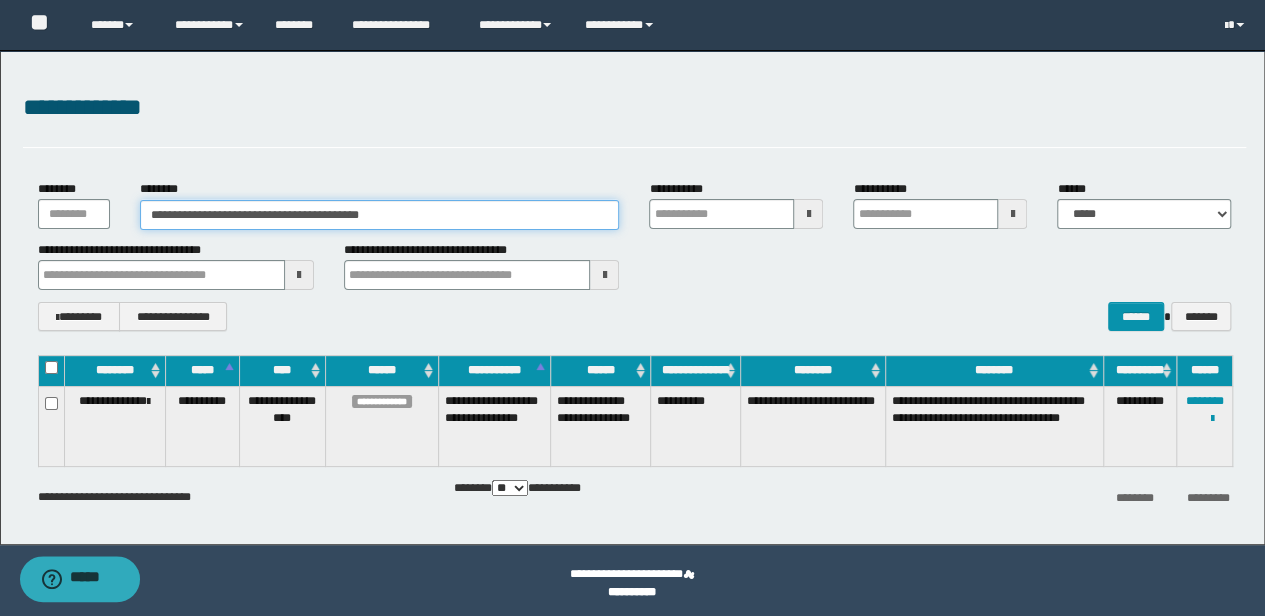 type 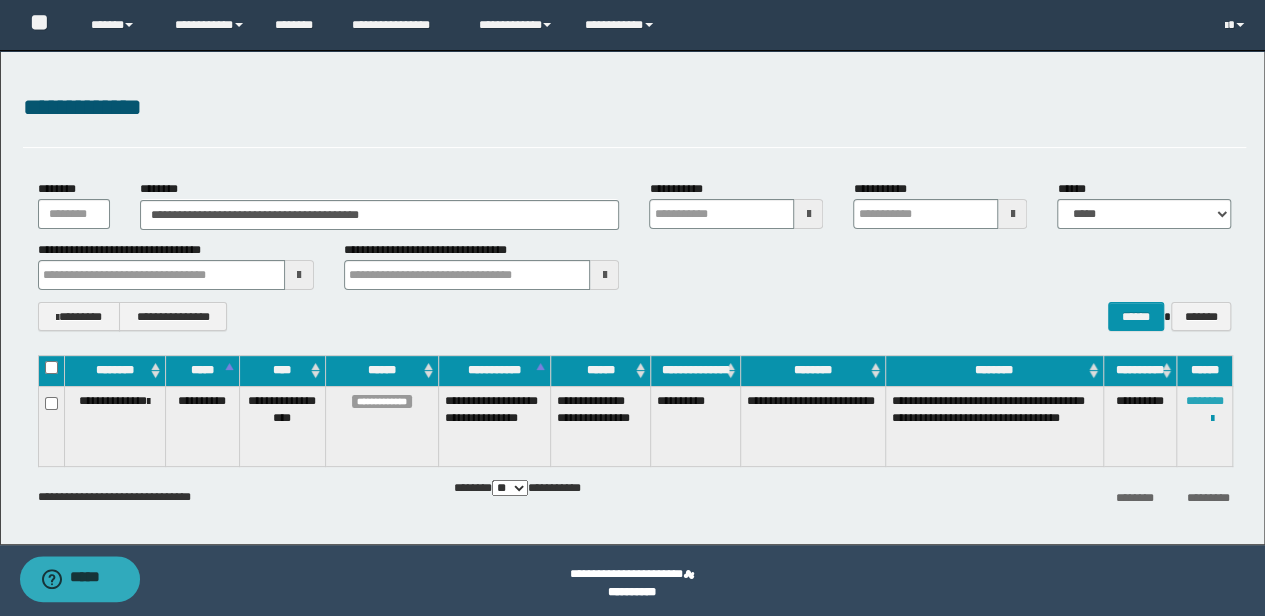 click on "********" at bounding box center (1205, 401) 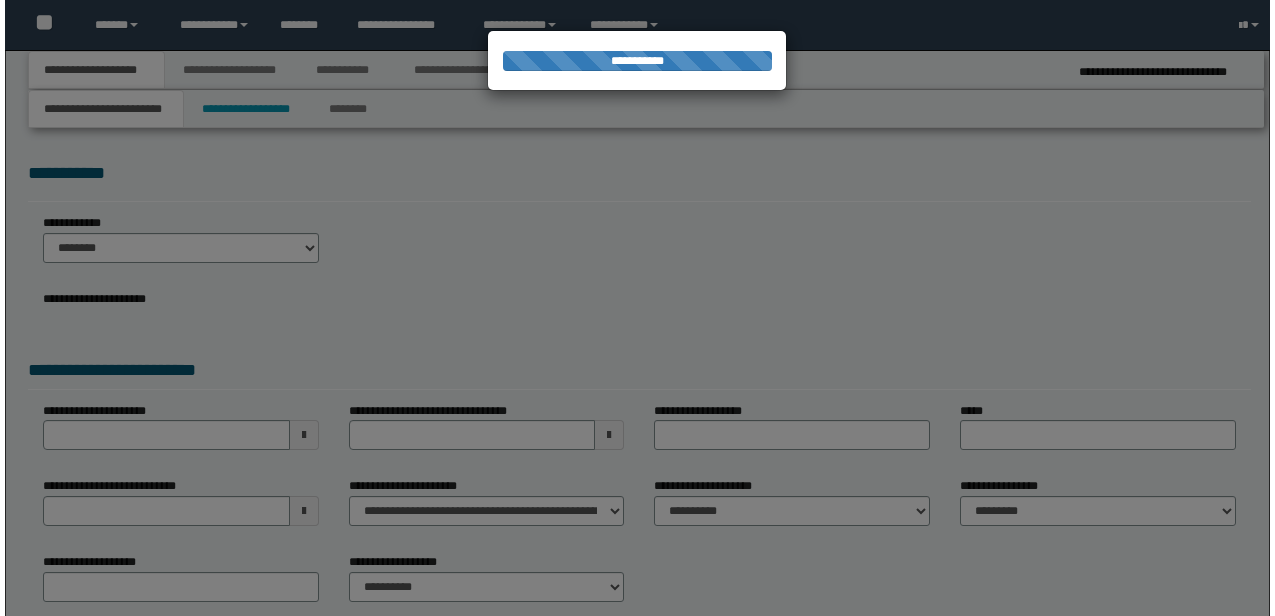 scroll, scrollTop: 0, scrollLeft: 0, axis: both 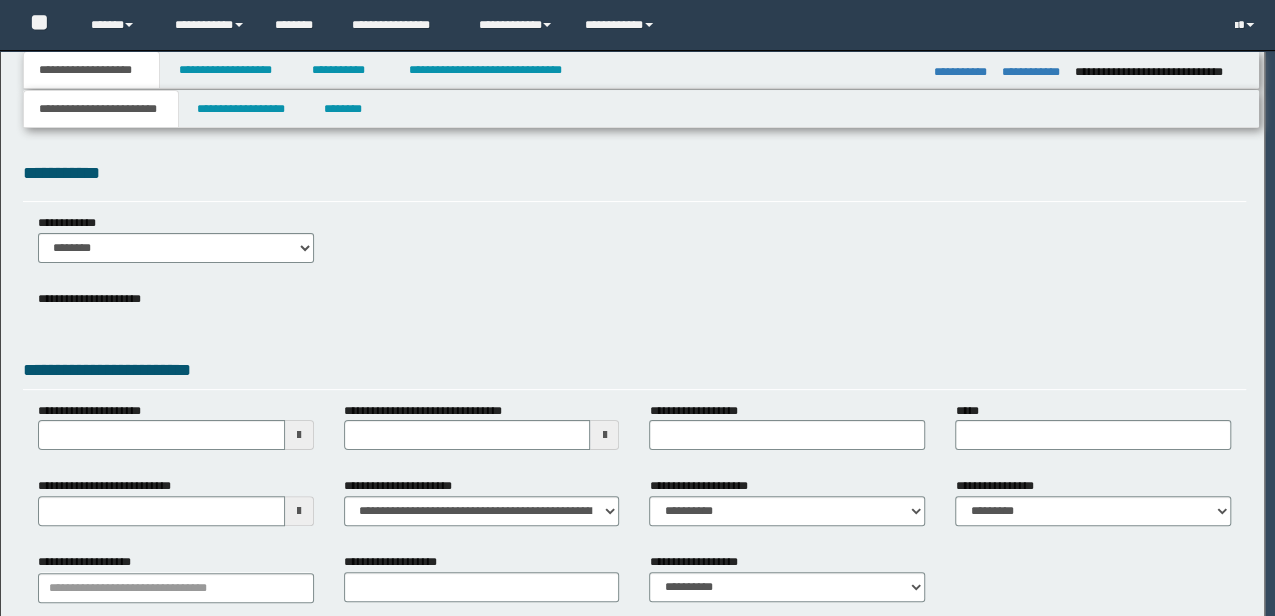 type on "**********" 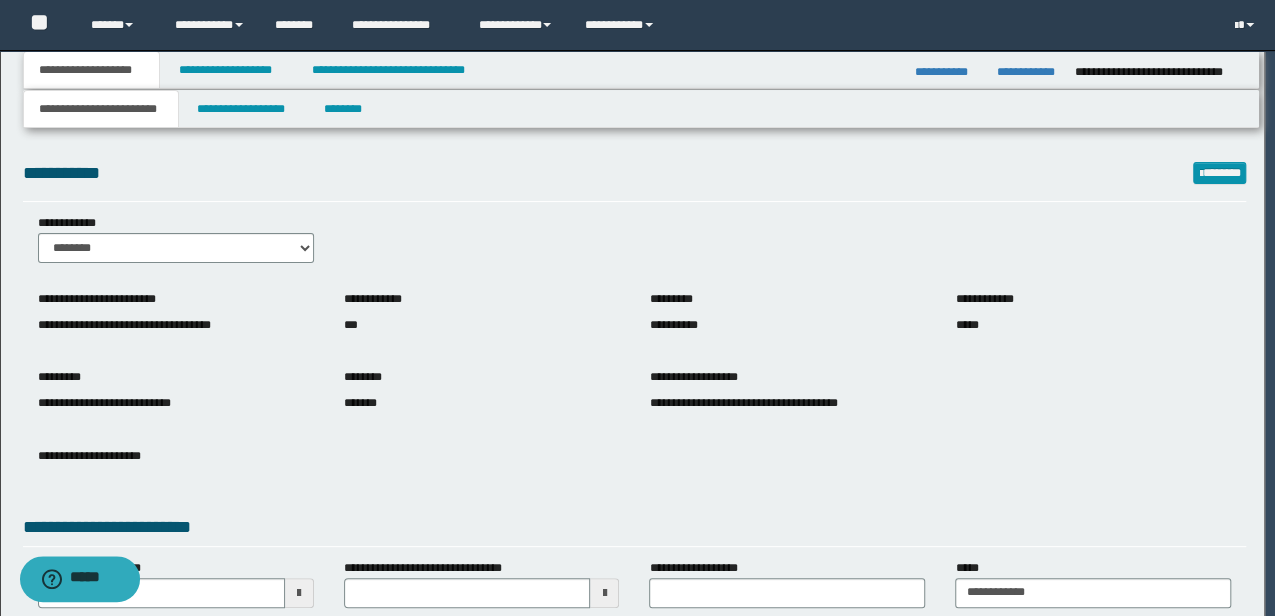 scroll, scrollTop: 0, scrollLeft: 0, axis: both 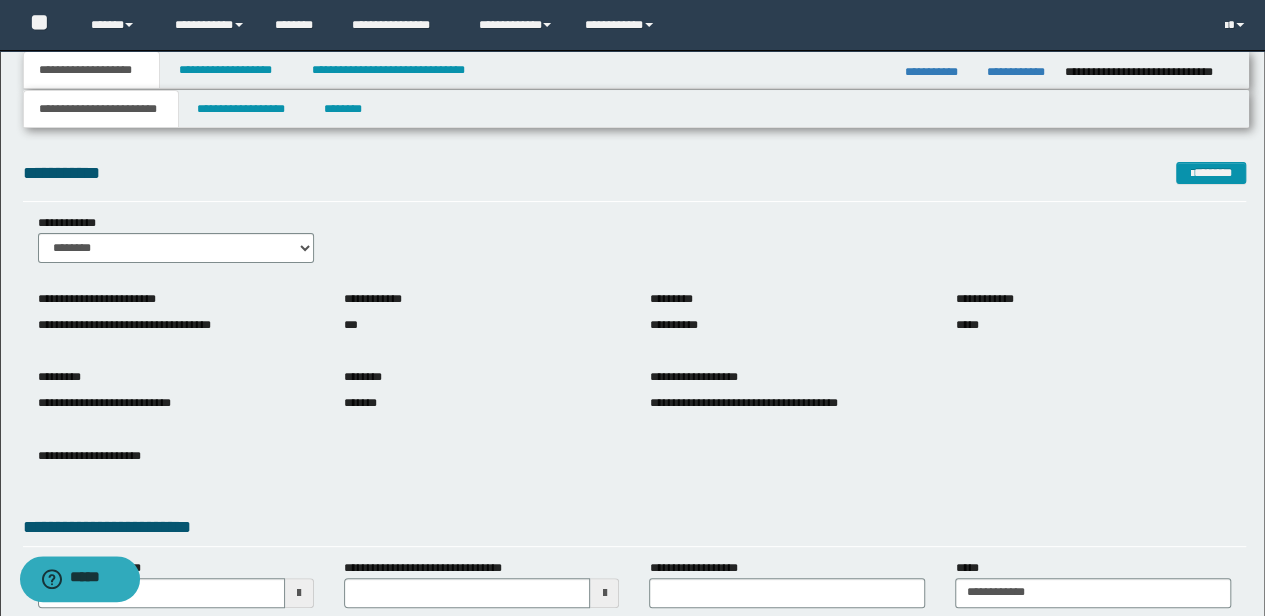 click on "**********" at bounding box center [635, 246] 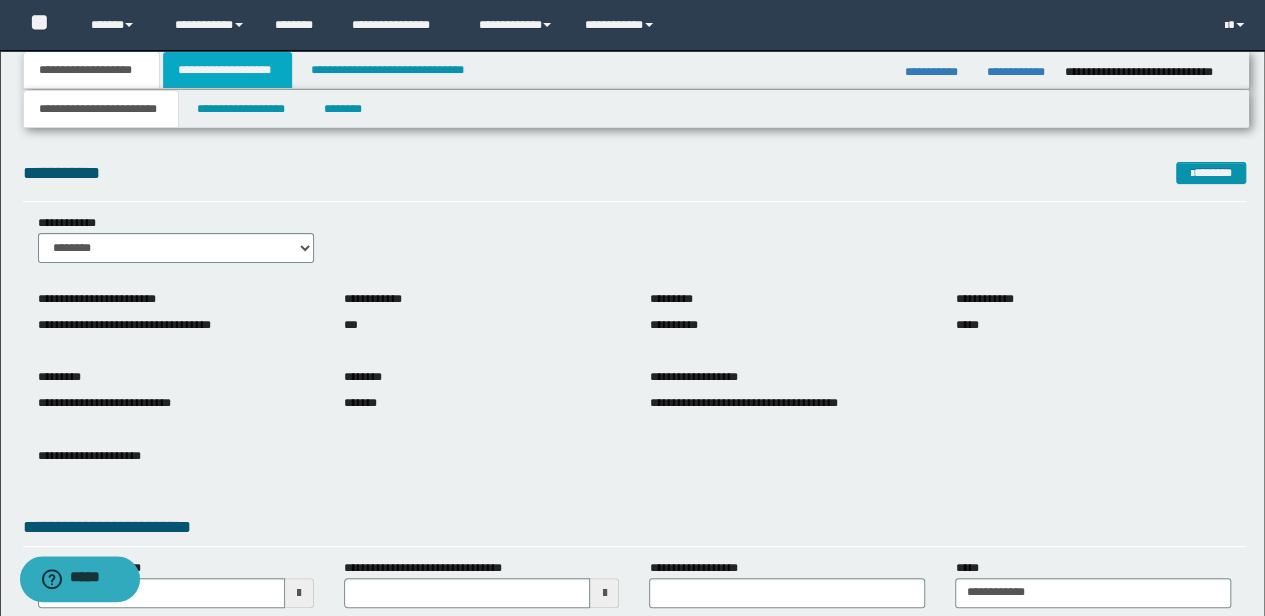 click on "**********" at bounding box center [227, 70] 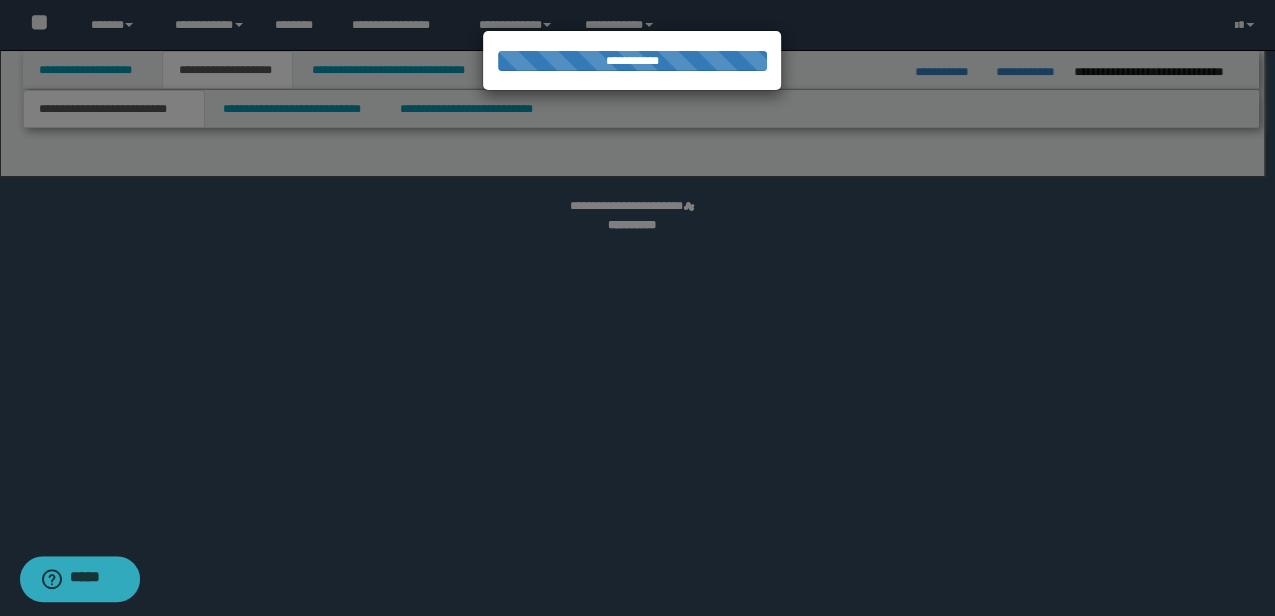 click at bounding box center [637, 308] 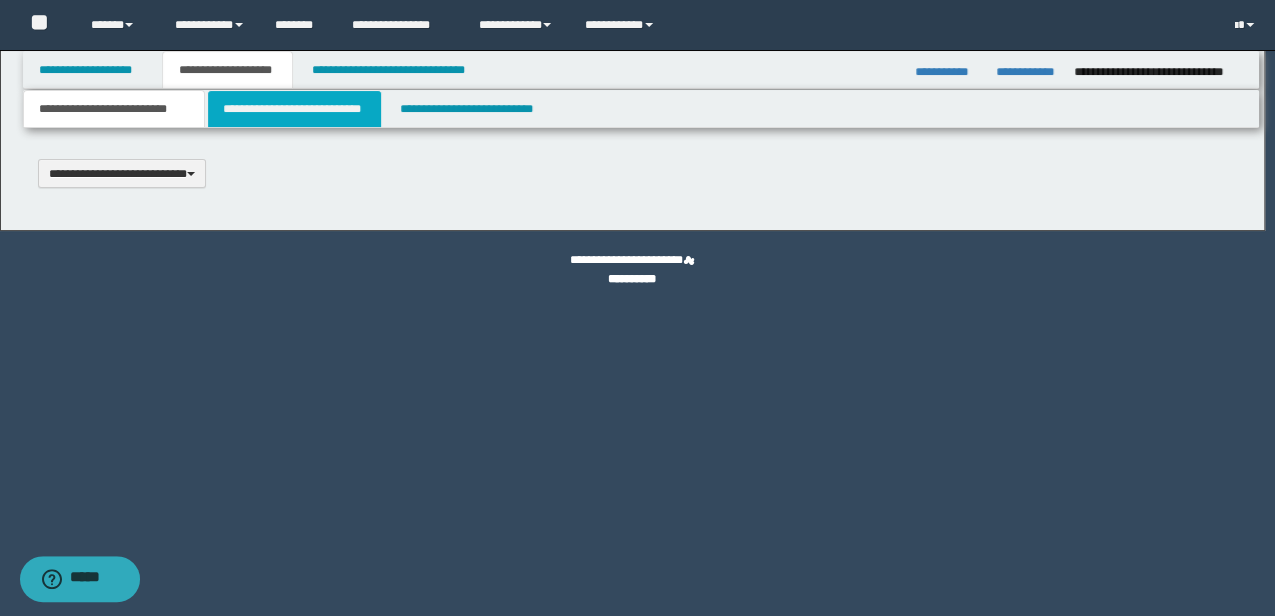 type 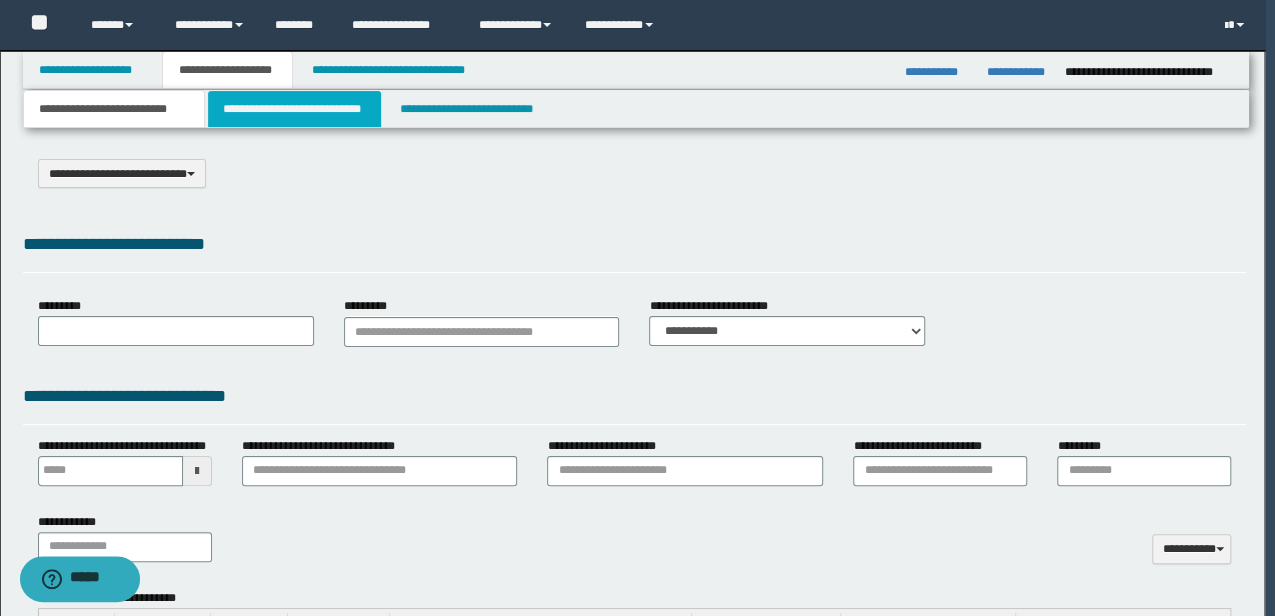 scroll, scrollTop: 0, scrollLeft: 0, axis: both 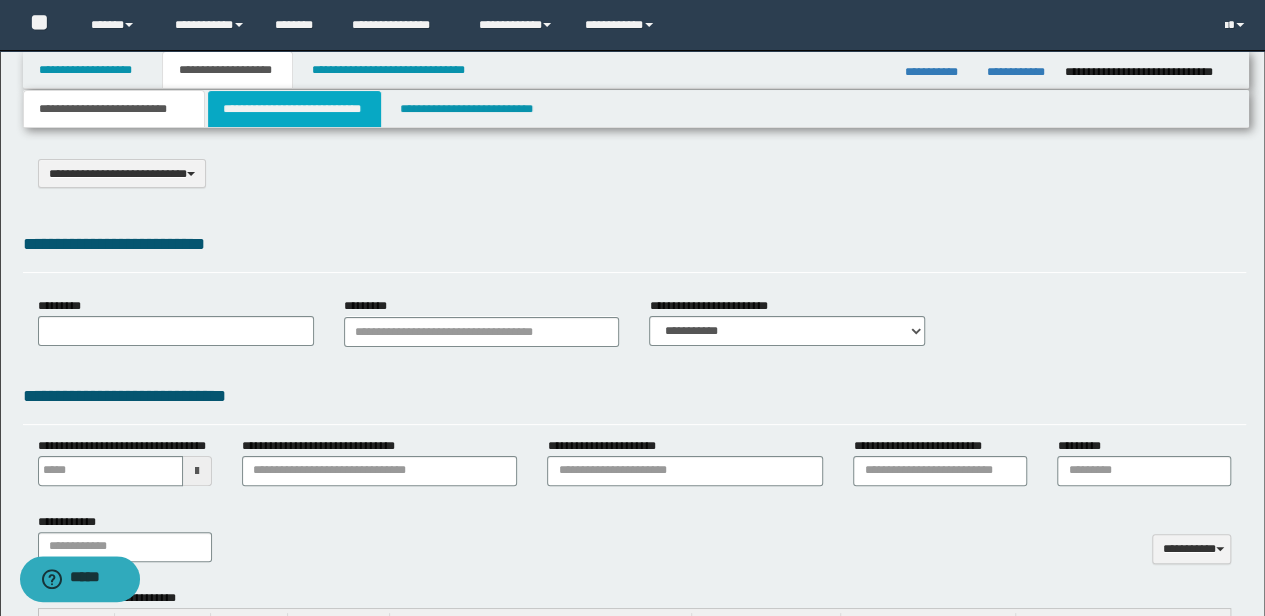 click on "**********" at bounding box center (294, 109) 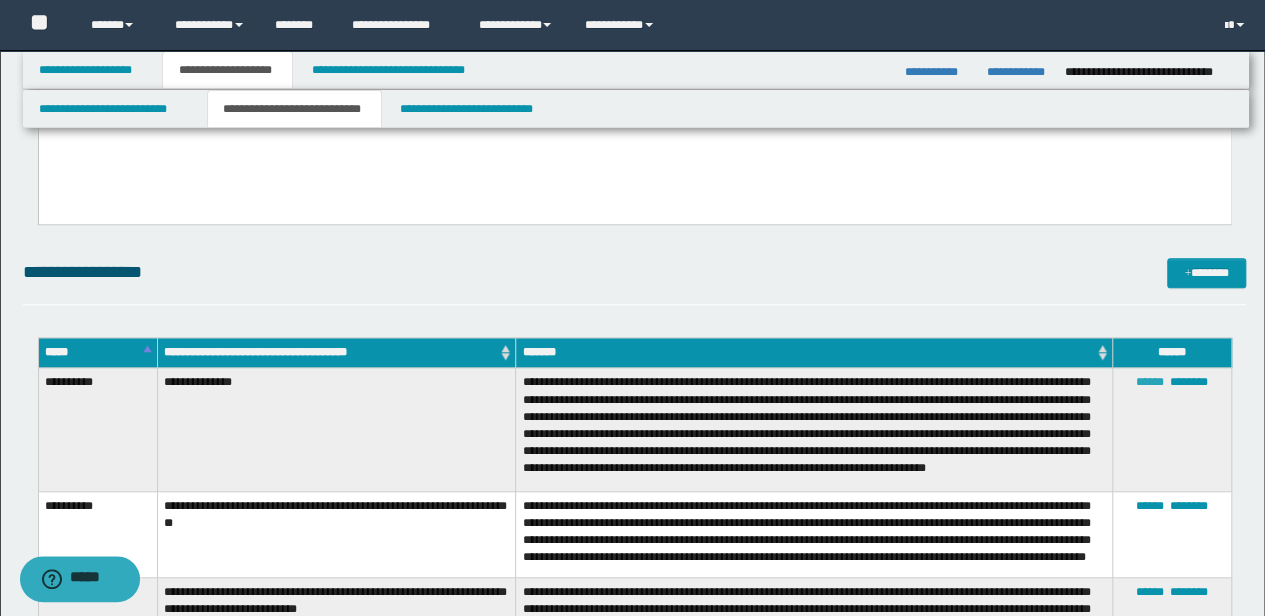 scroll, scrollTop: 666, scrollLeft: 0, axis: vertical 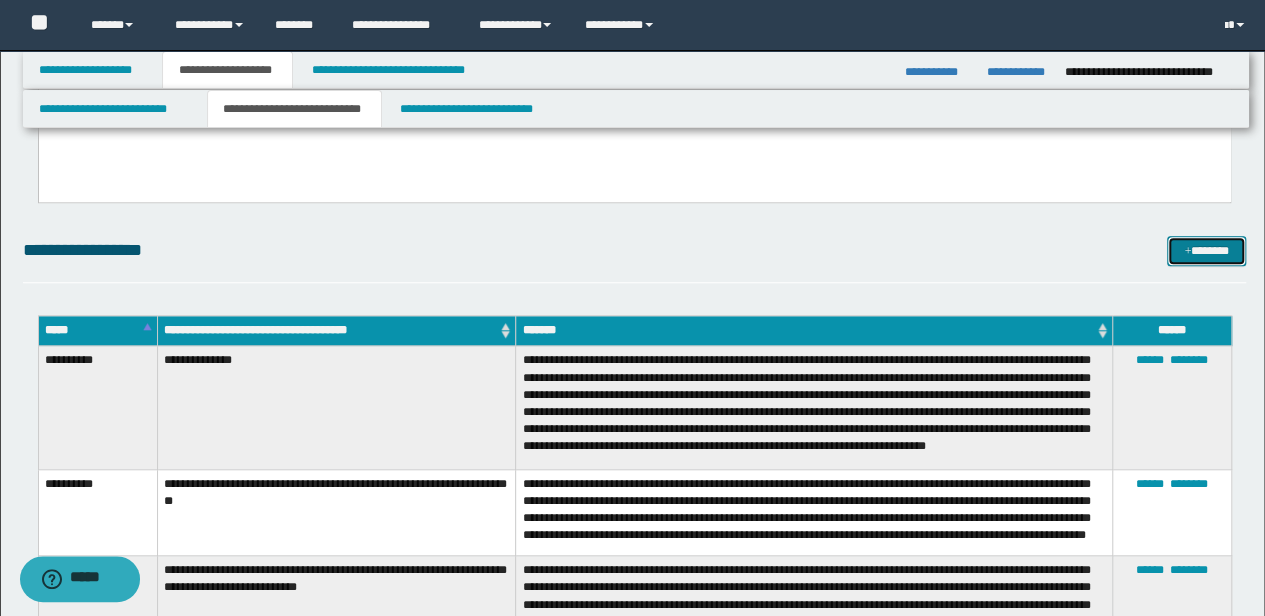click on "*******" at bounding box center [1206, 250] 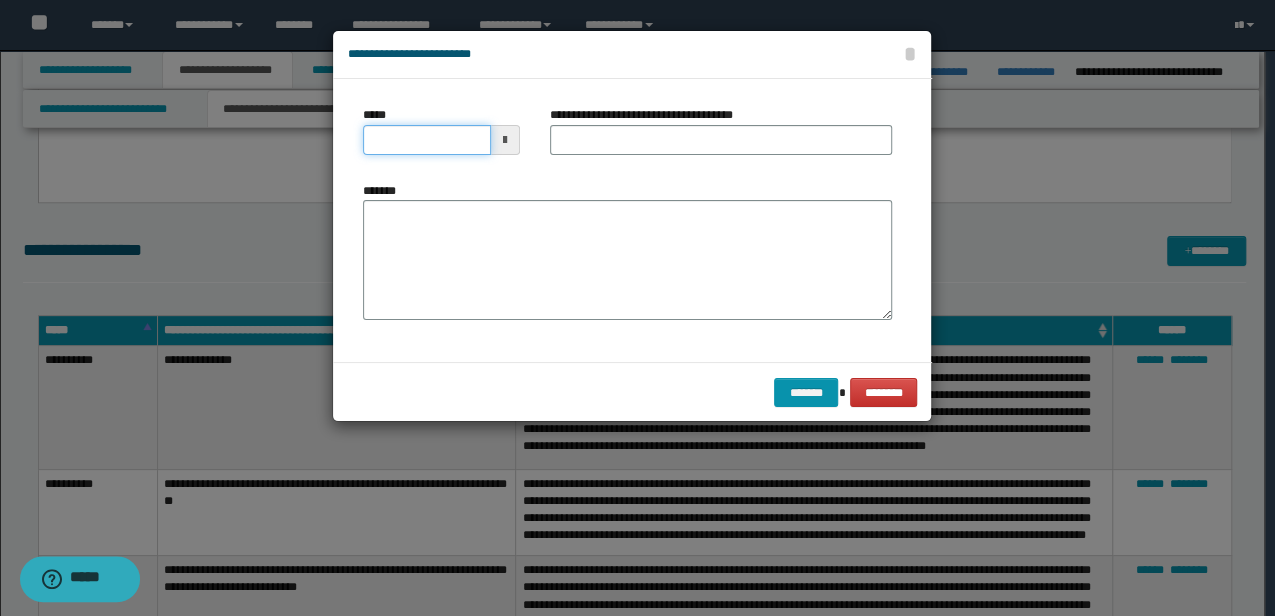 click on "*****" at bounding box center (426, 140) 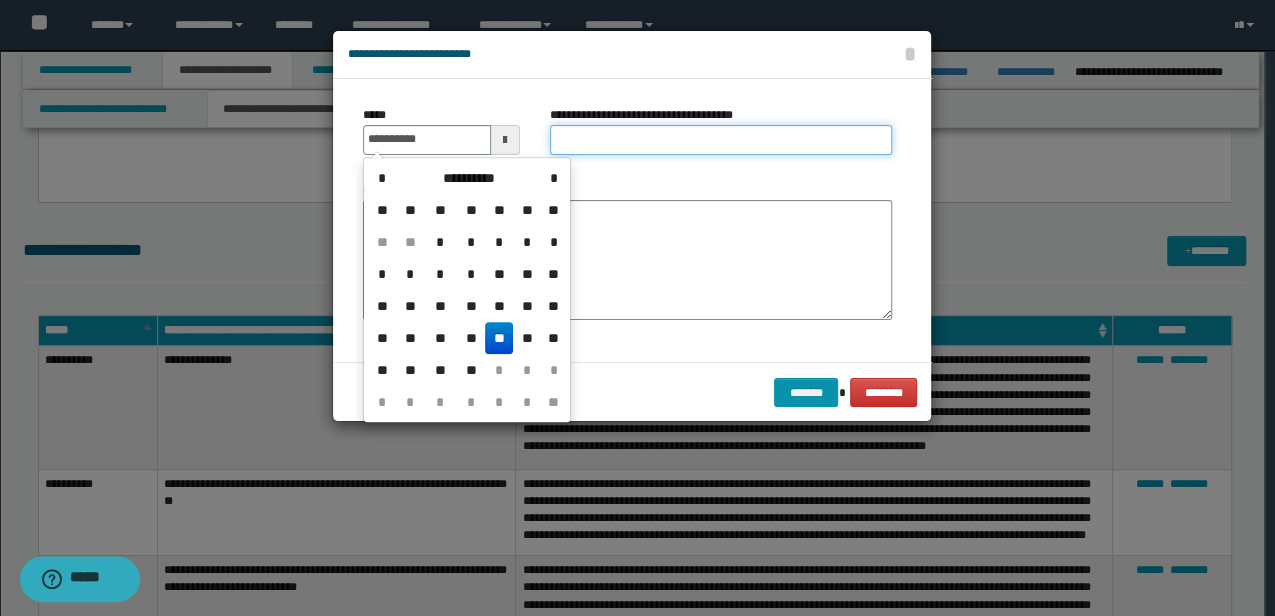 type on "**********" 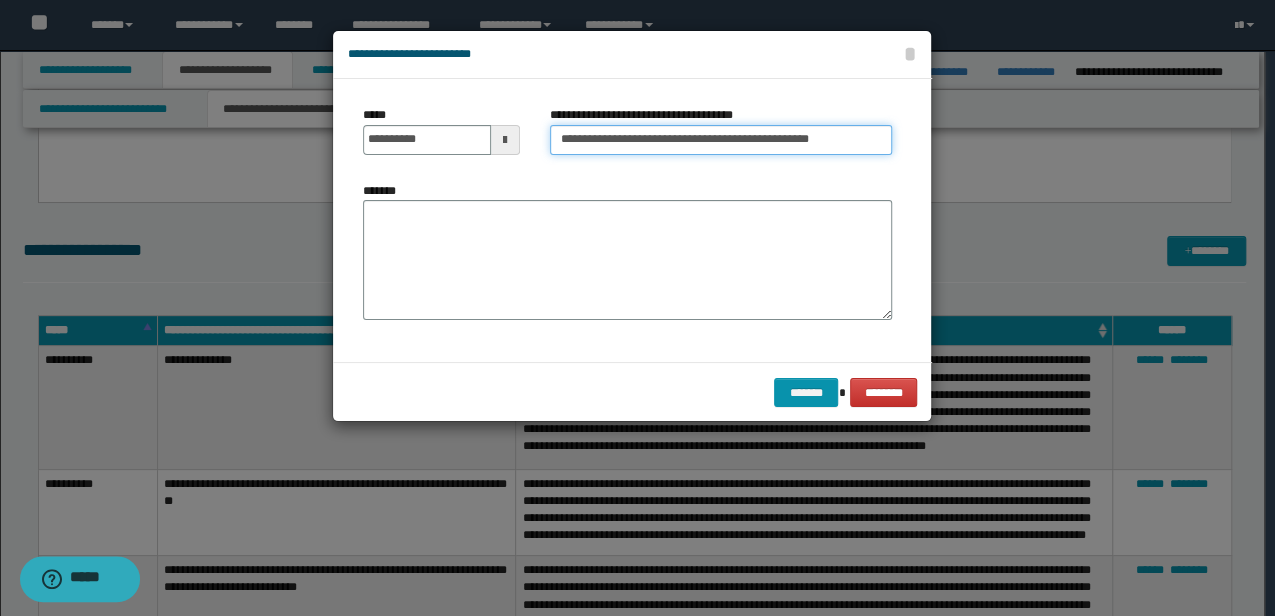 type on "**********" 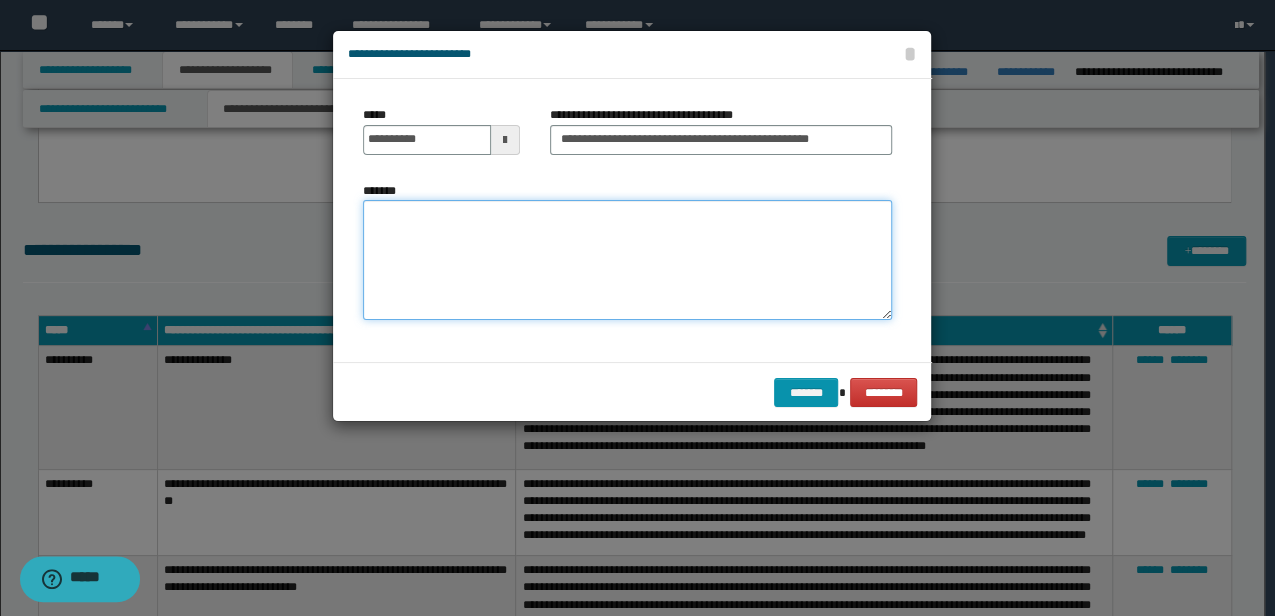 click on "*******" at bounding box center [627, 260] 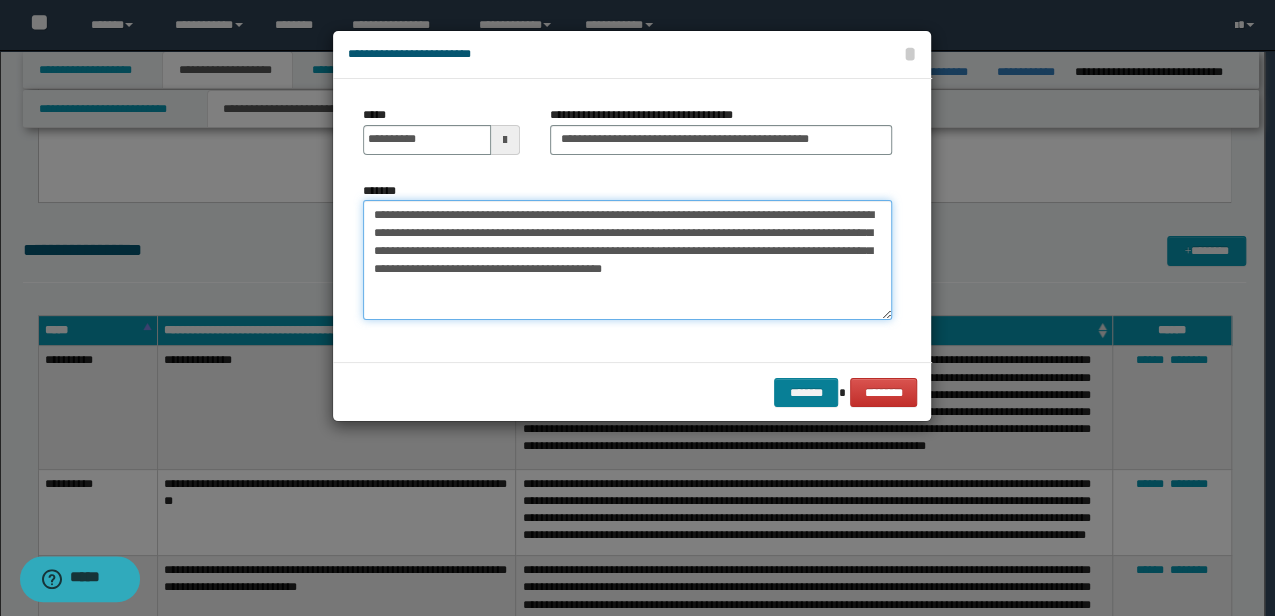 type on "**********" 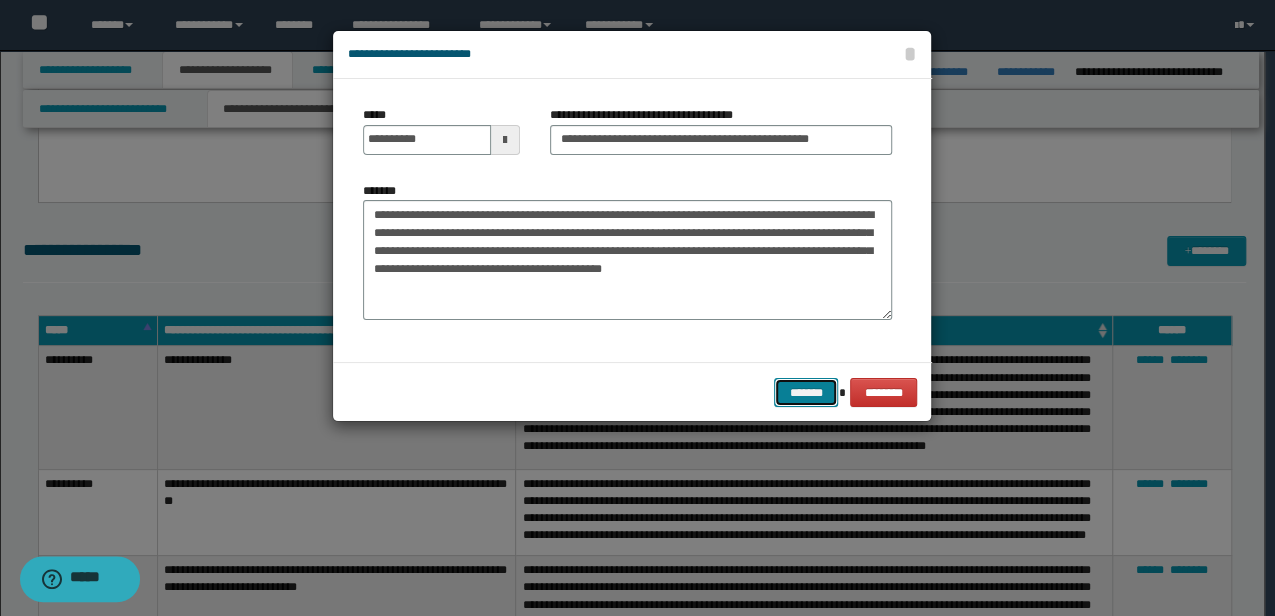 click on "*******" at bounding box center [806, 392] 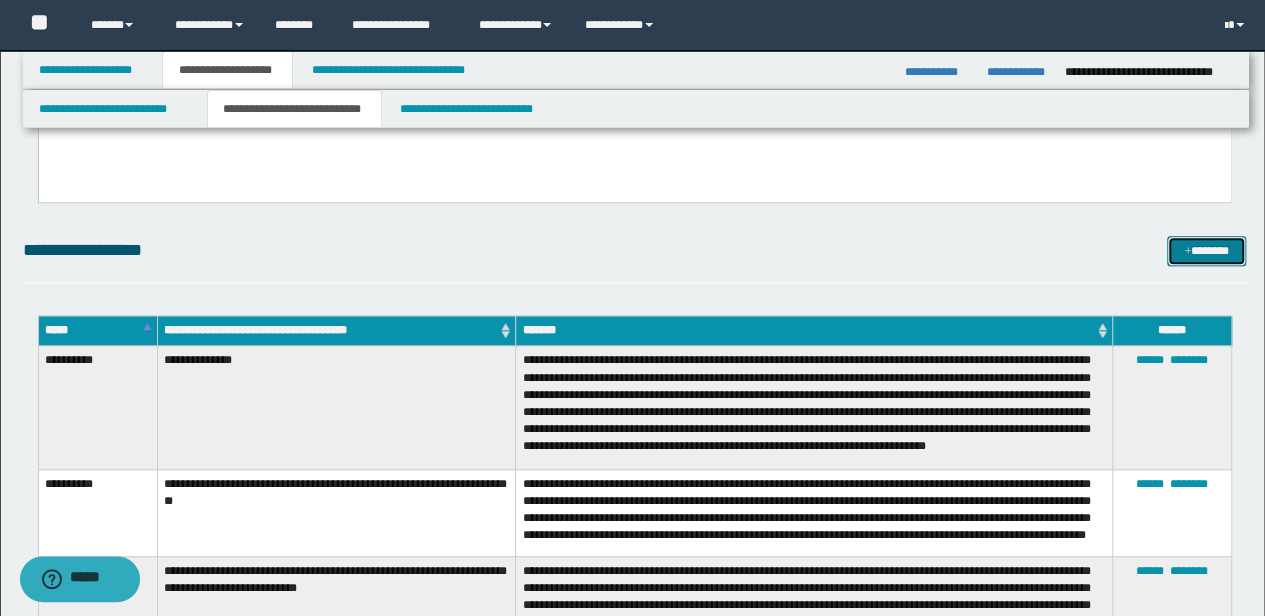 click on "*******" at bounding box center (1206, 250) 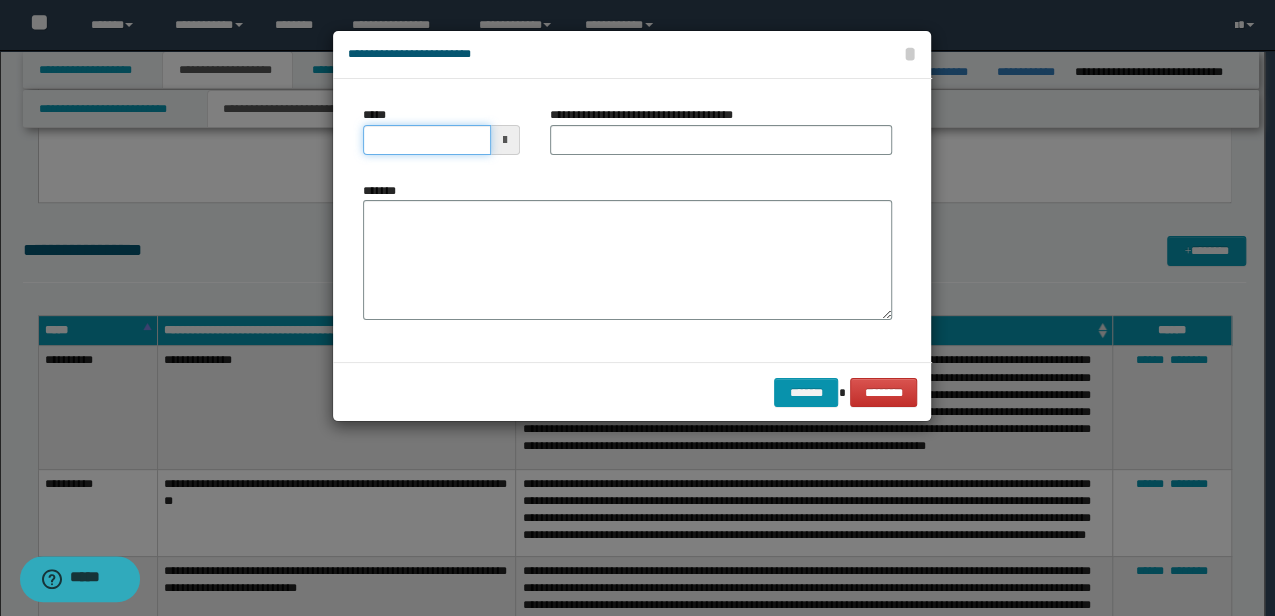 click on "*****" at bounding box center [426, 140] 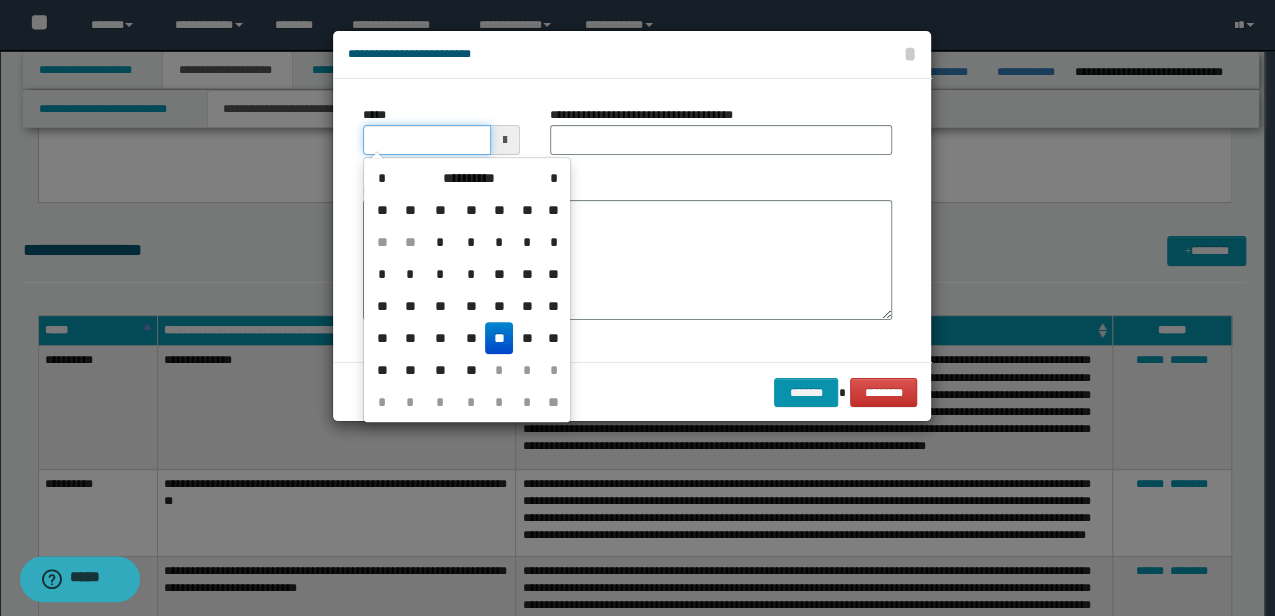 click on "*****" at bounding box center (426, 140) 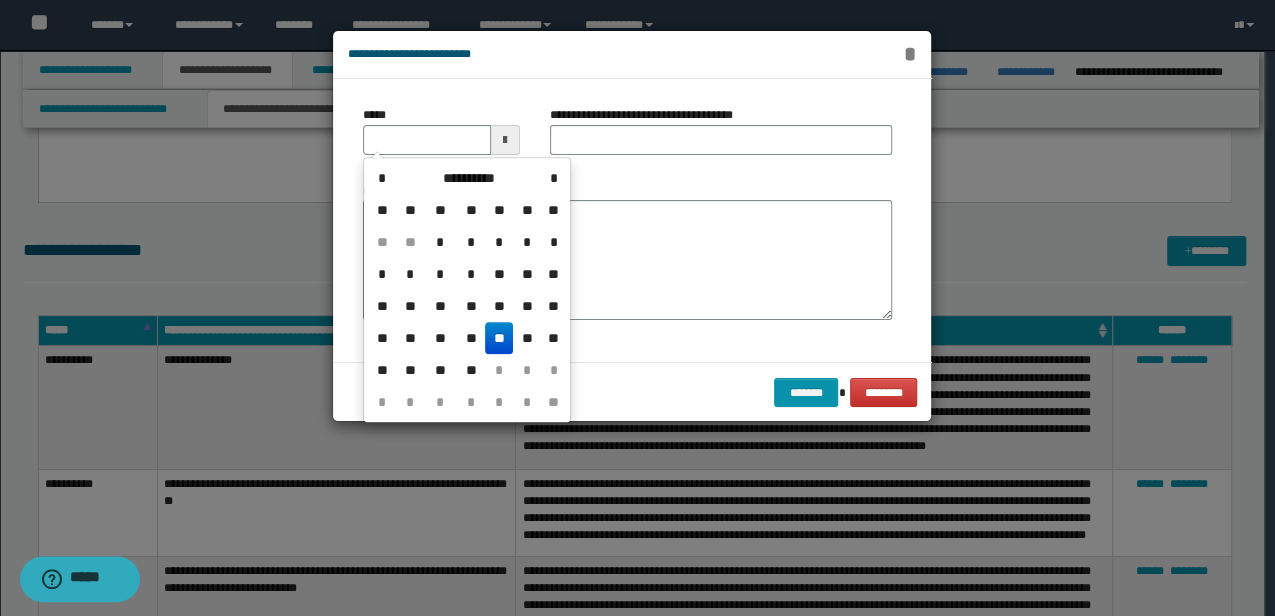 click on "*" at bounding box center (909, 54) 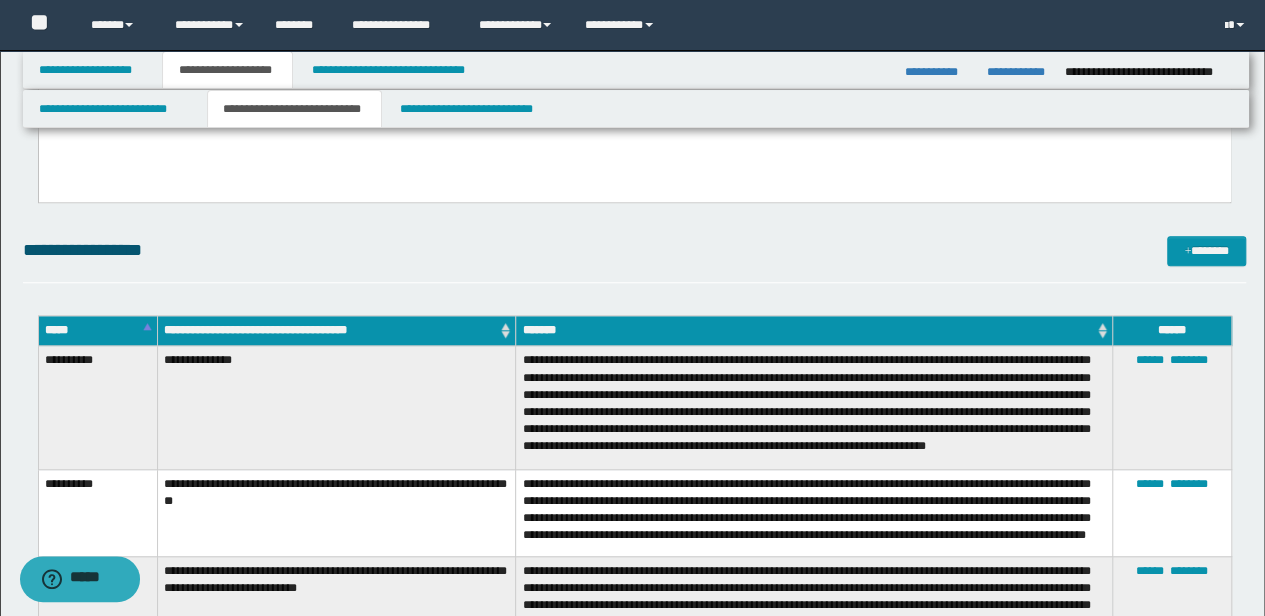 scroll, scrollTop: 188, scrollLeft: 0, axis: vertical 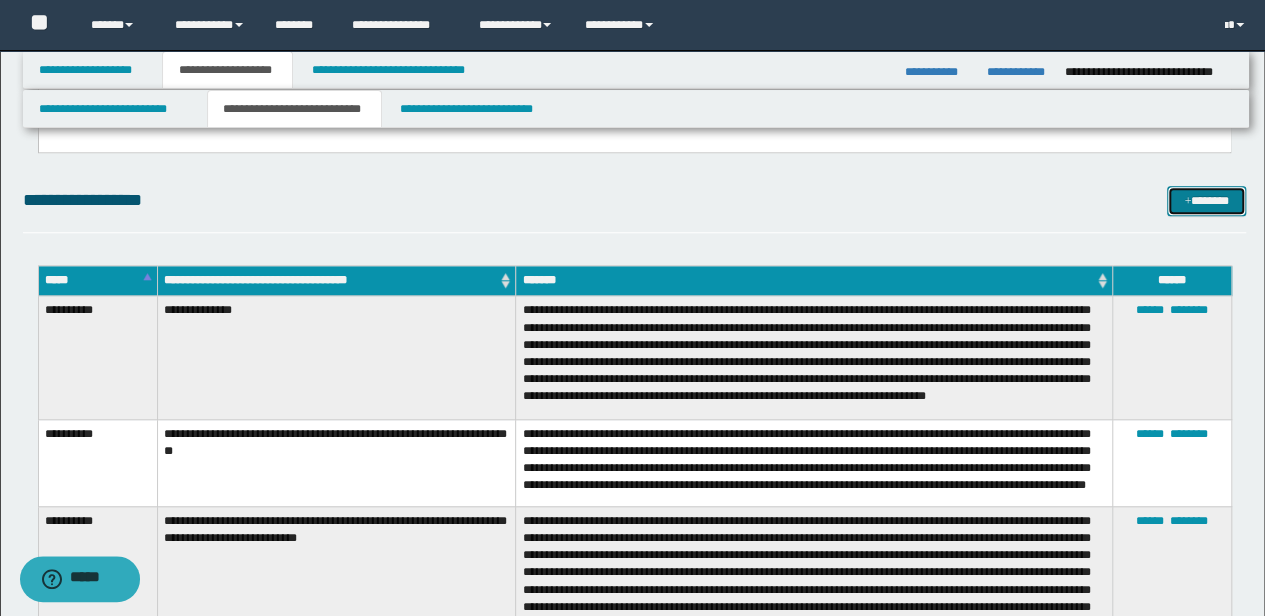 click on "*******" at bounding box center [1206, 200] 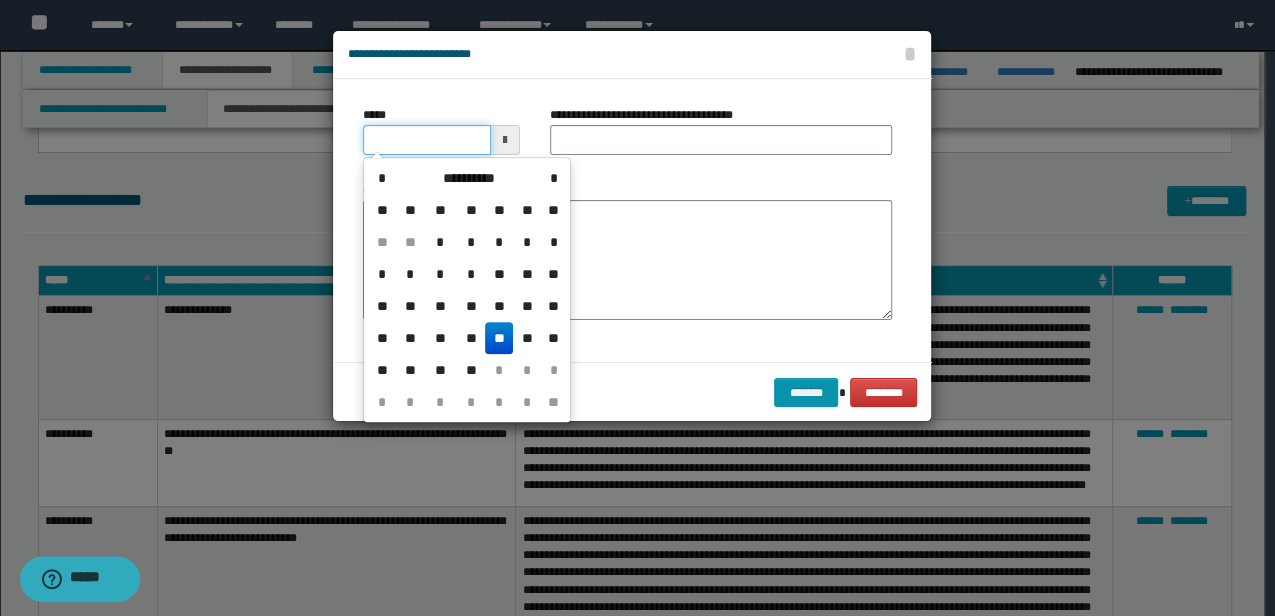 click on "*****" at bounding box center [426, 140] 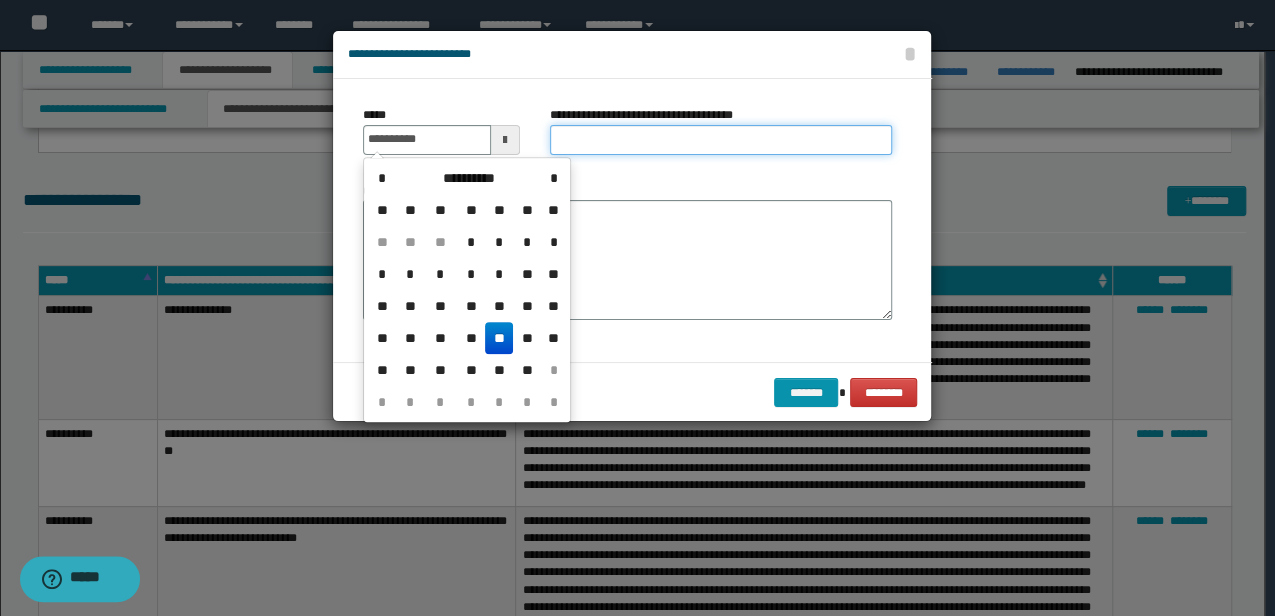 type on "**********" 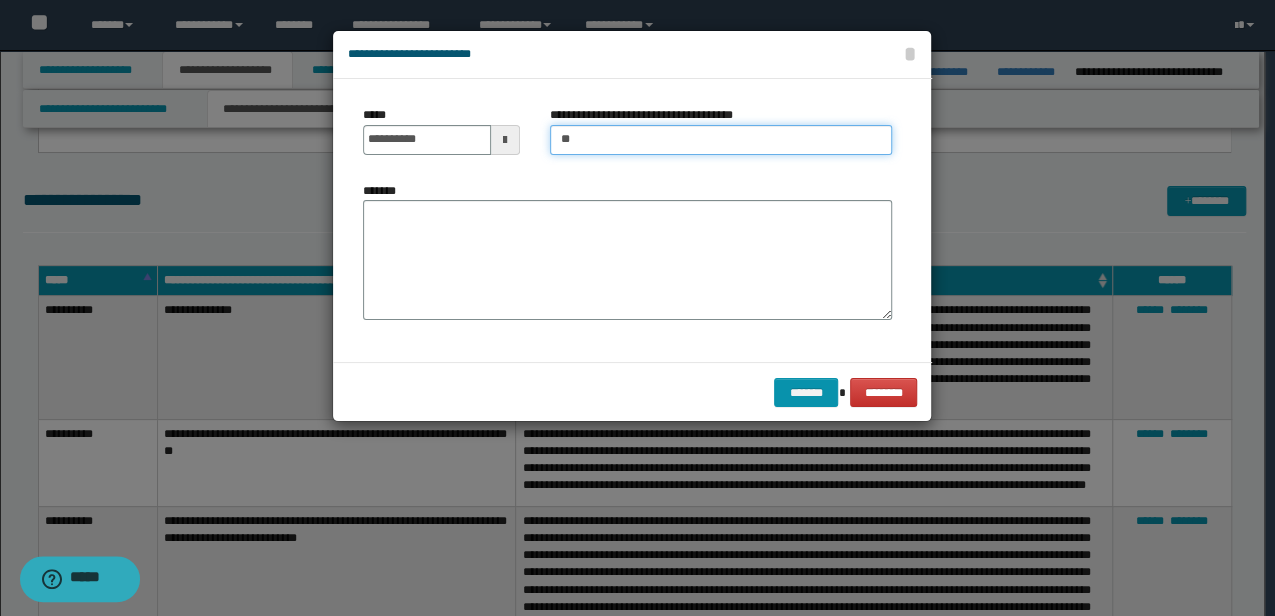 type on "*" 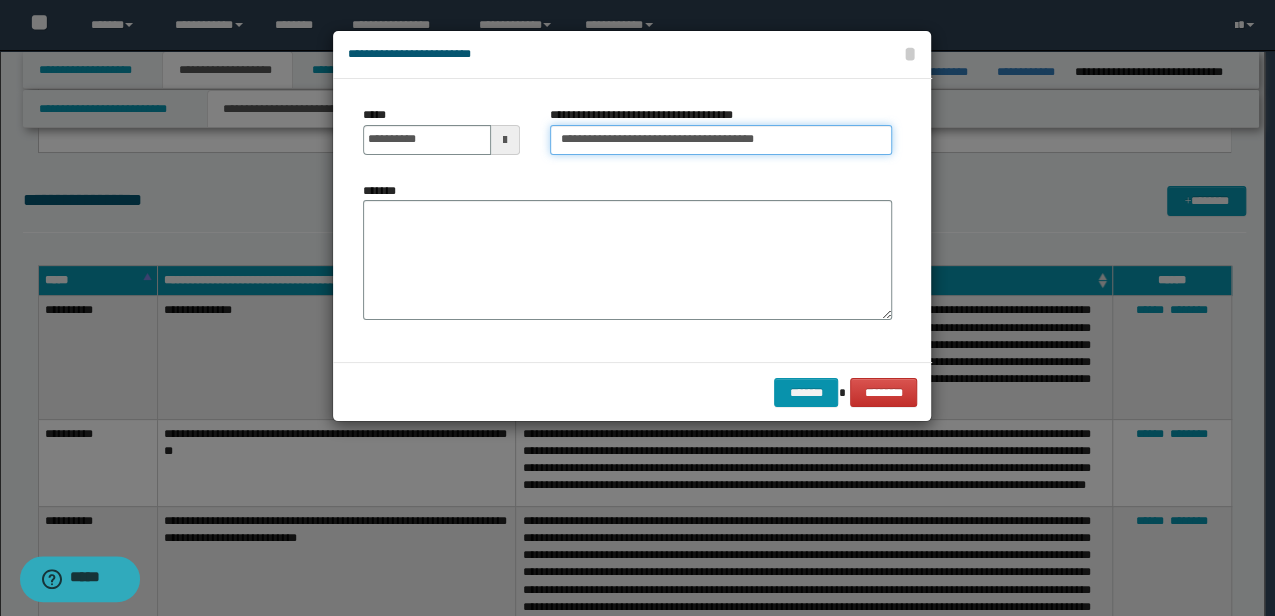 type on "**********" 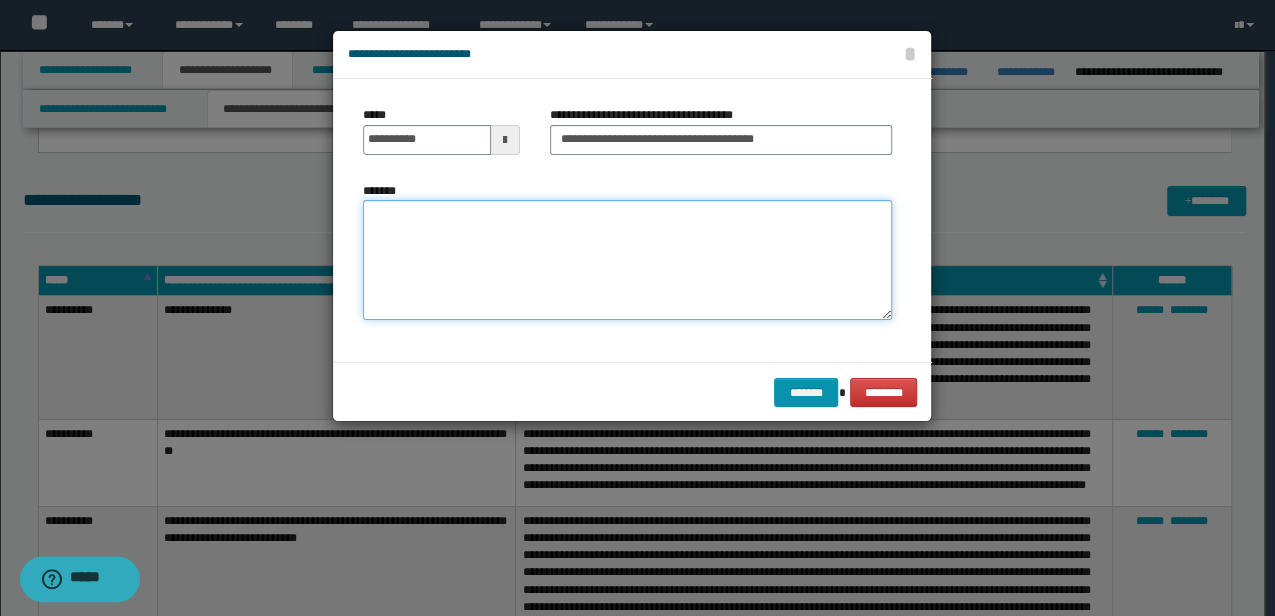 click on "*******" at bounding box center (627, 260) 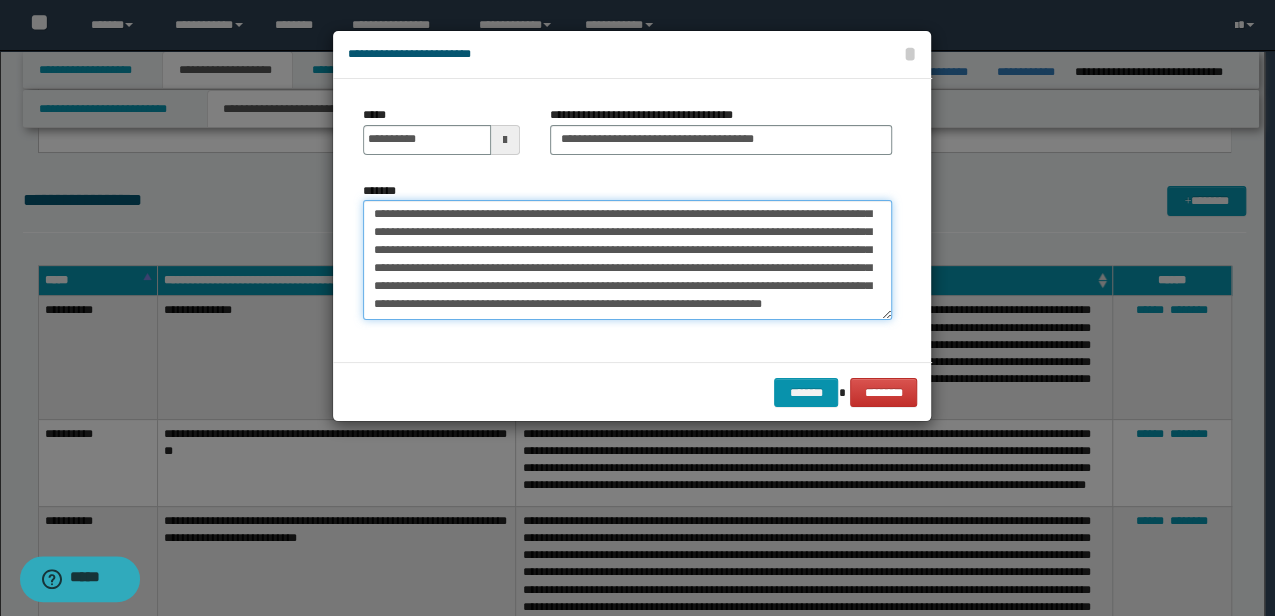scroll, scrollTop: 54, scrollLeft: 0, axis: vertical 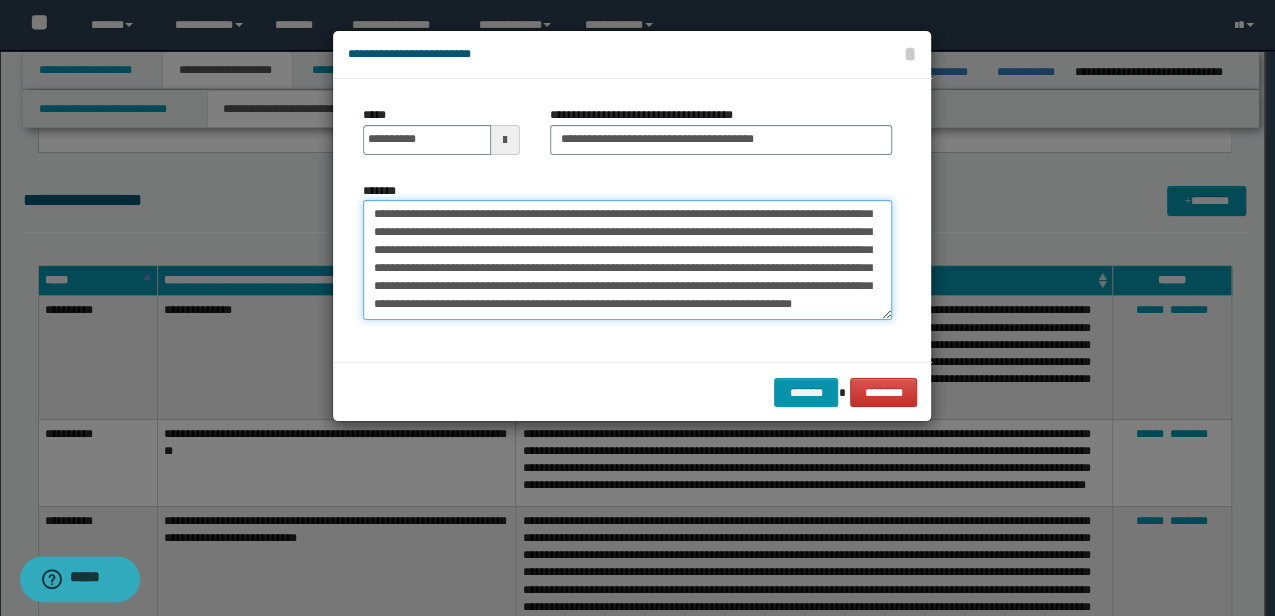 click on "**********" at bounding box center (627, 259) 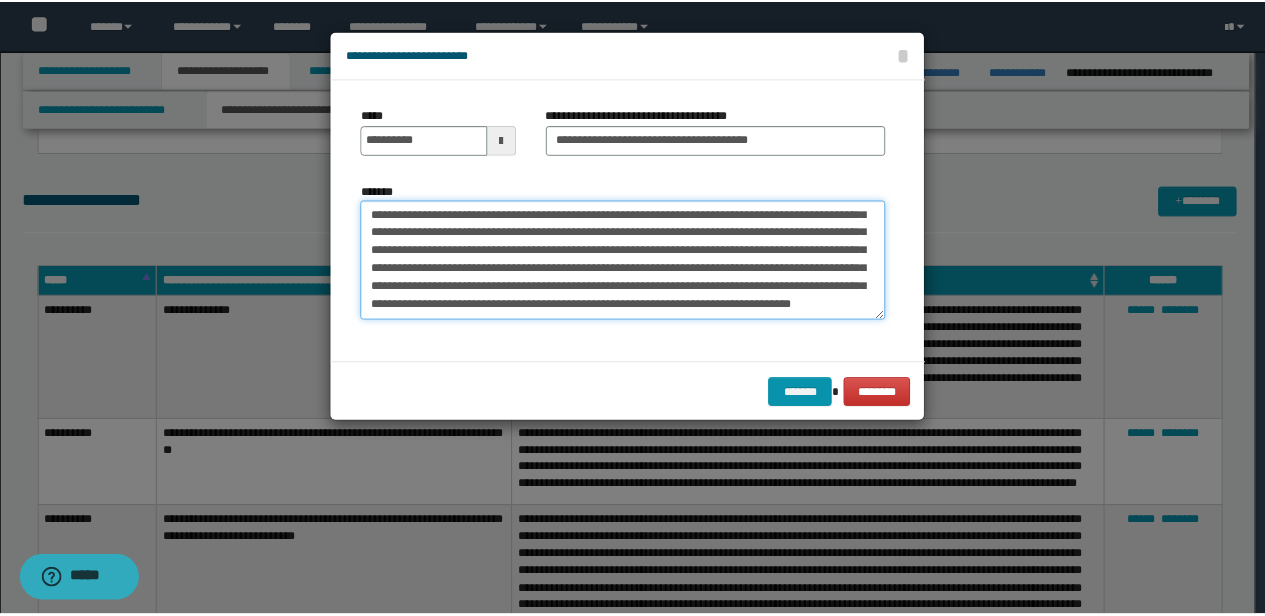 scroll, scrollTop: 54, scrollLeft: 0, axis: vertical 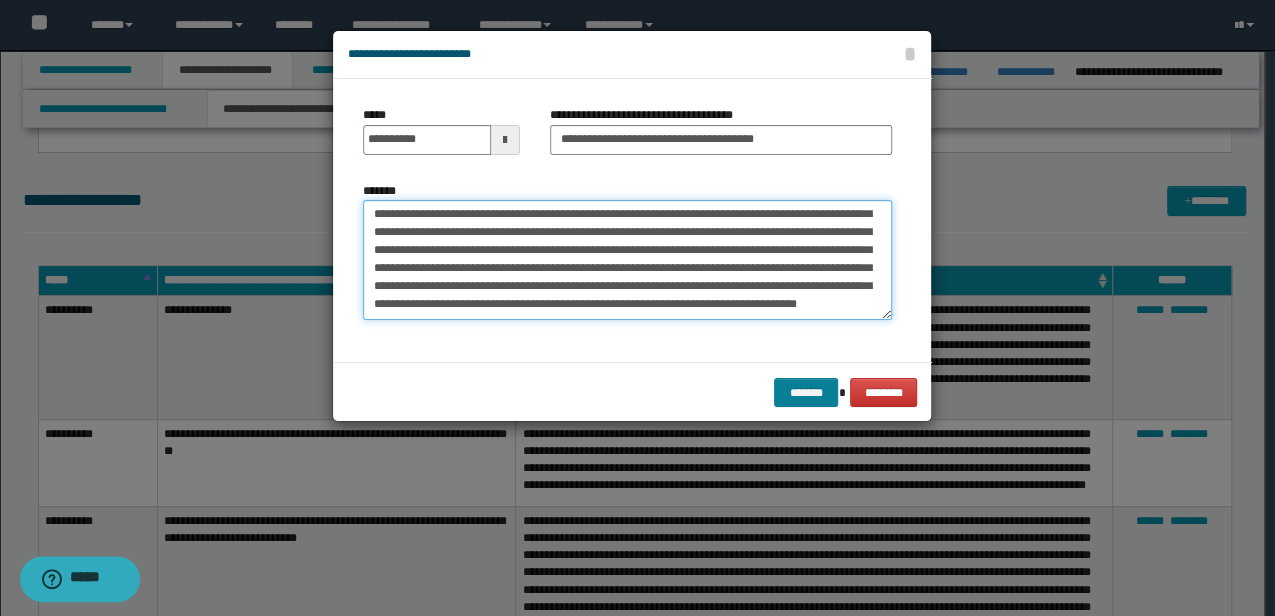 type on "**********" 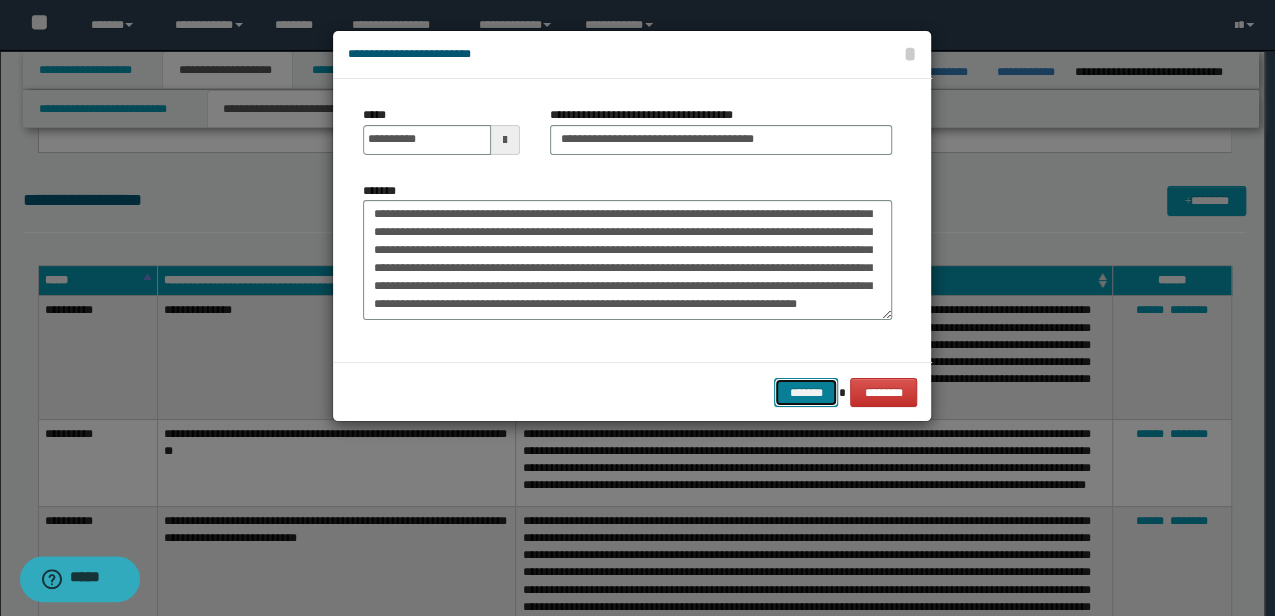 click on "*******" at bounding box center (806, 392) 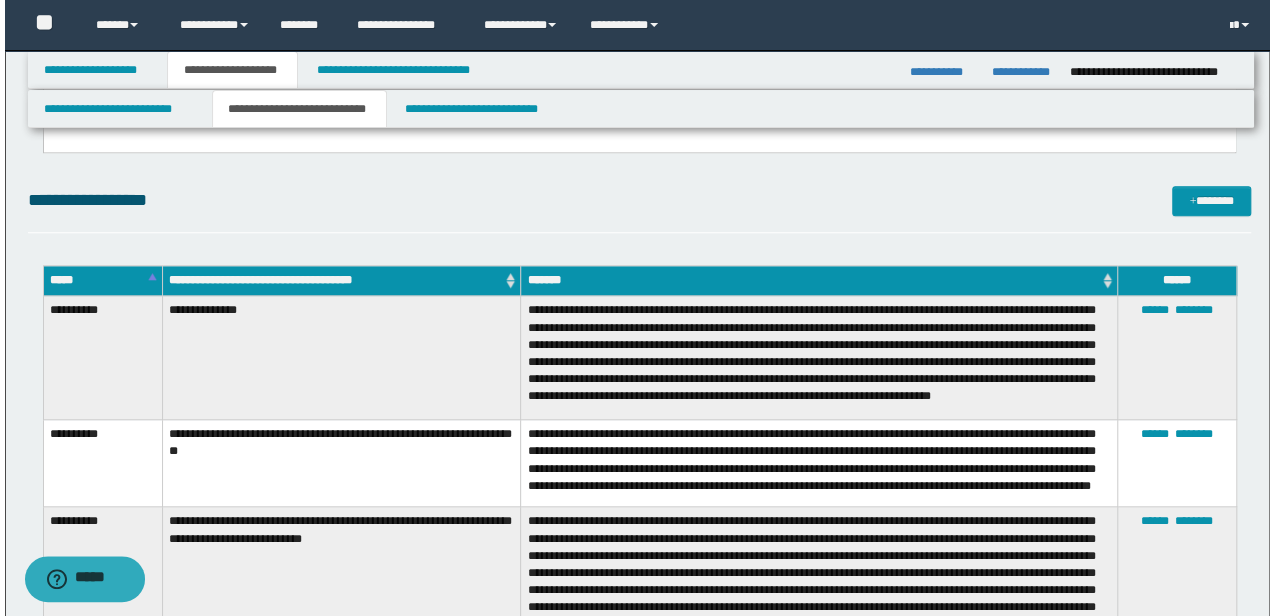 scroll, scrollTop: 1282, scrollLeft: 0, axis: vertical 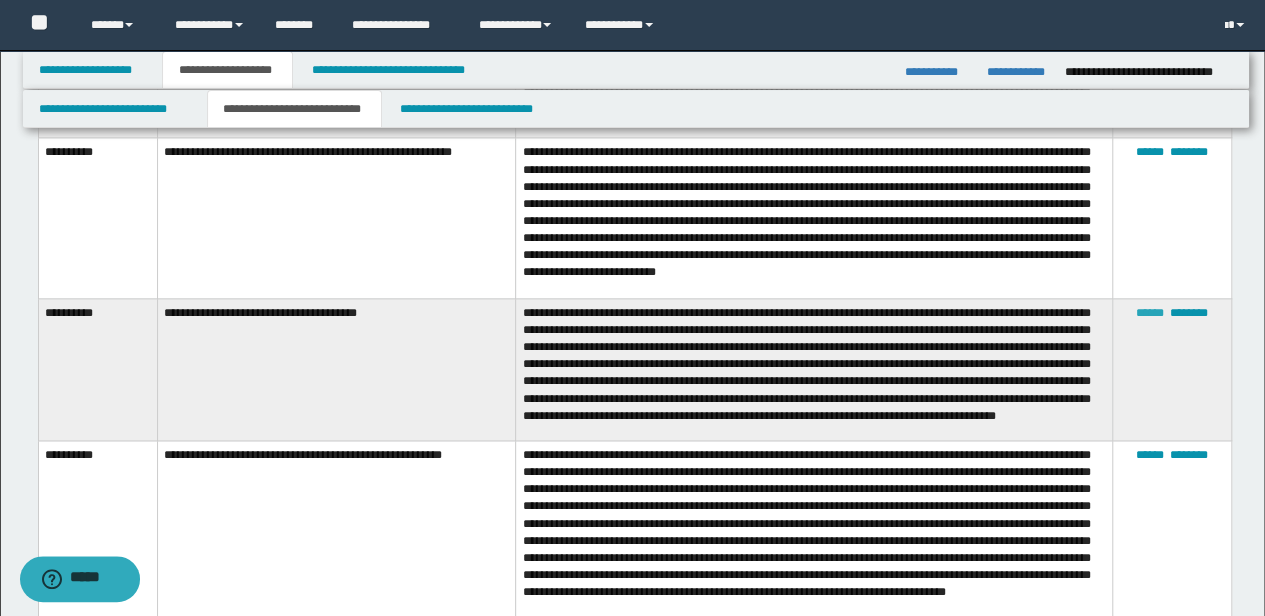 click on "******" at bounding box center (1150, 313) 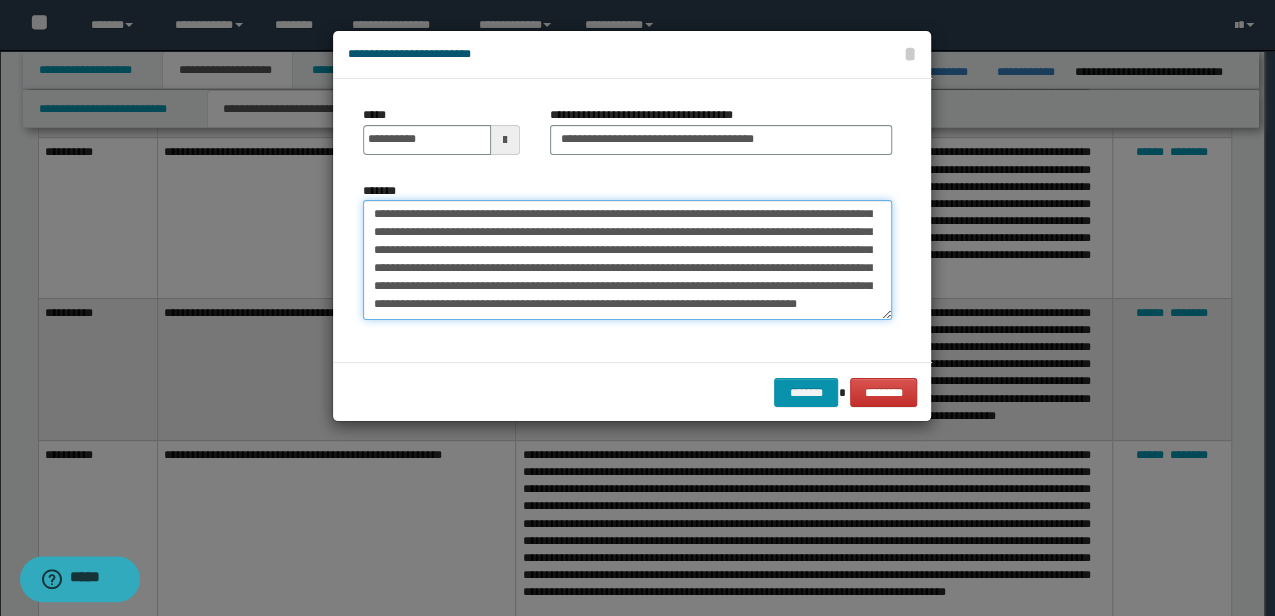 drag, startPoint x: 562, startPoint y: 306, endPoint x: 573, endPoint y: 328, distance: 24.596748 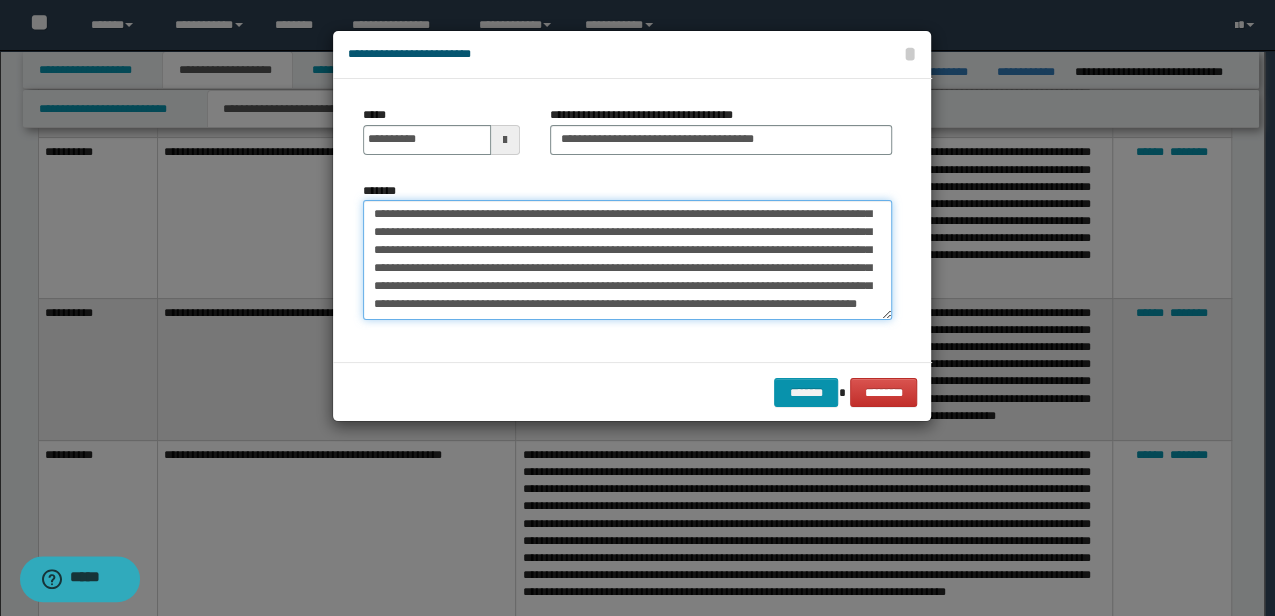 paste on "**********" 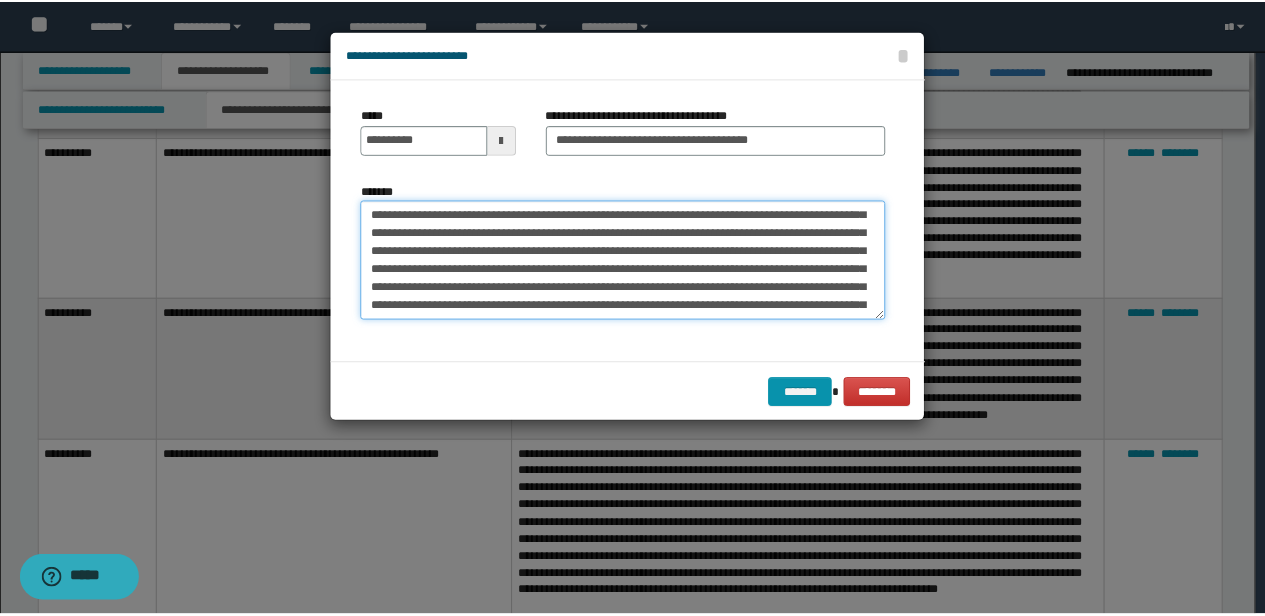 scroll, scrollTop: 228, scrollLeft: 0, axis: vertical 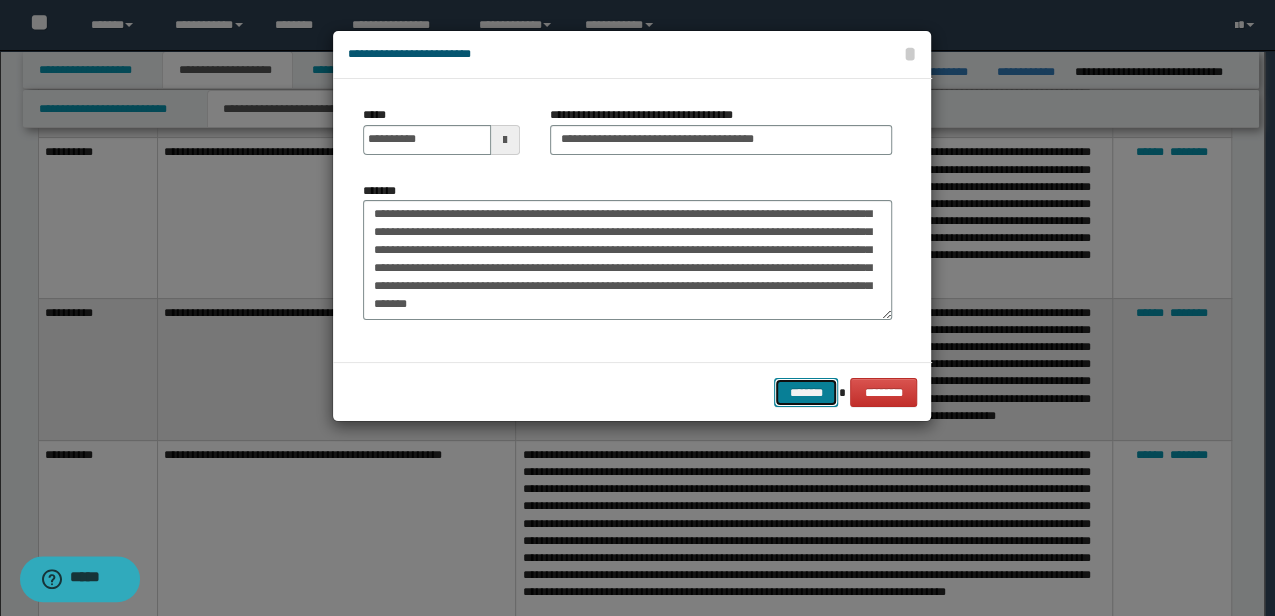 click on "*******" at bounding box center [806, 392] 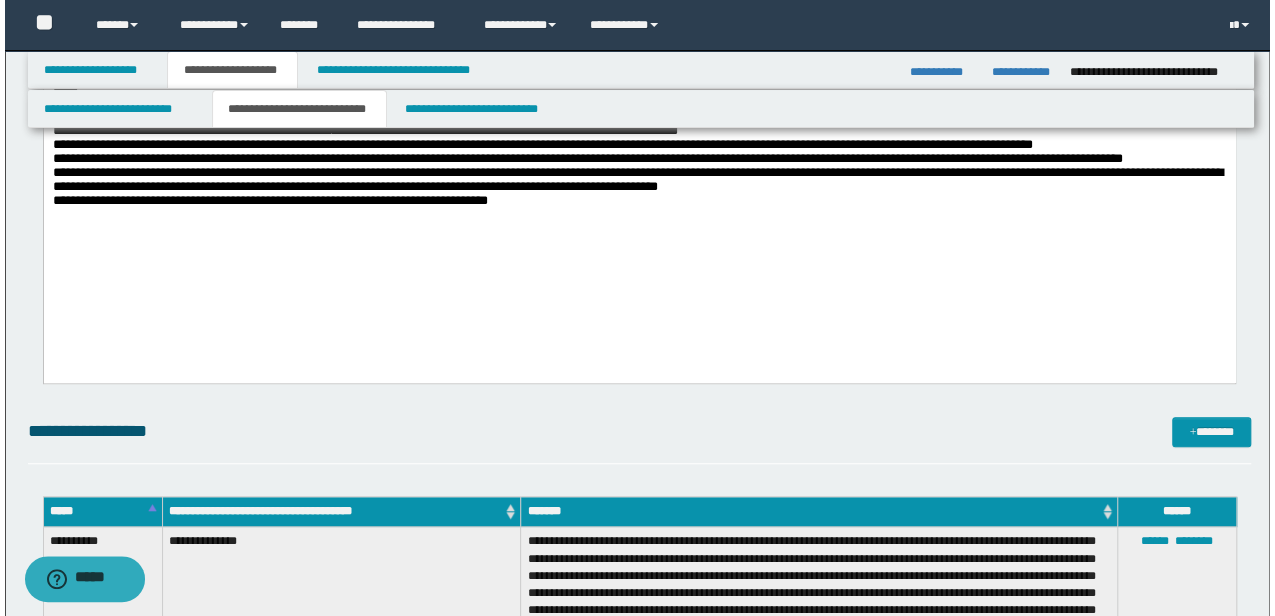 scroll, scrollTop: 549, scrollLeft: 0, axis: vertical 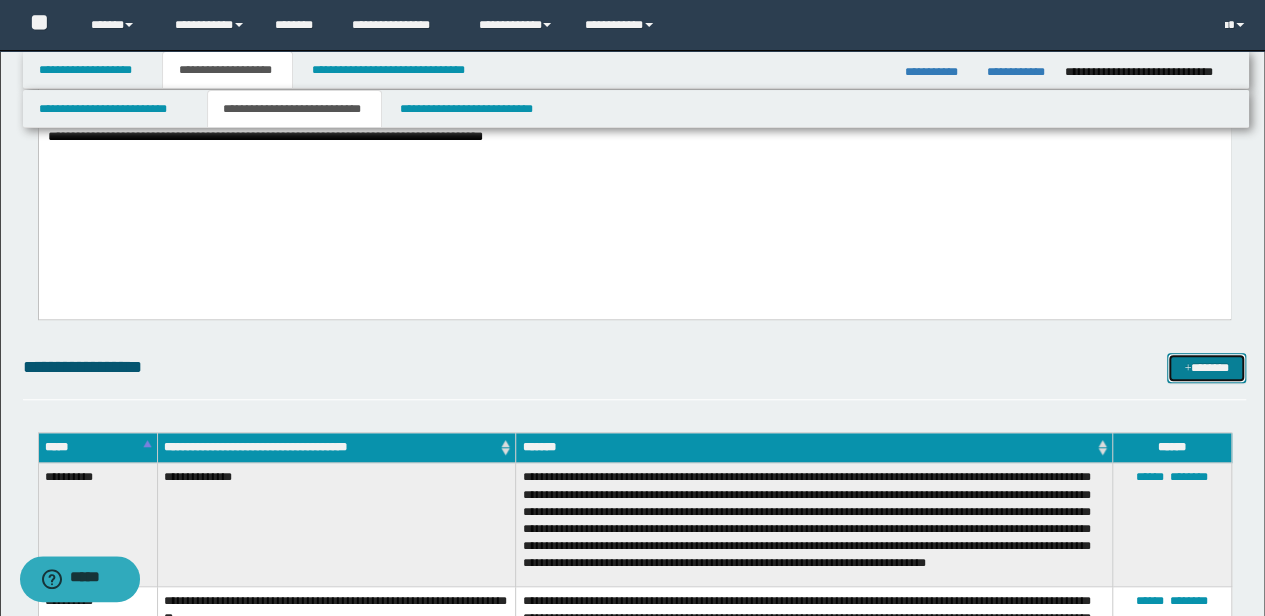 click on "*******" at bounding box center [1206, 367] 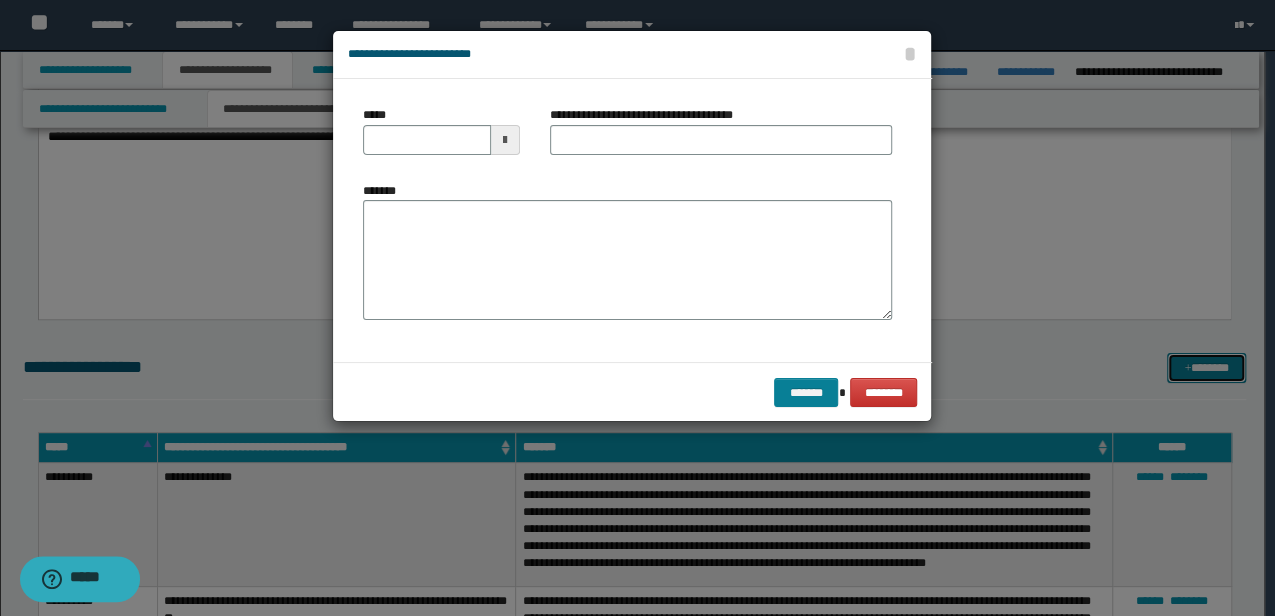 scroll, scrollTop: 0, scrollLeft: 0, axis: both 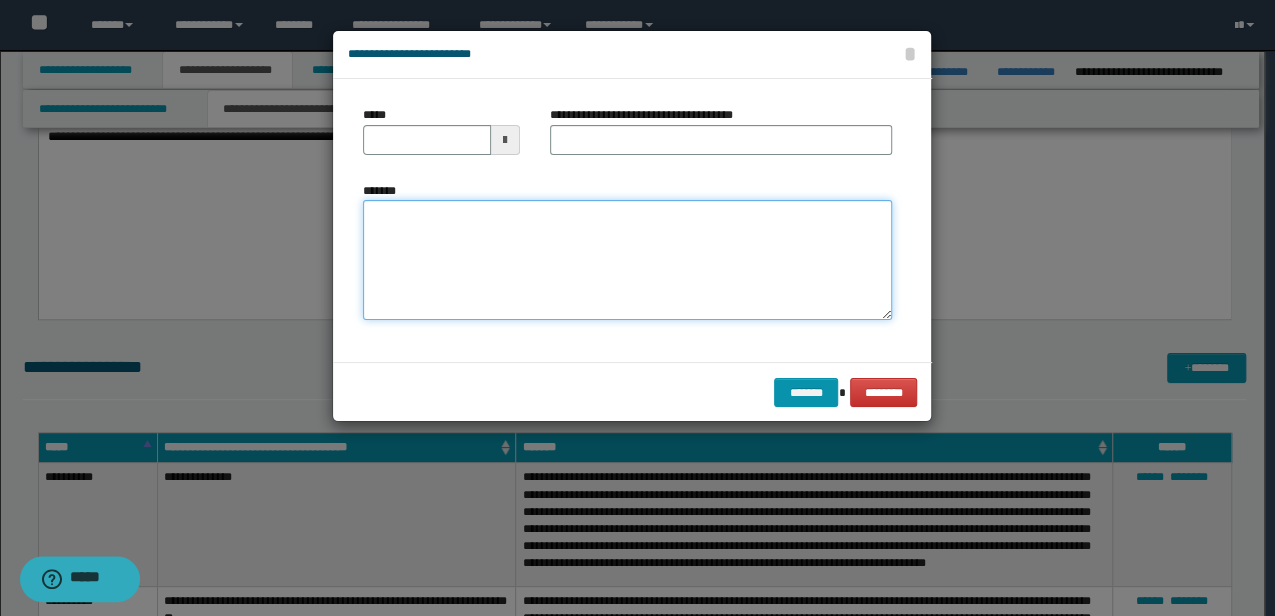 click on "*******" at bounding box center (627, 259) 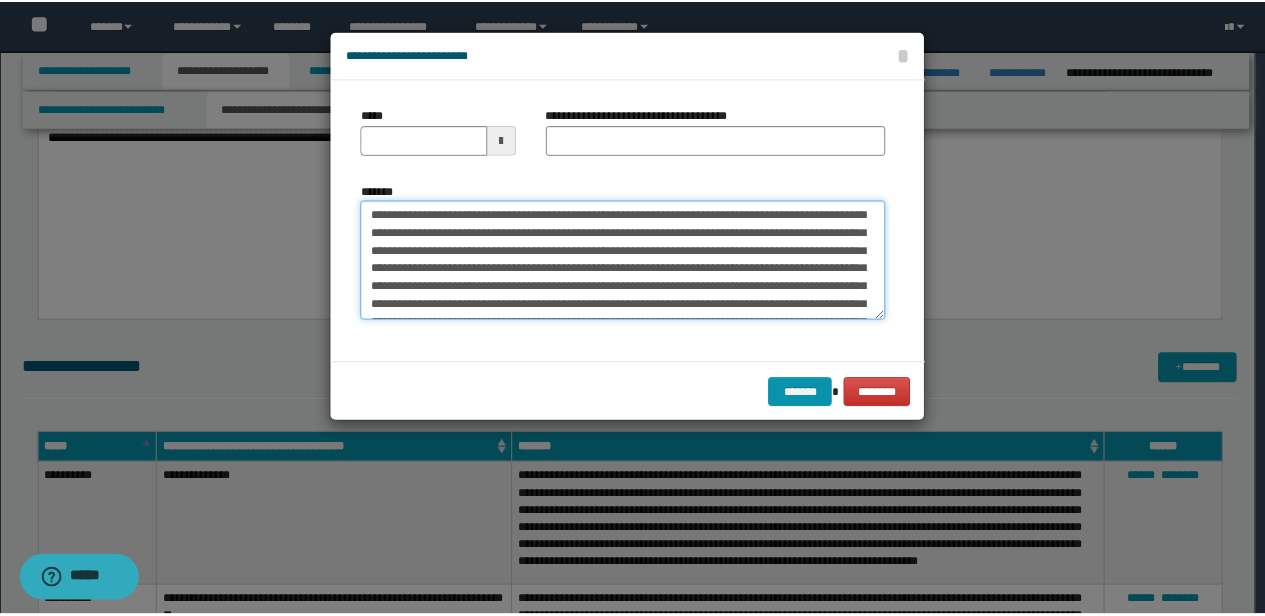 scroll, scrollTop: 246, scrollLeft: 0, axis: vertical 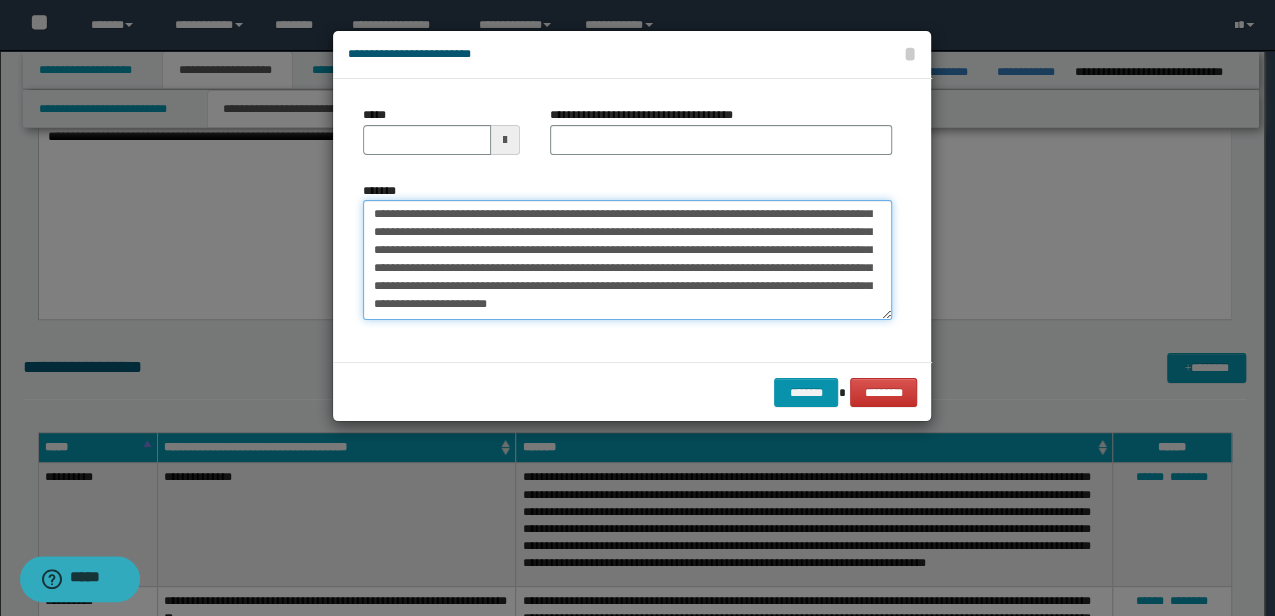 type 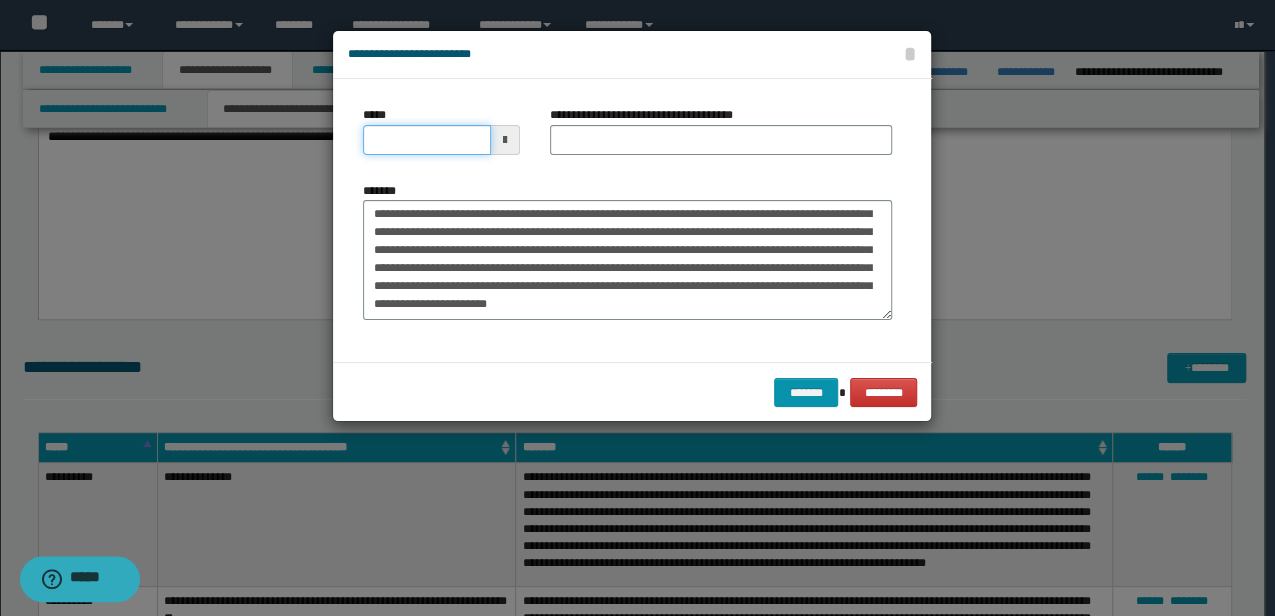 click on "*****" at bounding box center [426, 140] 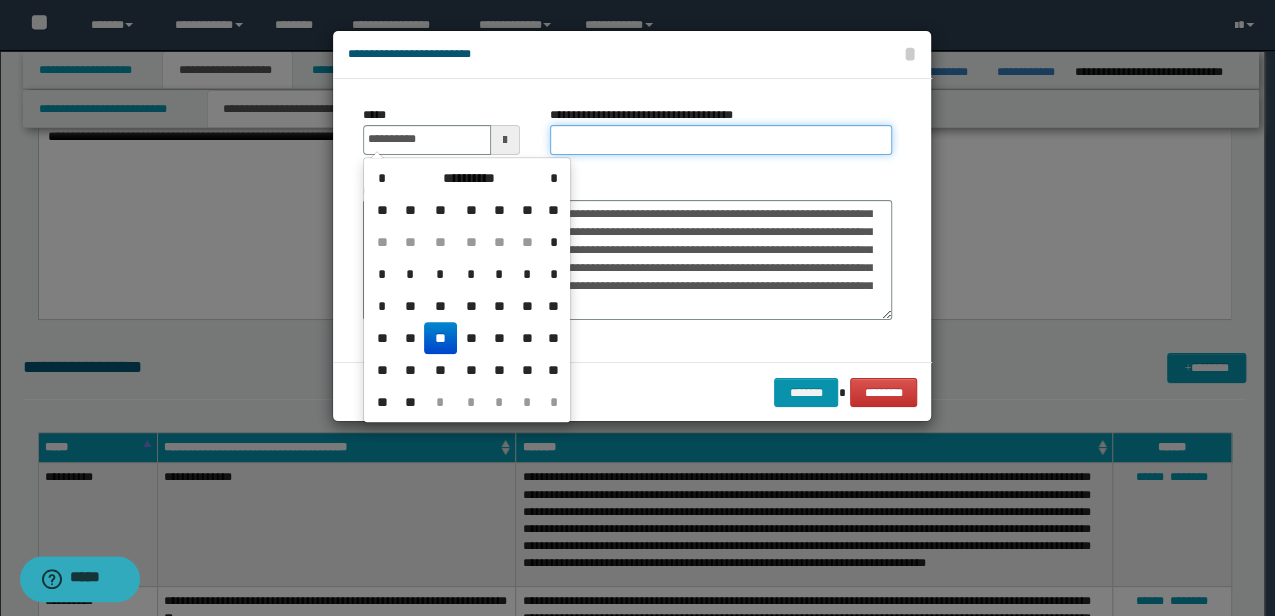 type on "**********" 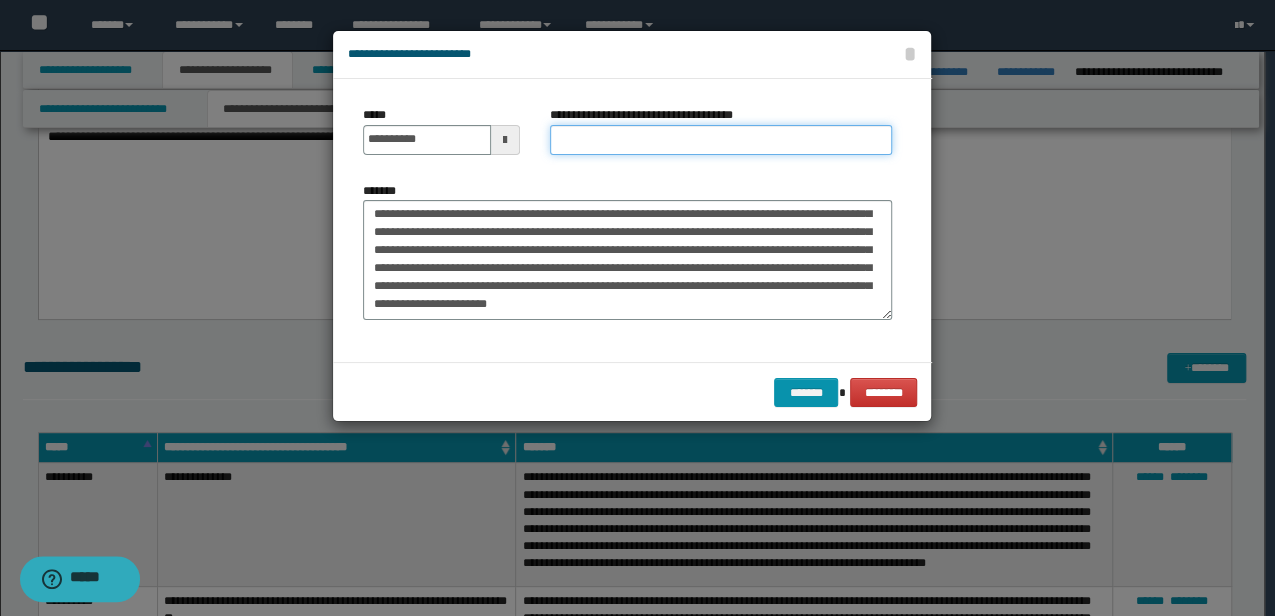 type on "**********" 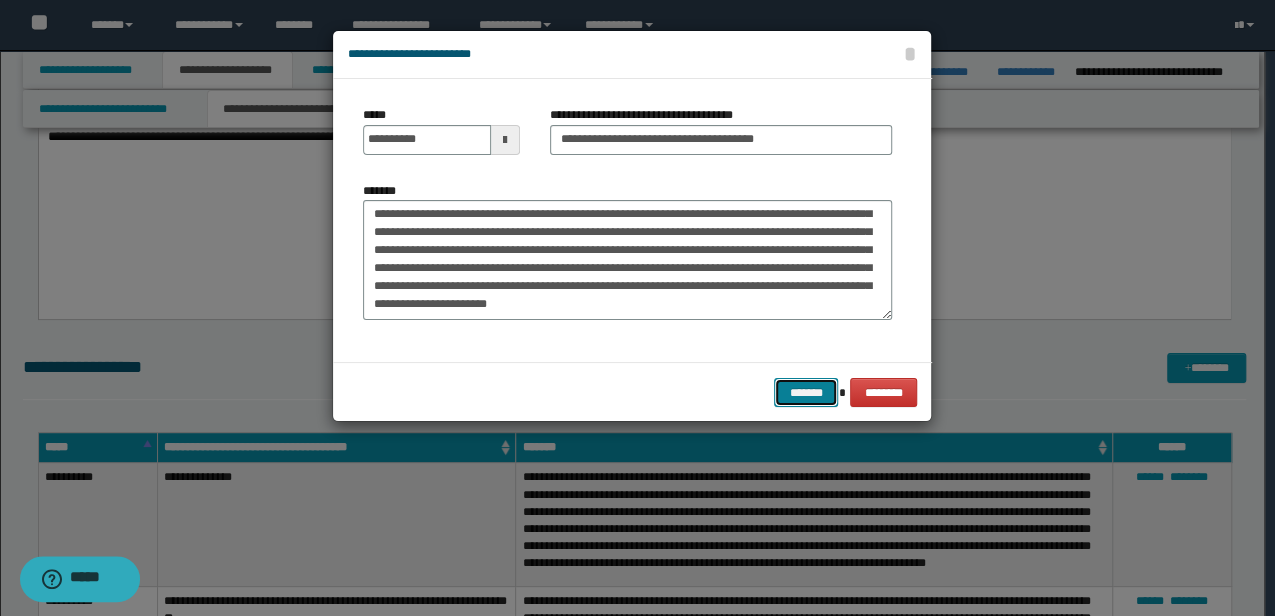 click on "*******" at bounding box center [806, 392] 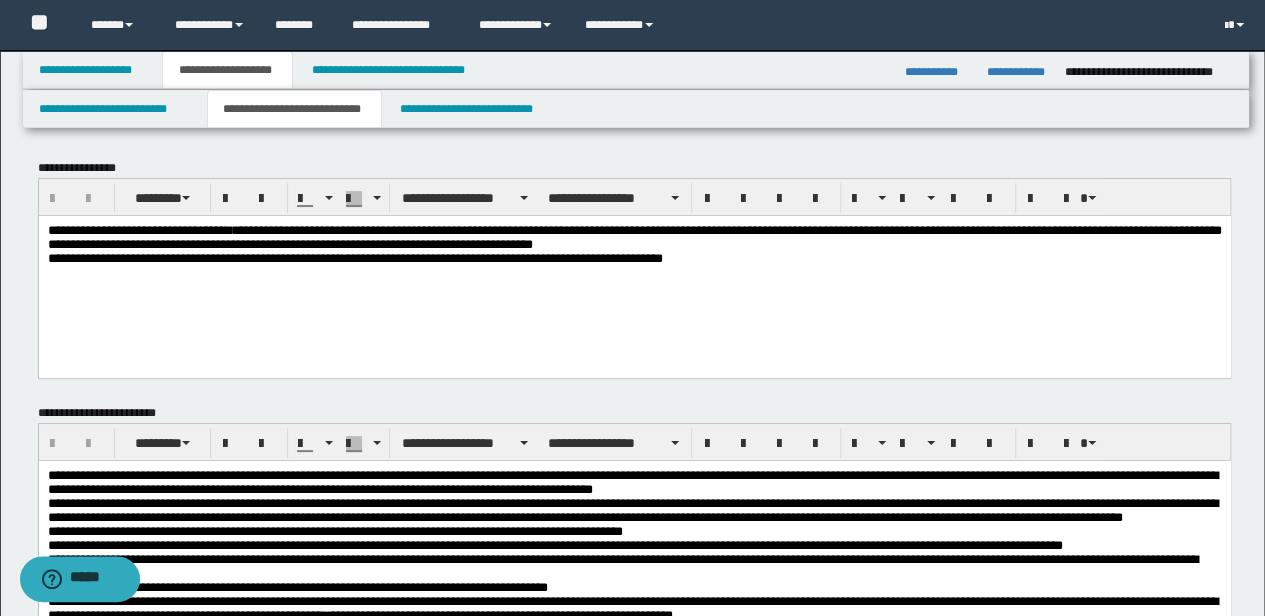 scroll, scrollTop: 66, scrollLeft: 0, axis: vertical 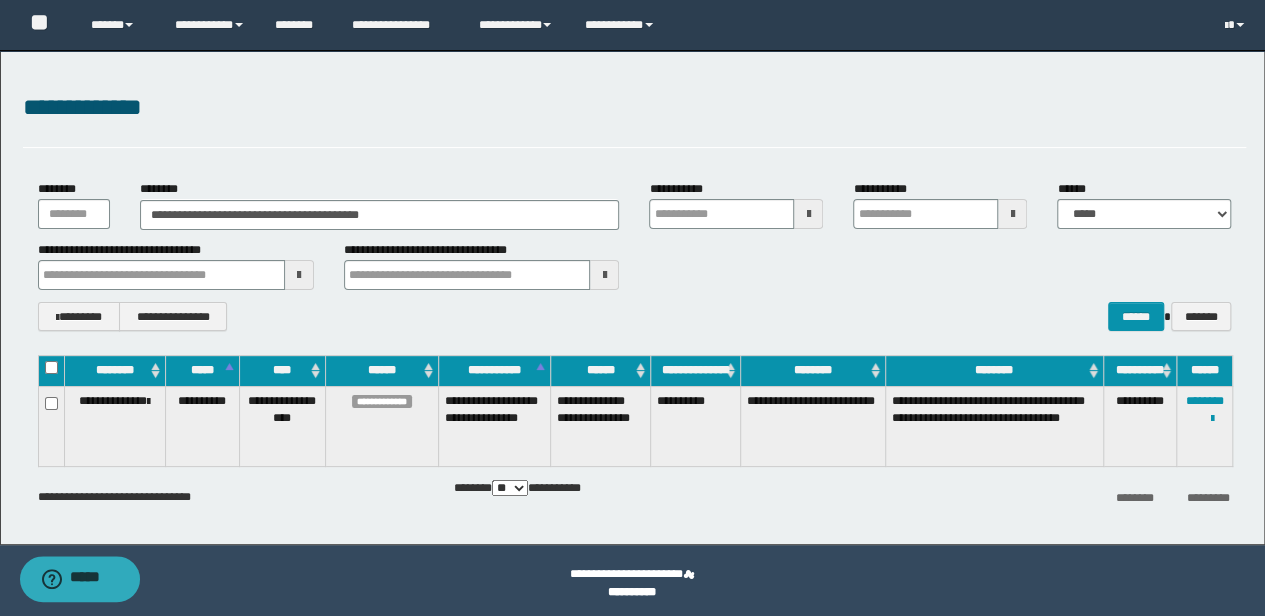 click at bounding box center (299, 275) 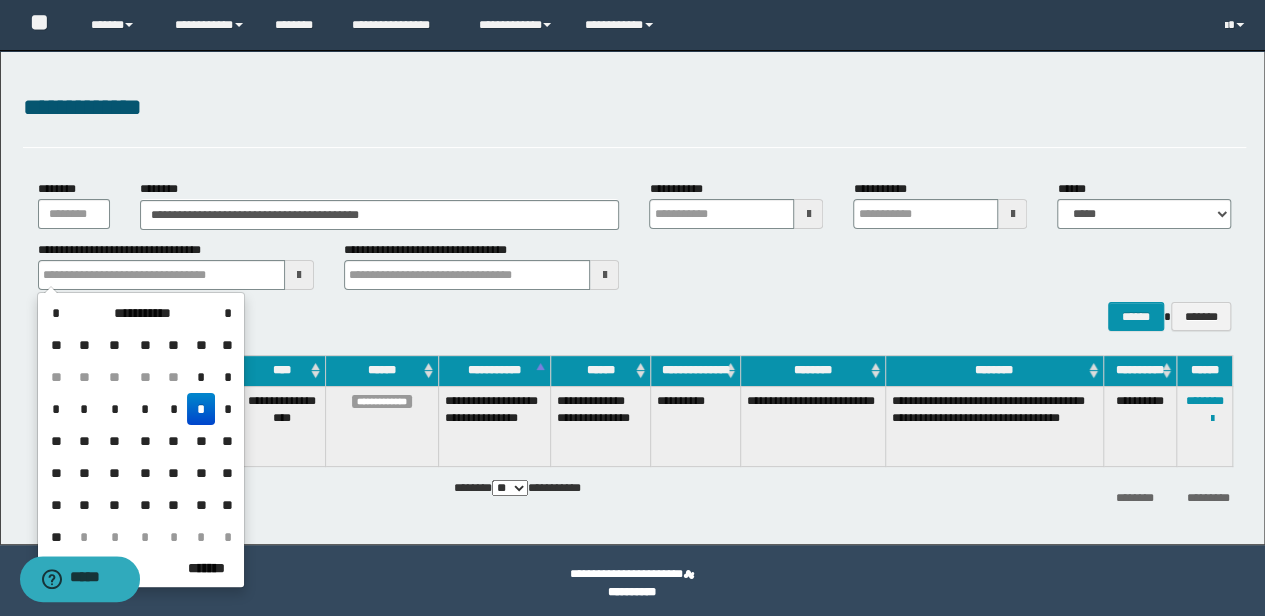 click on "**********" at bounding box center [635, 265] 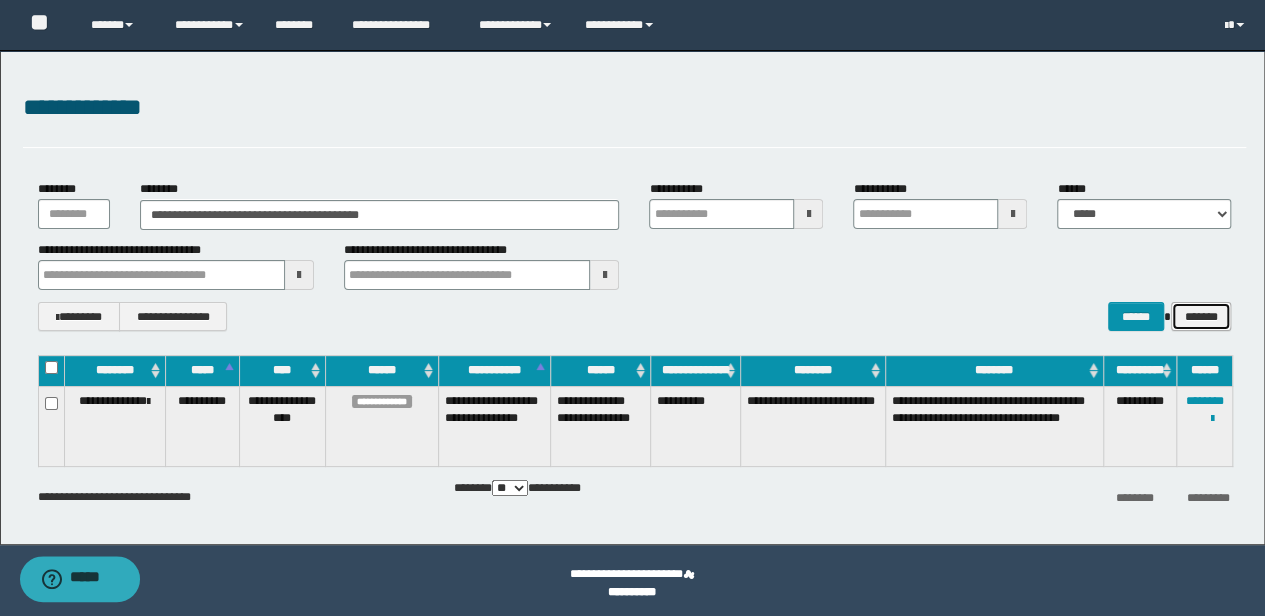 click on "*******" at bounding box center [1201, 316] 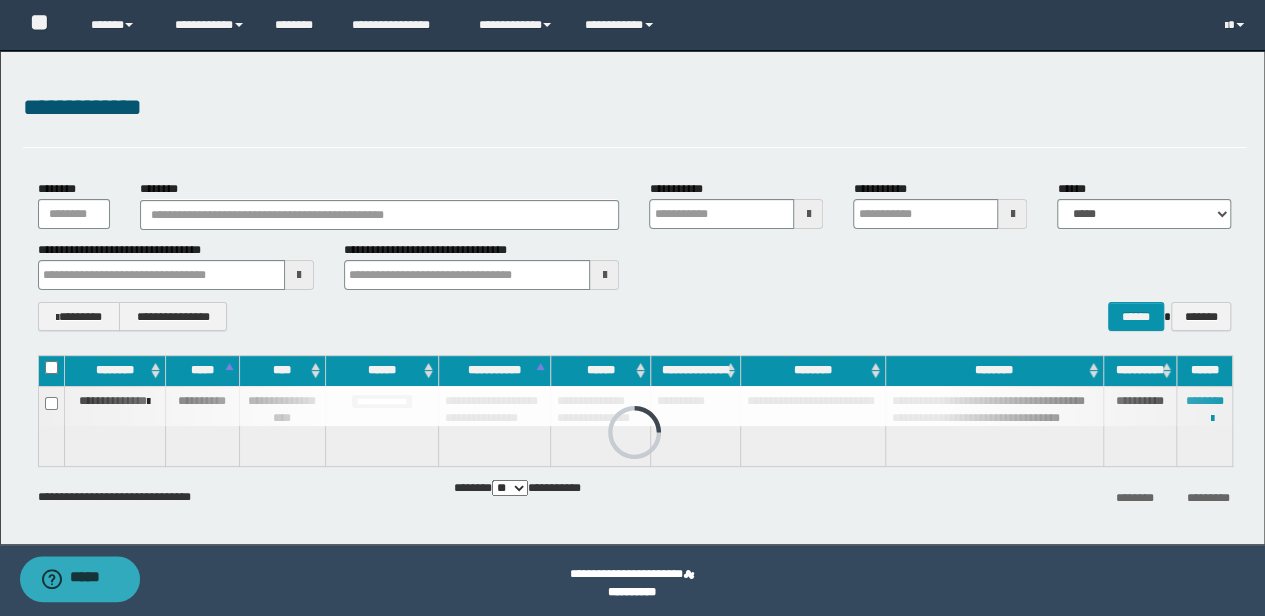 click at bounding box center [299, 275] 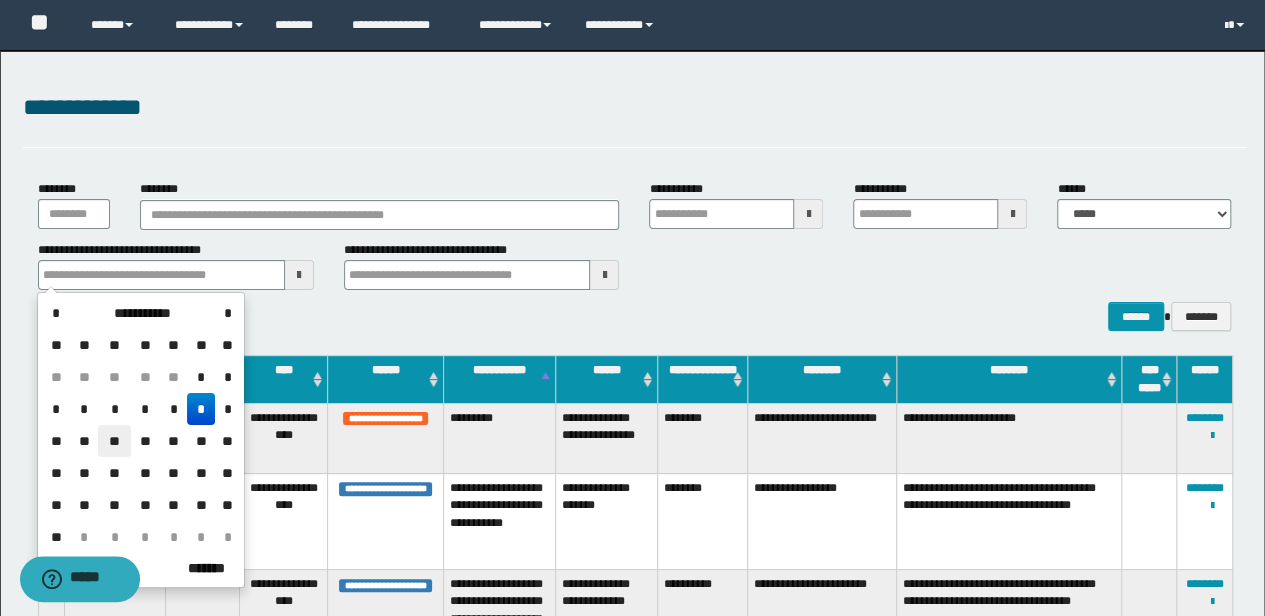 click on "**" at bounding box center [114, 441] 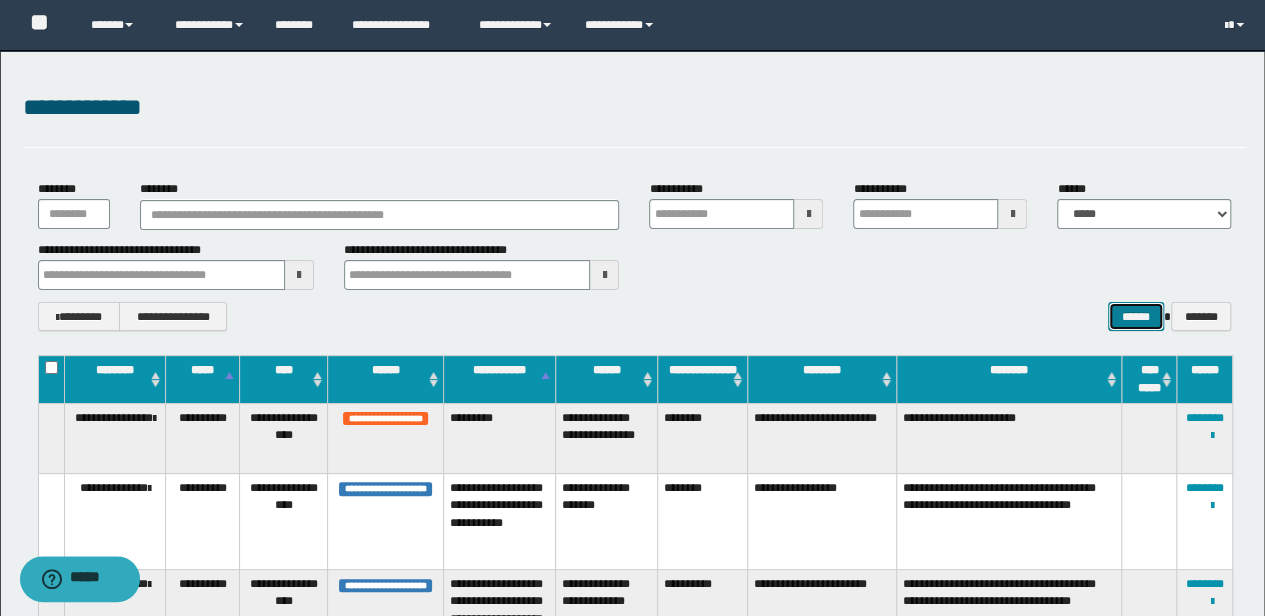 click on "******" at bounding box center (1136, 316) 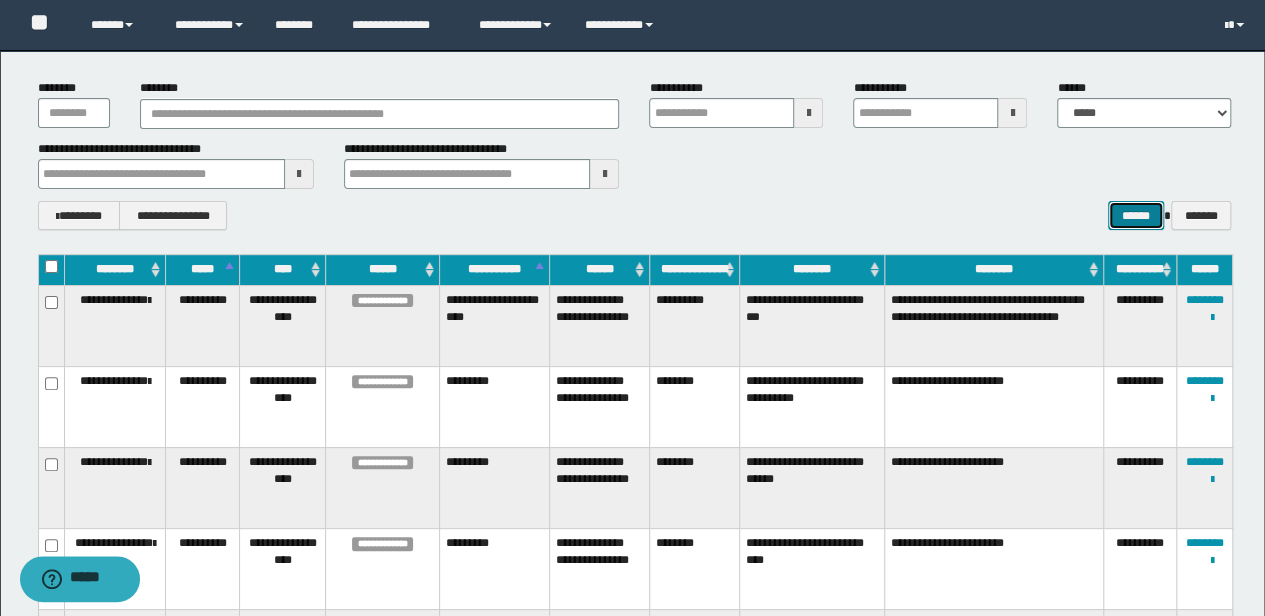 scroll, scrollTop: 133, scrollLeft: 0, axis: vertical 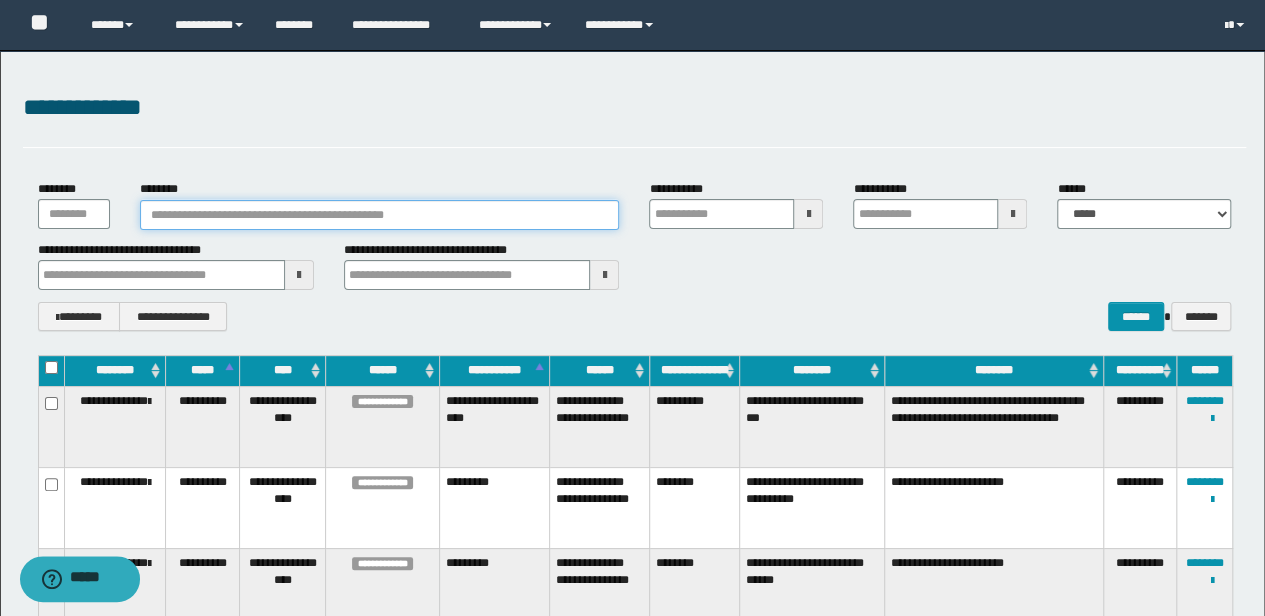 click on "********" at bounding box center (380, 215) 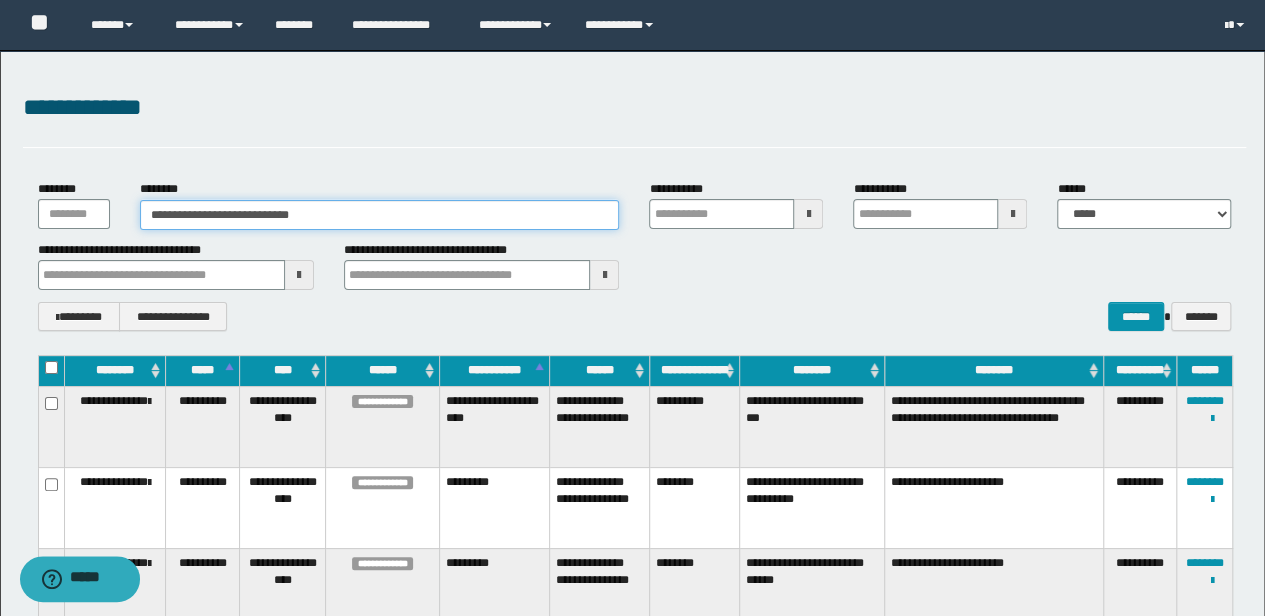 type on "**********" 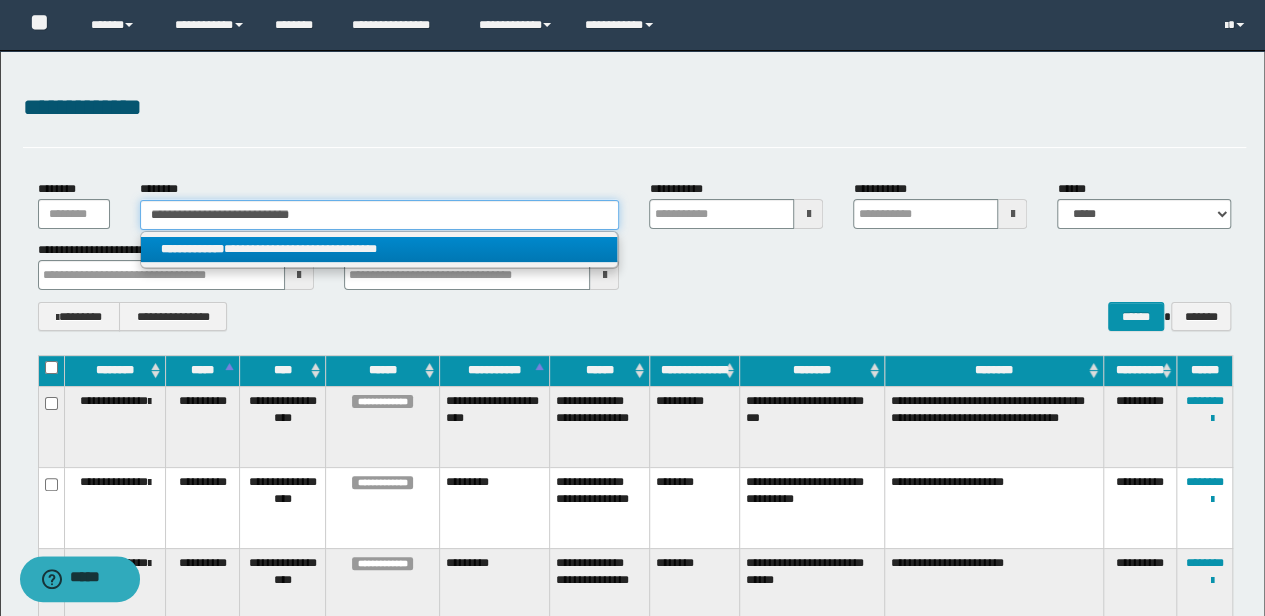 type on "**********" 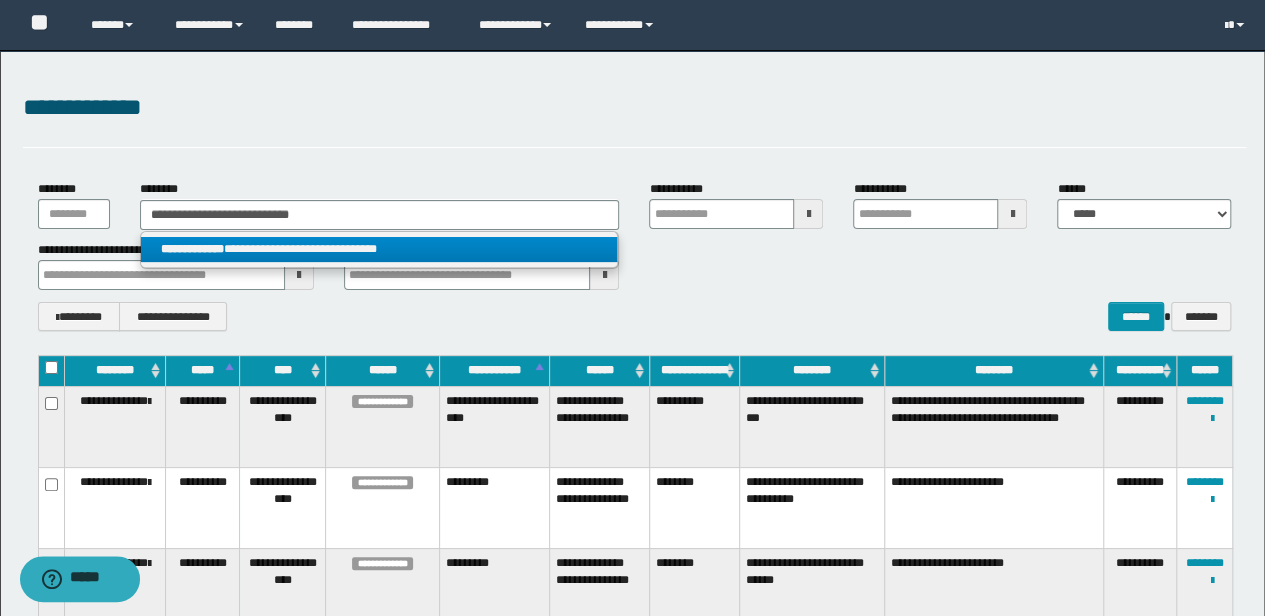 click on "**********" at bounding box center (379, 249) 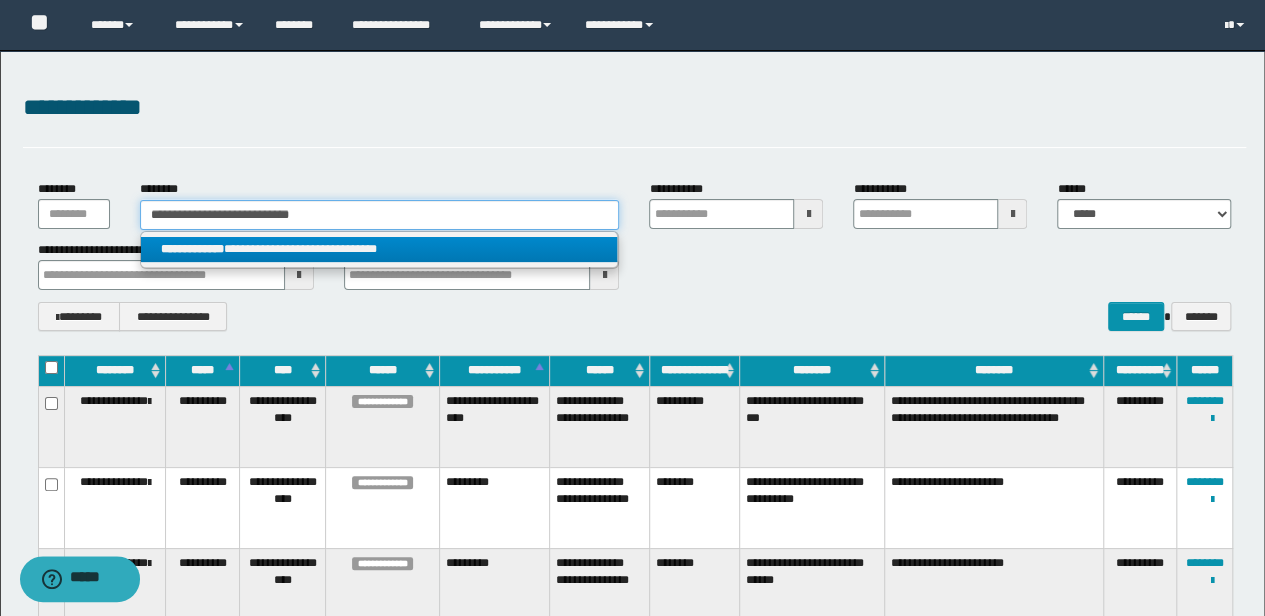 type 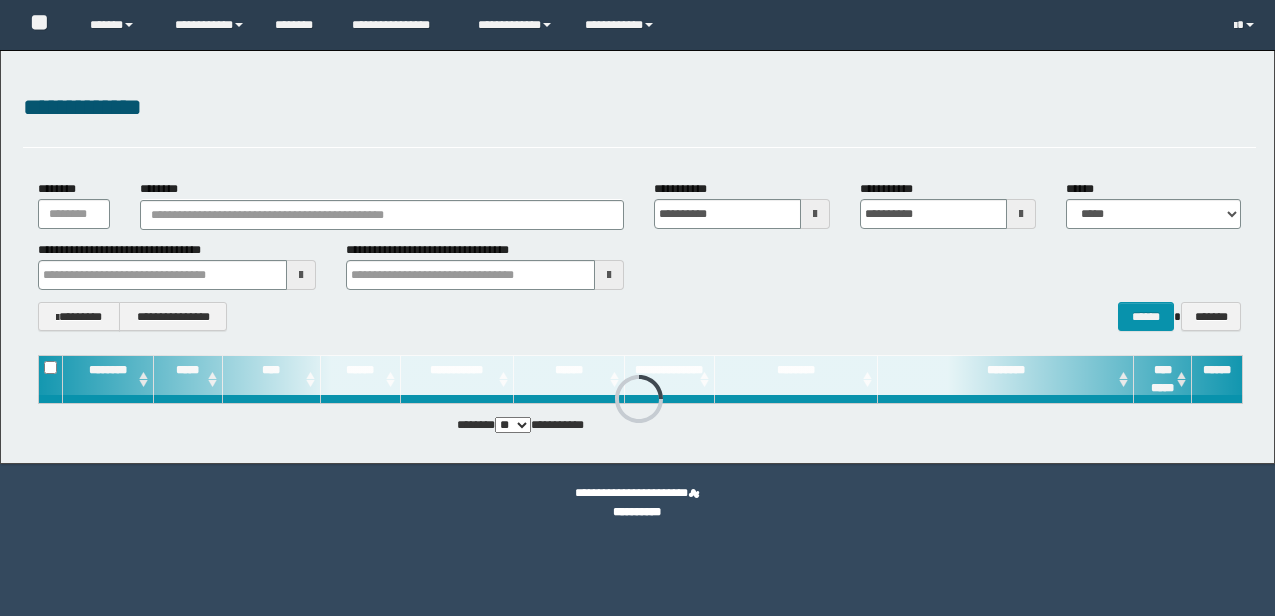 scroll, scrollTop: 0, scrollLeft: 0, axis: both 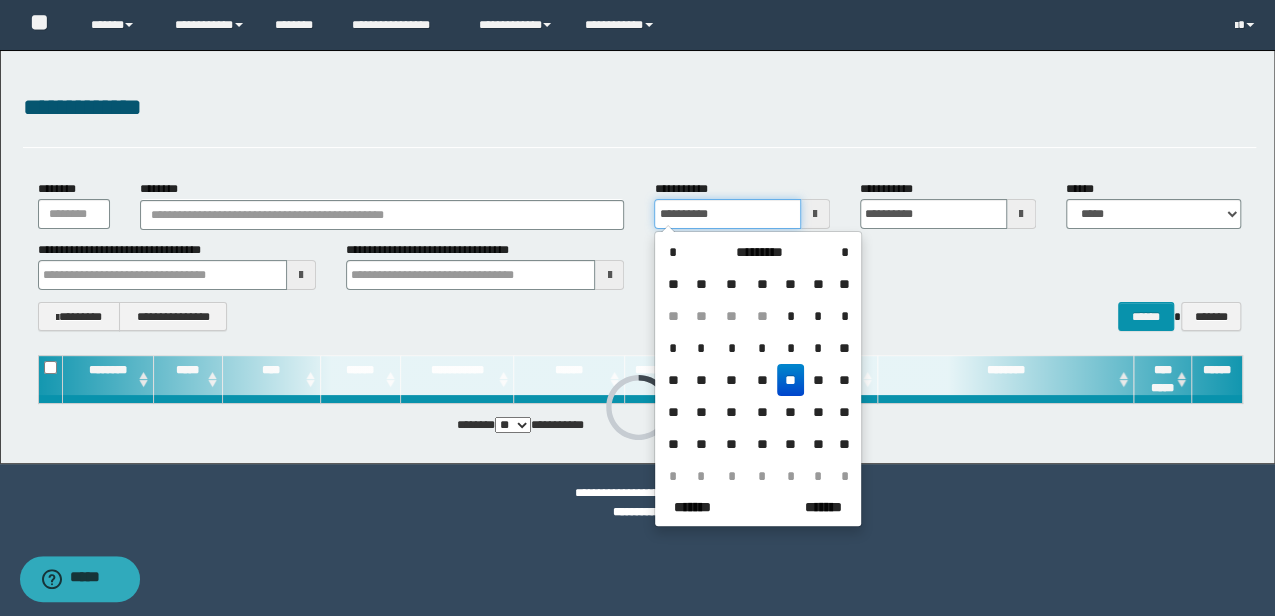 drag, startPoint x: 757, startPoint y: 202, endPoint x: 642, endPoint y: 212, distance: 115.43397 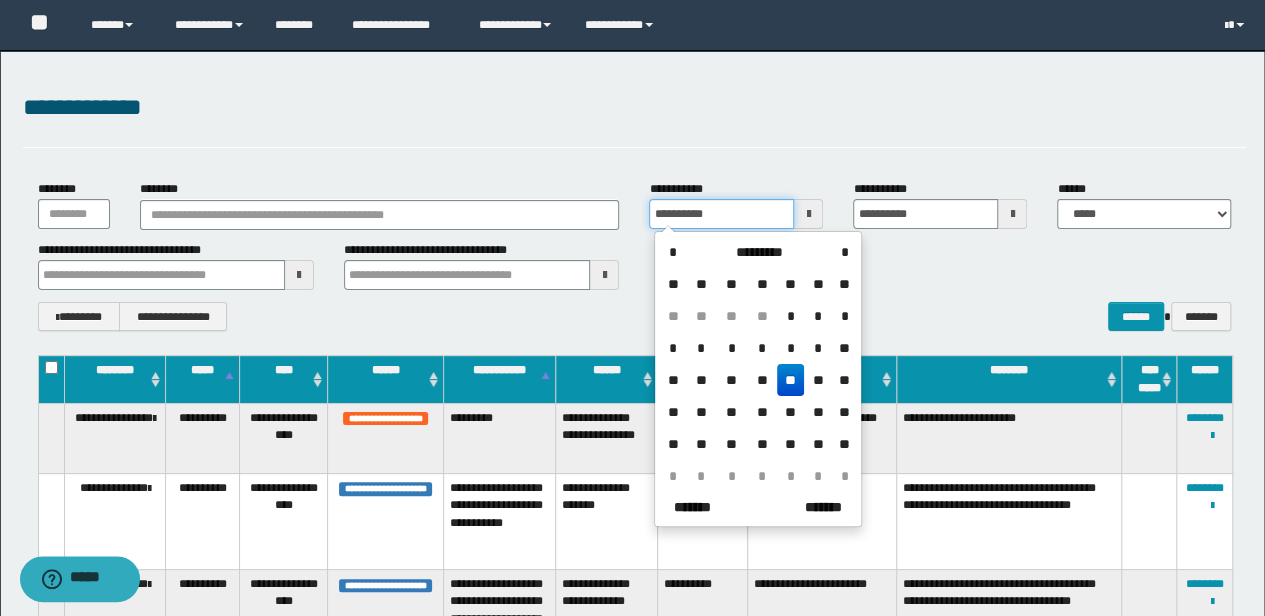 type 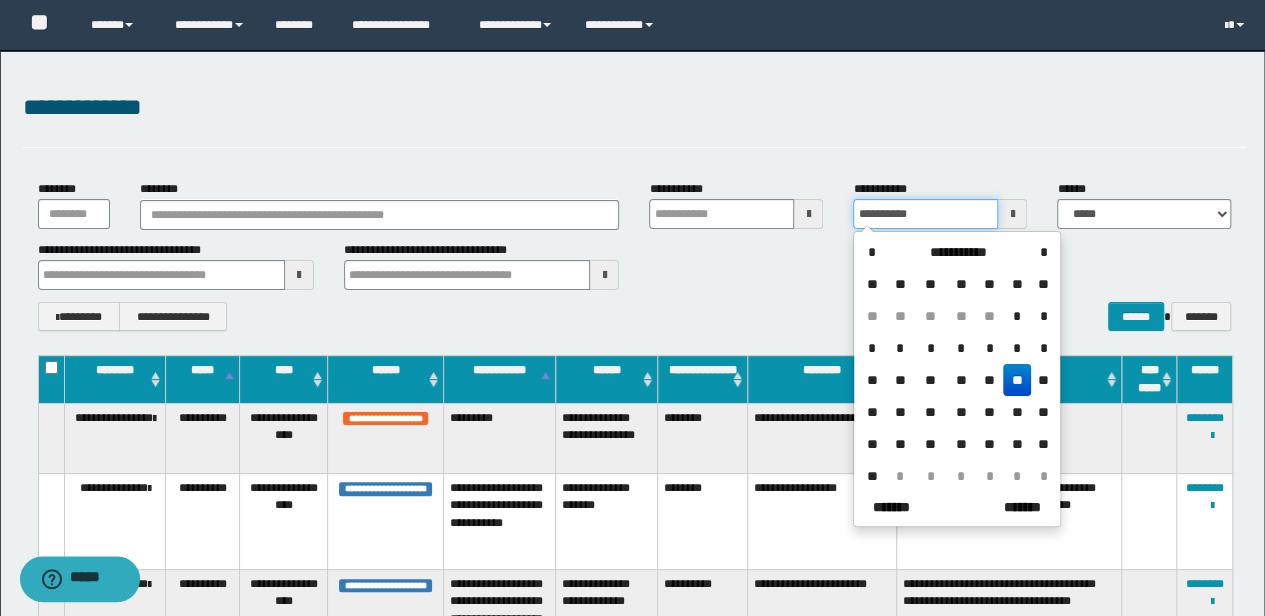 drag, startPoint x: 918, startPoint y: 216, endPoint x: 748, endPoint y: 206, distance: 170.29387 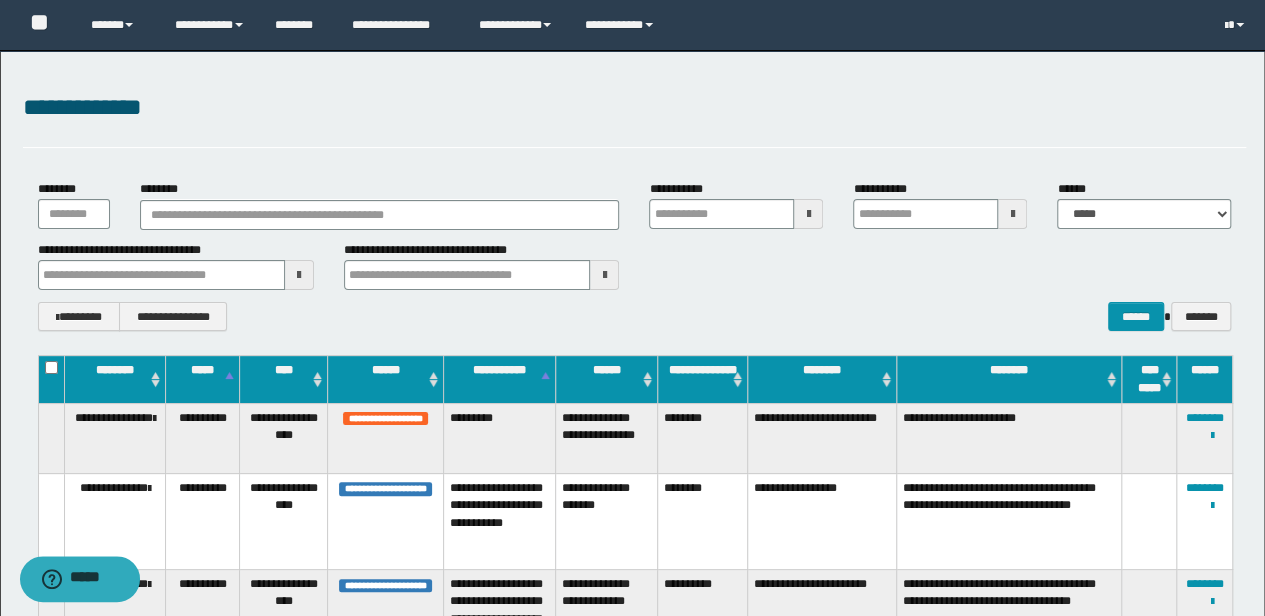 click at bounding box center (299, 275) 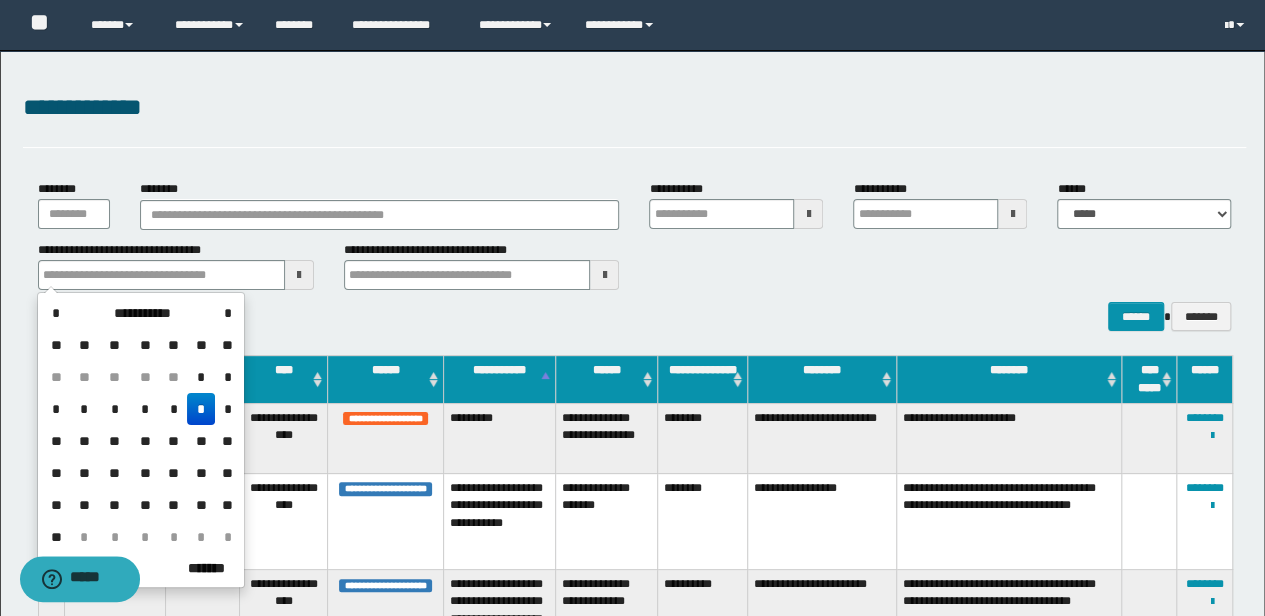 click on "*" at bounding box center (201, 409) 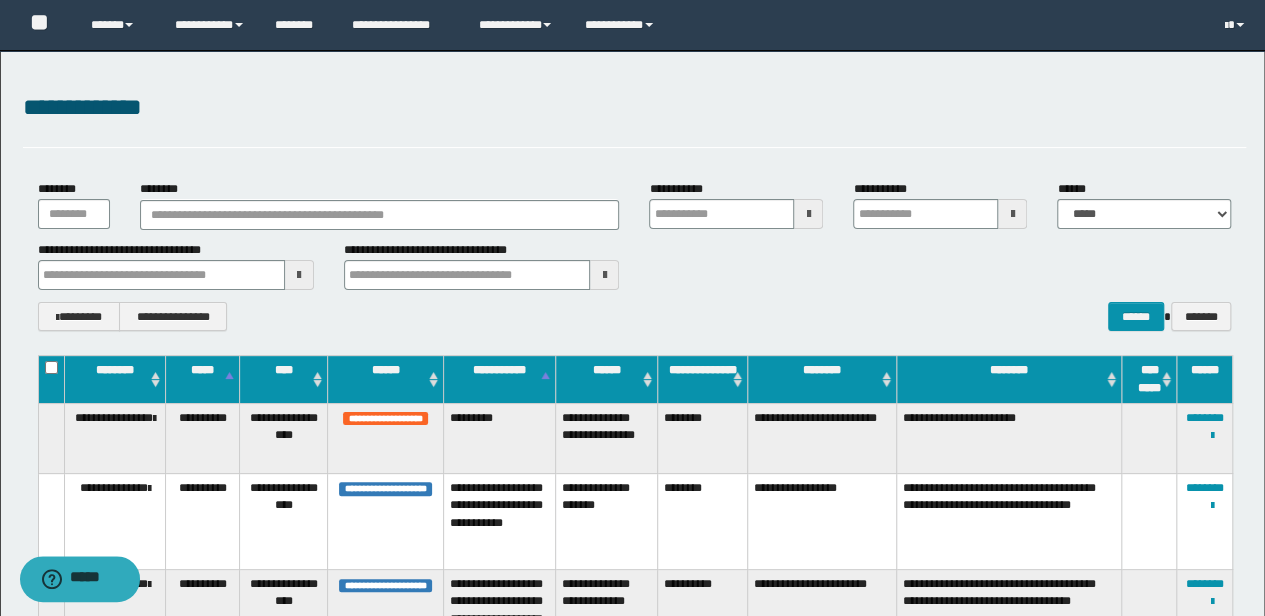 click at bounding box center [604, 275] 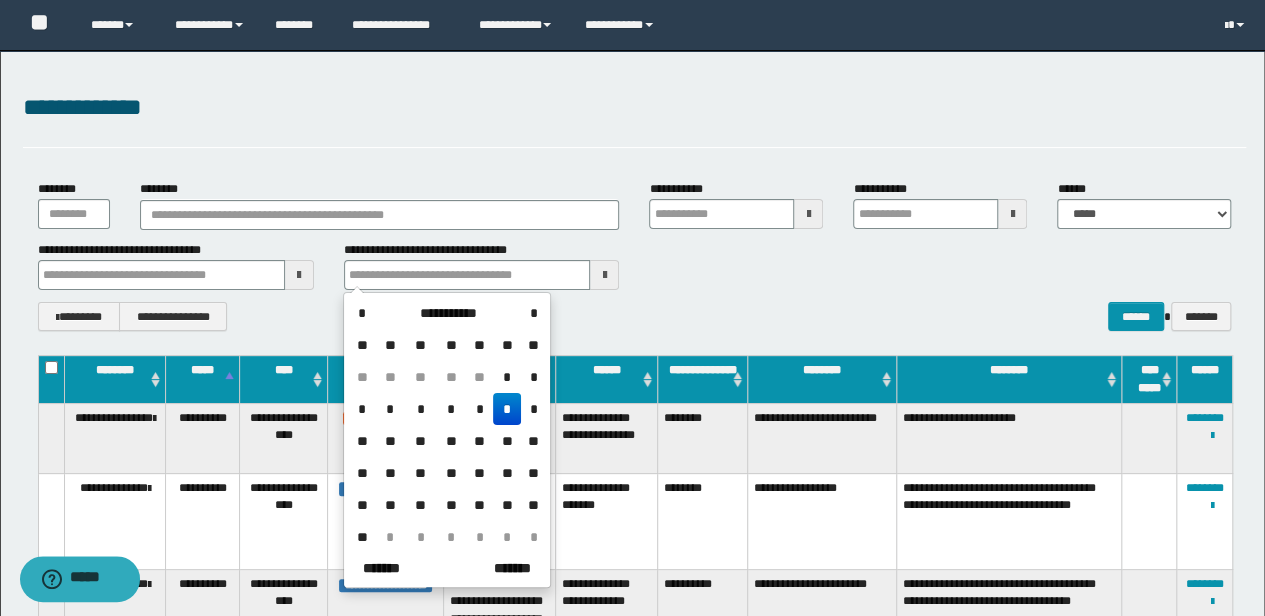 click on "*" at bounding box center (507, 409) 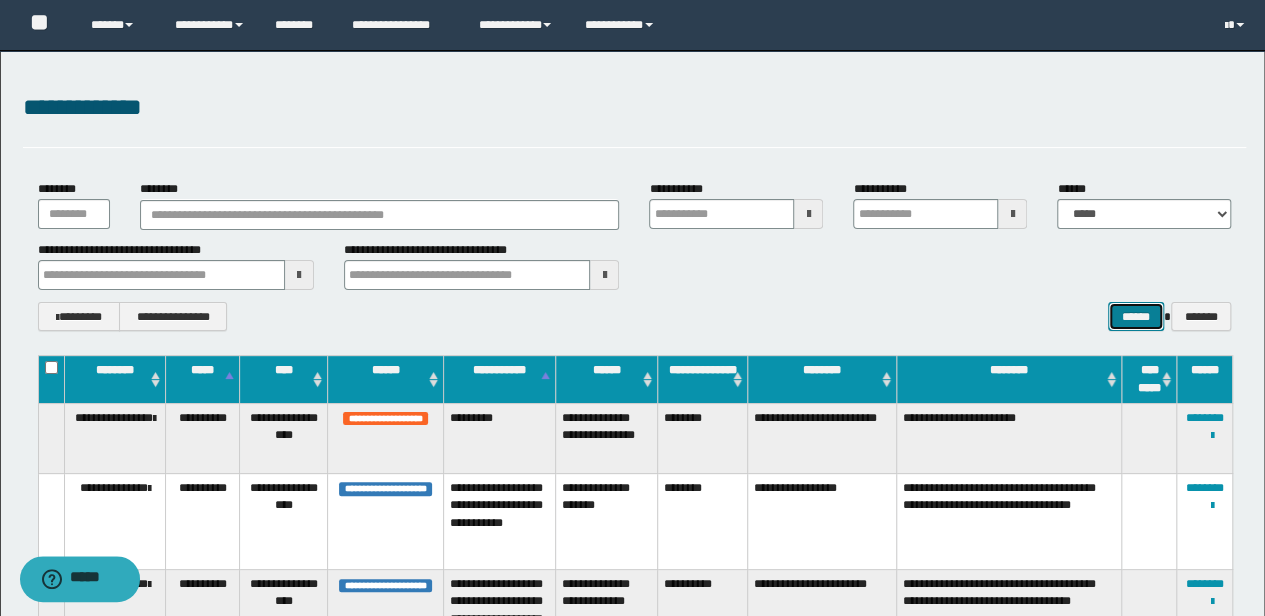 click on "******" at bounding box center [1136, 316] 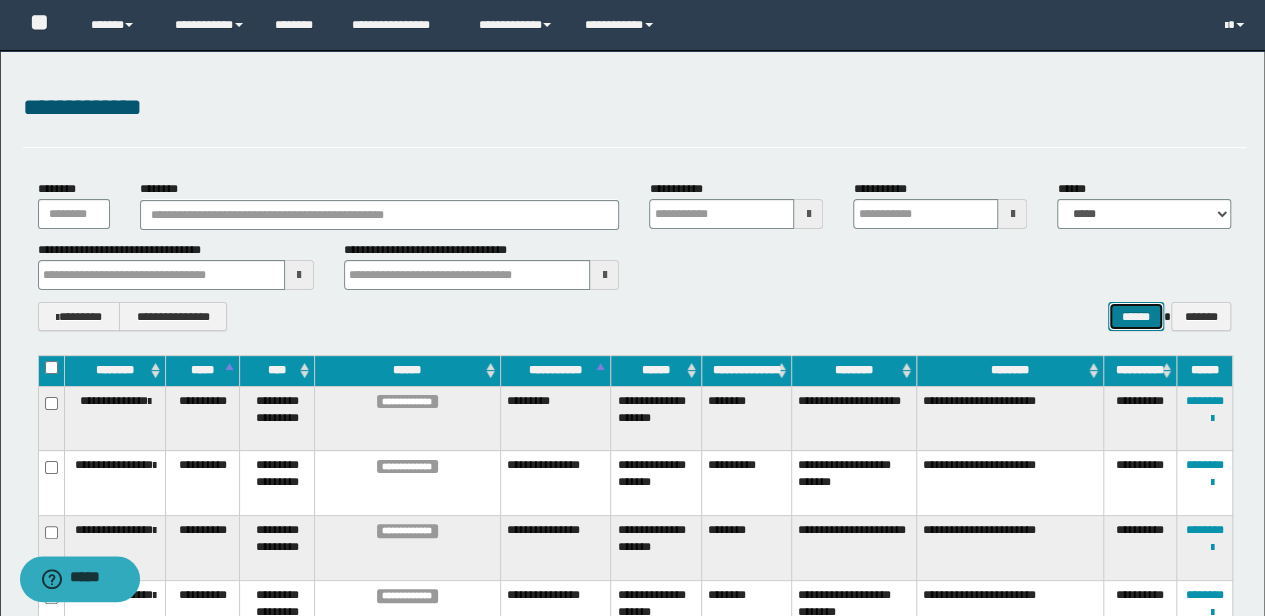 scroll, scrollTop: 66, scrollLeft: 0, axis: vertical 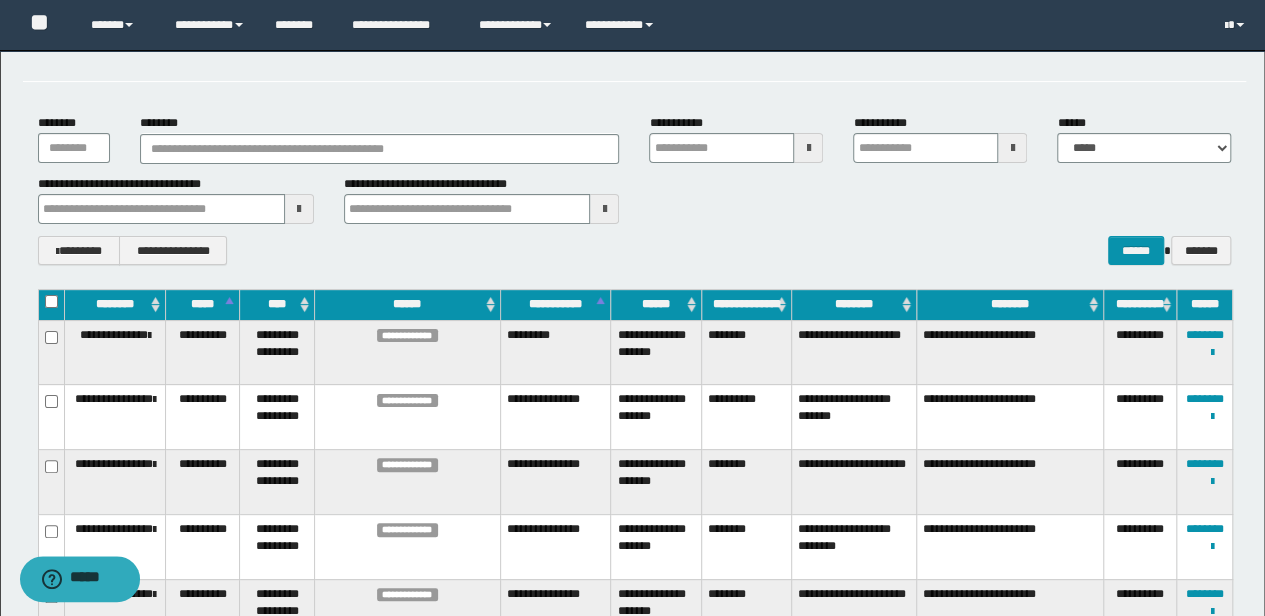 click on "******" at bounding box center (656, 305) 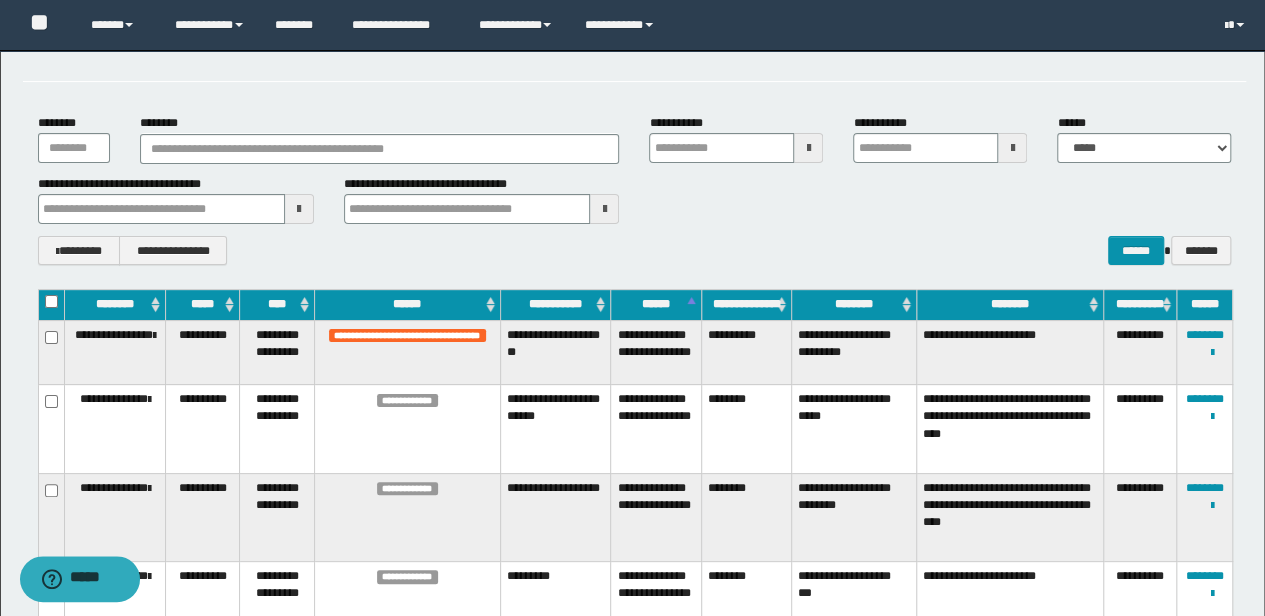 click on "**********" at bounding box center [1010, 352] 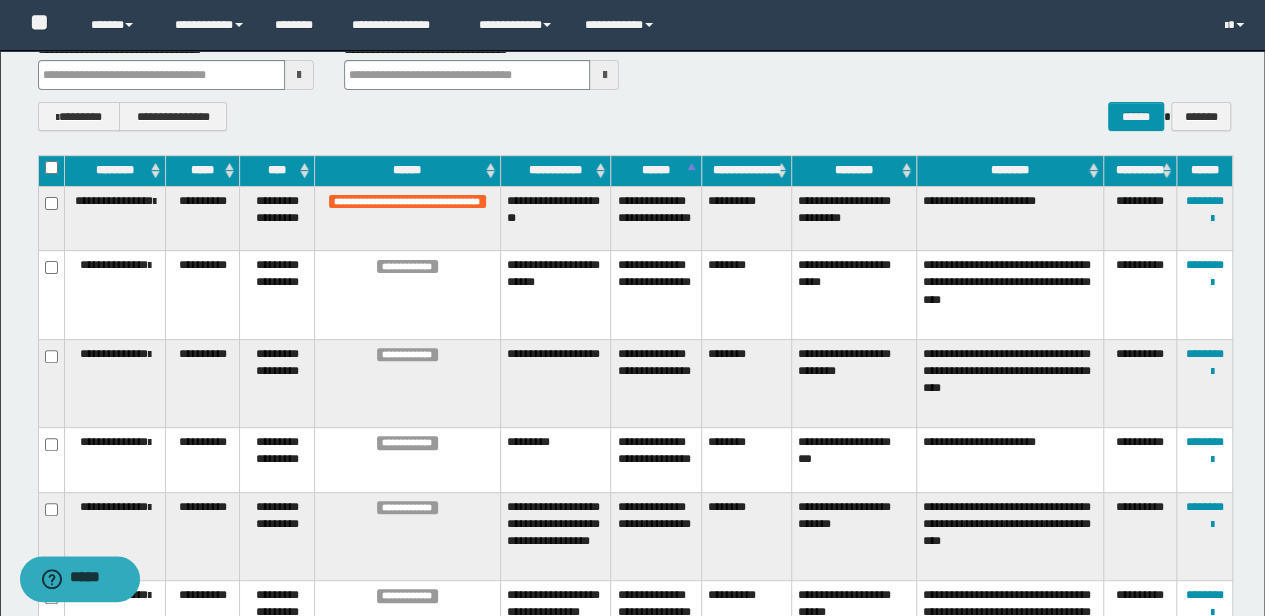 click on "**********" at bounding box center (1010, 459) 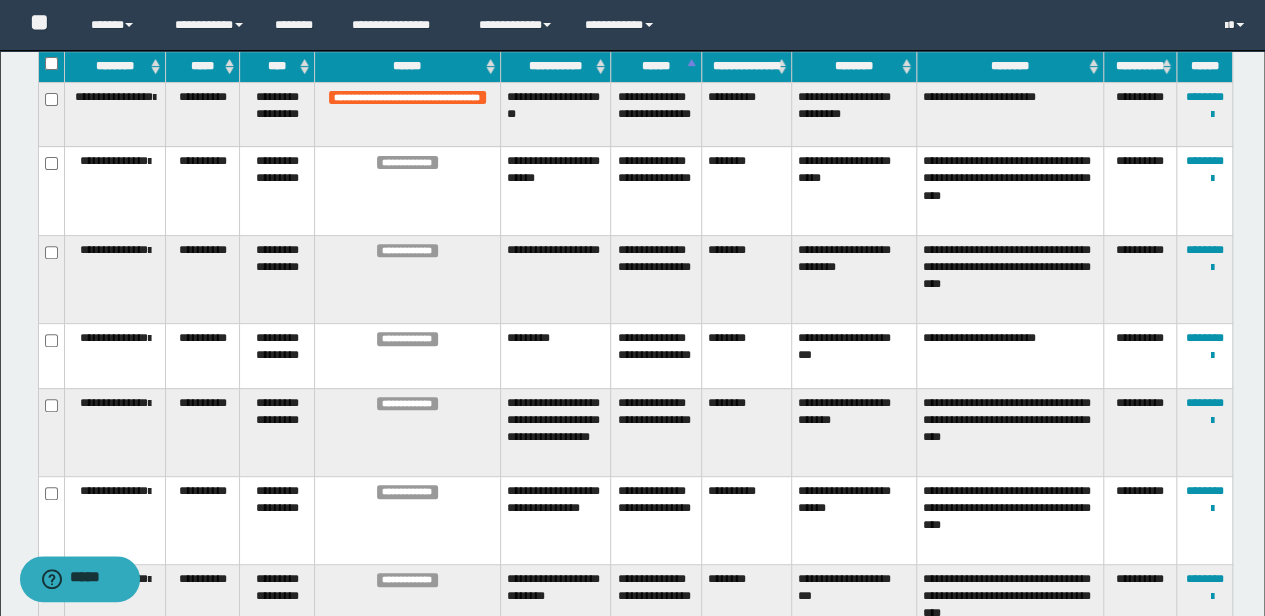 scroll, scrollTop: 333, scrollLeft: 0, axis: vertical 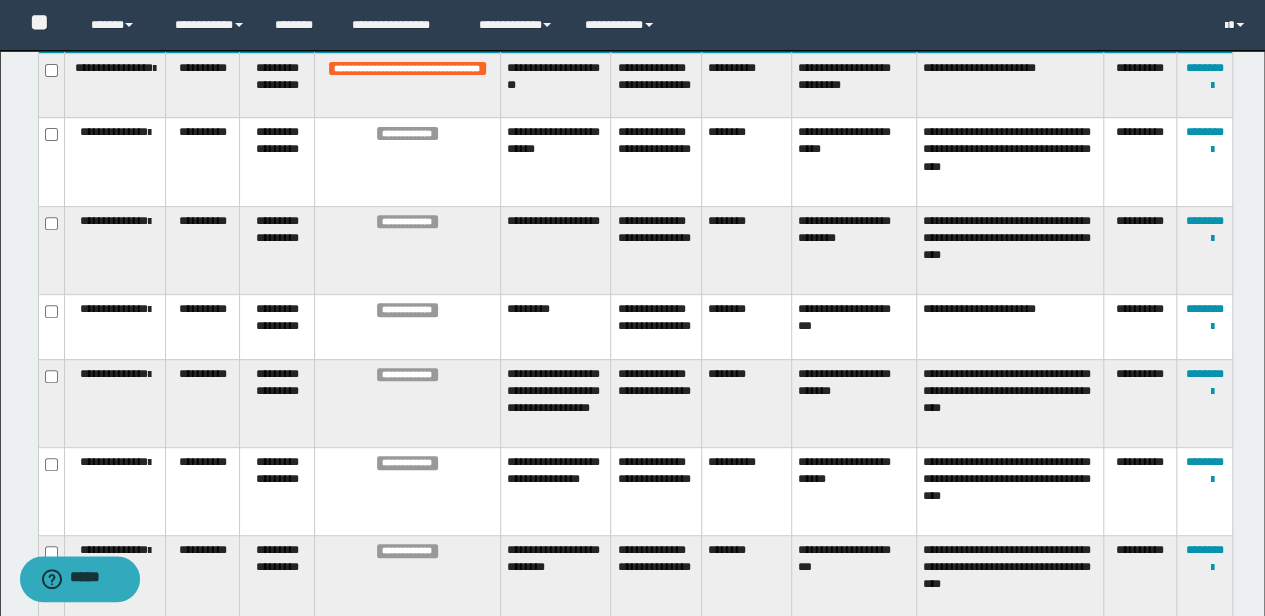 click on "**********" at bounding box center [1010, 403] 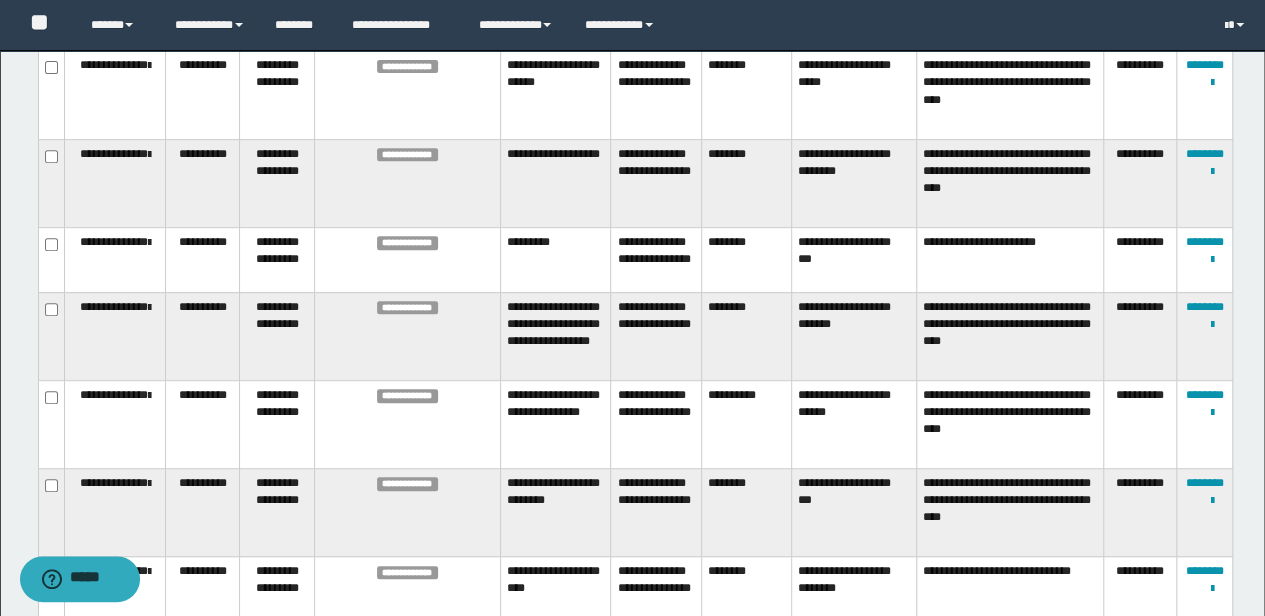 click on "**********" at bounding box center [1010, 424] 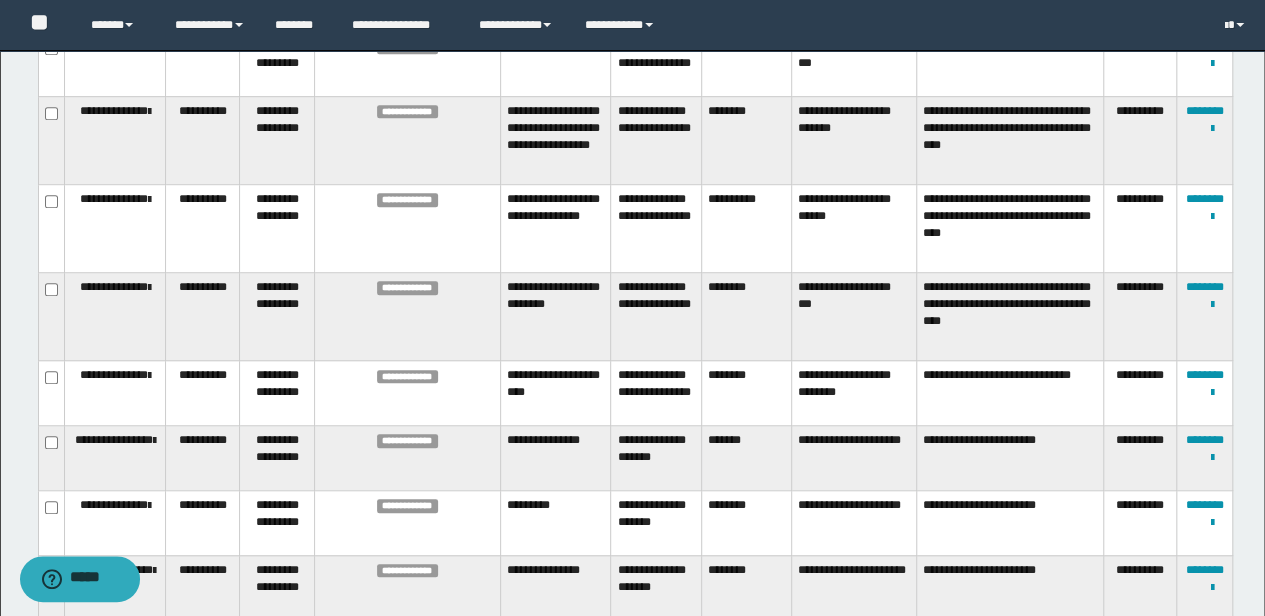 scroll, scrollTop: 600, scrollLeft: 0, axis: vertical 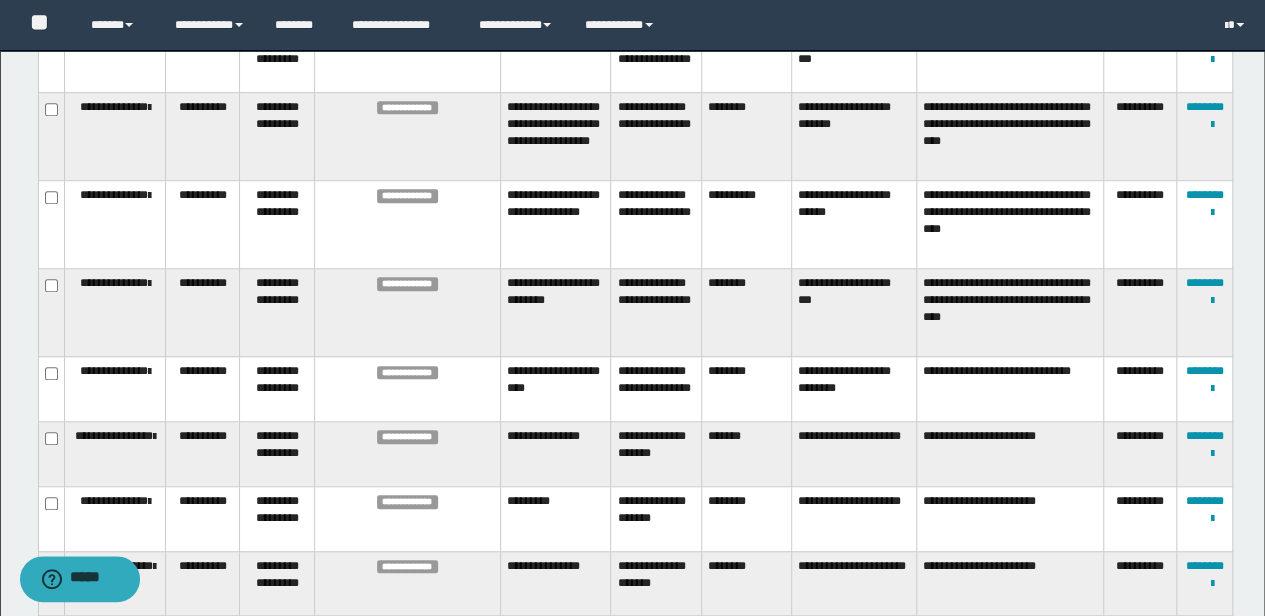 click on "********" at bounding box center (747, 389) 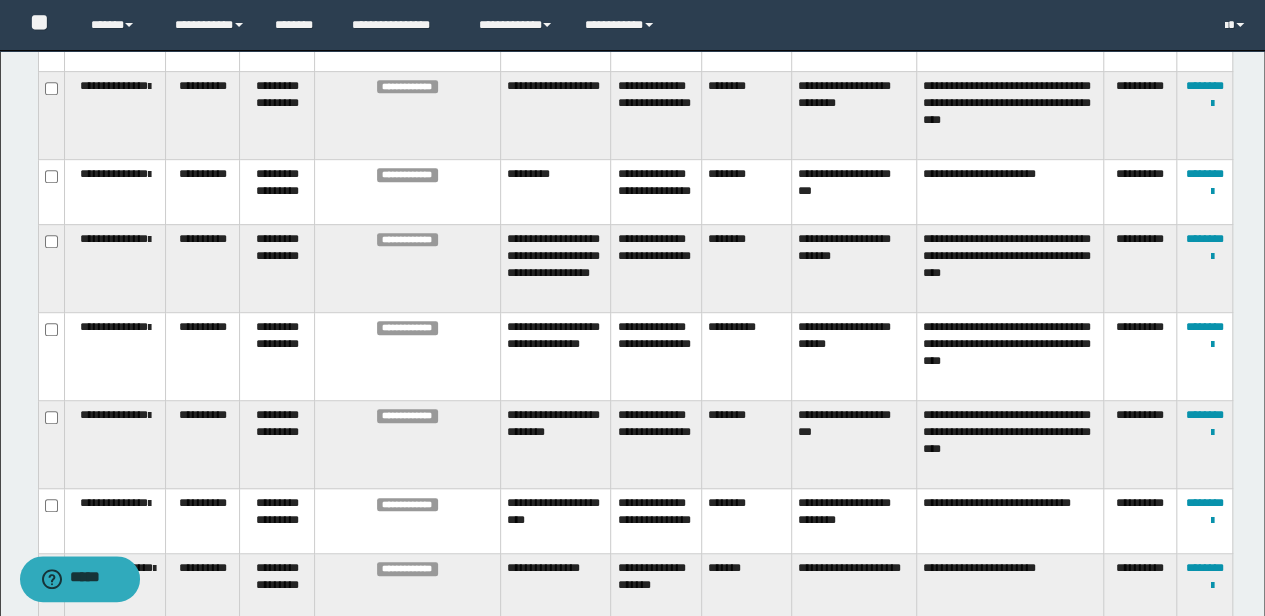 scroll, scrollTop: 200, scrollLeft: 0, axis: vertical 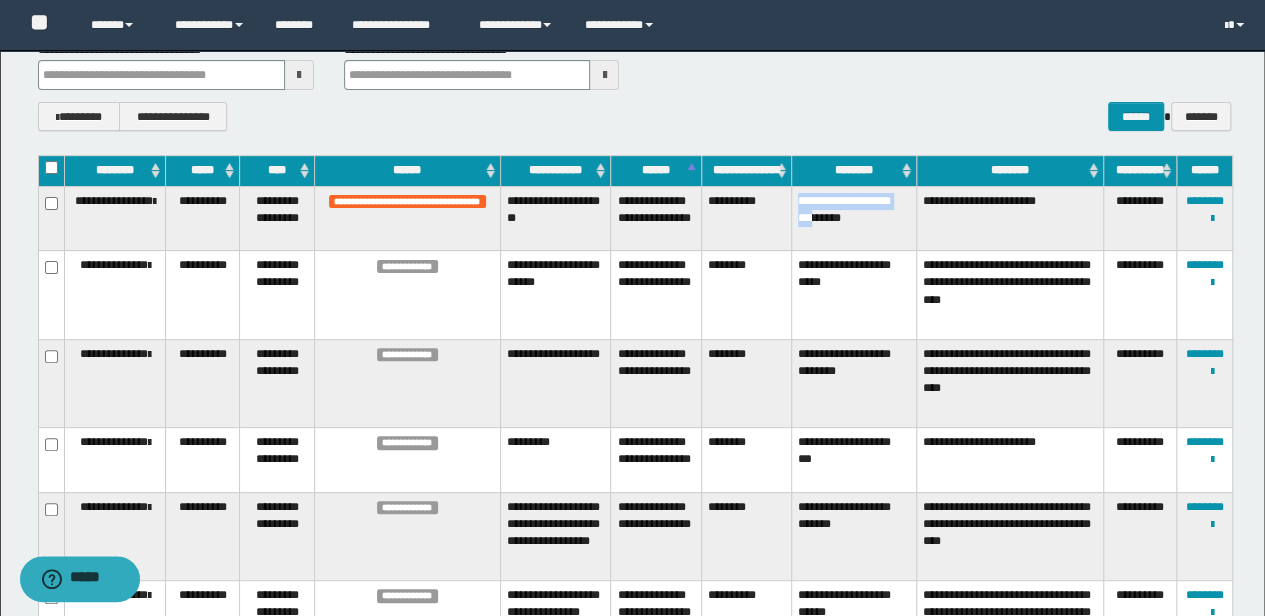drag, startPoint x: 843, startPoint y: 219, endPoint x: 794, endPoint y: 200, distance: 52.554733 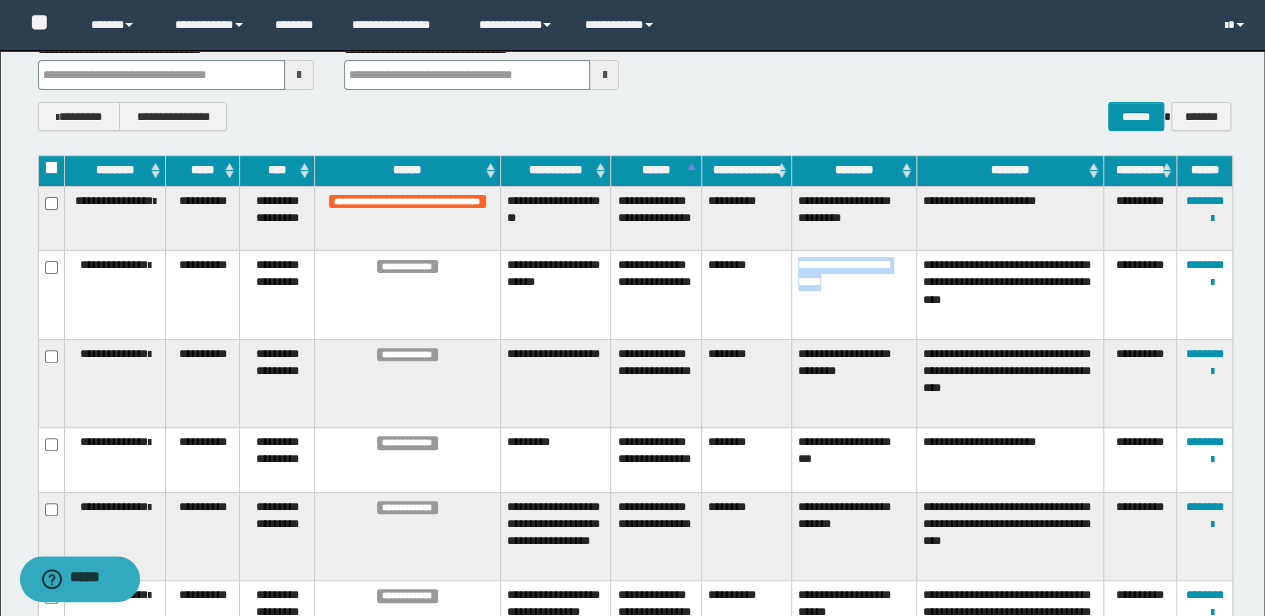 drag, startPoint x: 820, startPoint y: 296, endPoint x: 793, endPoint y: 282, distance: 30.413813 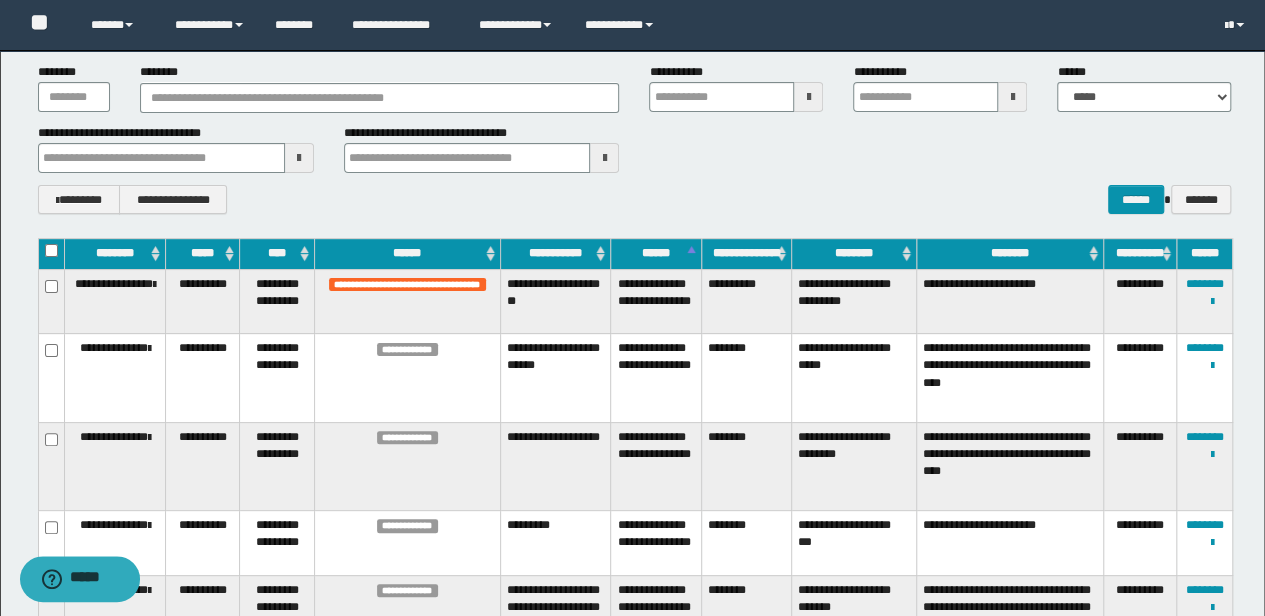 scroll, scrollTop: 66, scrollLeft: 0, axis: vertical 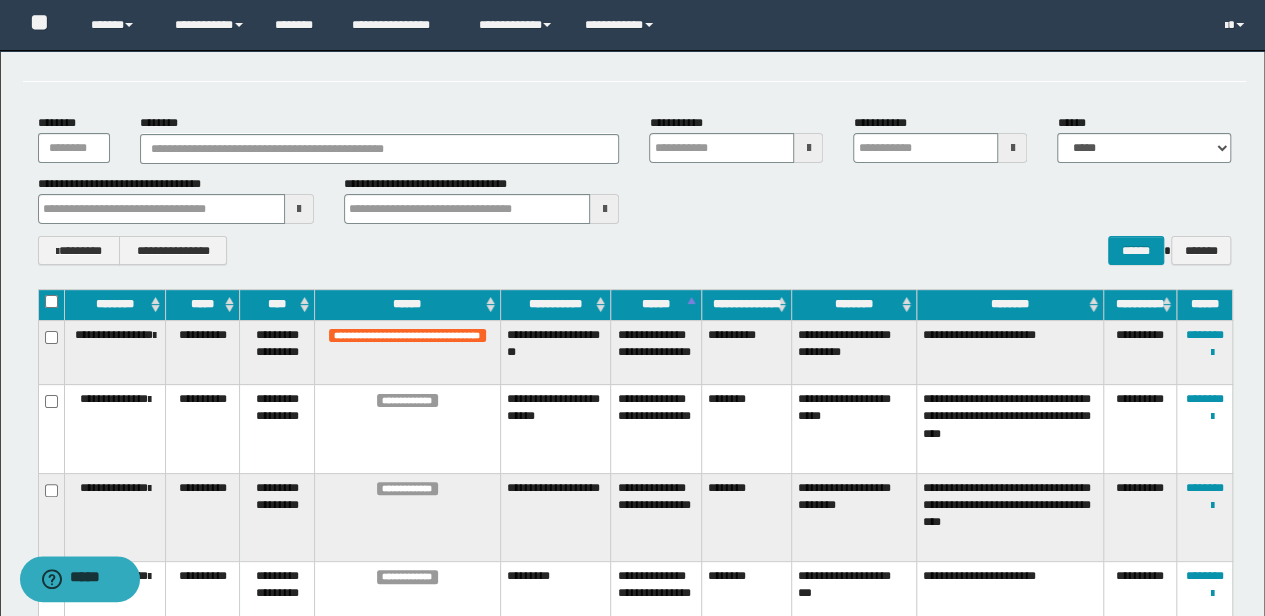 click at bounding box center [299, 209] 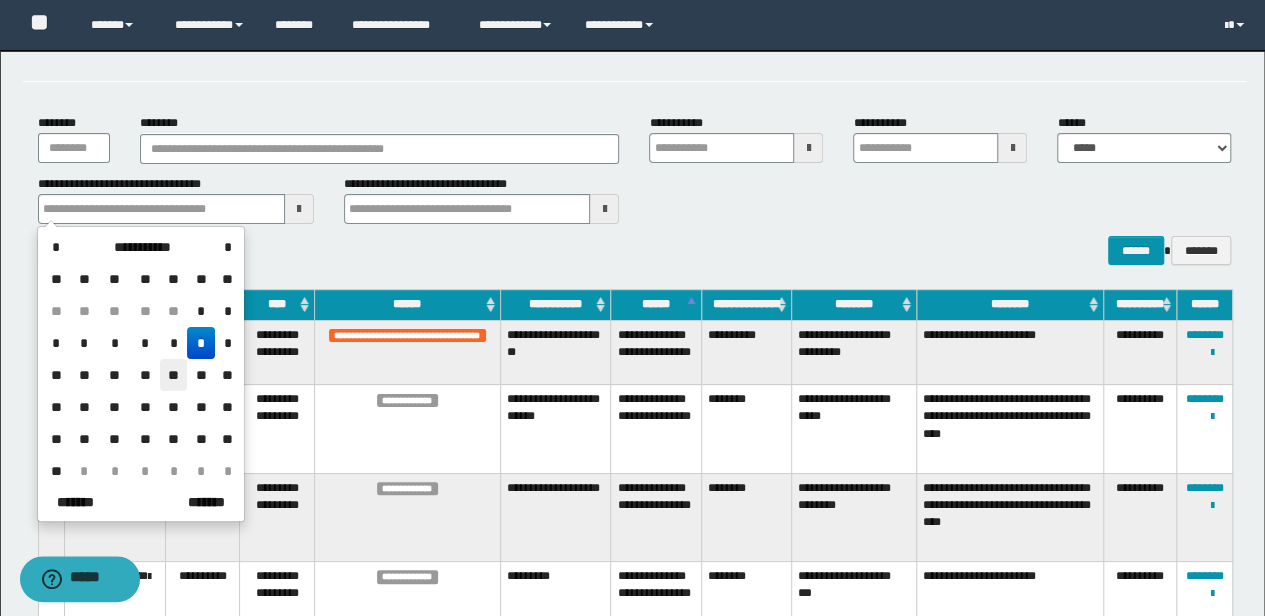 click on "**" at bounding box center (174, 375) 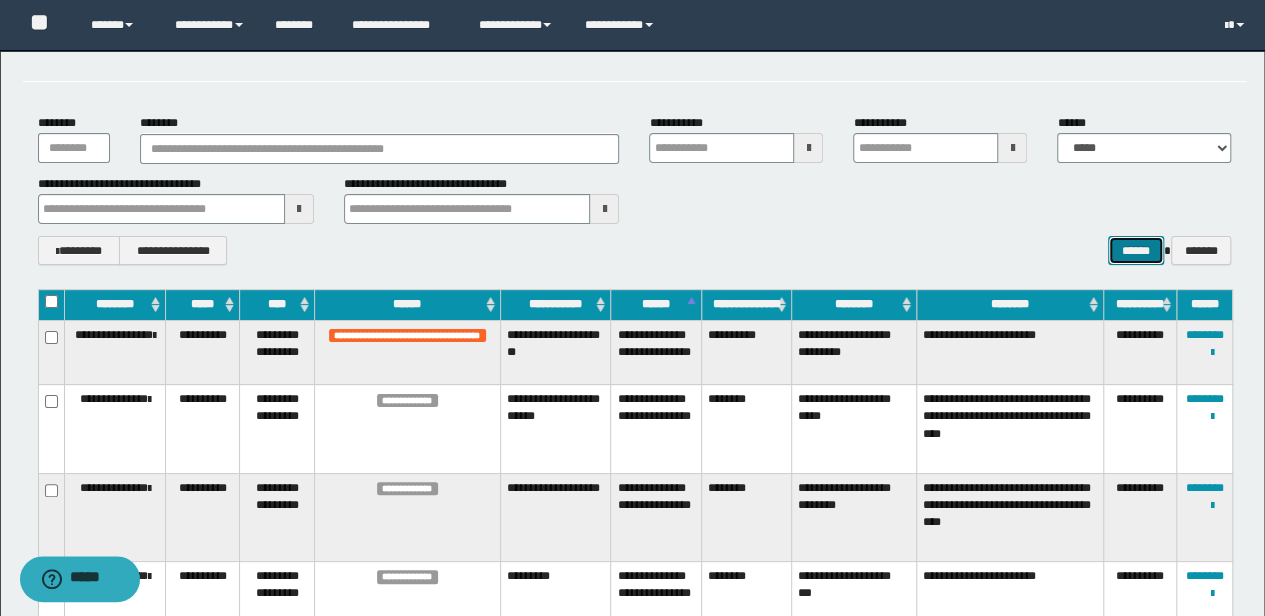 click on "******" at bounding box center (1136, 250) 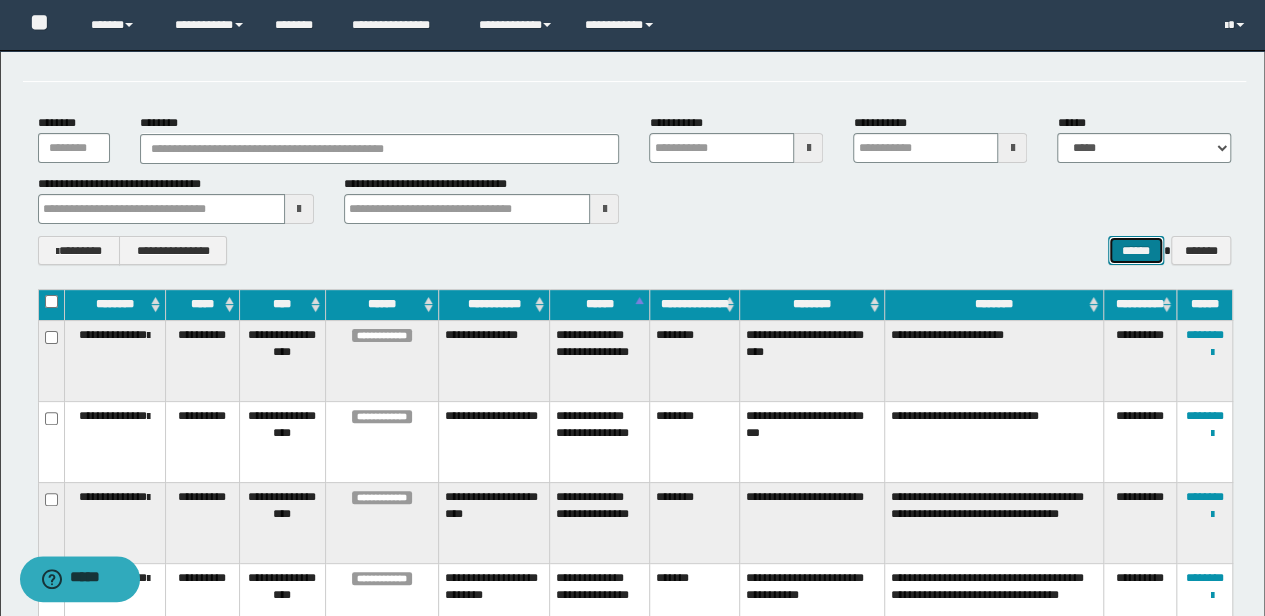 click on "******" at bounding box center [1136, 250] 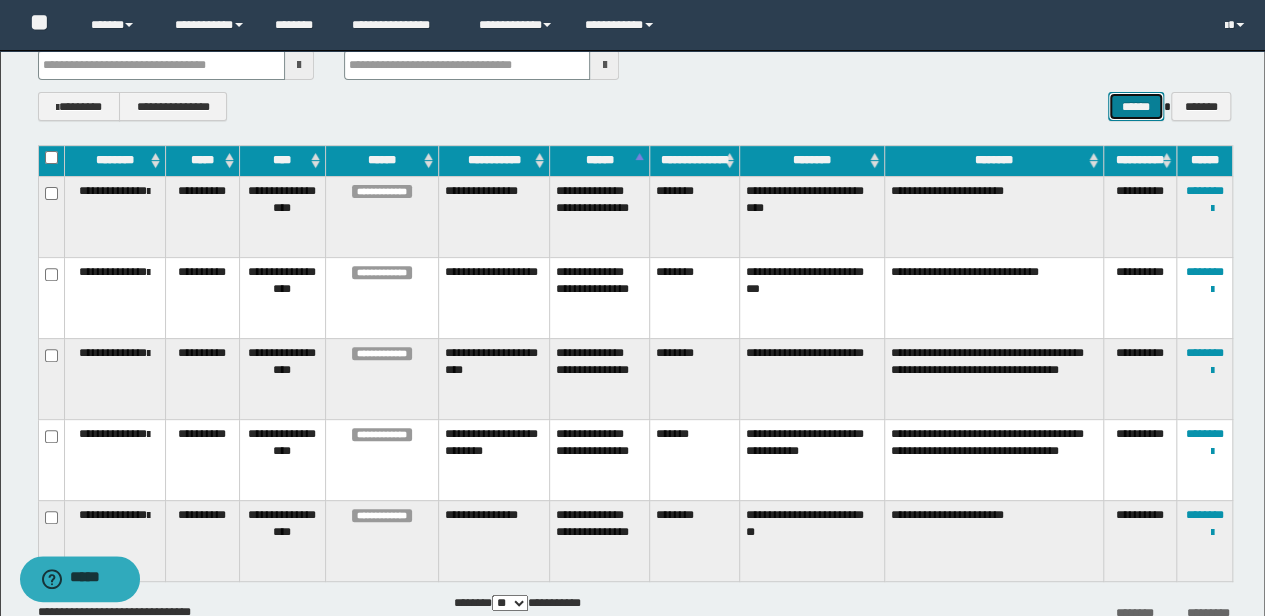 scroll, scrollTop: 198, scrollLeft: 0, axis: vertical 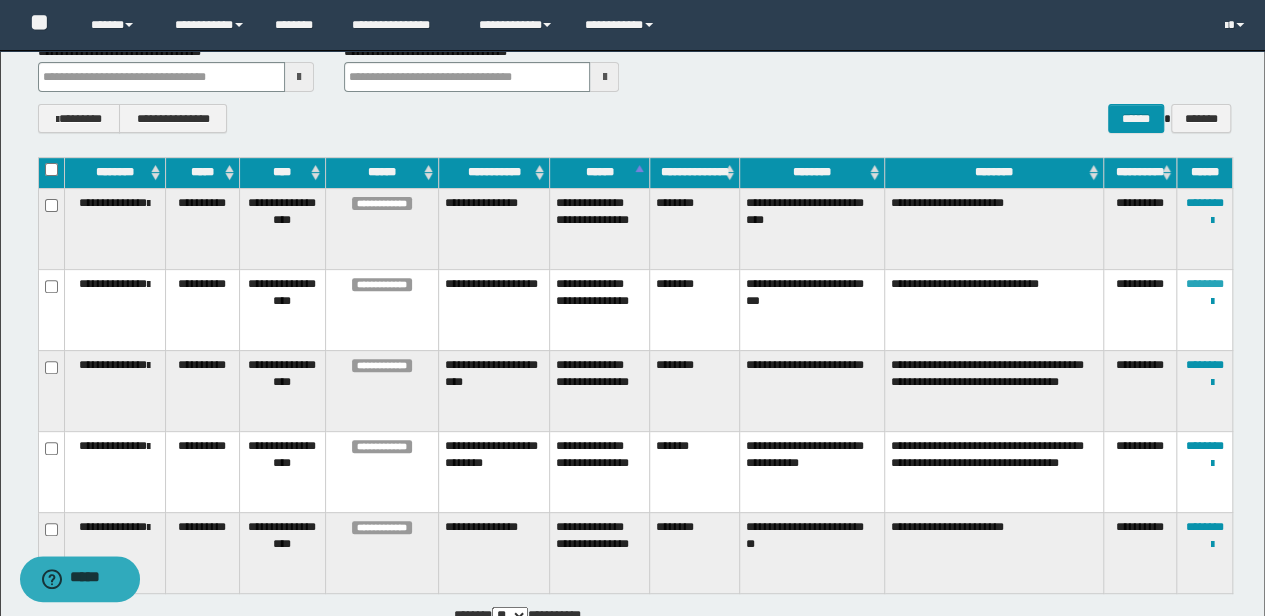 click on "********" at bounding box center (1205, 284) 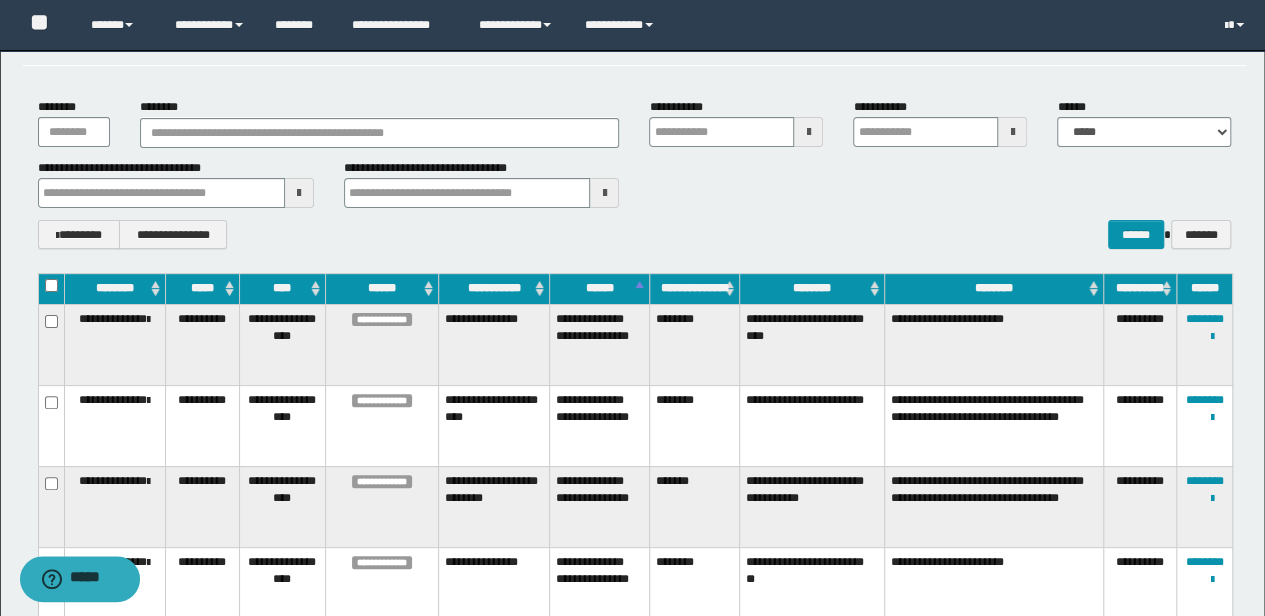 scroll, scrollTop: 0, scrollLeft: 0, axis: both 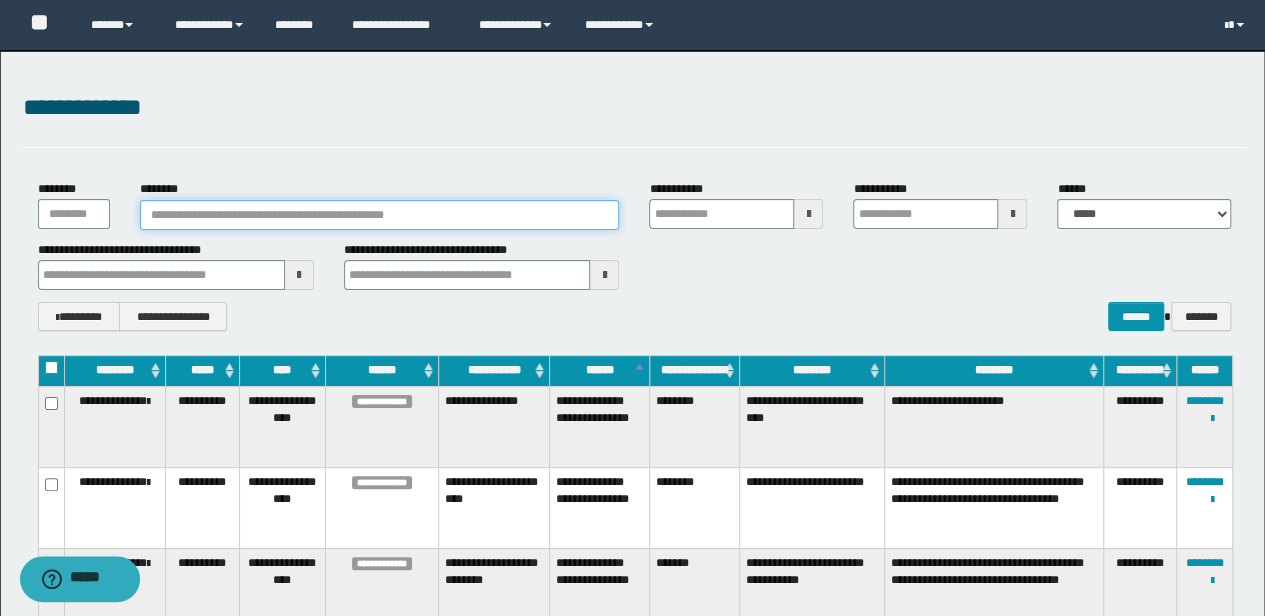 click on "********" at bounding box center [380, 215] 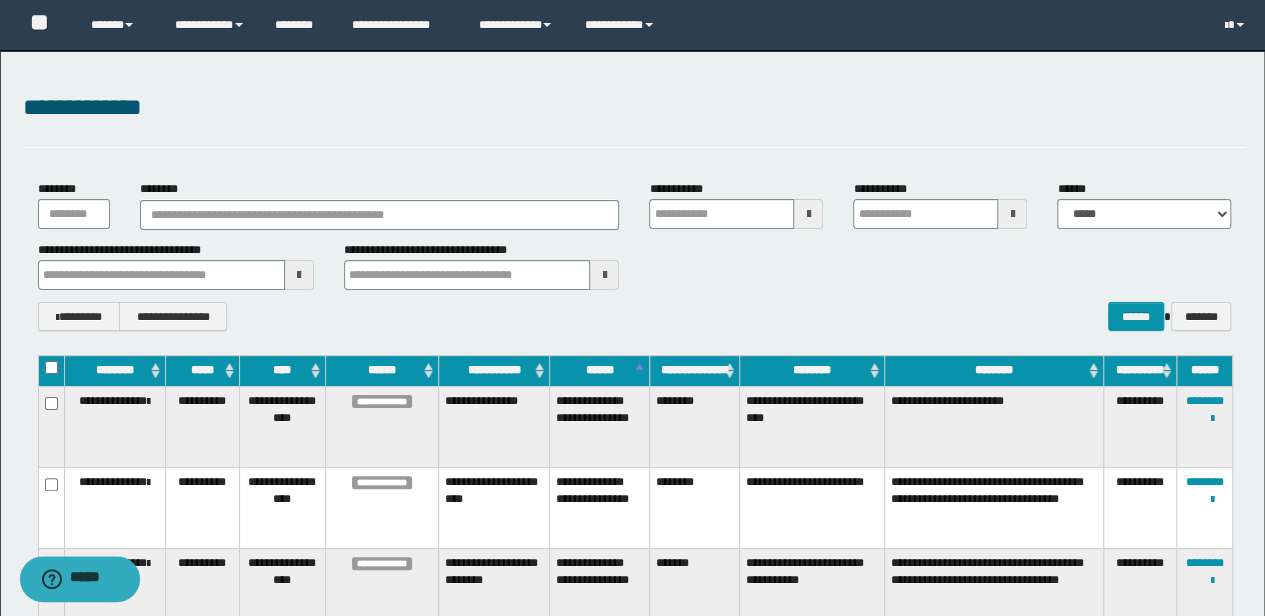 click at bounding box center (299, 275) 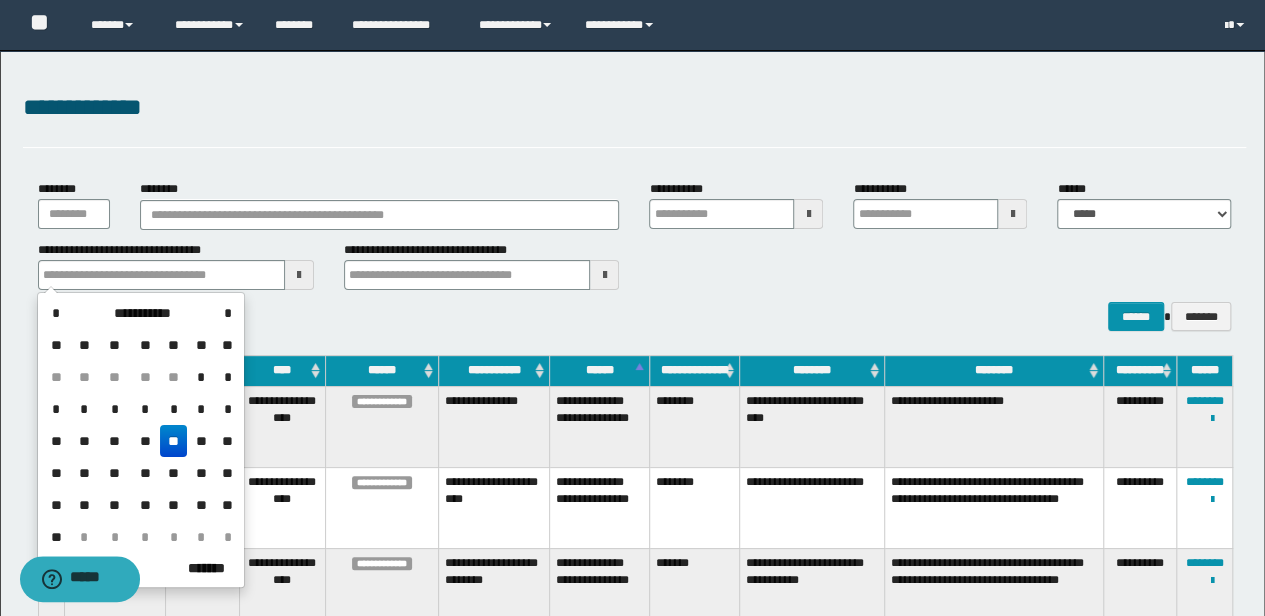 click on "*" at bounding box center (201, 409) 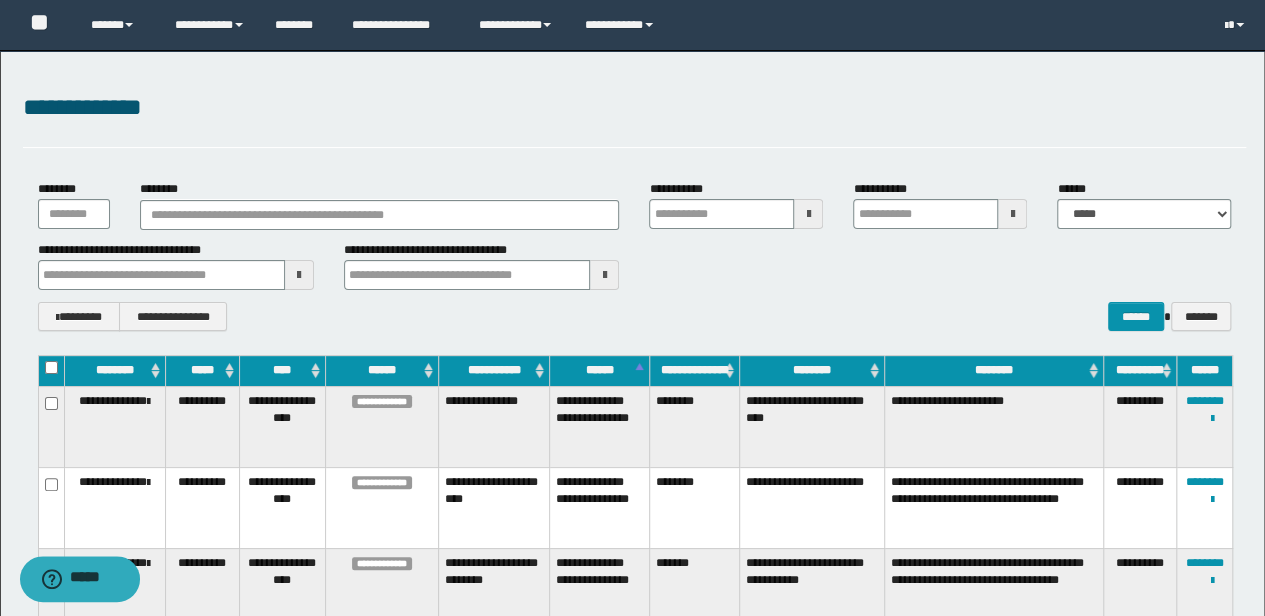 click at bounding box center (604, 275) 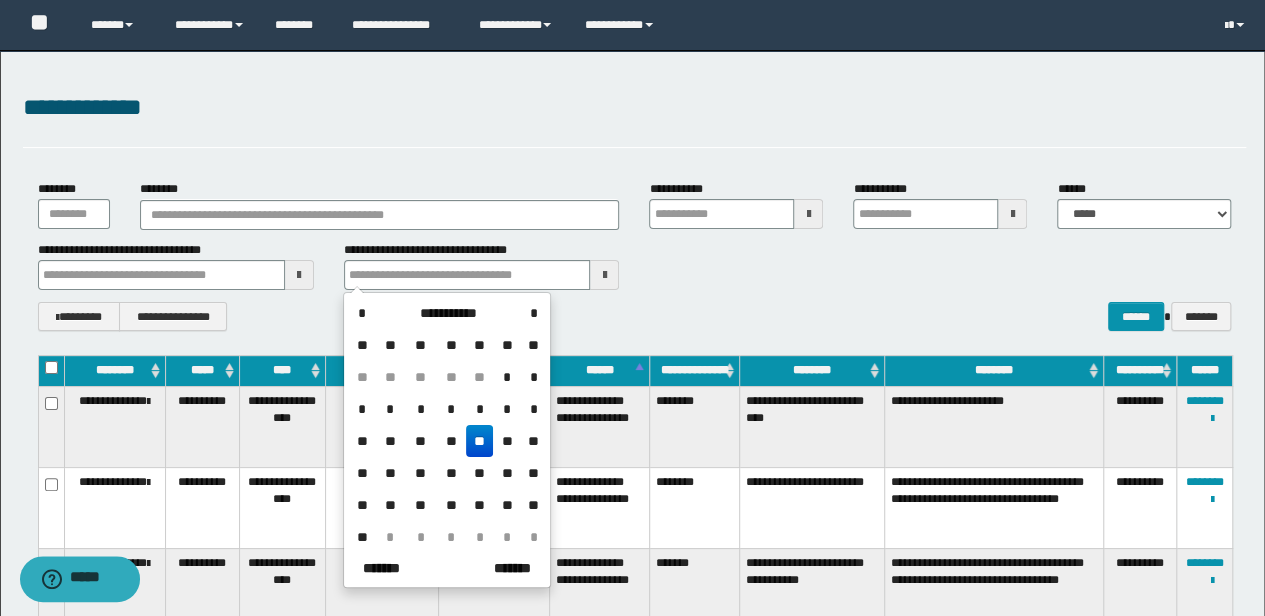 drag, startPoint x: 507, startPoint y: 418, endPoint x: 535, endPoint y: 415, distance: 28.160255 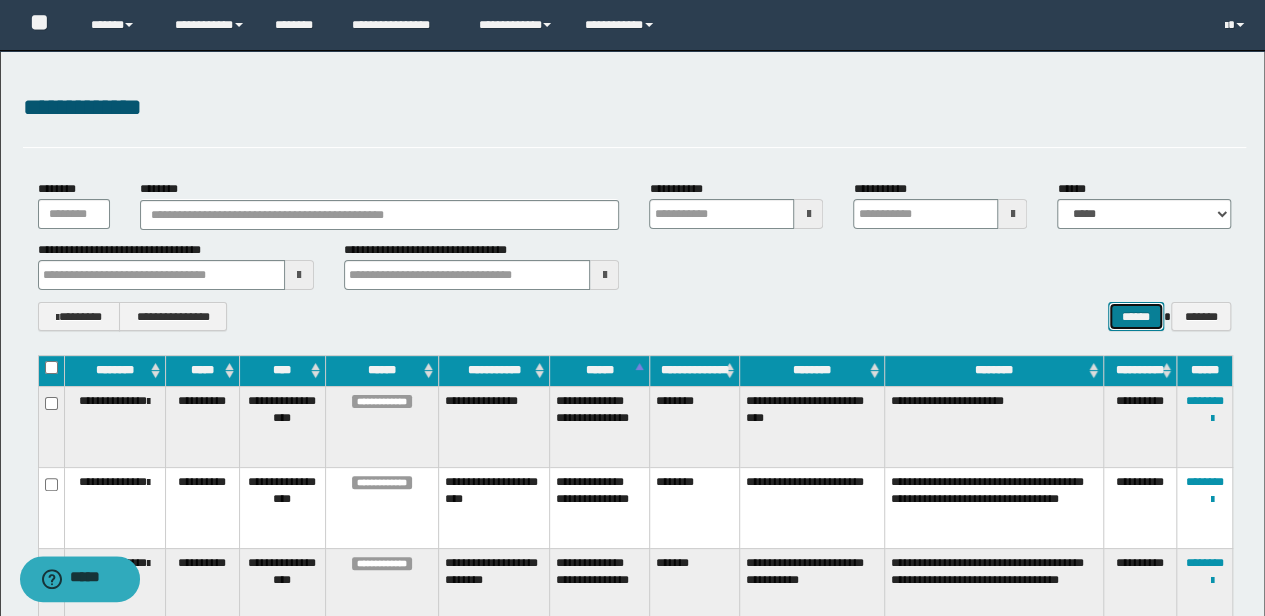click on "******" at bounding box center (1136, 316) 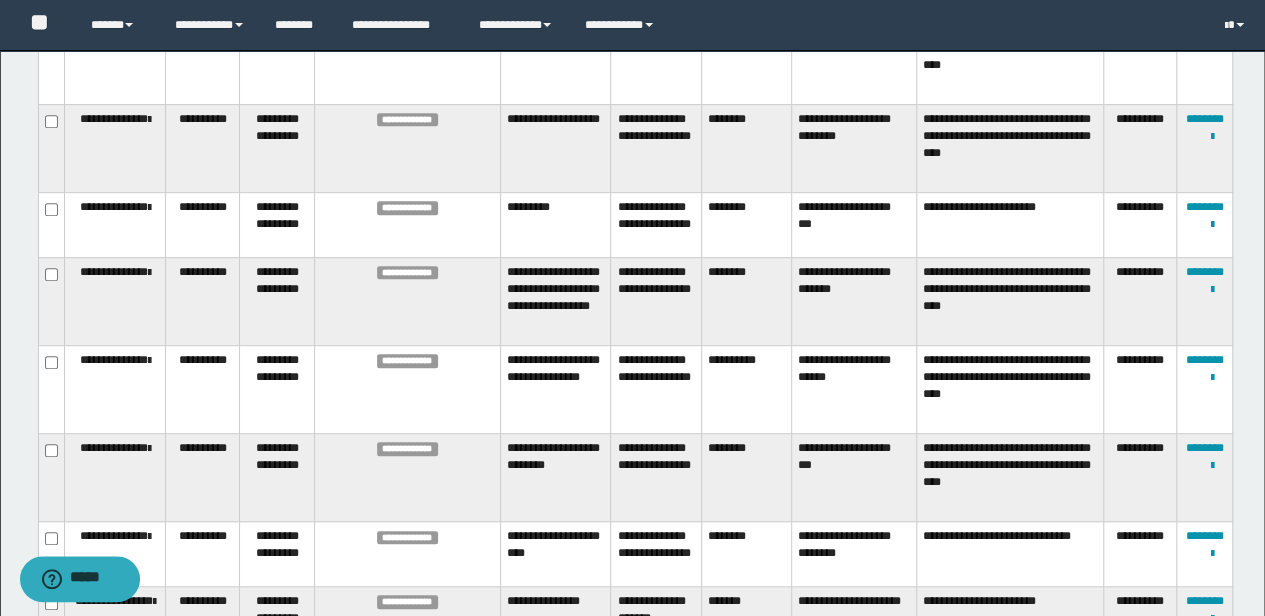 scroll, scrollTop: 533, scrollLeft: 0, axis: vertical 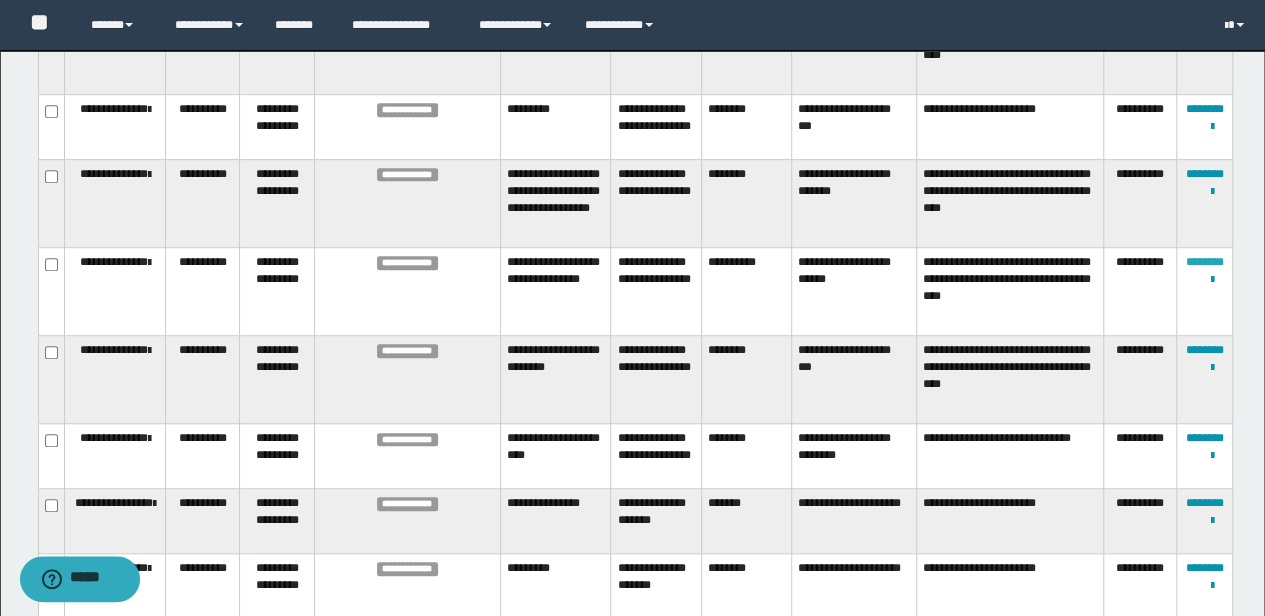 click on "********" at bounding box center [1205, 262] 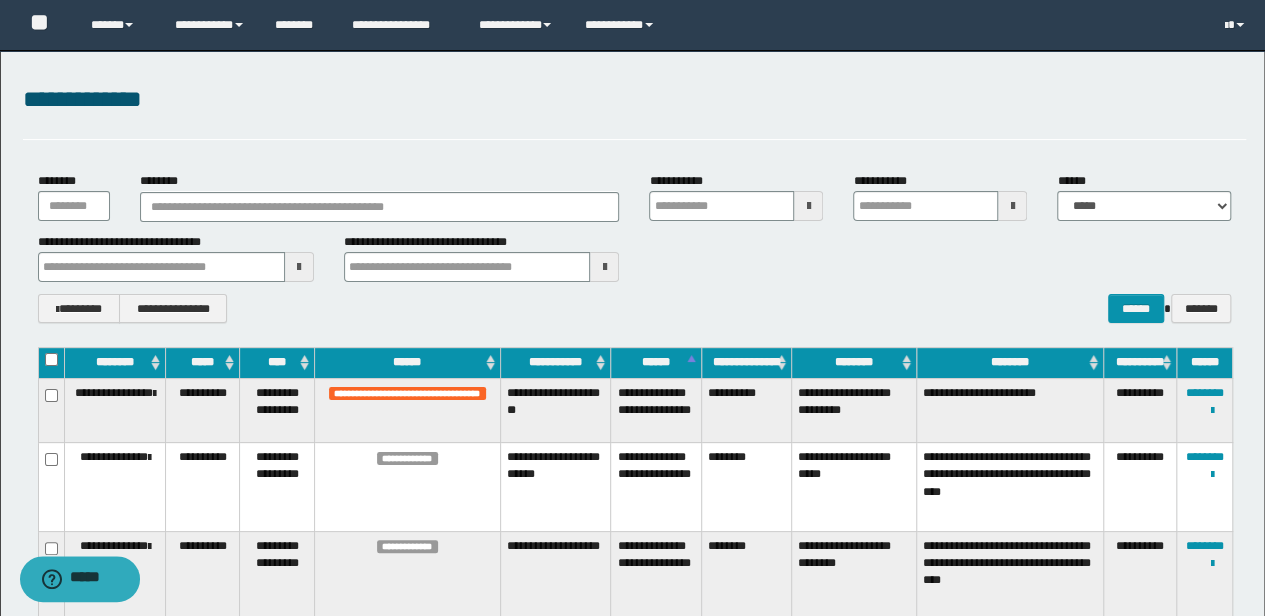 scroll, scrollTop: 0, scrollLeft: 0, axis: both 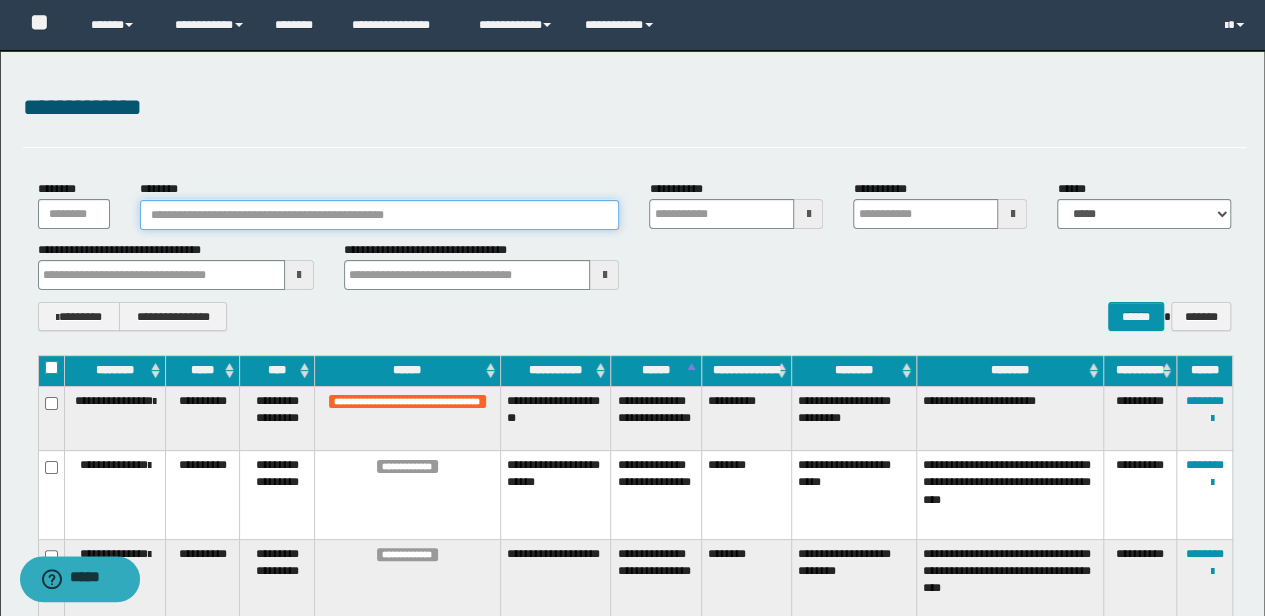 click on "********" at bounding box center (380, 215) 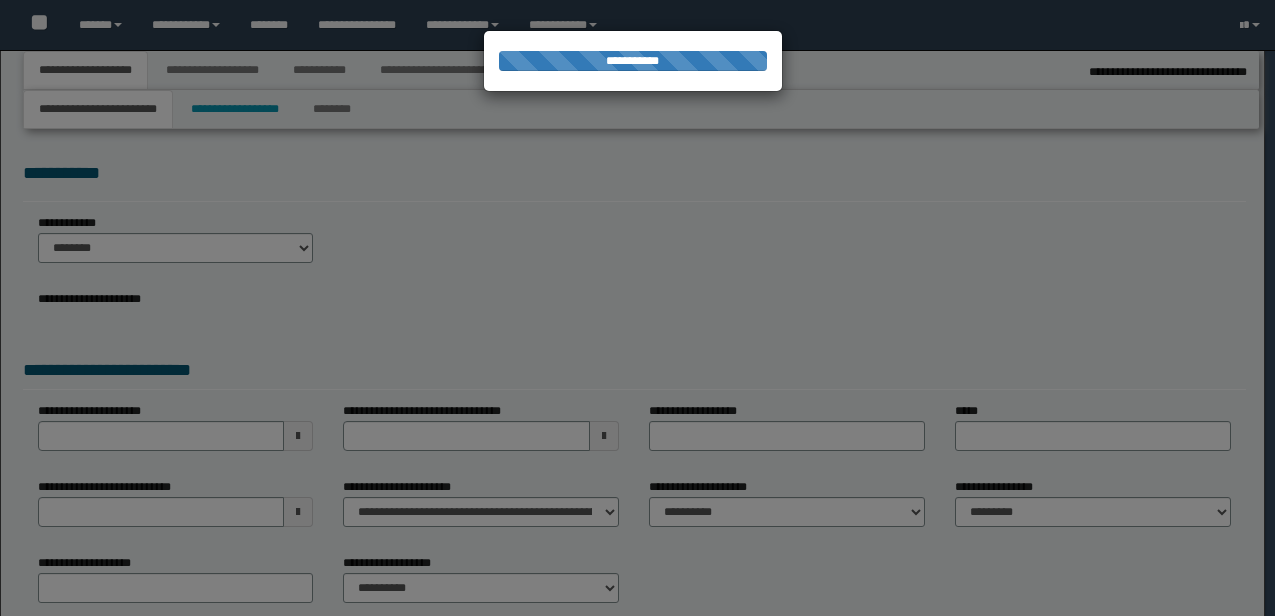 type on "**********" 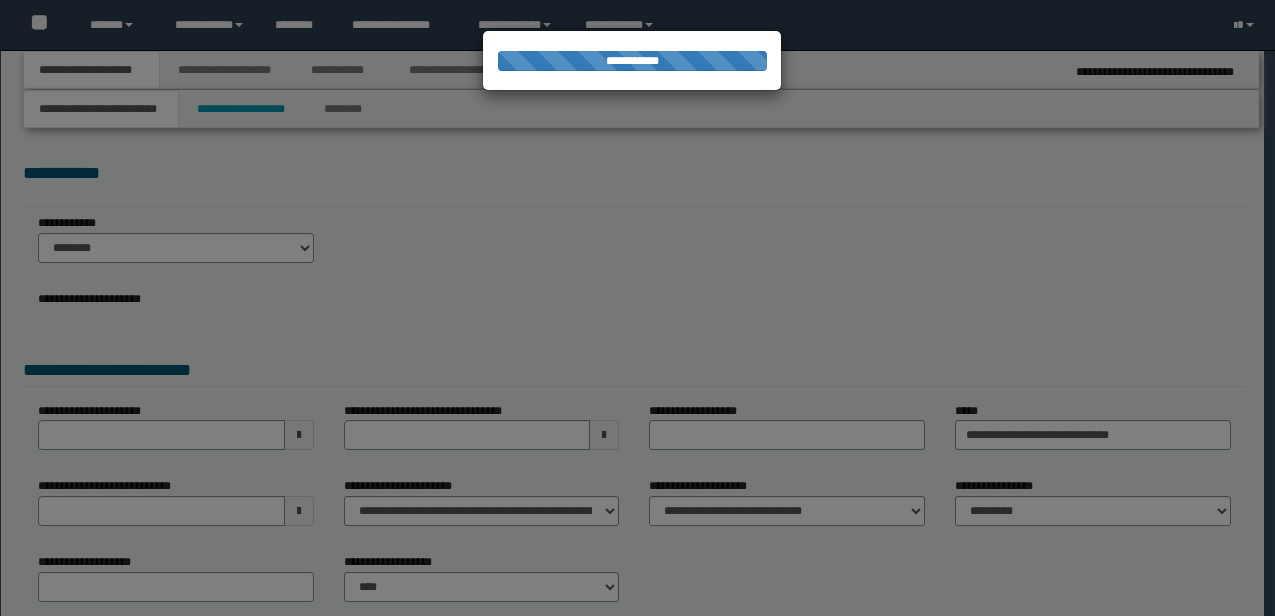scroll, scrollTop: 0, scrollLeft: 0, axis: both 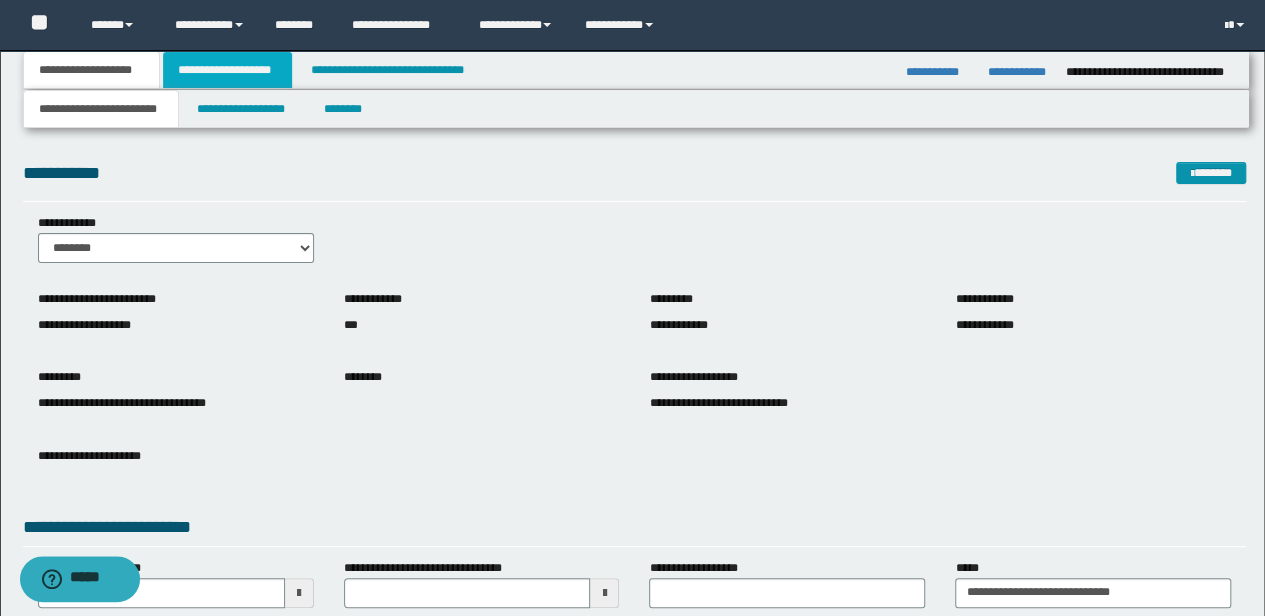 click on "**********" at bounding box center (227, 70) 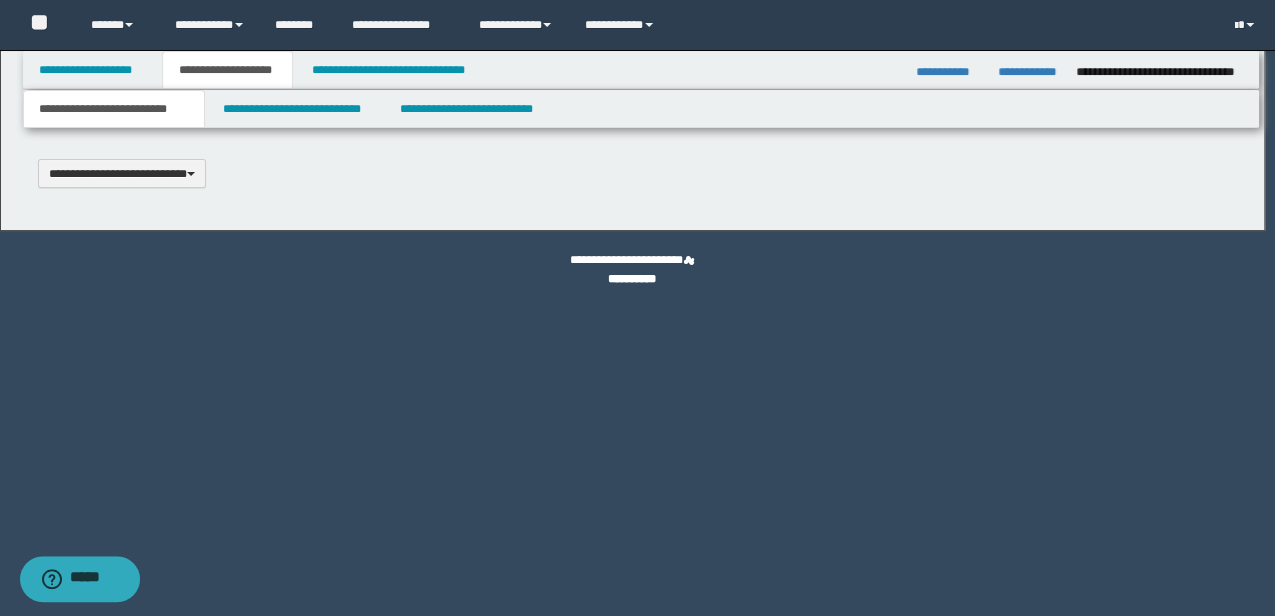 click at bounding box center (637, 308) 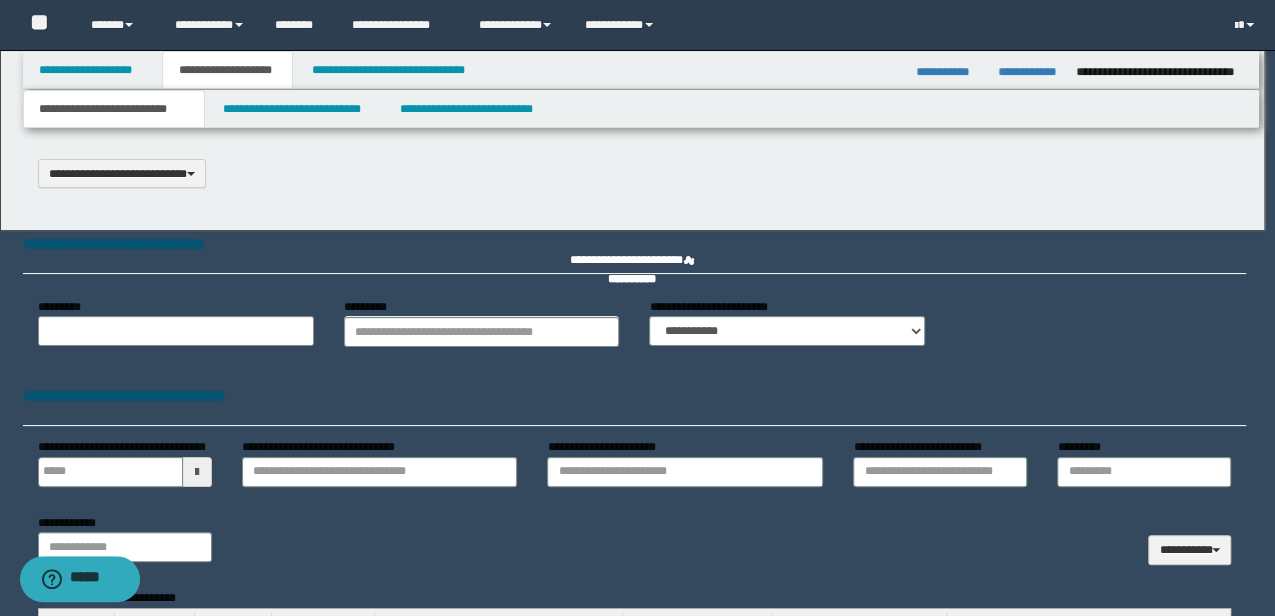 scroll, scrollTop: 0, scrollLeft: 0, axis: both 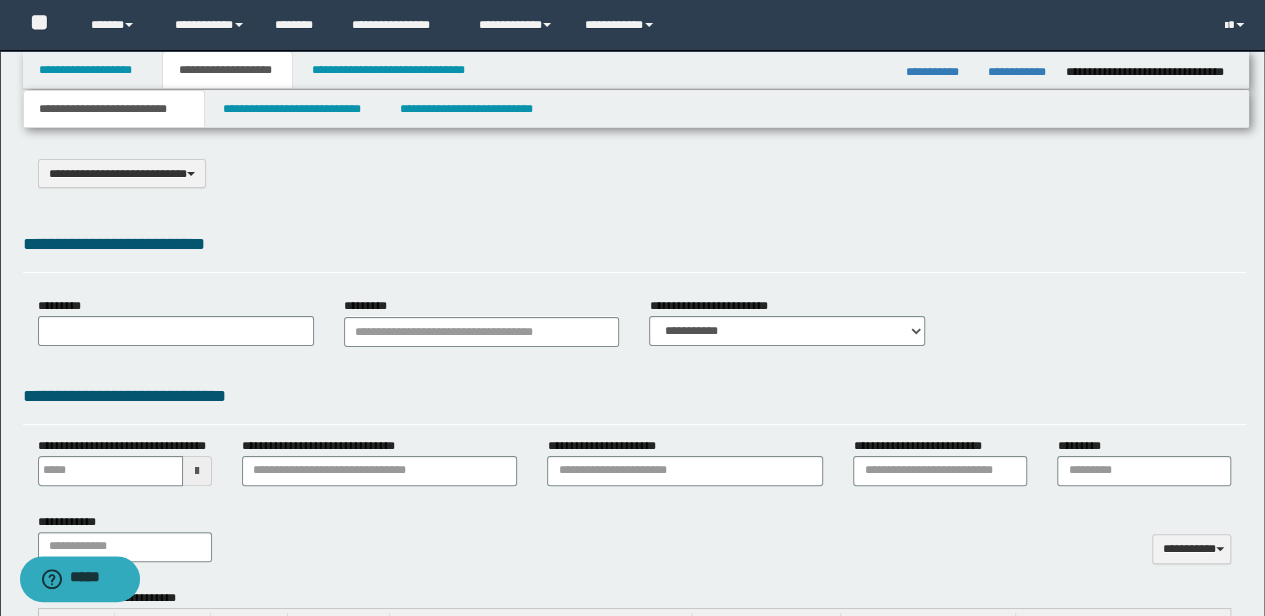 type on "*********" 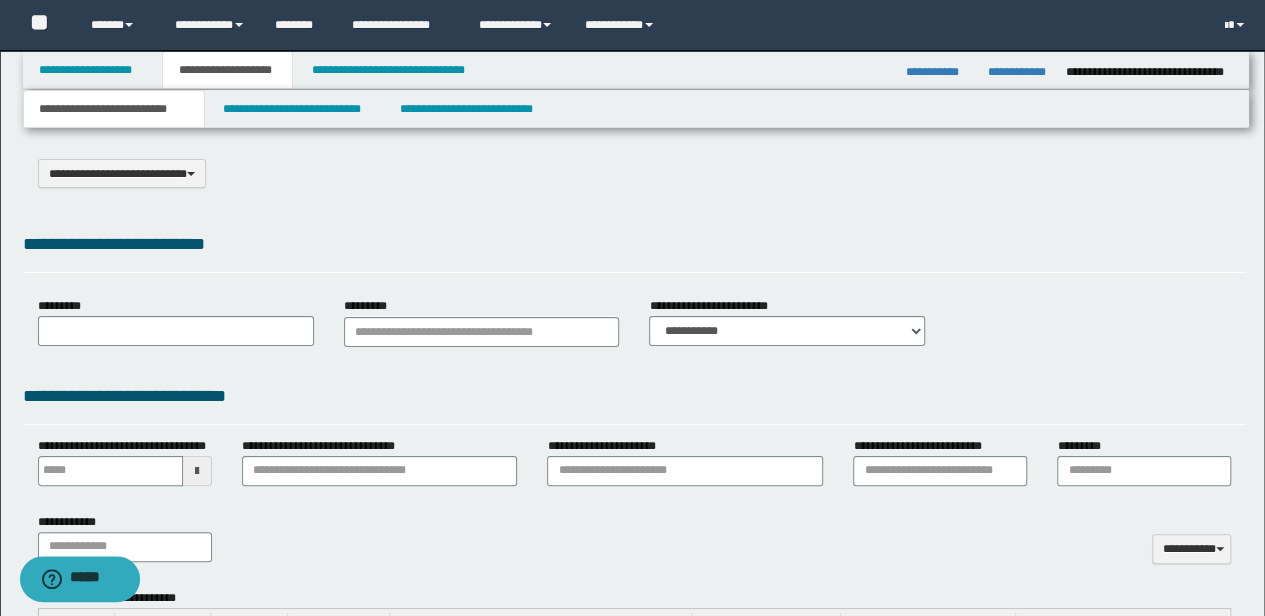 type on "**********" 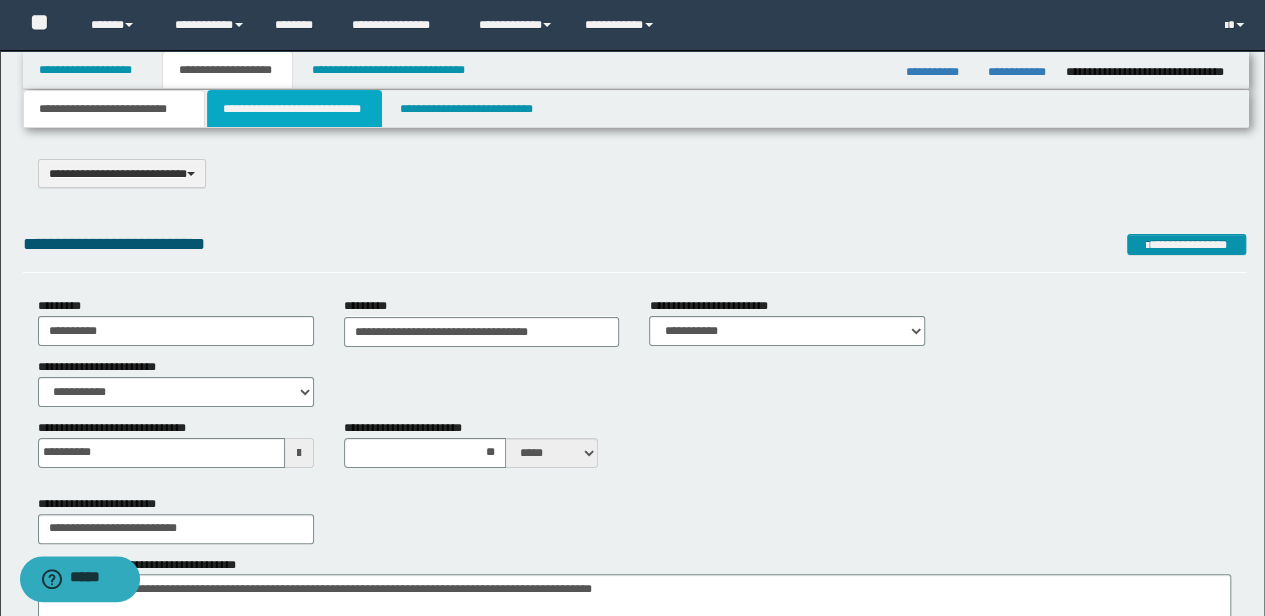 click on "**********" at bounding box center [294, 109] 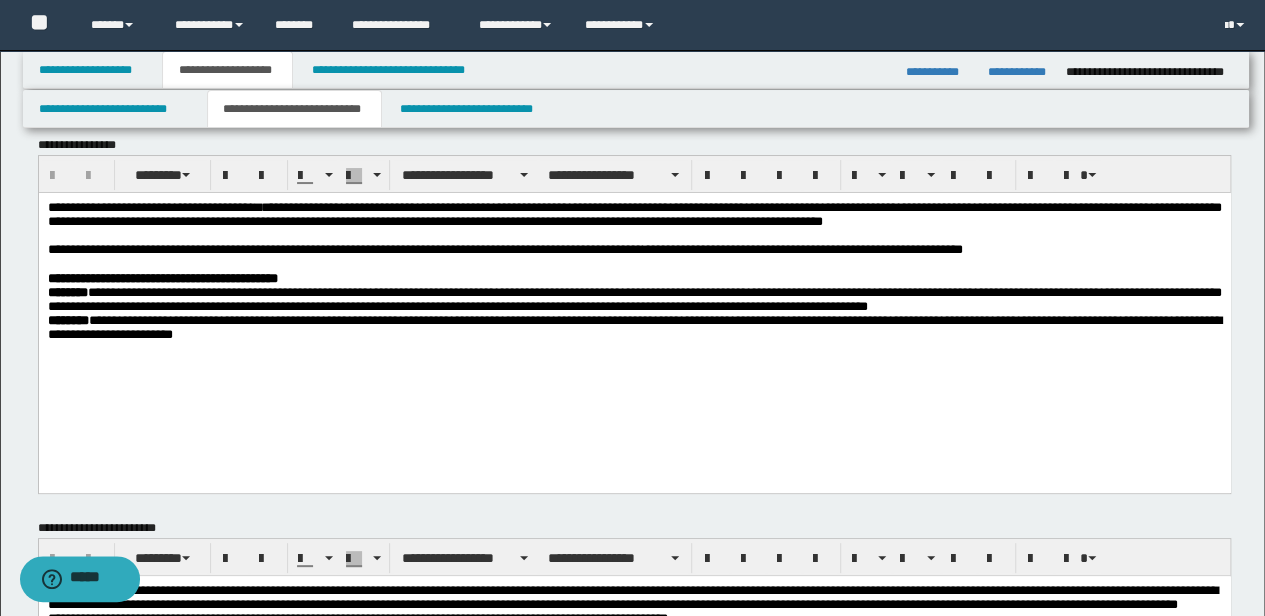 scroll, scrollTop: 0, scrollLeft: 0, axis: both 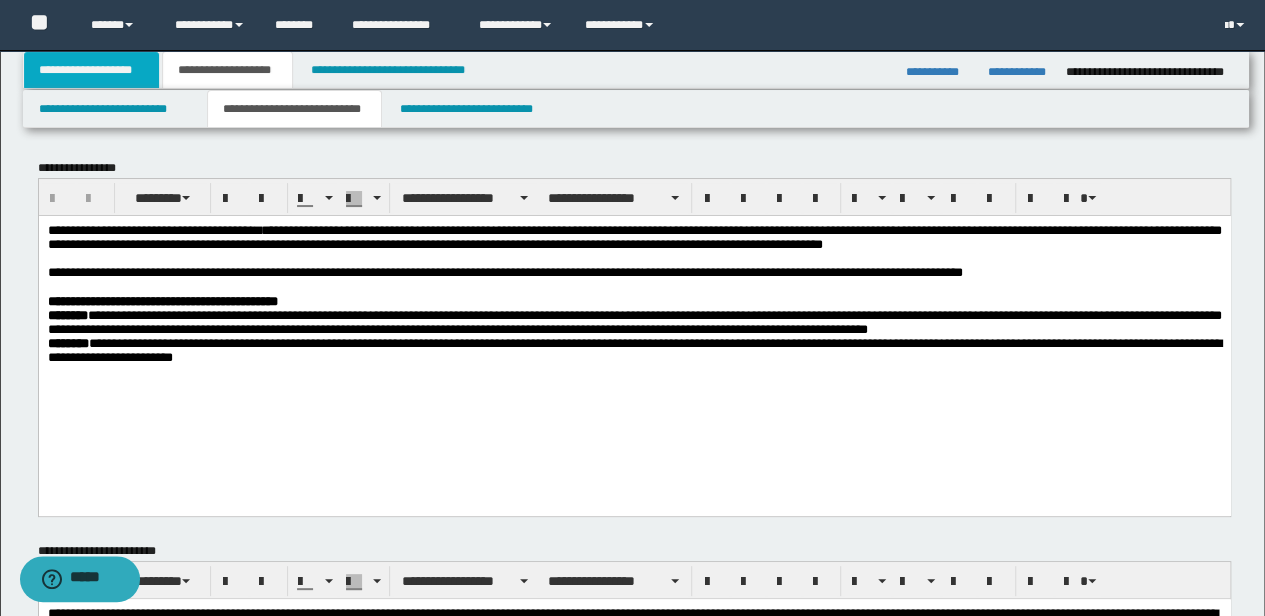 click on "**********" at bounding box center (92, 70) 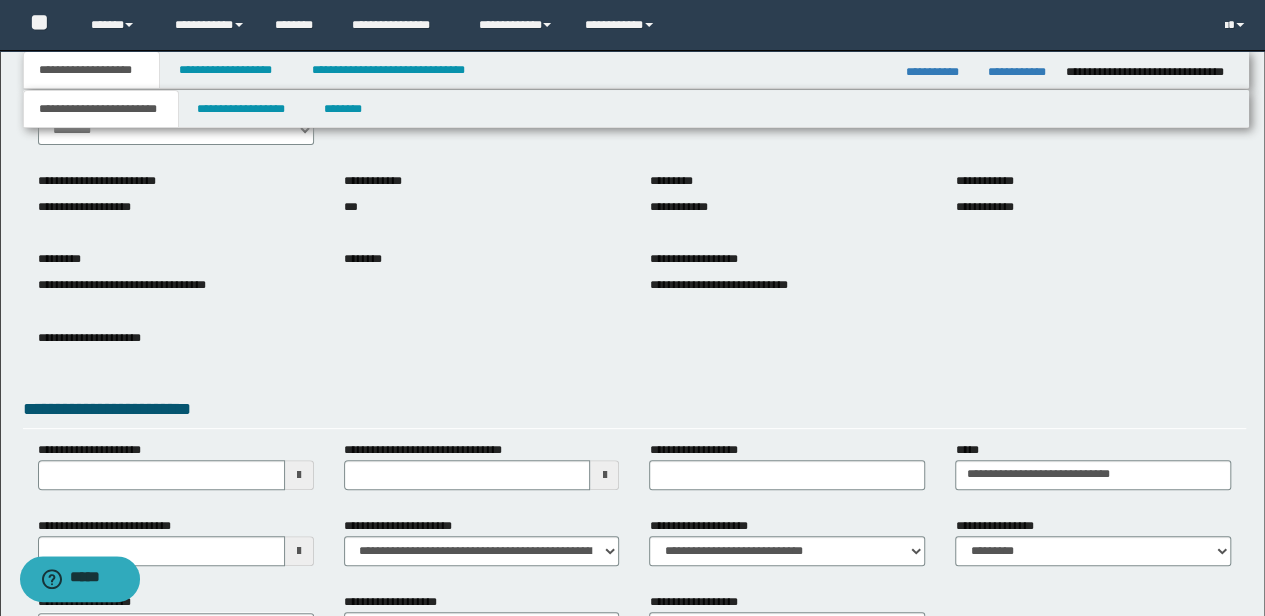 scroll, scrollTop: 266, scrollLeft: 0, axis: vertical 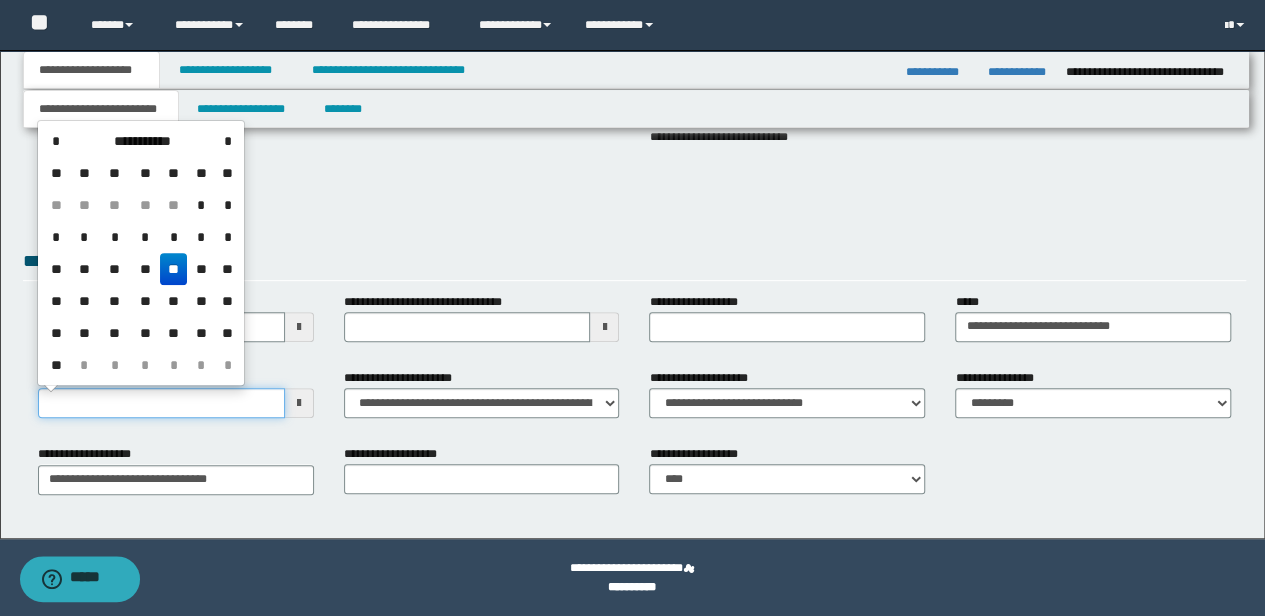 drag, startPoint x: 232, startPoint y: 402, endPoint x: 18, endPoint y: 400, distance: 214.00934 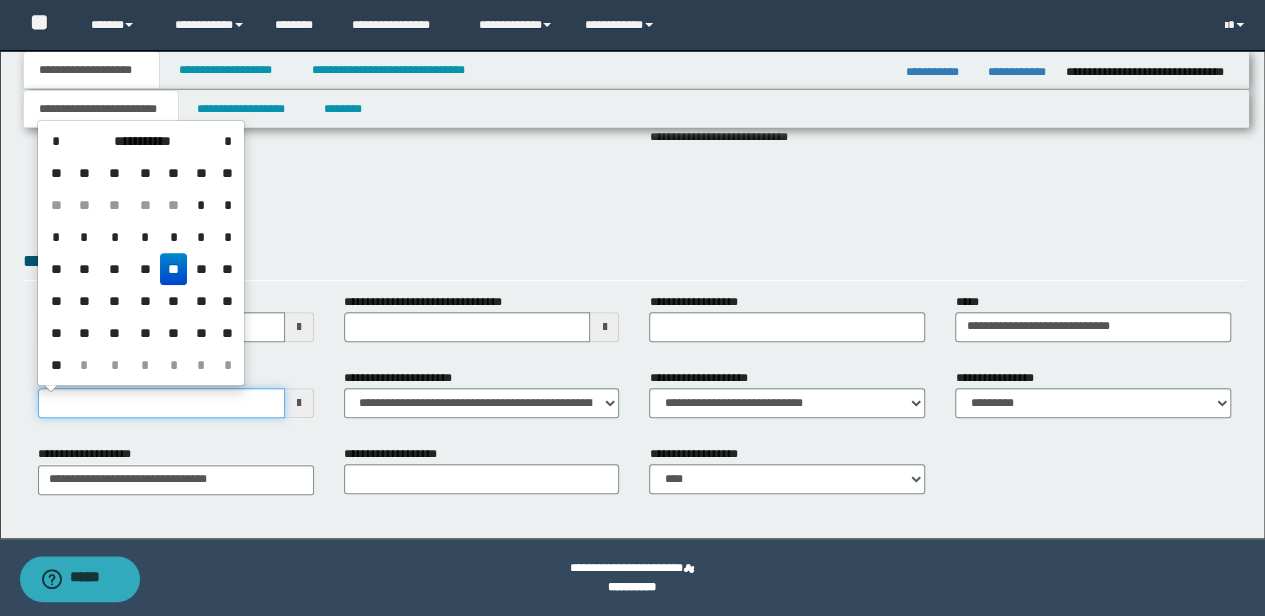 type on "**********" 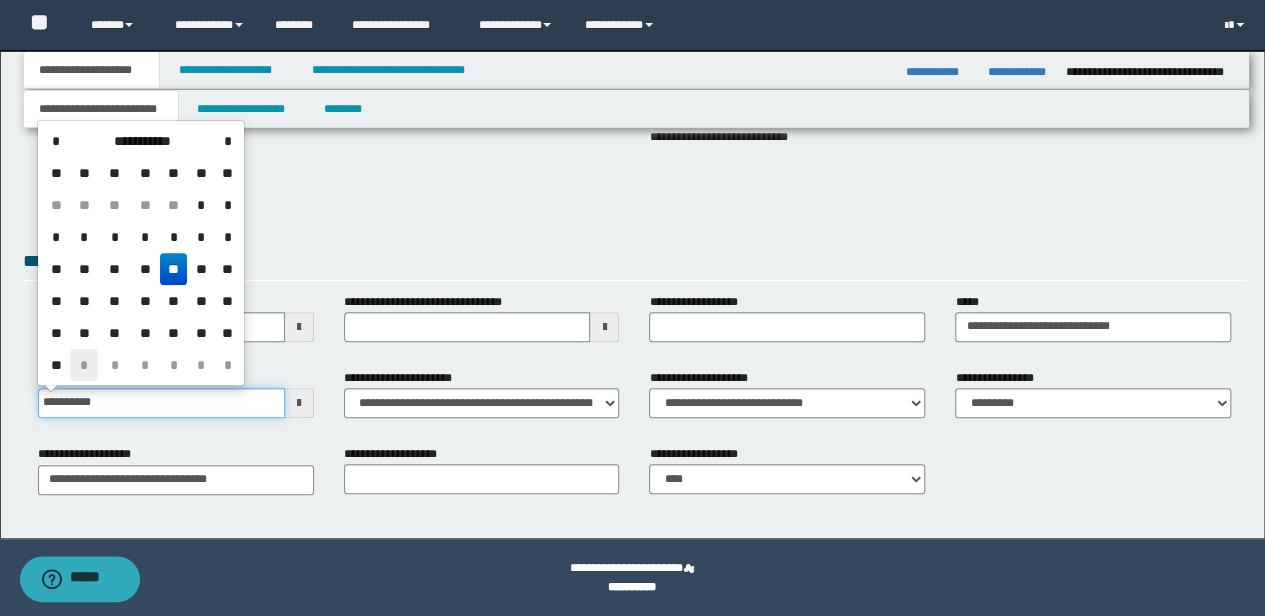 type 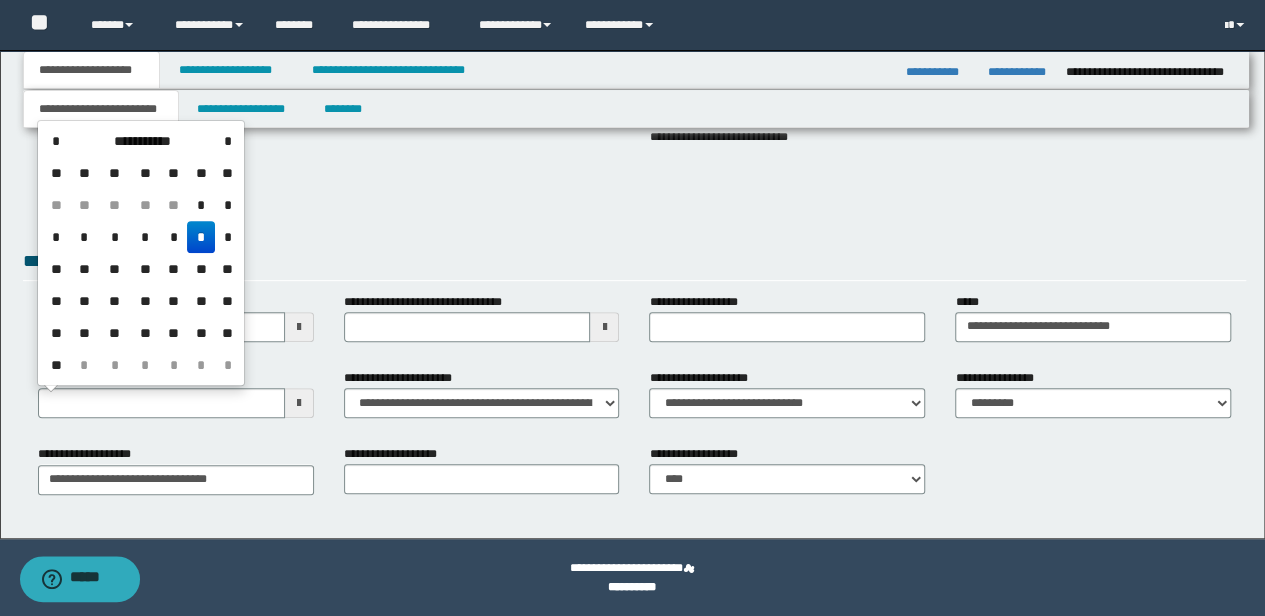 click on "**********" at bounding box center [635, 205] 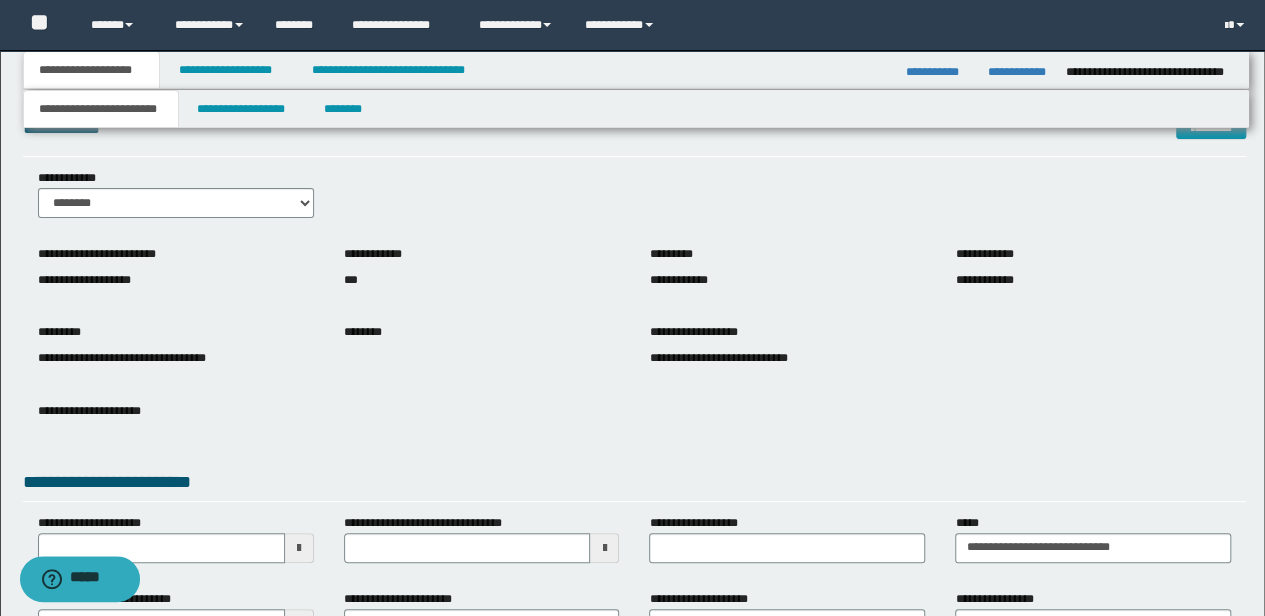 scroll, scrollTop: 0, scrollLeft: 0, axis: both 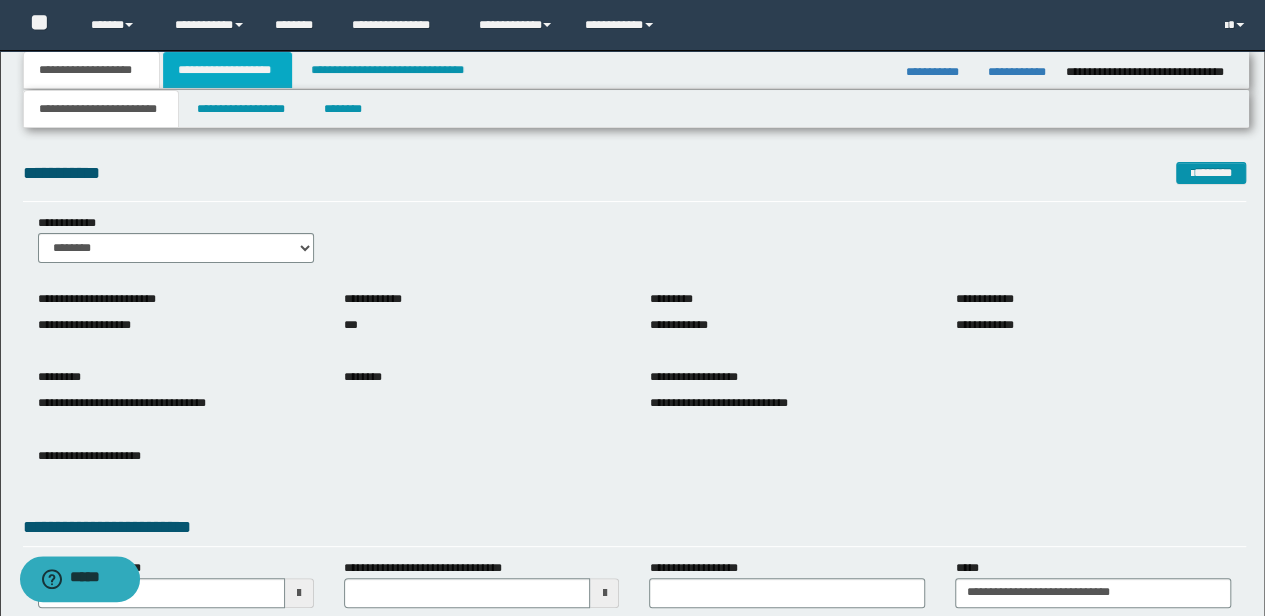 click on "**********" at bounding box center [227, 70] 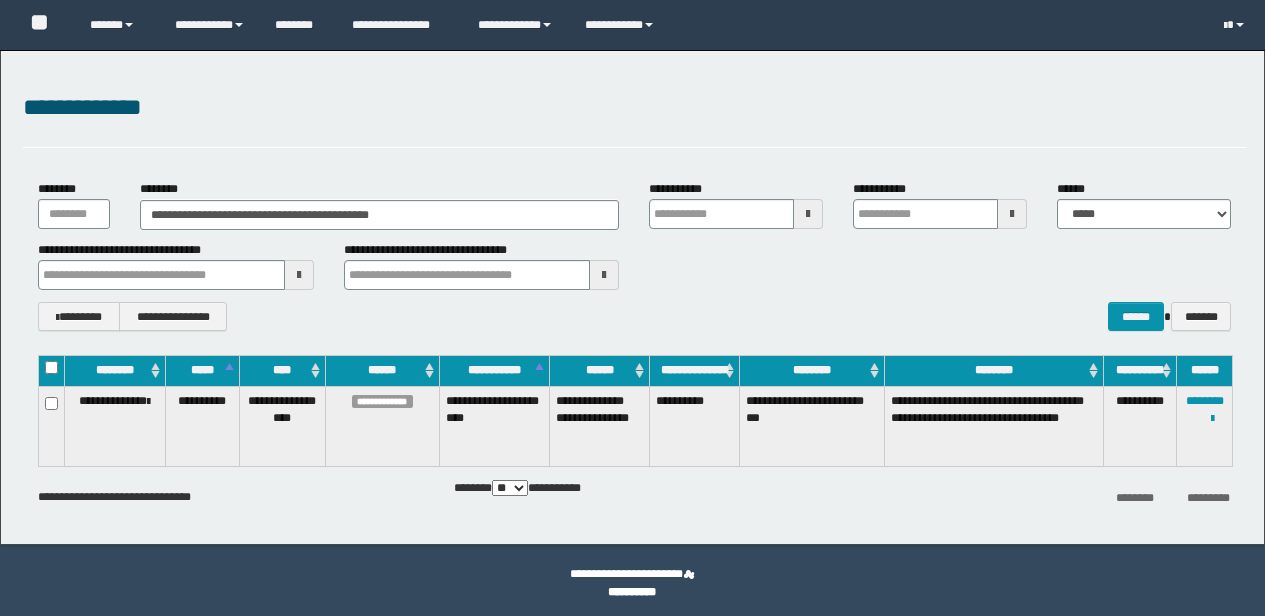 scroll, scrollTop: 0, scrollLeft: 0, axis: both 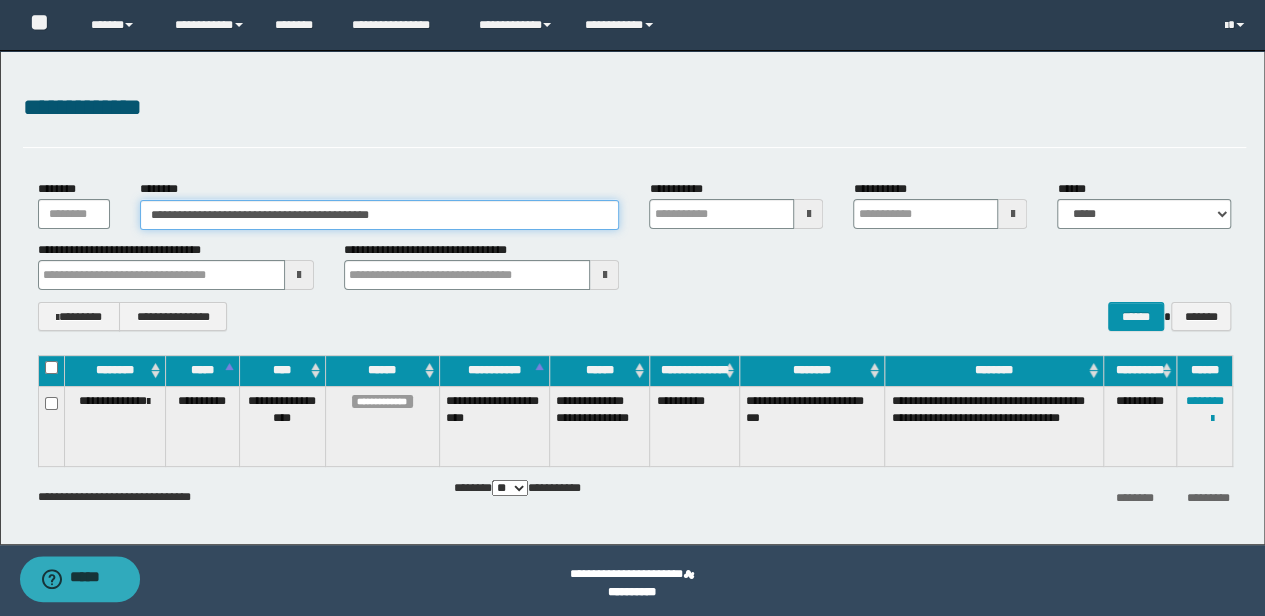 drag, startPoint x: 422, startPoint y: 213, endPoint x: 32, endPoint y: 212, distance: 390.00128 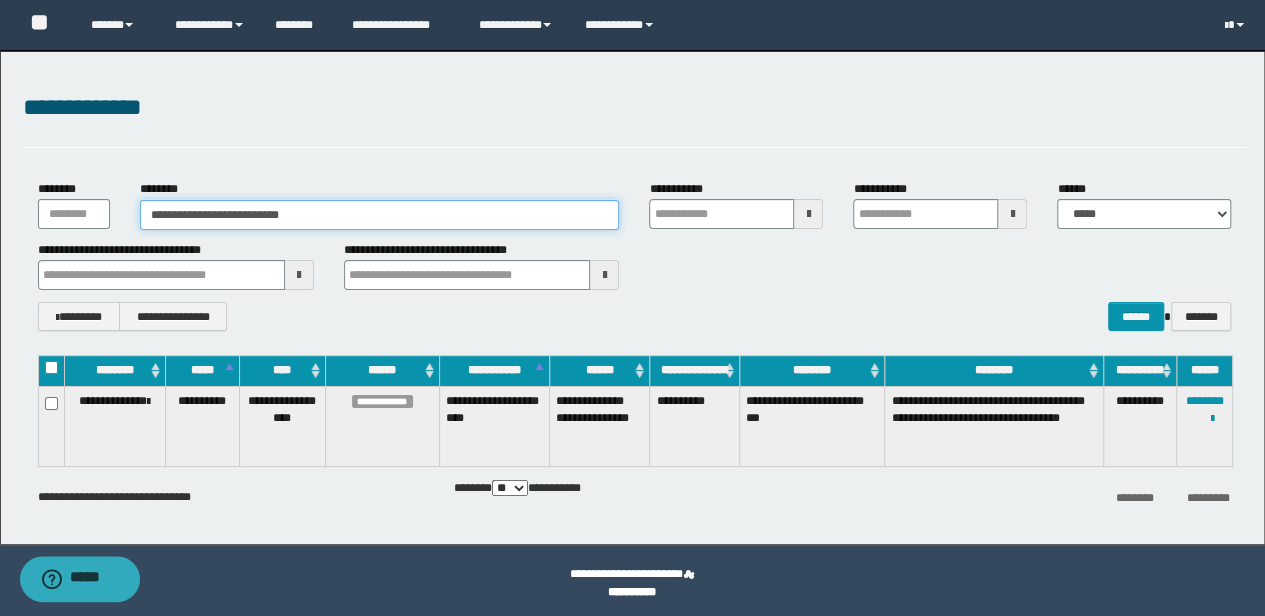 type on "**********" 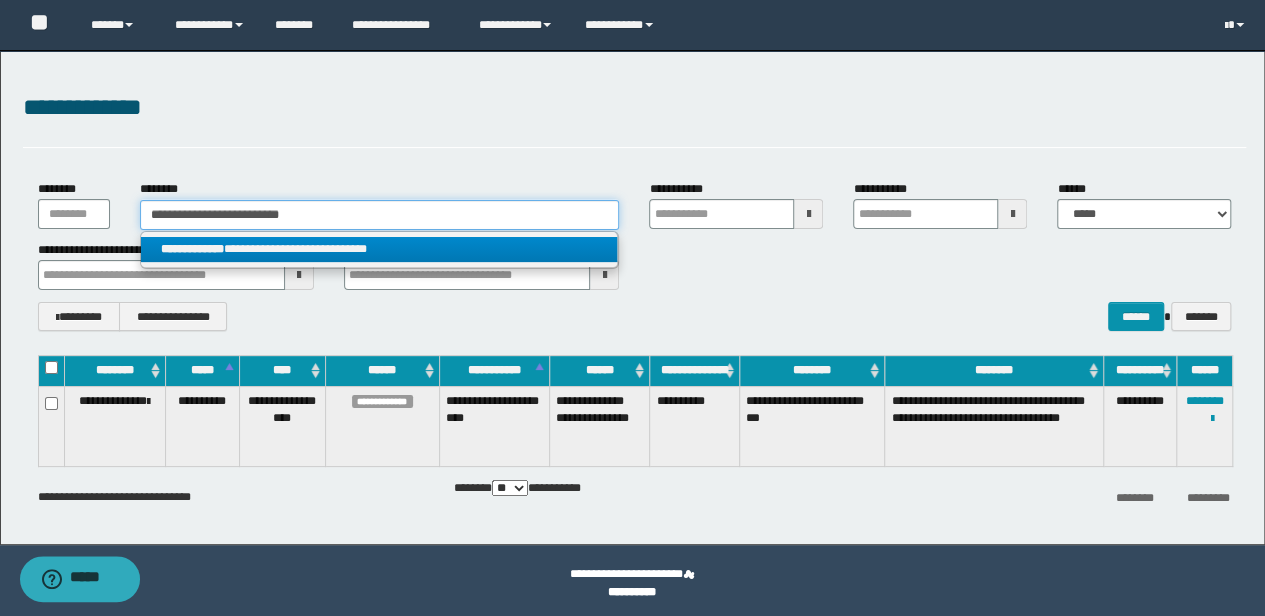 type on "**********" 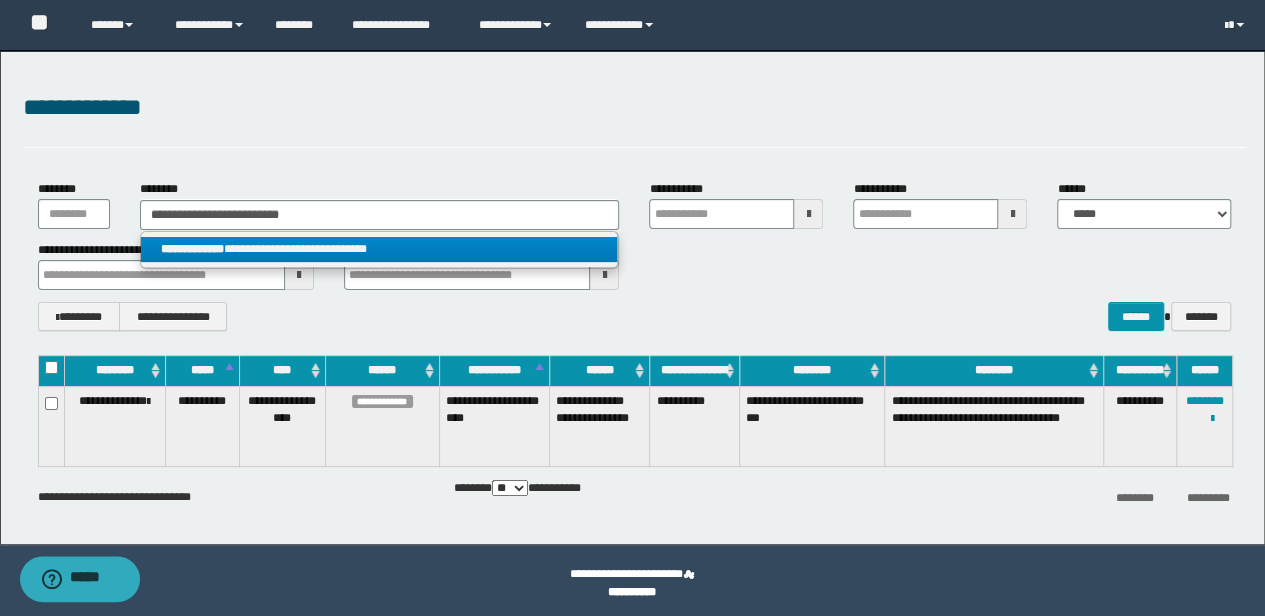 click on "**********" at bounding box center [379, 249] 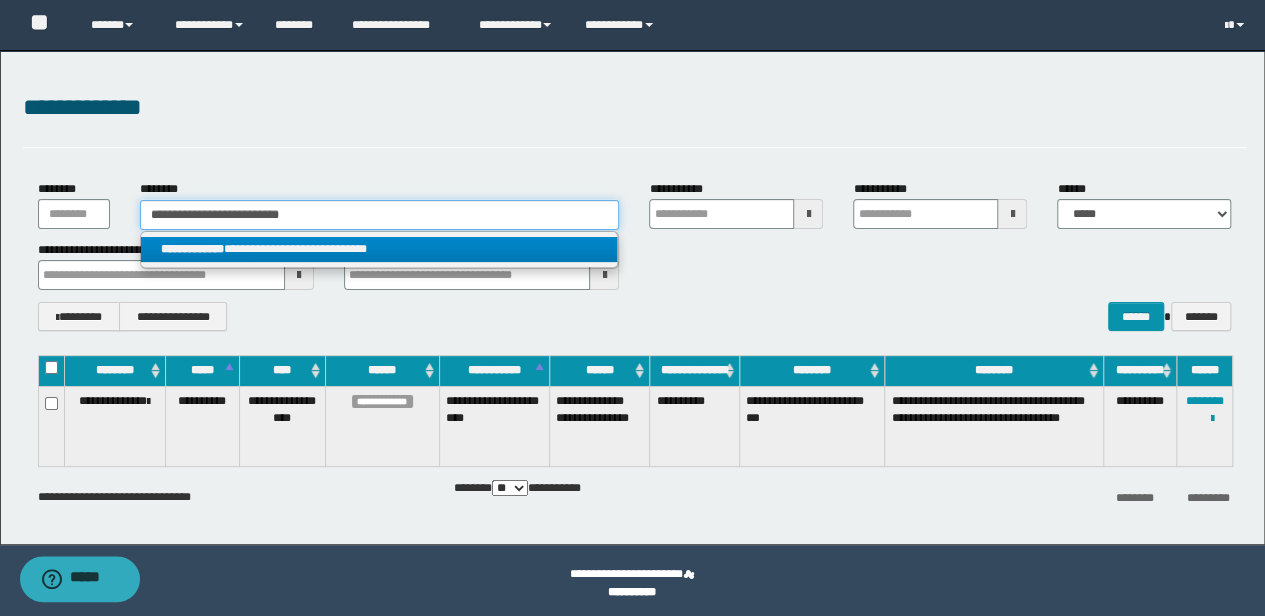 type 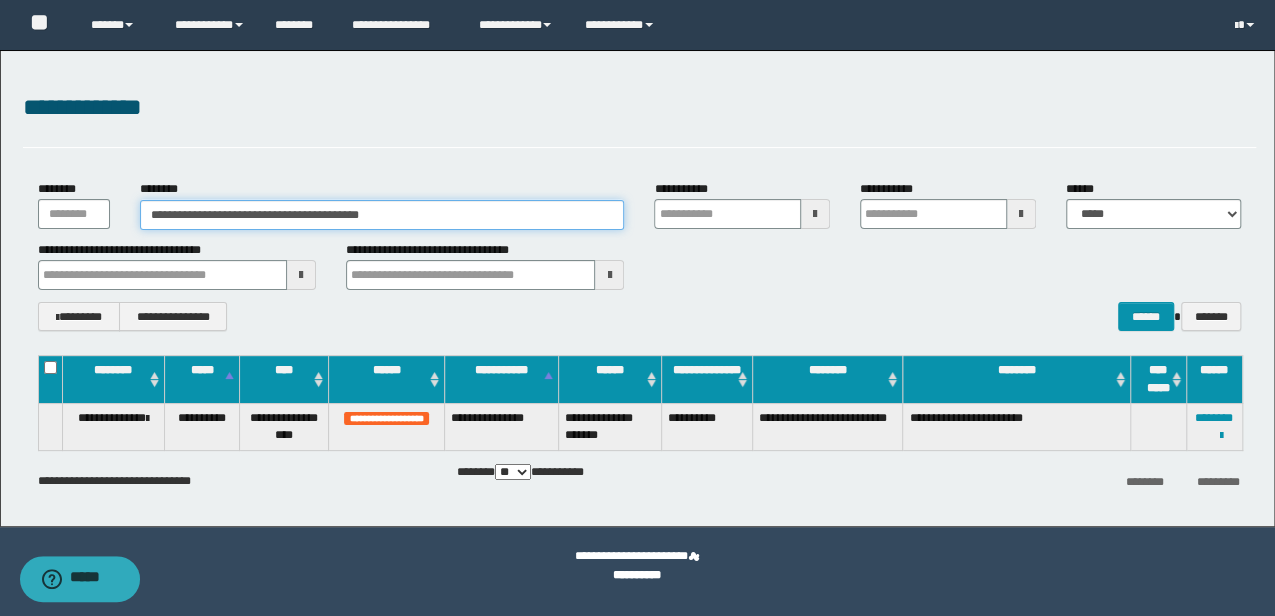 drag, startPoint x: 134, startPoint y: 200, endPoint x: 4, endPoint y: 198, distance: 130.01538 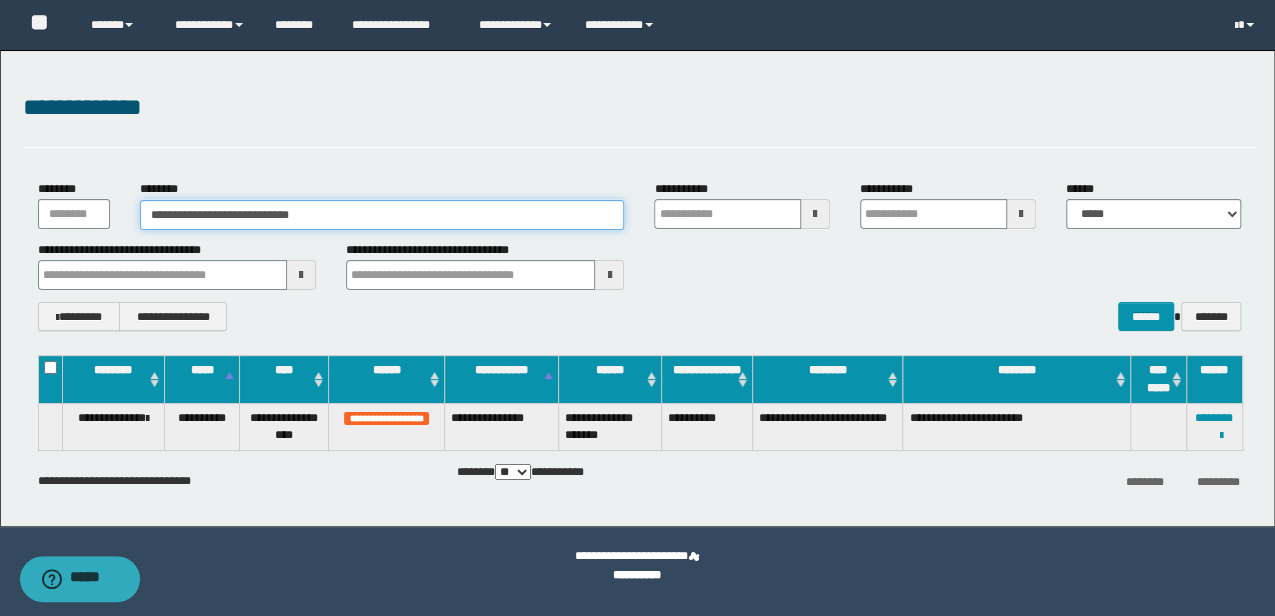 type on "**********" 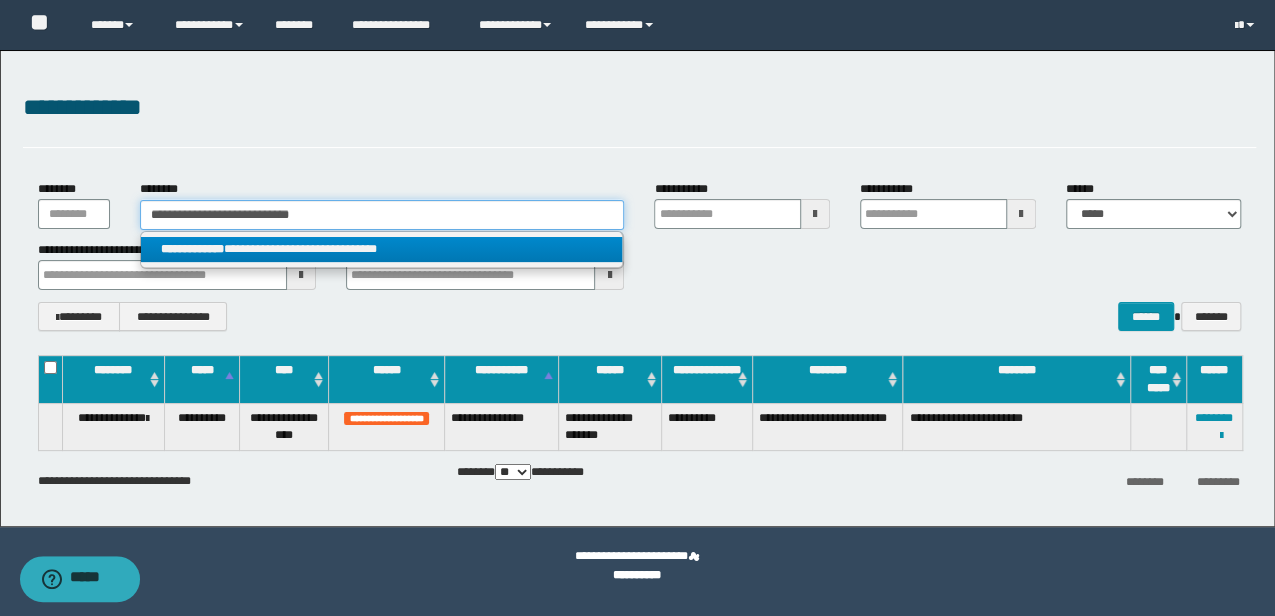 type on "**********" 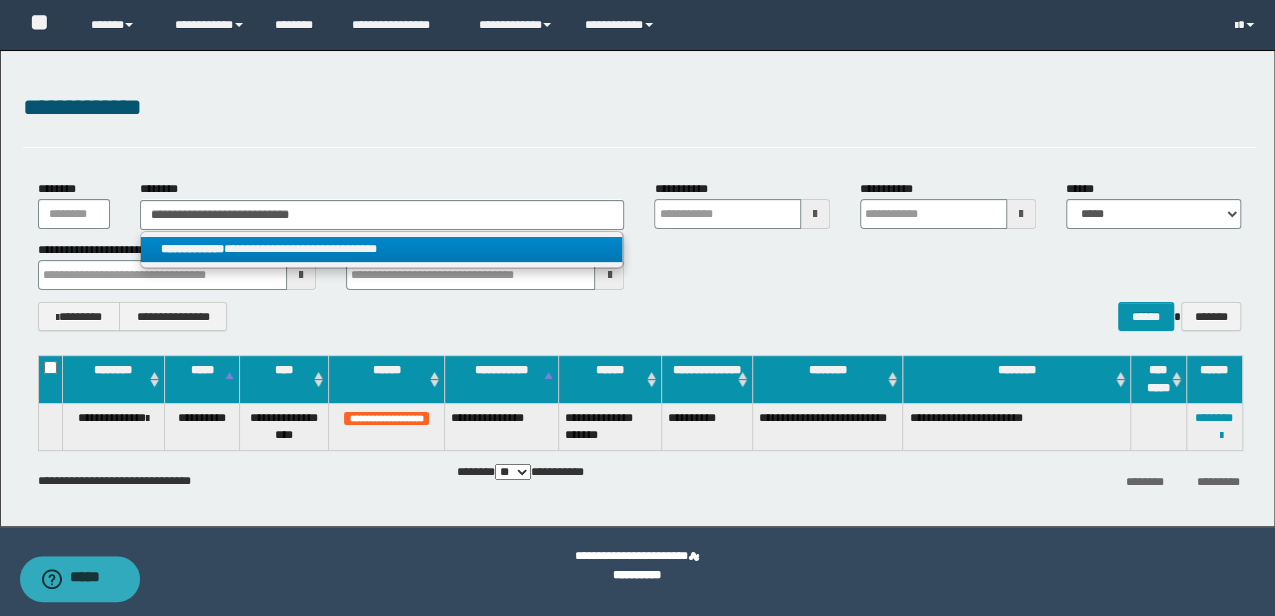 click on "**********" at bounding box center (381, 249) 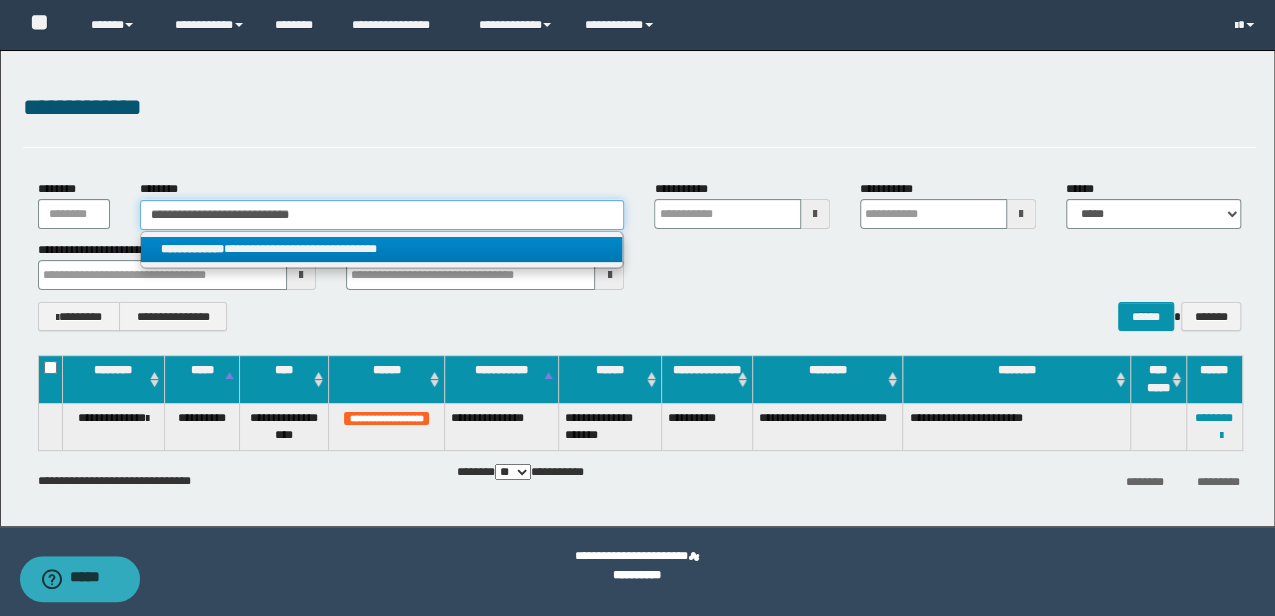 type 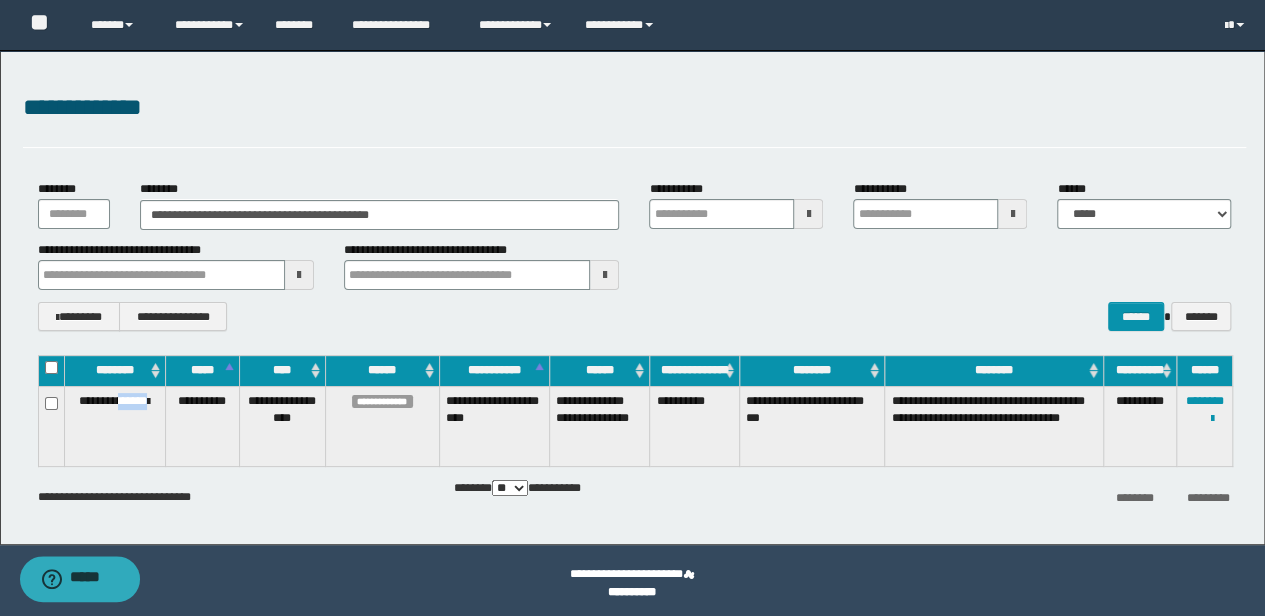 drag, startPoint x: 122, startPoint y: 396, endPoint x: 154, endPoint y: 399, distance: 32.140316 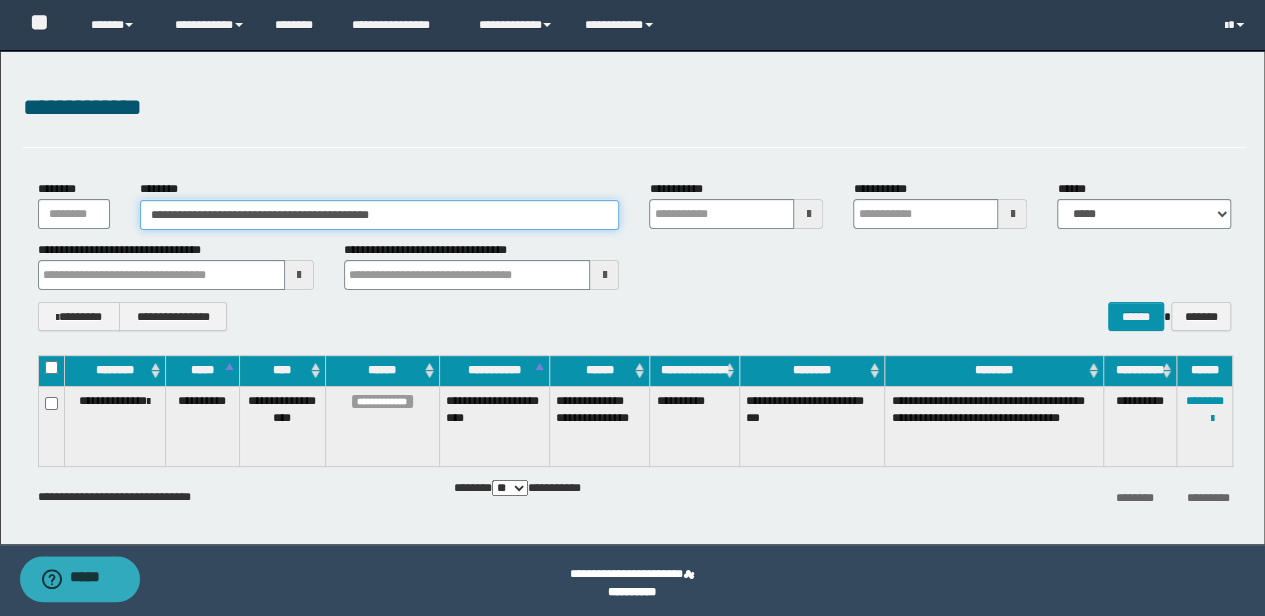click on "**********" at bounding box center [380, 215] 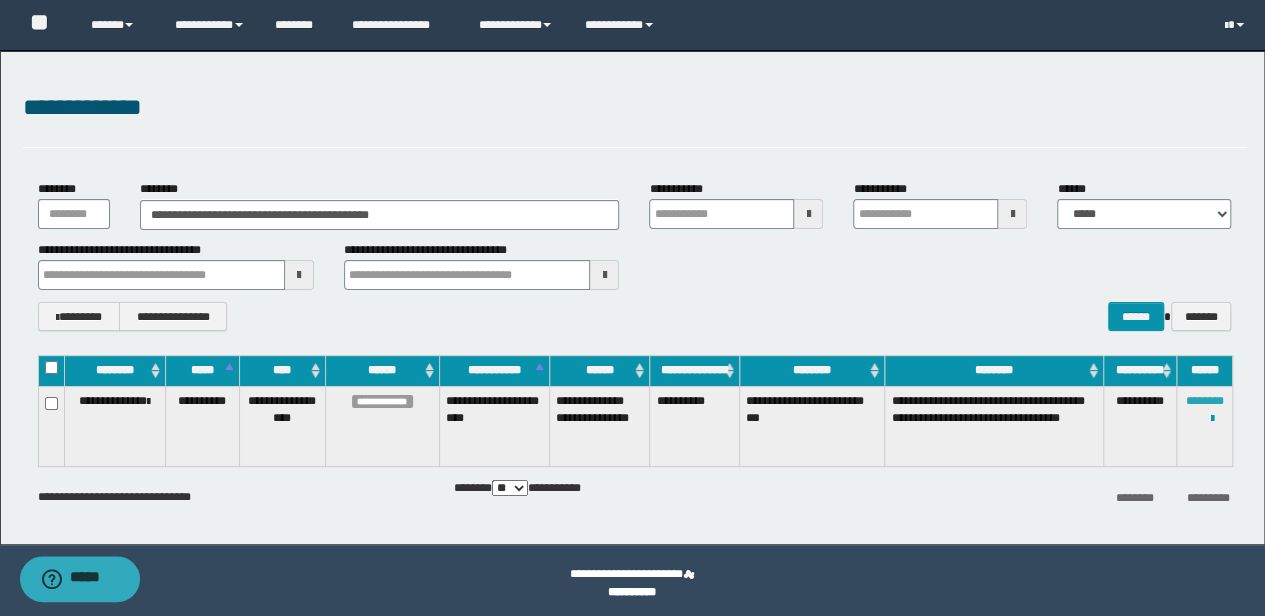 click on "********" at bounding box center [1205, 401] 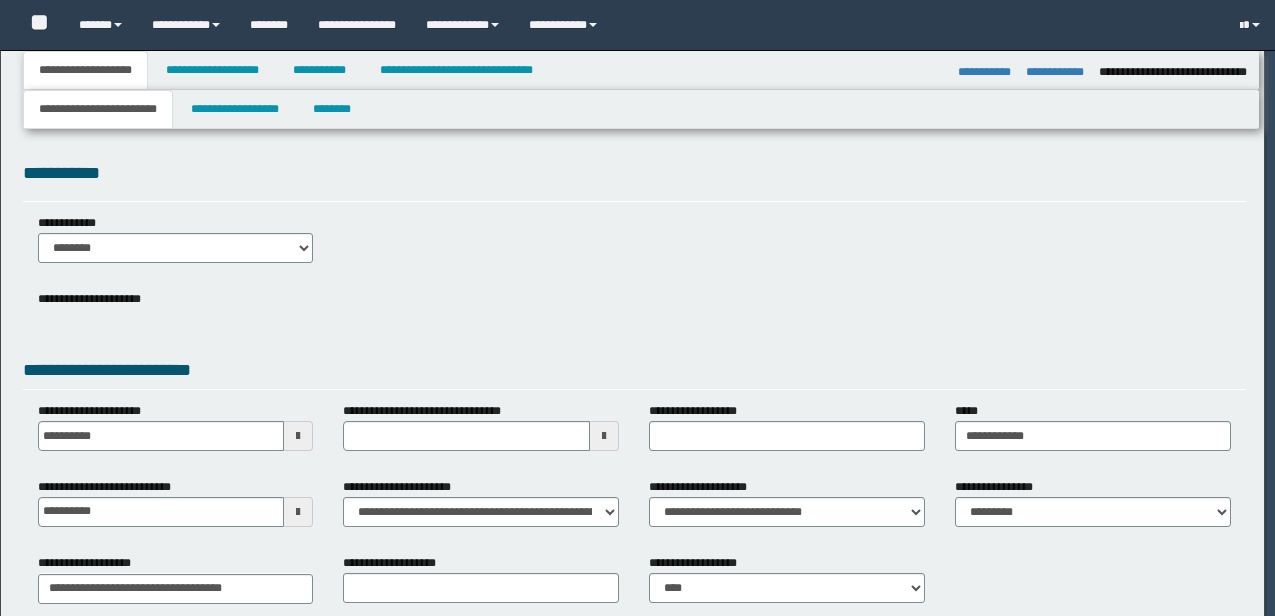 select on "**" 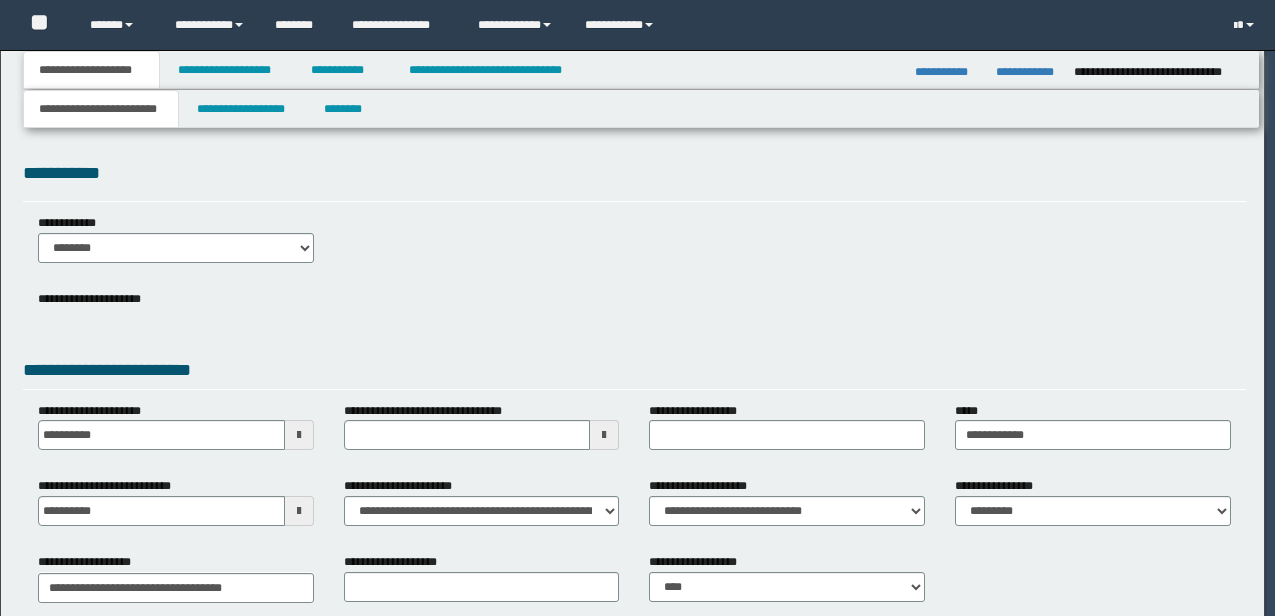 scroll, scrollTop: 0, scrollLeft: 0, axis: both 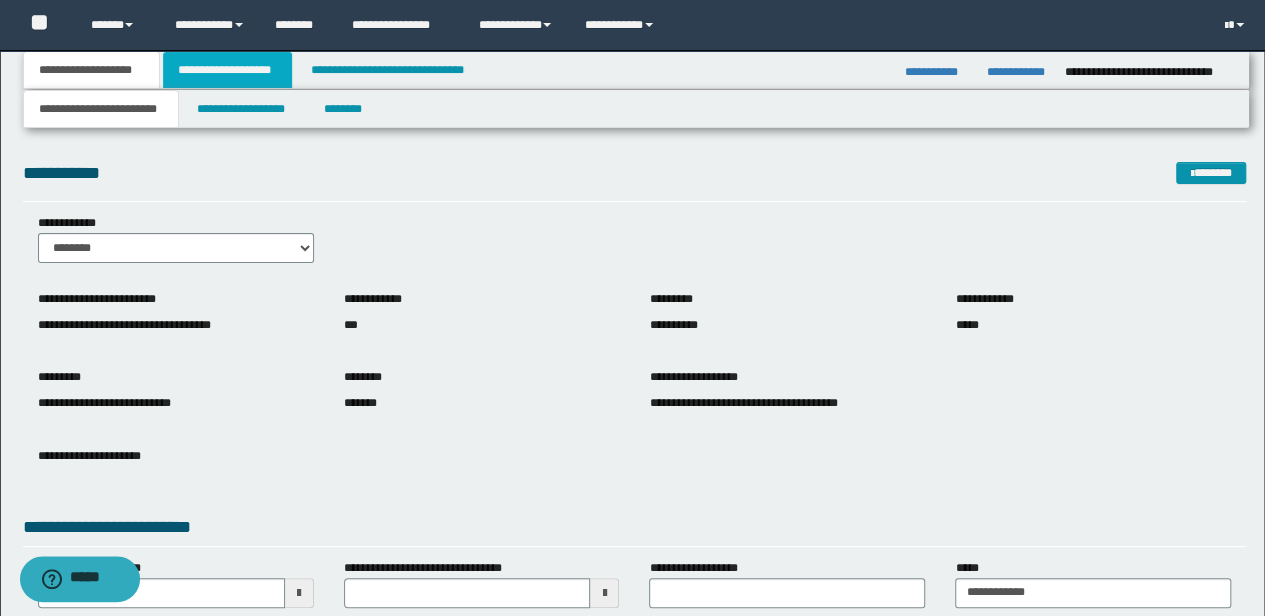click on "**********" at bounding box center (227, 70) 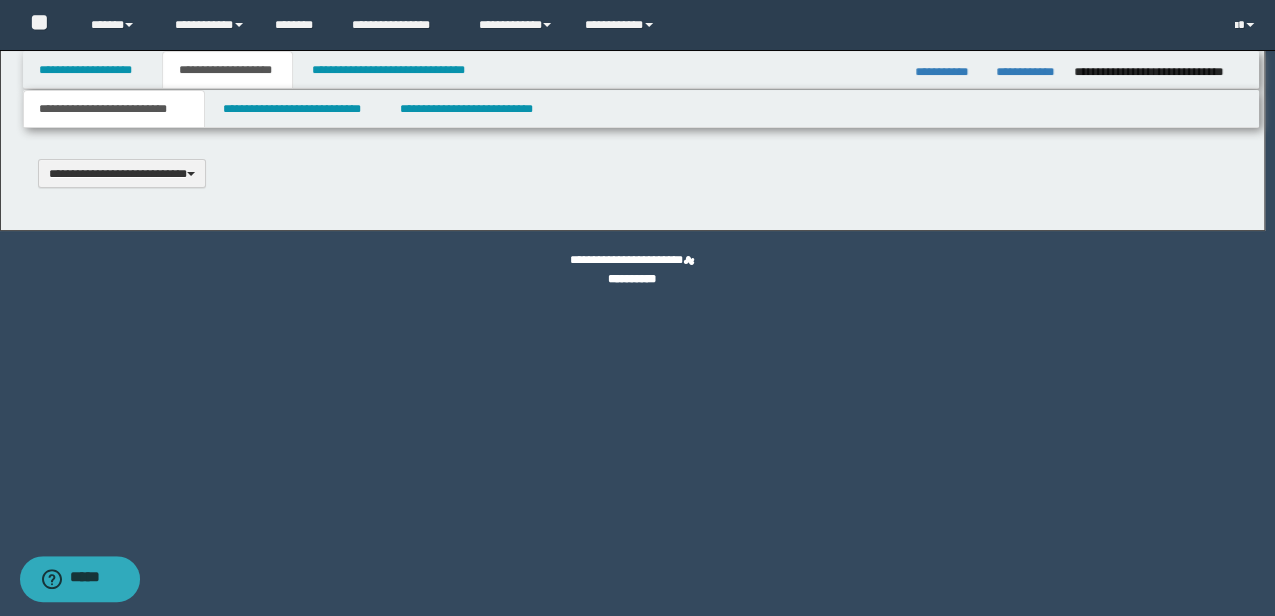 type 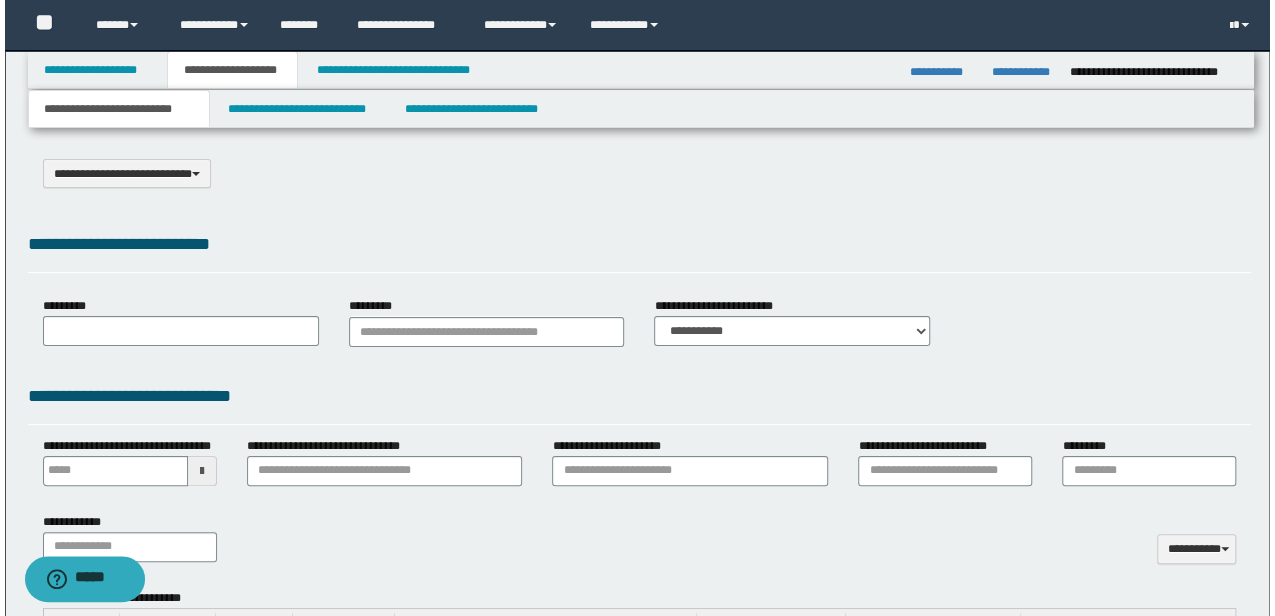 scroll, scrollTop: 0, scrollLeft: 0, axis: both 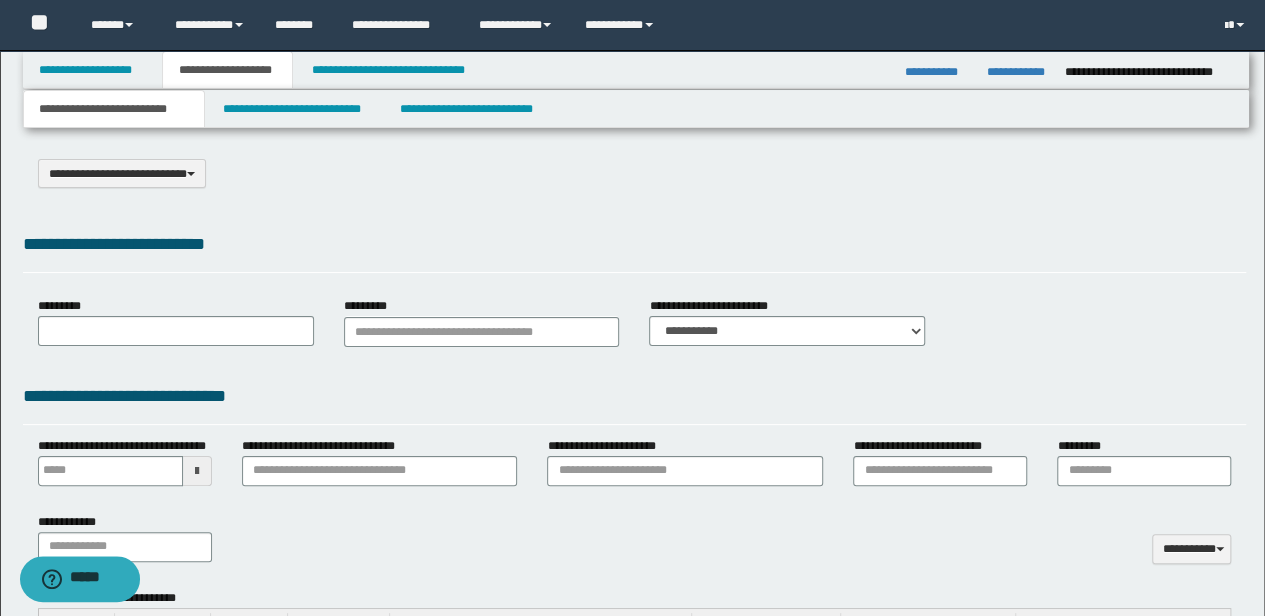 type on "**********" 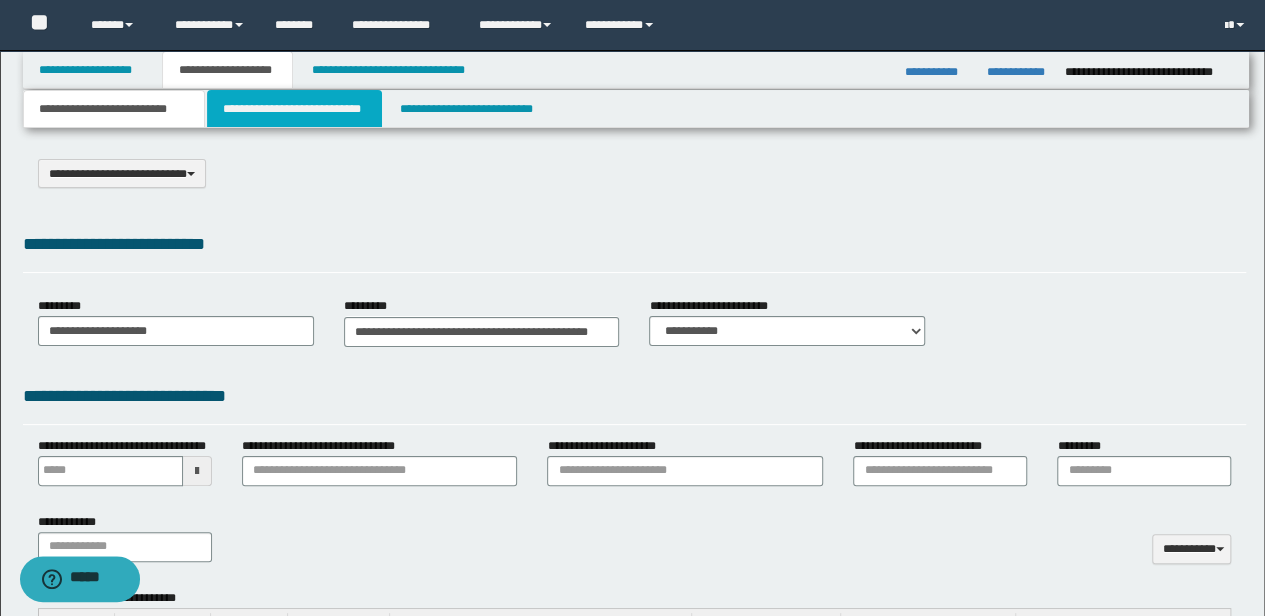 click on "**********" at bounding box center [294, 109] 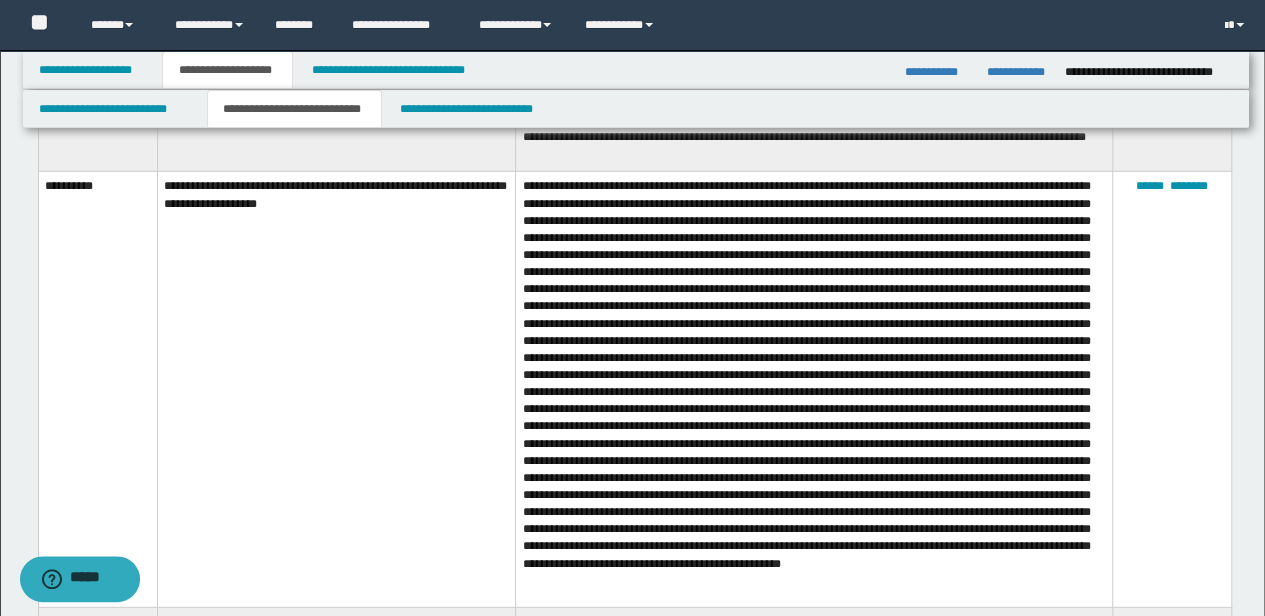scroll, scrollTop: 2533, scrollLeft: 0, axis: vertical 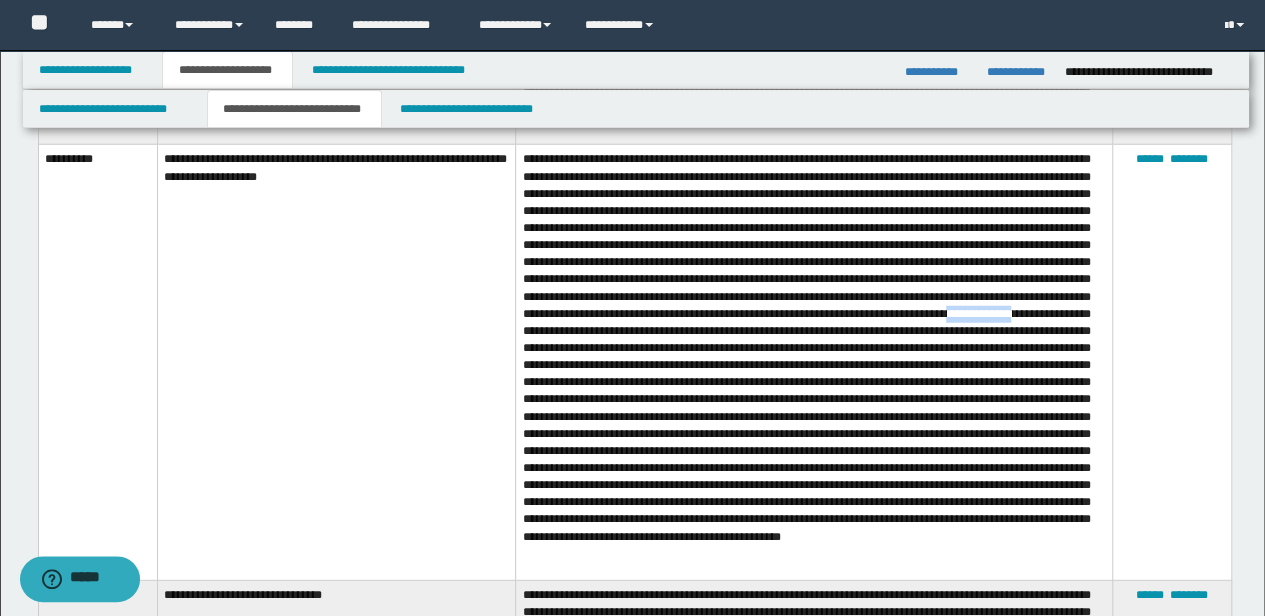 drag, startPoint x: 701, startPoint y: 354, endPoint x: 776, endPoint y: 353, distance: 75.00667 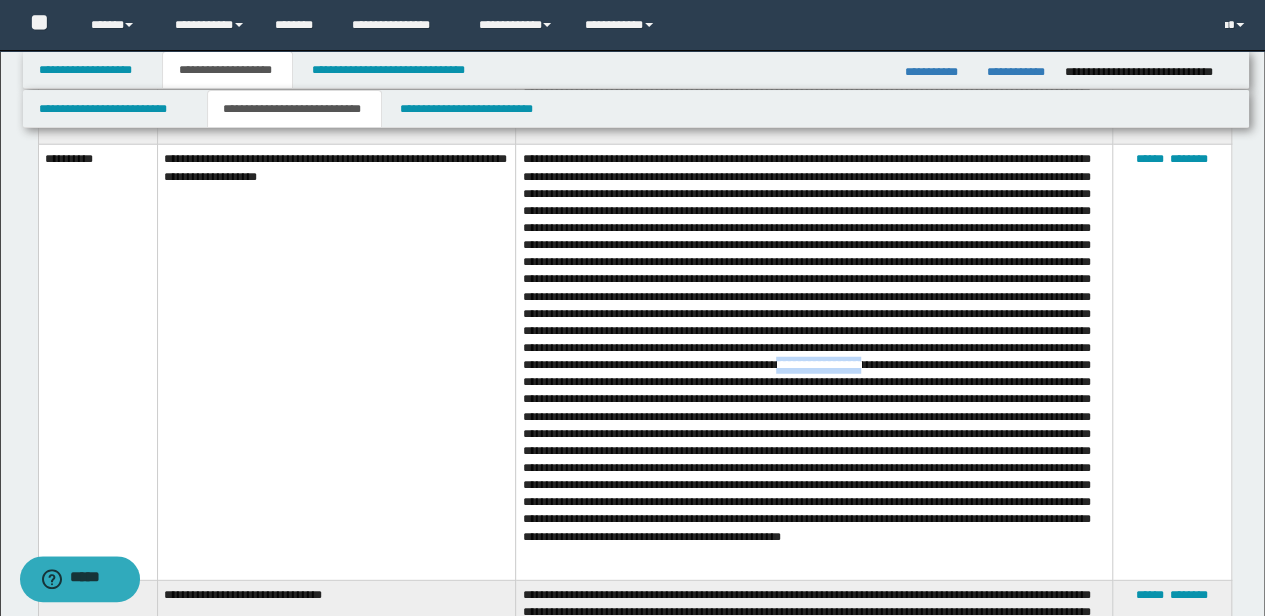 drag, startPoint x: 672, startPoint y: 408, endPoint x: 792, endPoint y: 400, distance: 120.26637 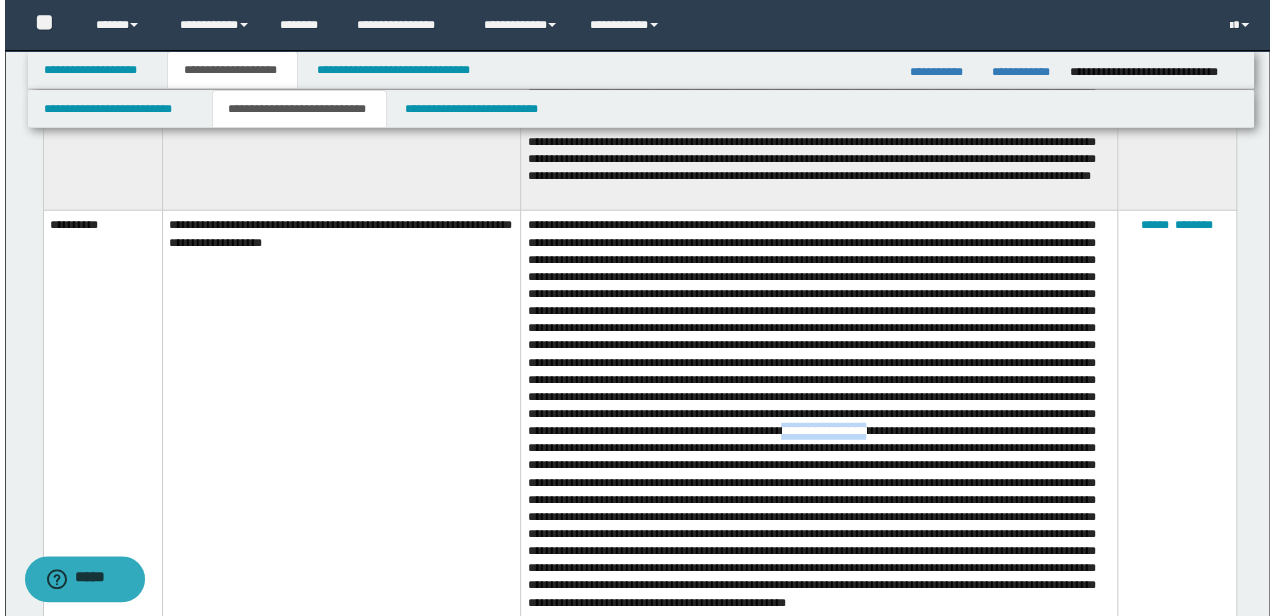 scroll, scrollTop: 2466, scrollLeft: 0, axis: vertical 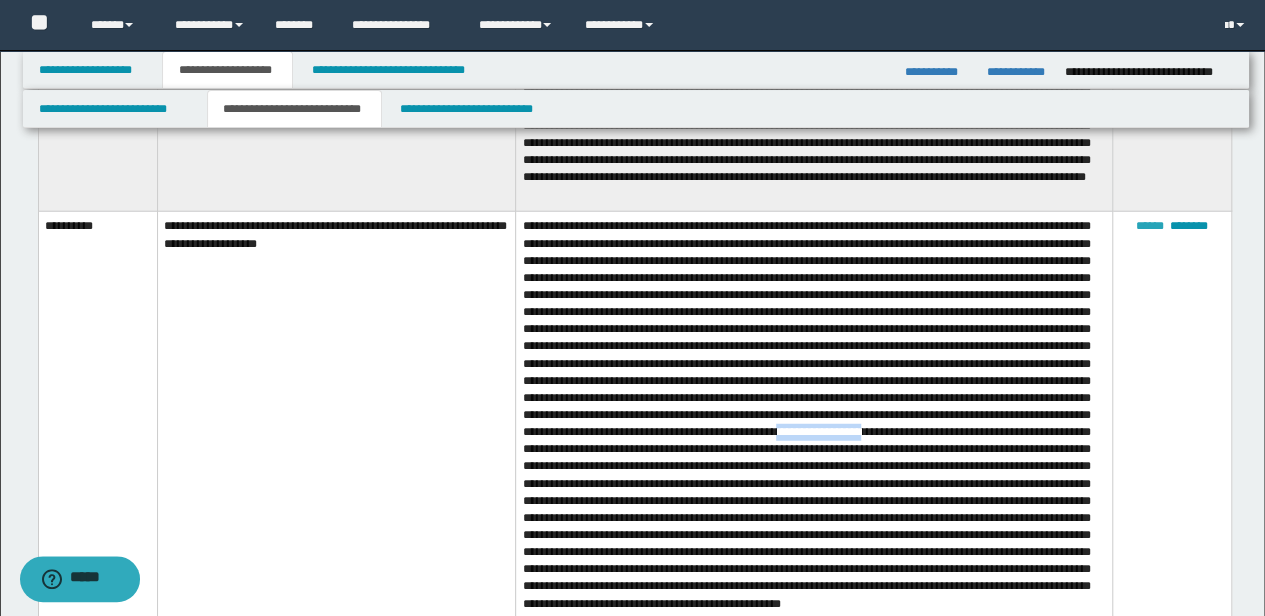 click on "******" at bounding box center [1150, 226] 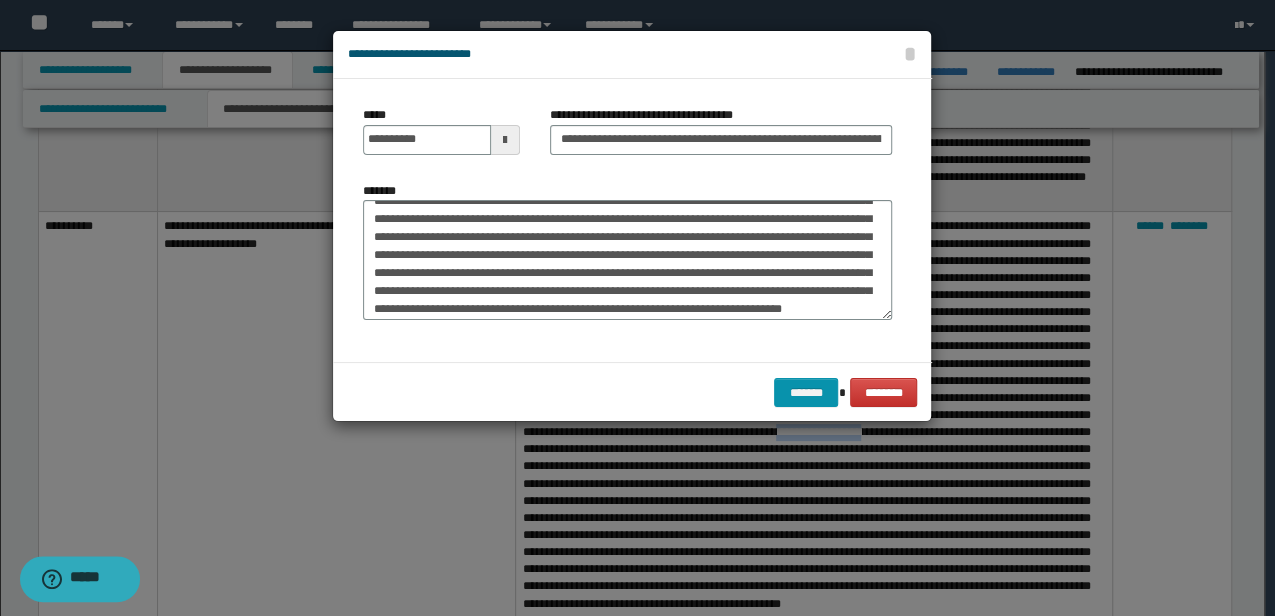 scroll, scrollTop: 432, scrollLeft: 0, axis: vertical 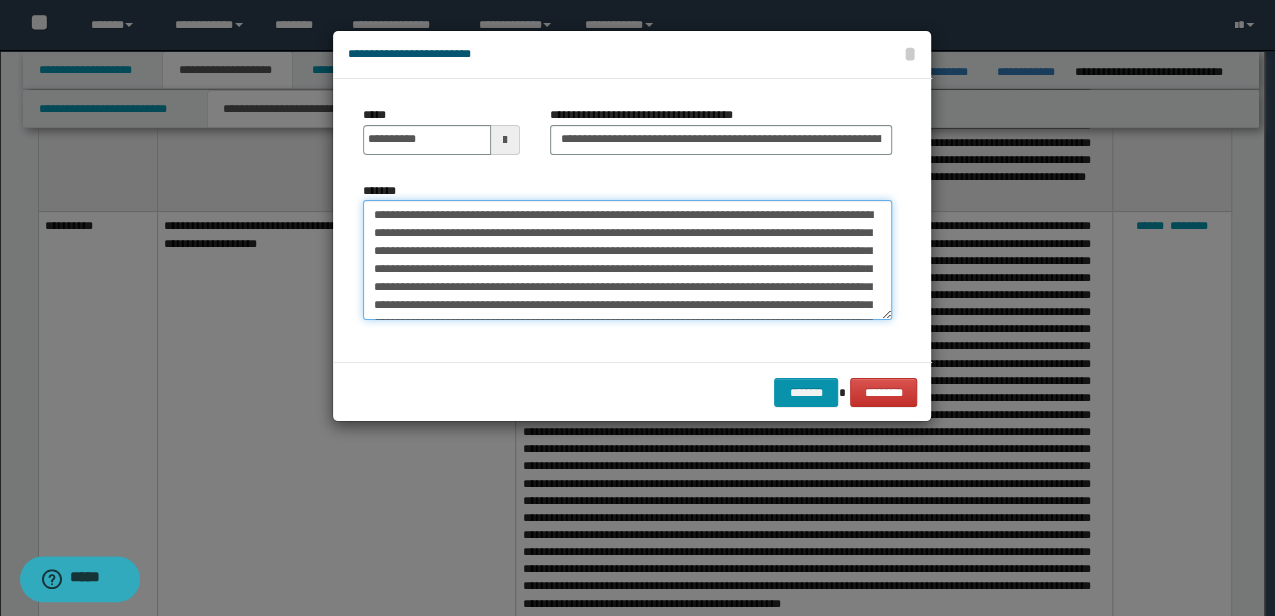 drag, startPoint x: 842, startPoint y: 284, endPoint x: 136, endPoint y: 168, distance: 715.4663 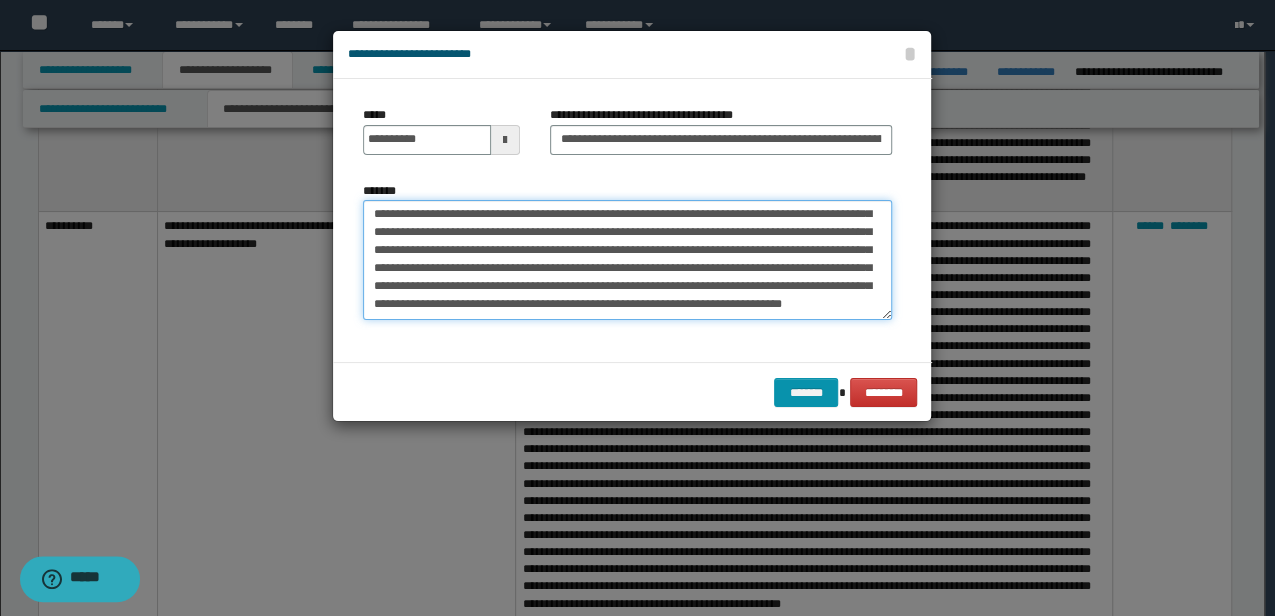 paste 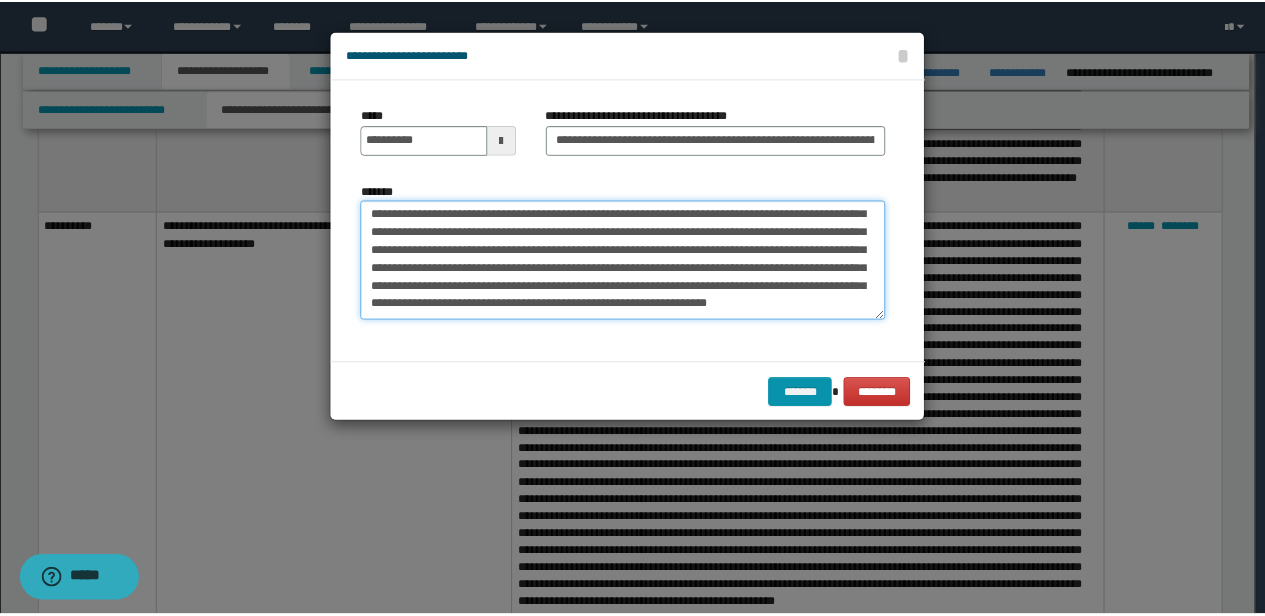 scroll, scrollTop: 414, scrollLeft: 0, axis: vertical 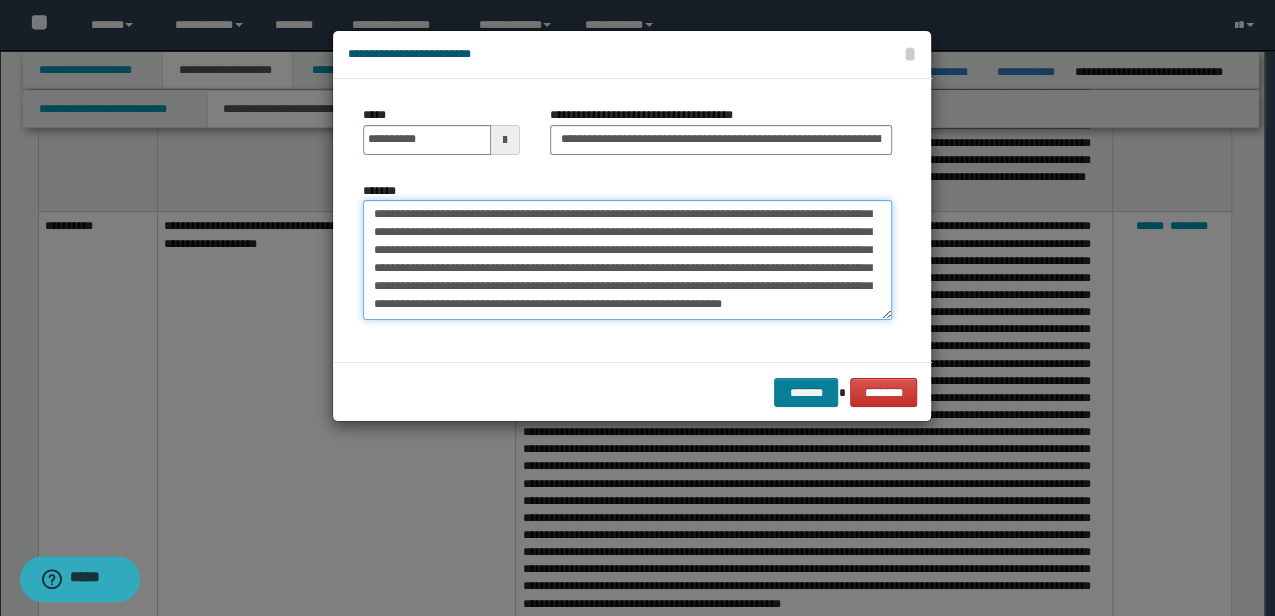 type on "**********" 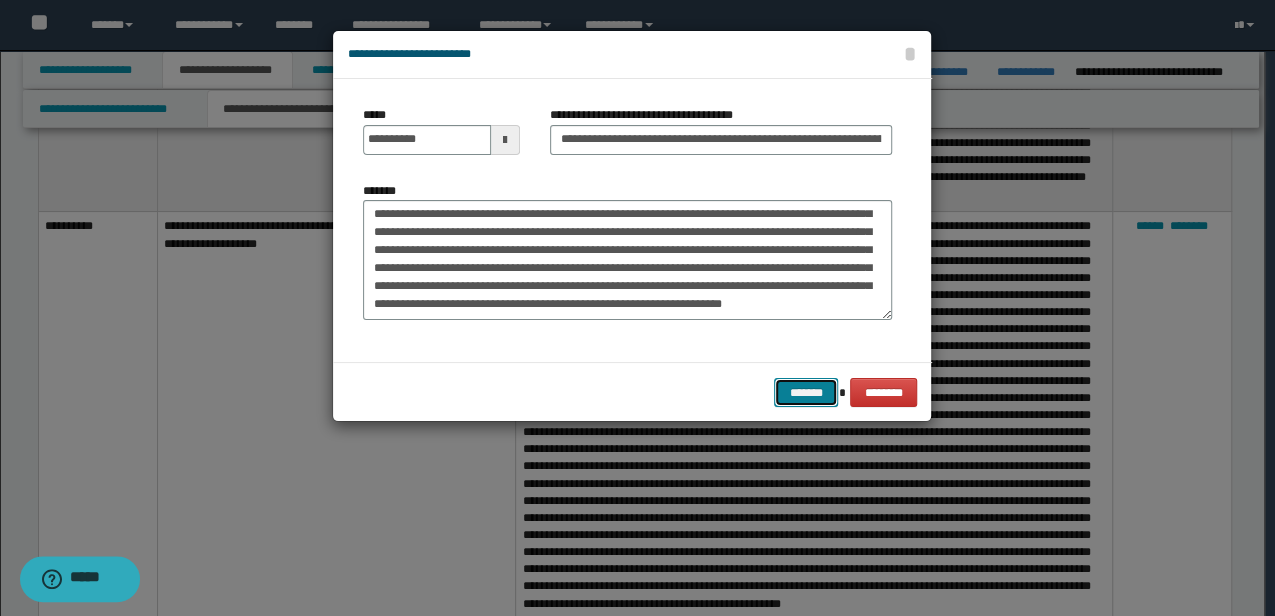 click on "*******" at bounding box center (806, 392) 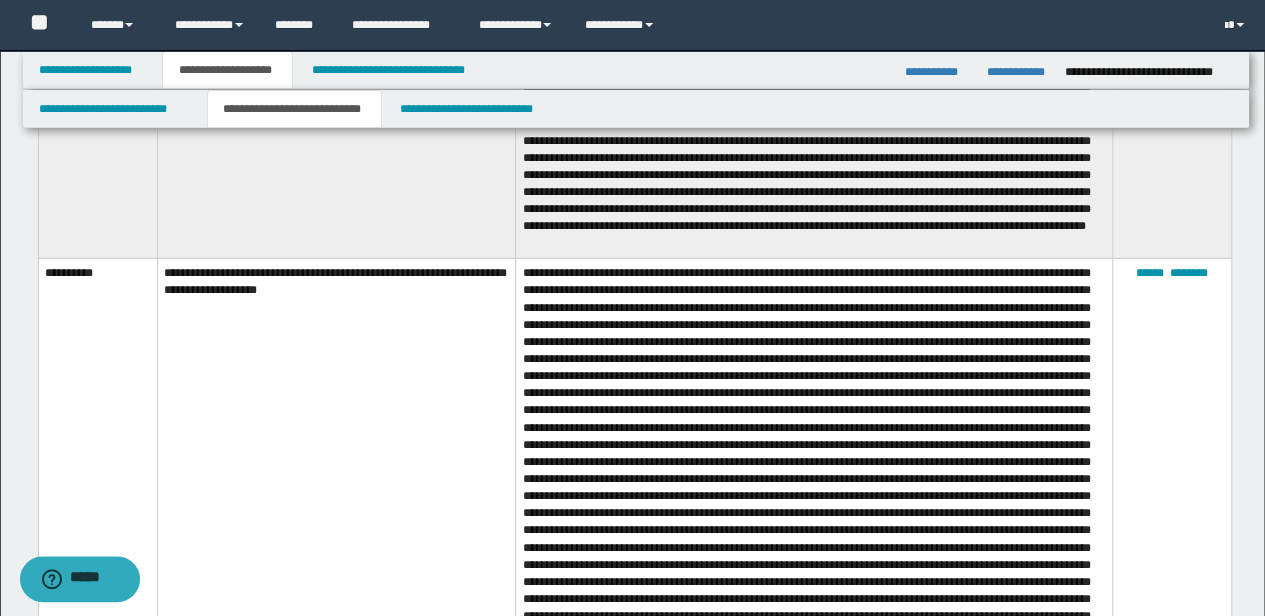 scroll, scrollTop: 2333, scrollLeft: 0, axis: vertical 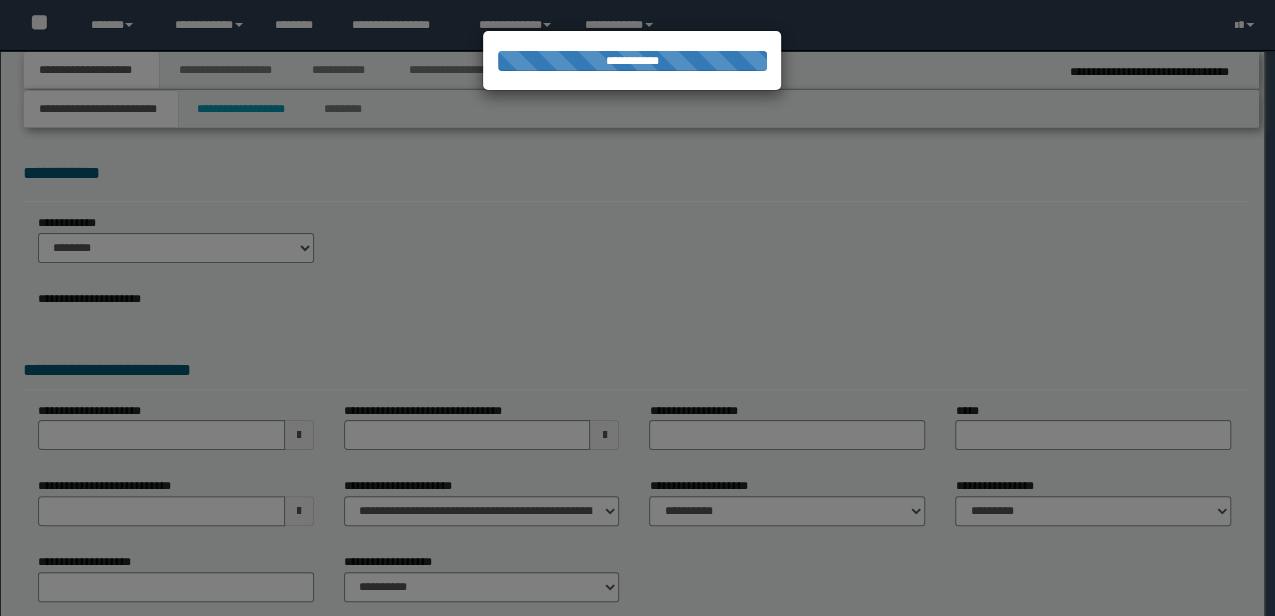 type on "**********" 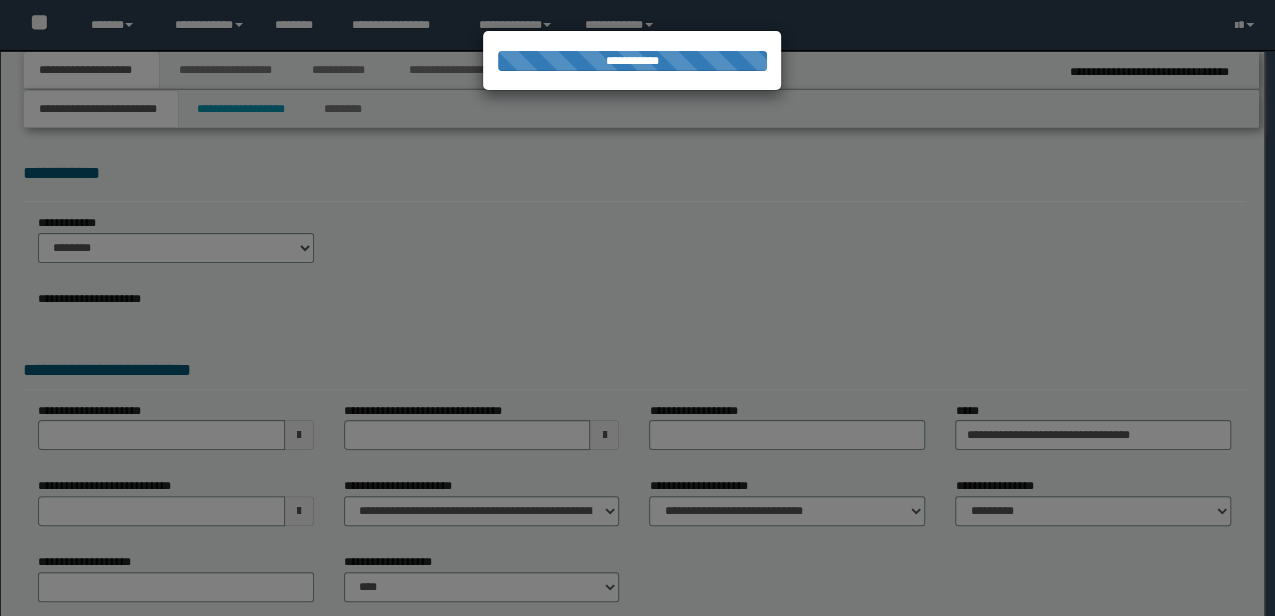 scroll, scrollTop: 0, scrollLeft: 0, axis: both 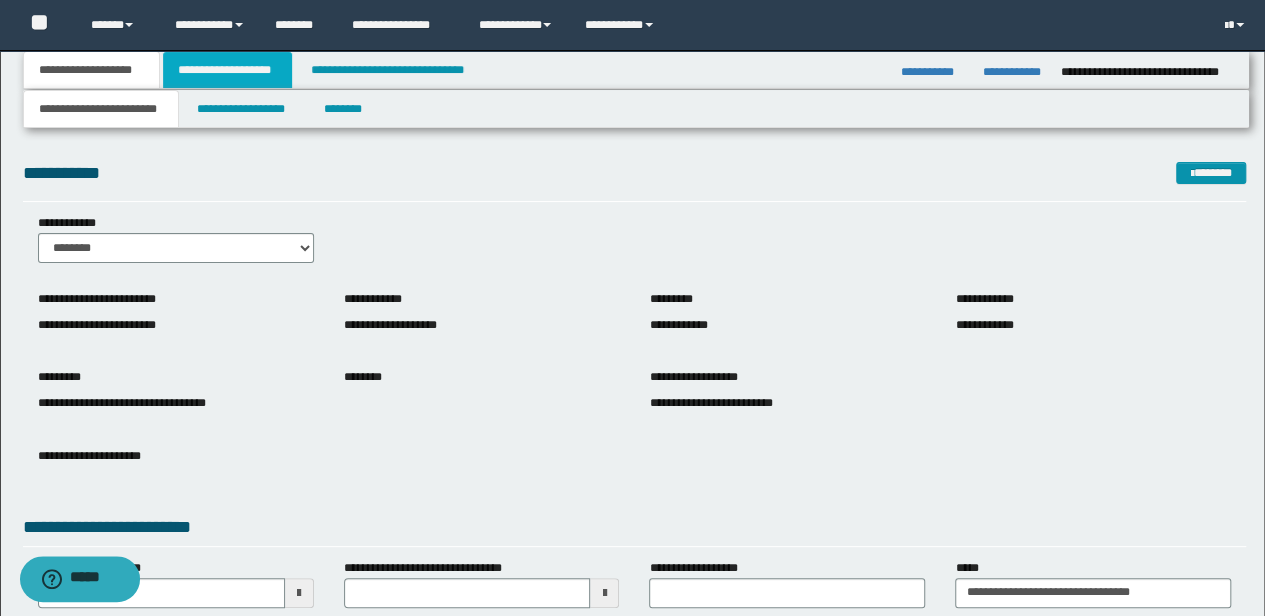 click on "**********" at bounding box center [227, 70] 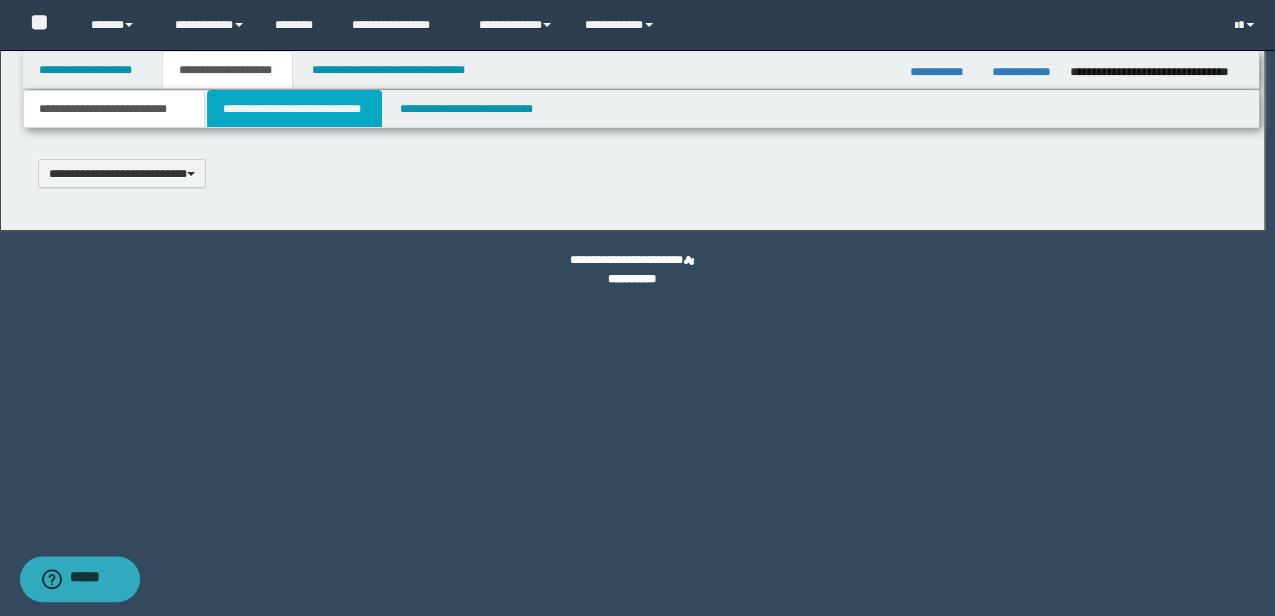 click on "**********" at bounding box center (294, 109) 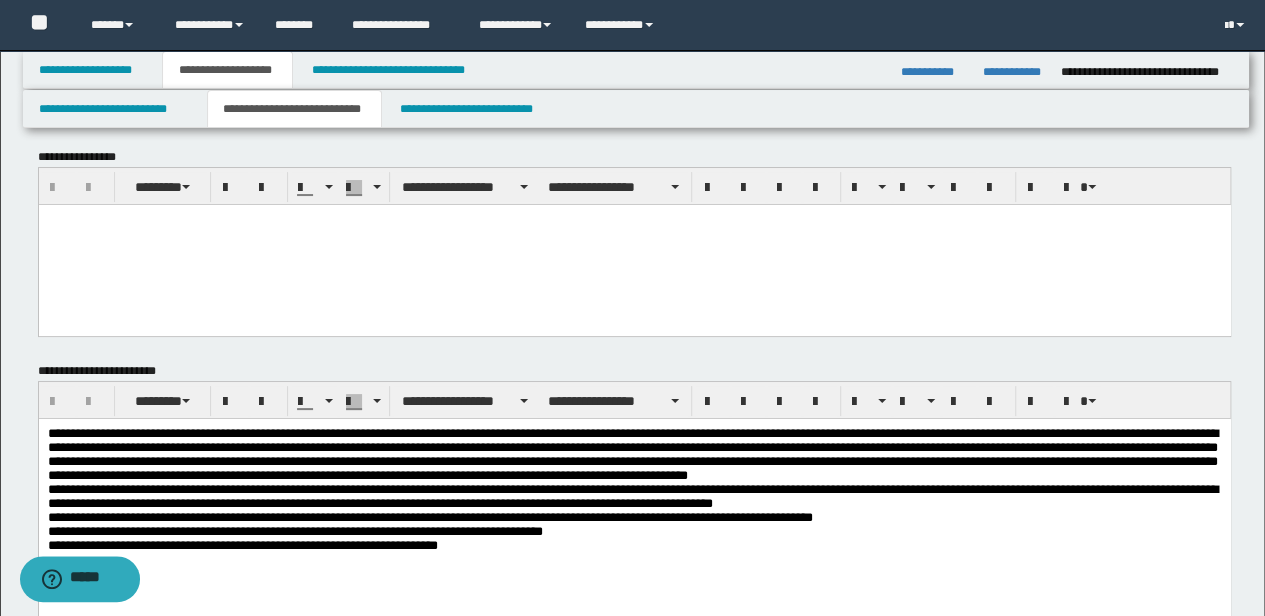 scroll, scrollTop: 0, scrollLeft: 0, axis: both 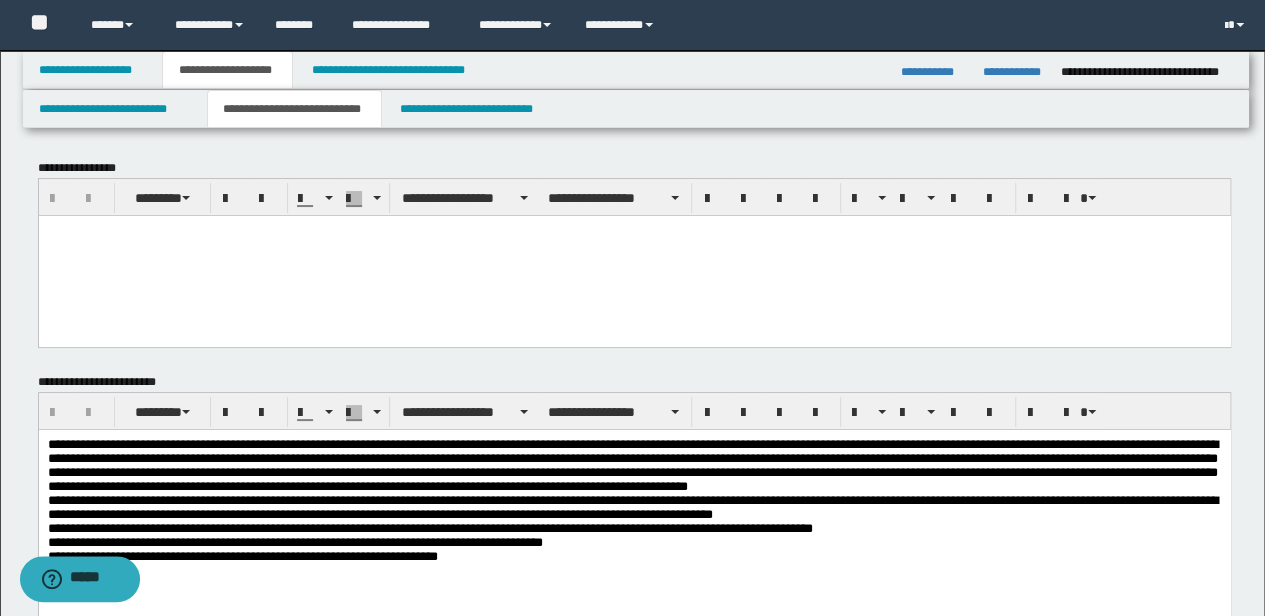 click at bounding box center [634, 255] 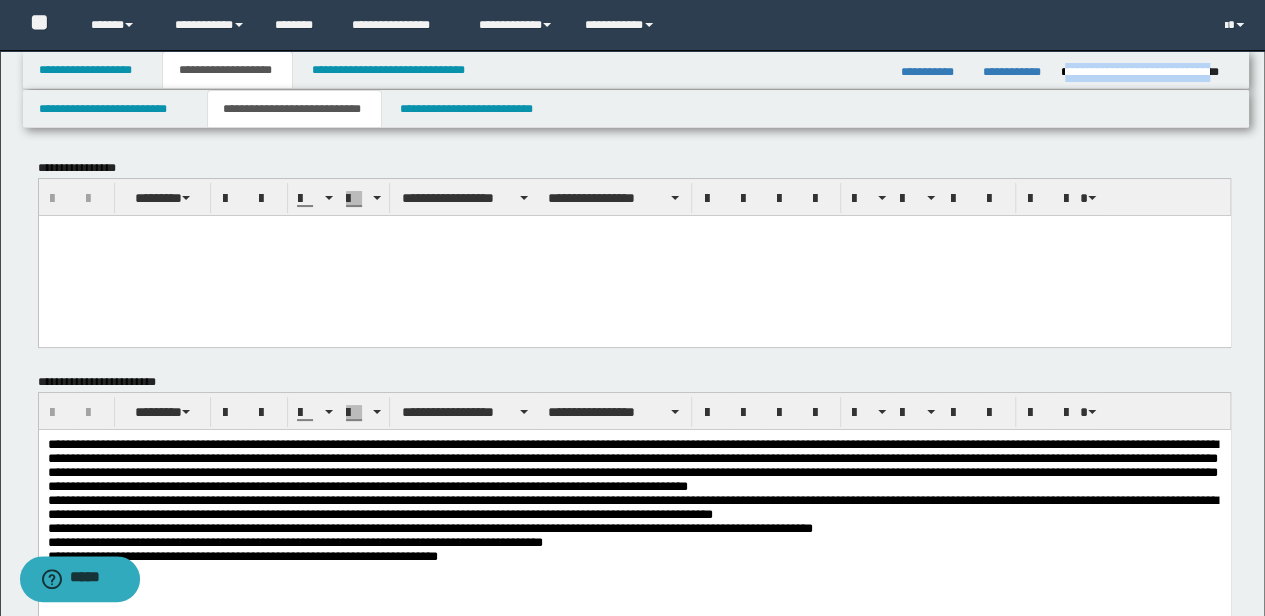 drag, startPoint x: 1065, startPoint y: 73, endPoint x: 1231, endPoint y: 78, distance: 166.07529 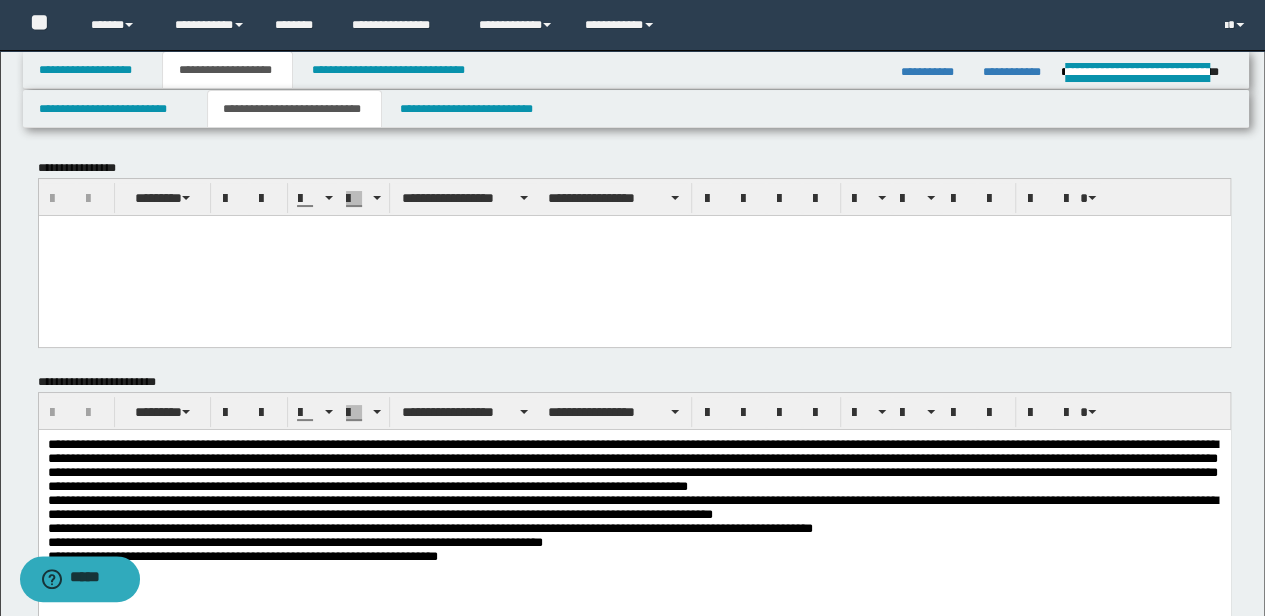 click at bounding box center [634, 255] 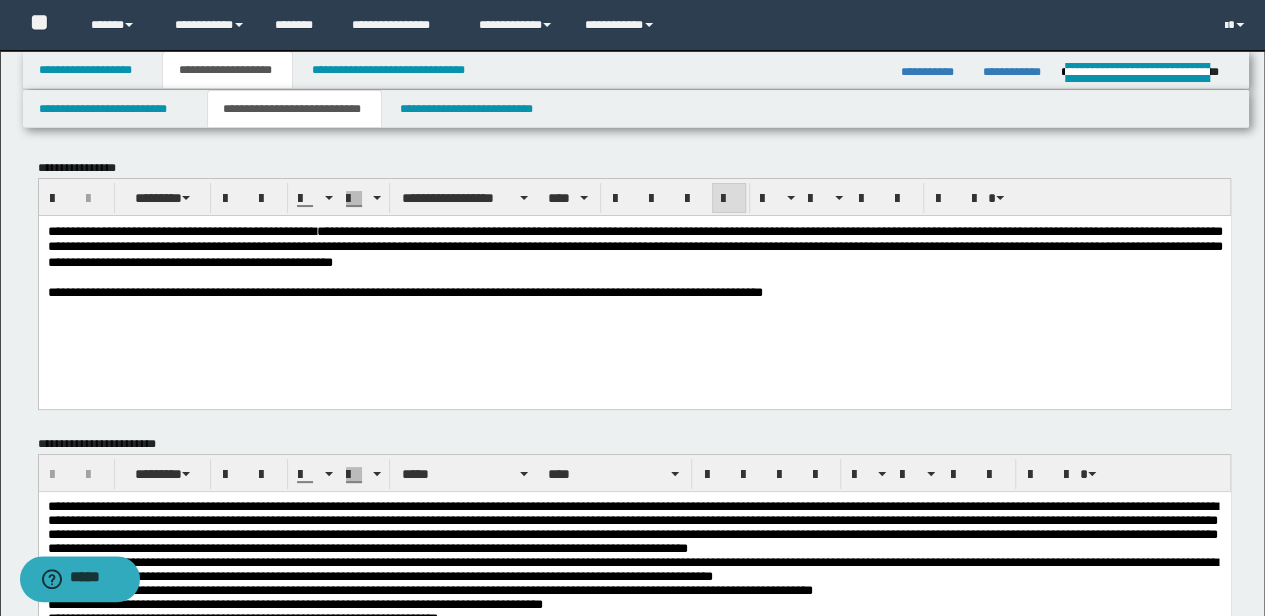 click on "**********" at bounding box center [632, 527] 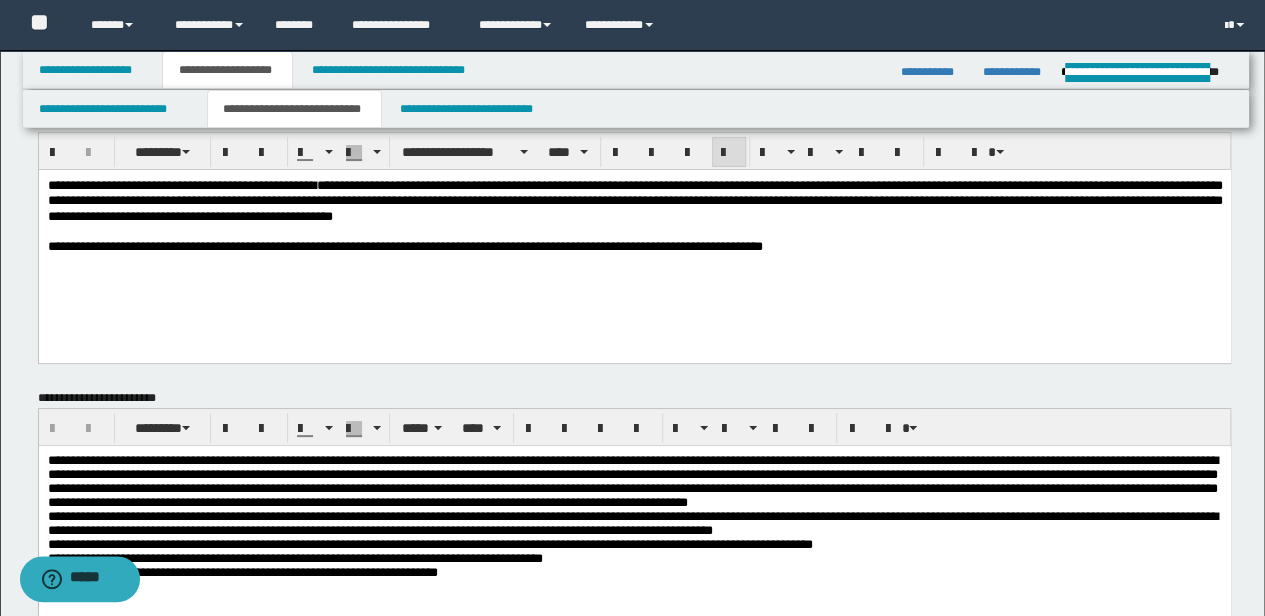 scroll, scrollTop: 133, scrollLeft: 0, axis: vertical 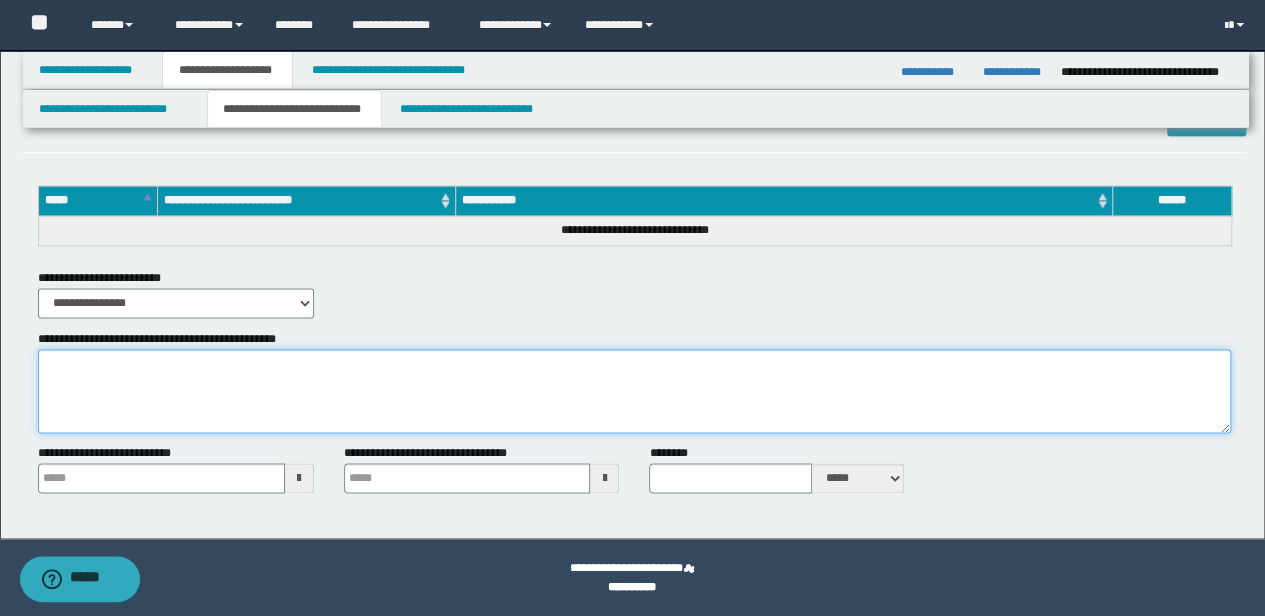 click on "**********" at bounding box center [635, 391] 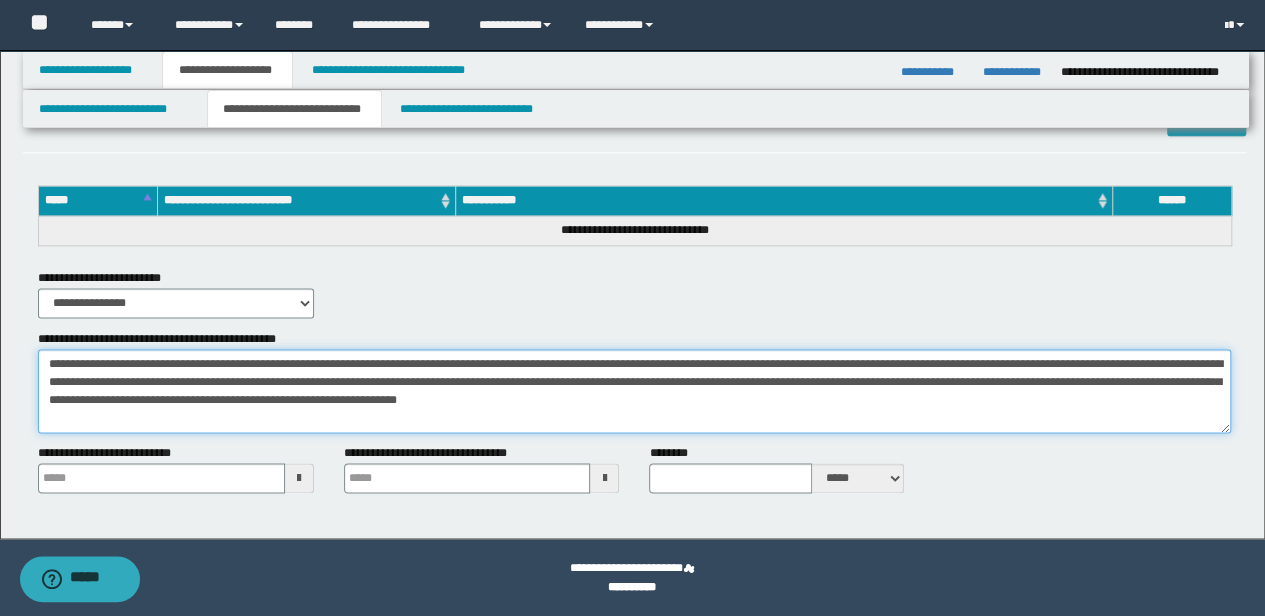 click on "**********" at bounding box center (635, 391) 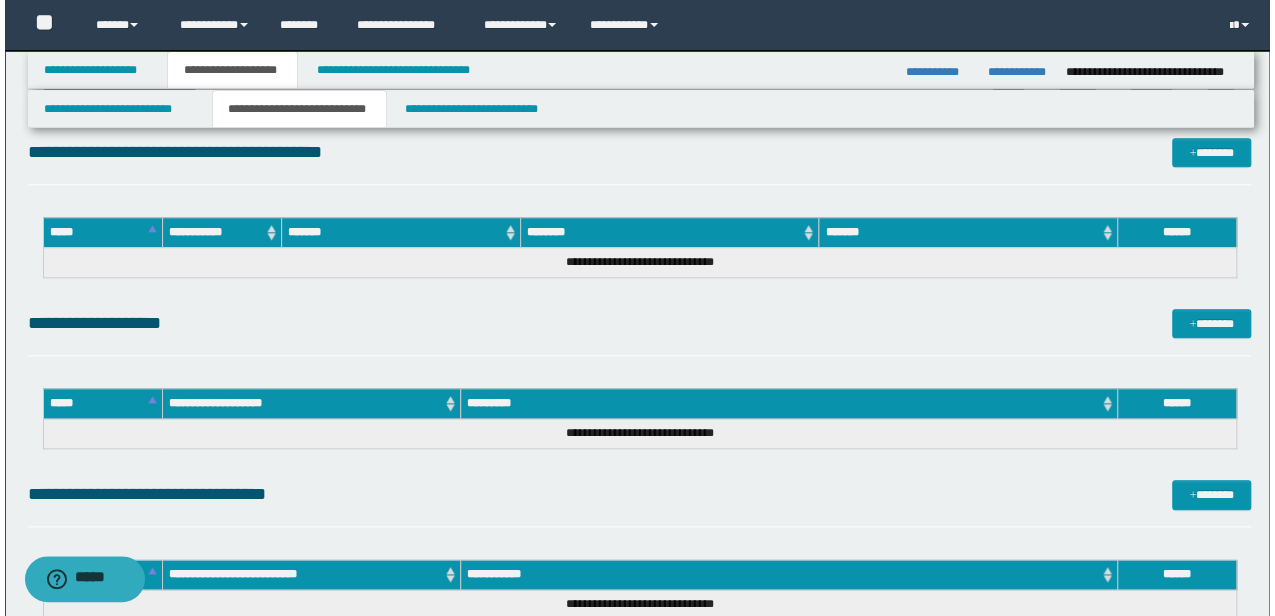 scroll, scrollTop: 850, scrollLeft: 0, axis: vertical 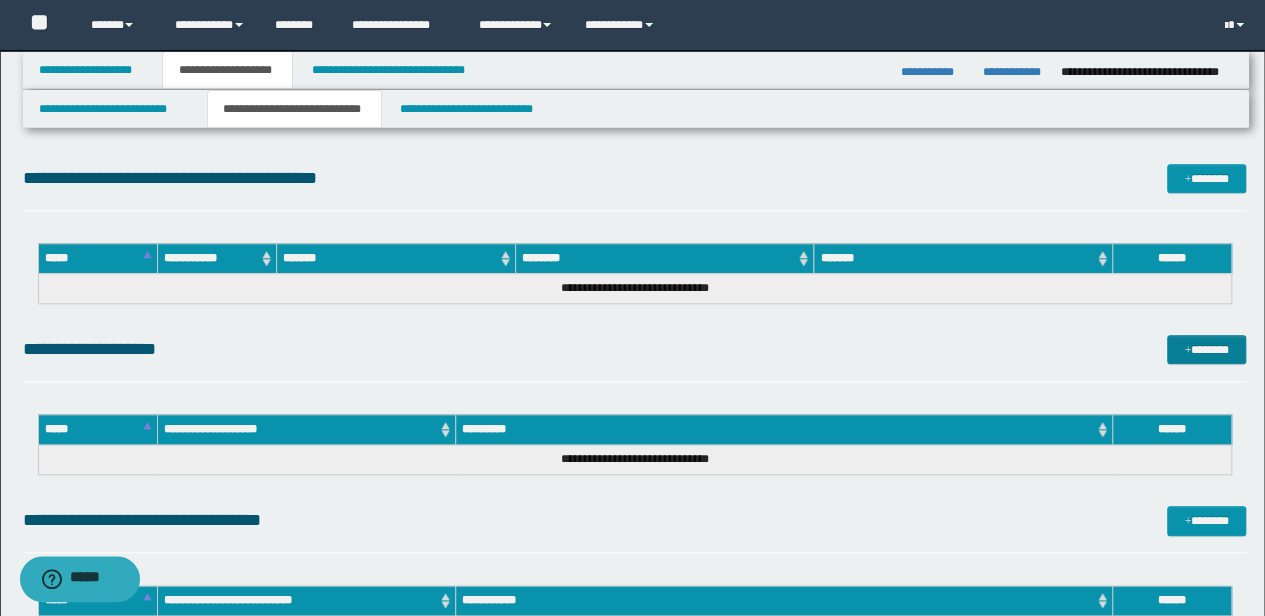 type on "**********" 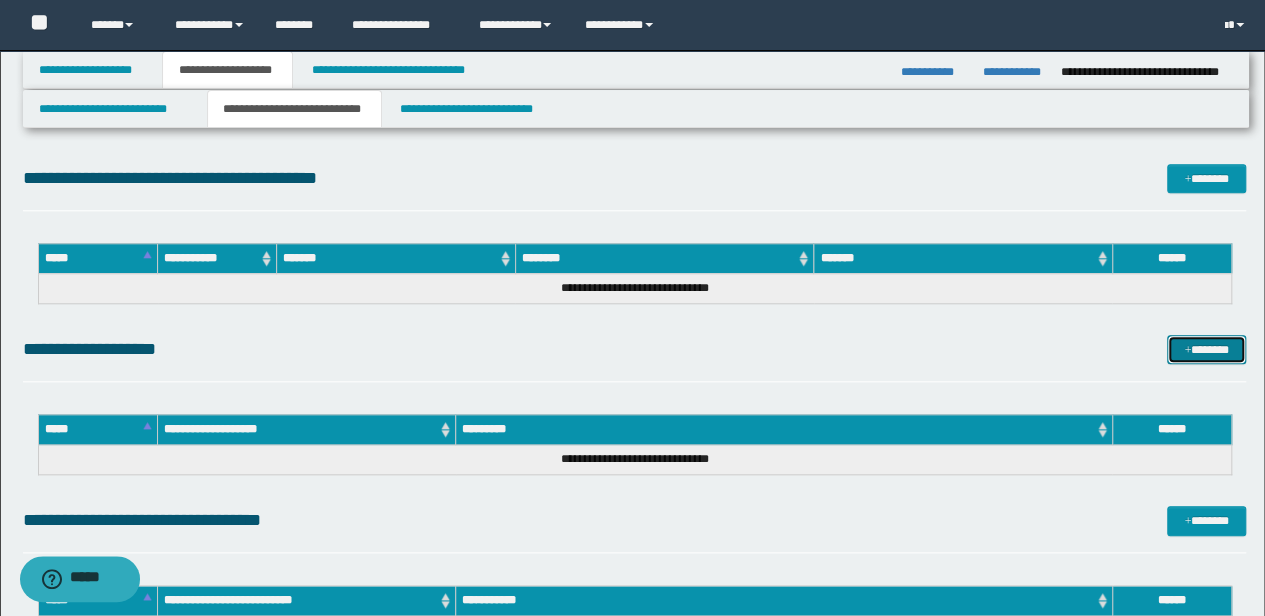 click on "*******" at bounding box center (1206, 349) 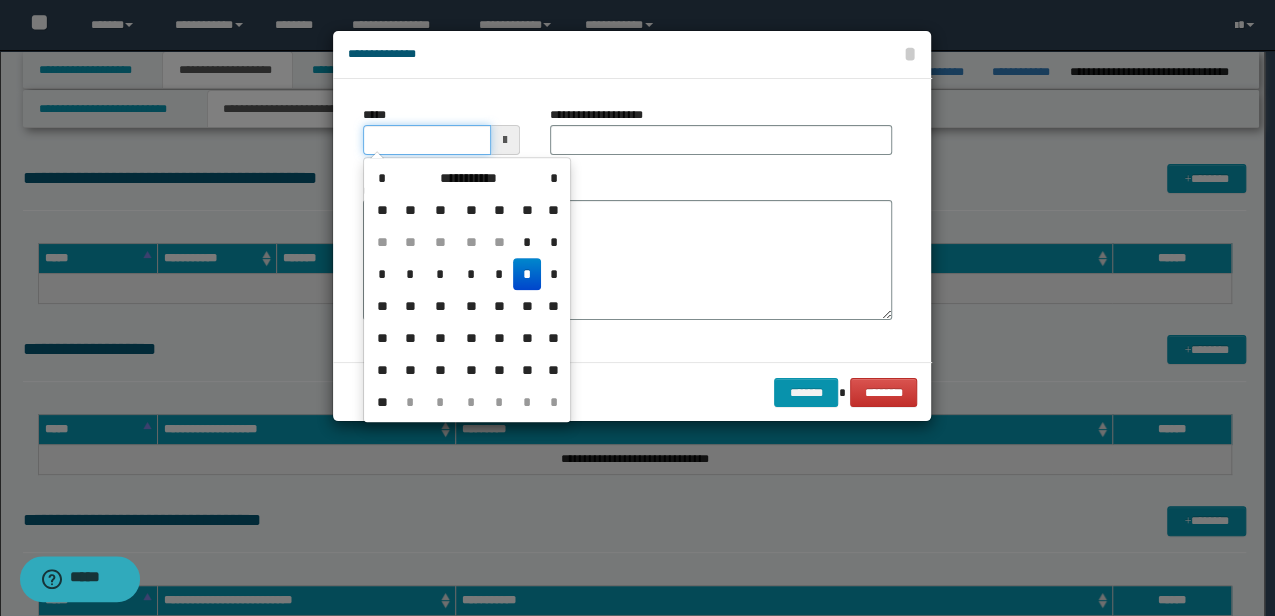 click on "*****" at bounding box center (426, 140) 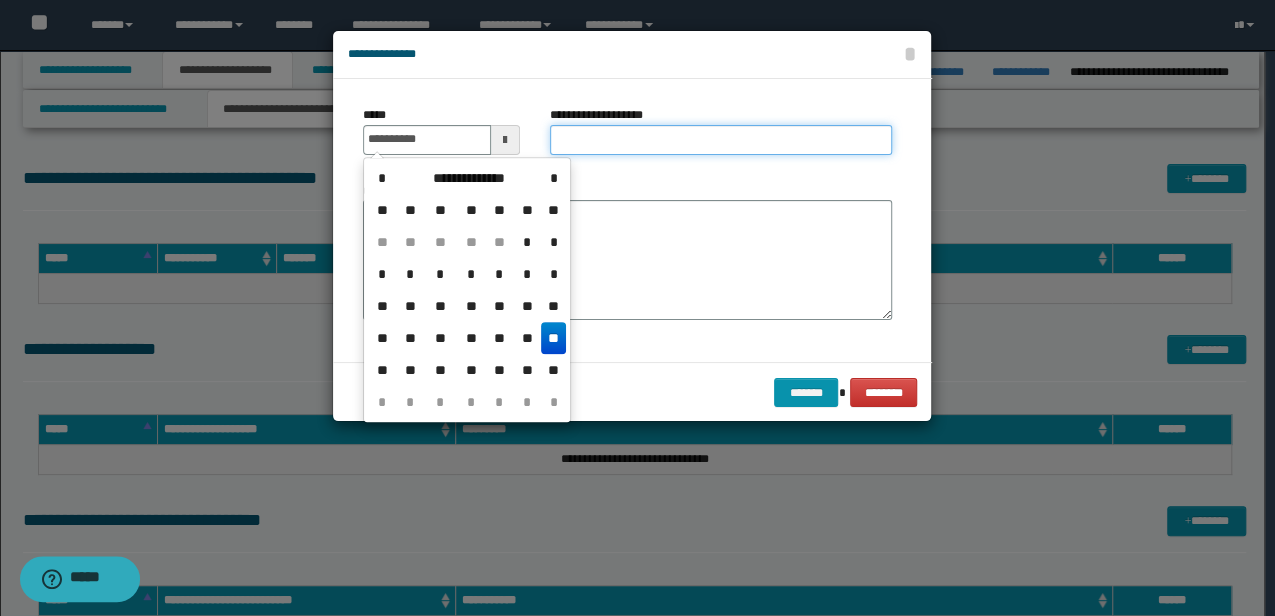 type on "**********" 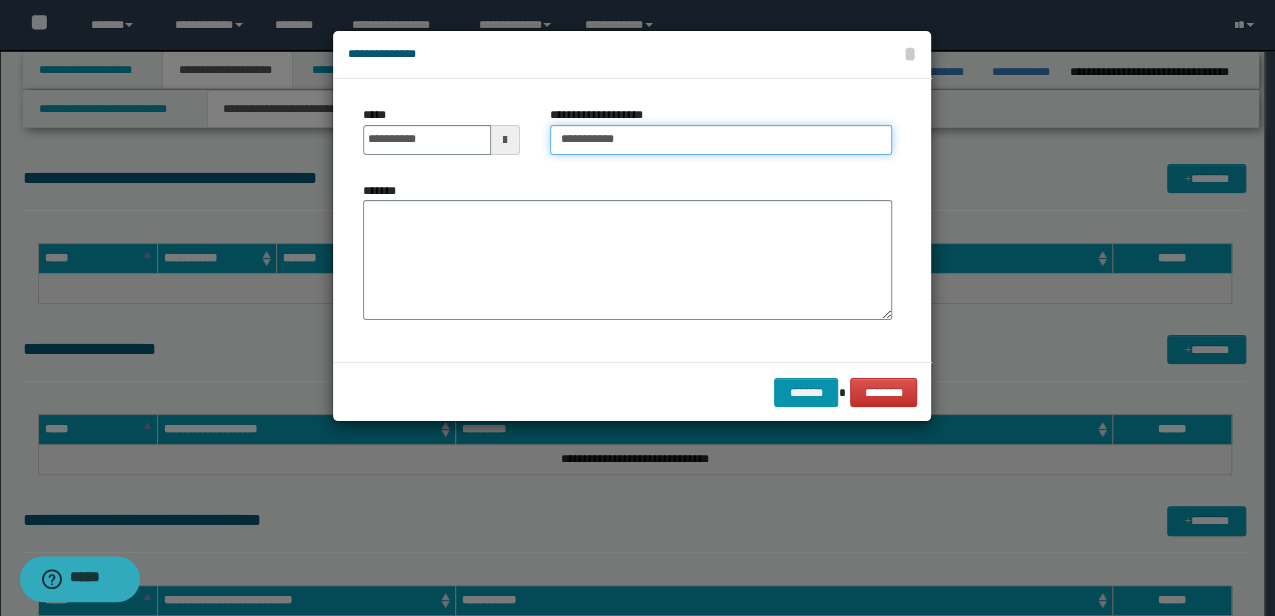 type on "**********" 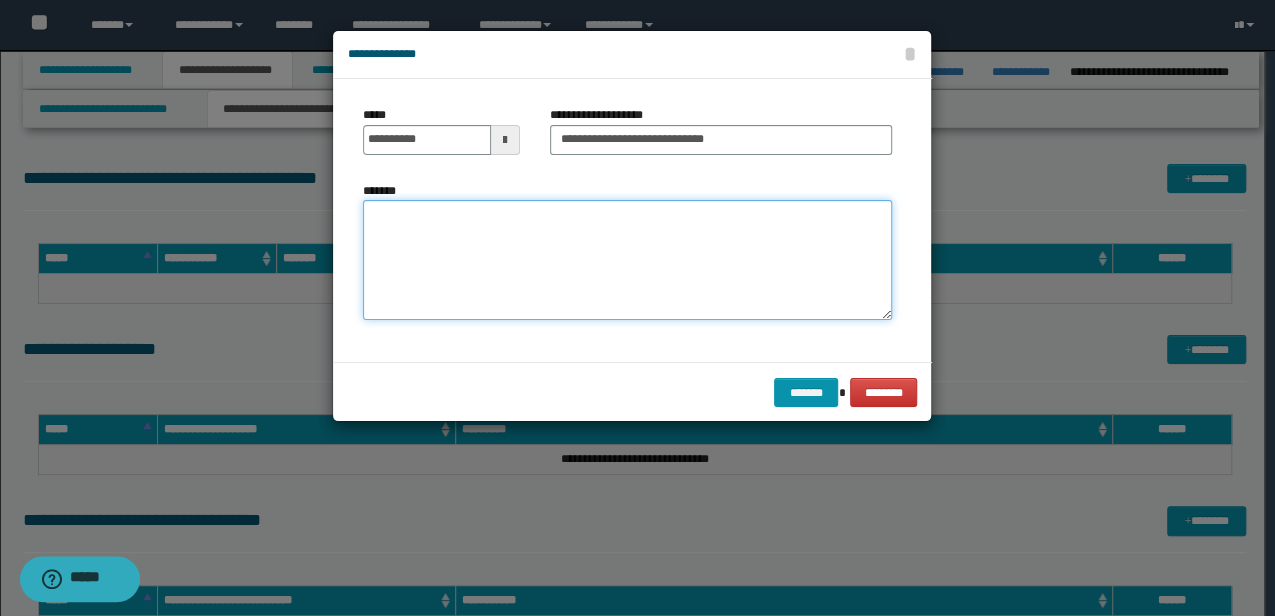 click on "*******" at bounding box center (627, 260) 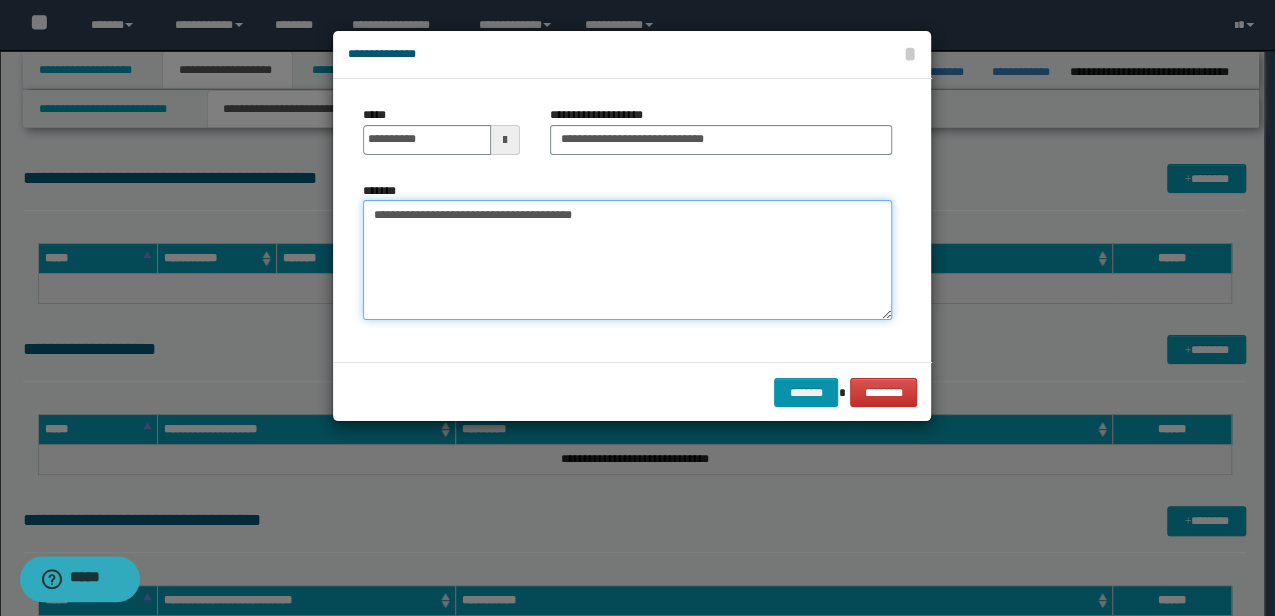 click on "**********" at bounding box center (627, 260) 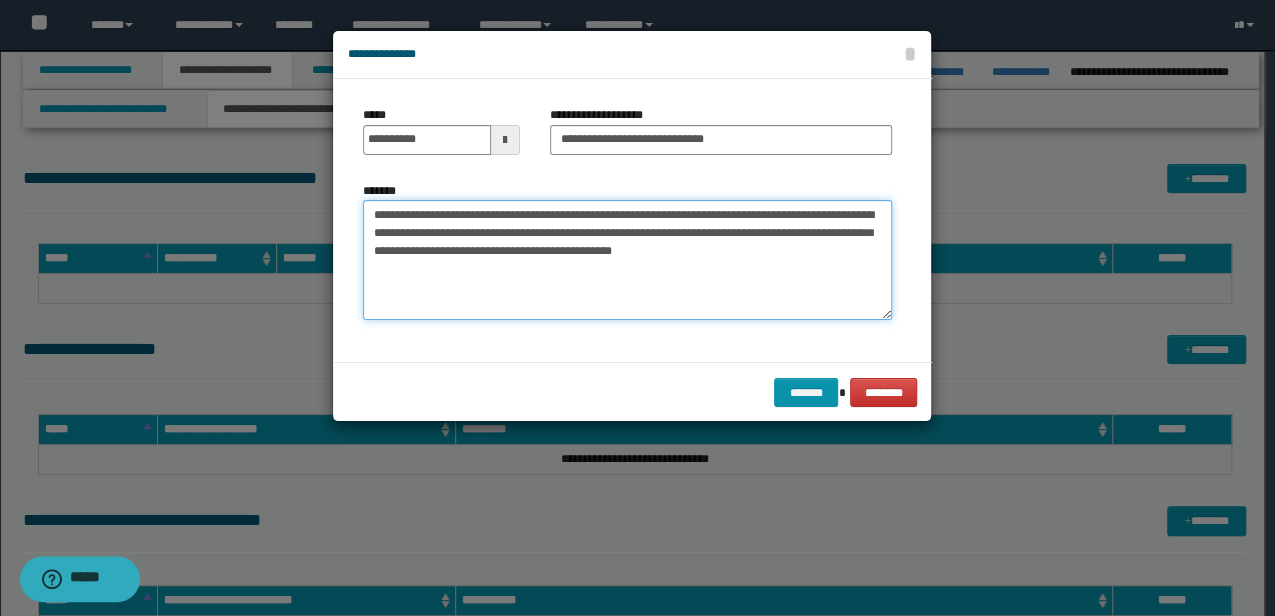 click on "**********" at bounding box center [627, 260] 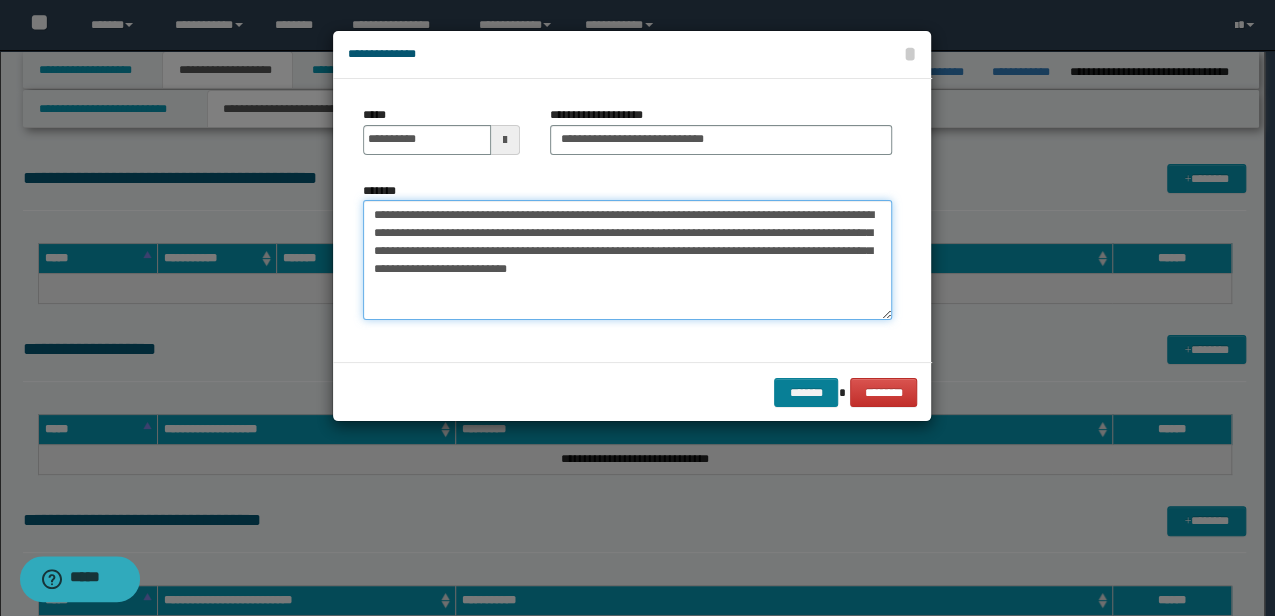 type on "**********" 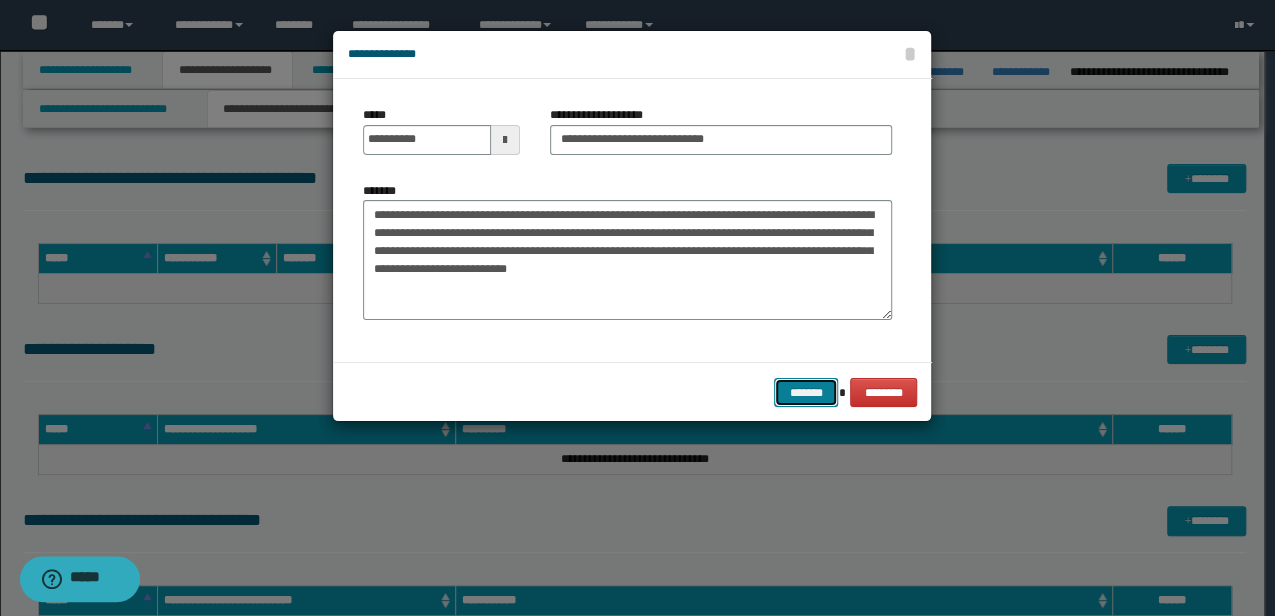 click on "*******" at bounding box center (806, 392) 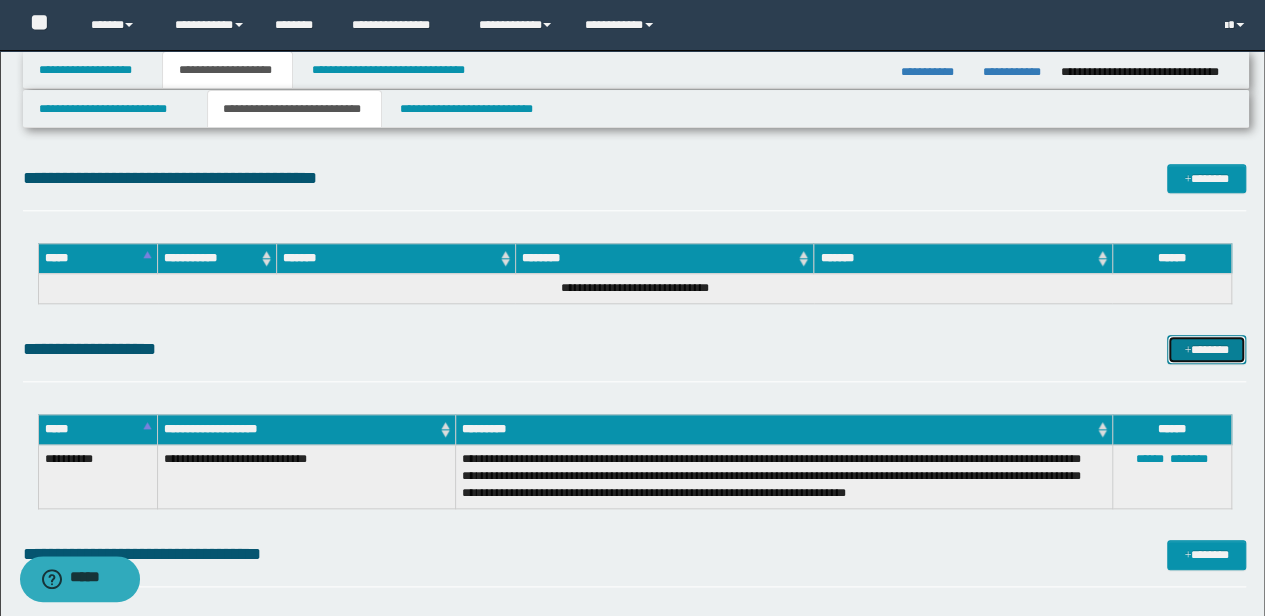 click on "*******" at bounding box center (1206, 349) 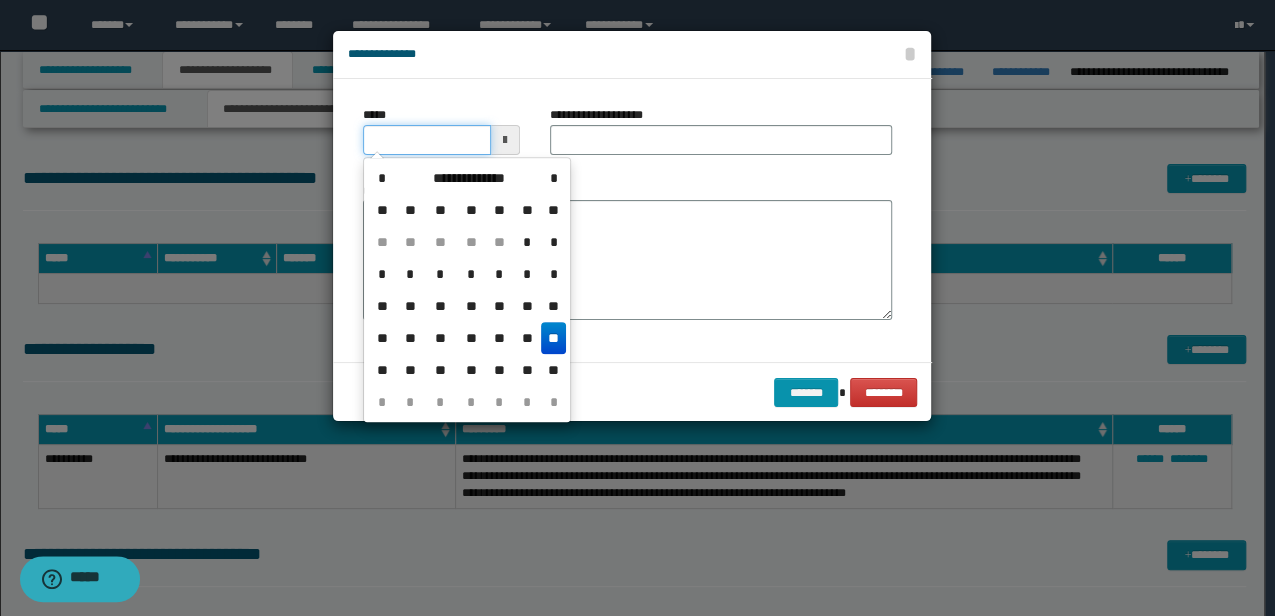 click on "*****" at bounding box center [426, 140] 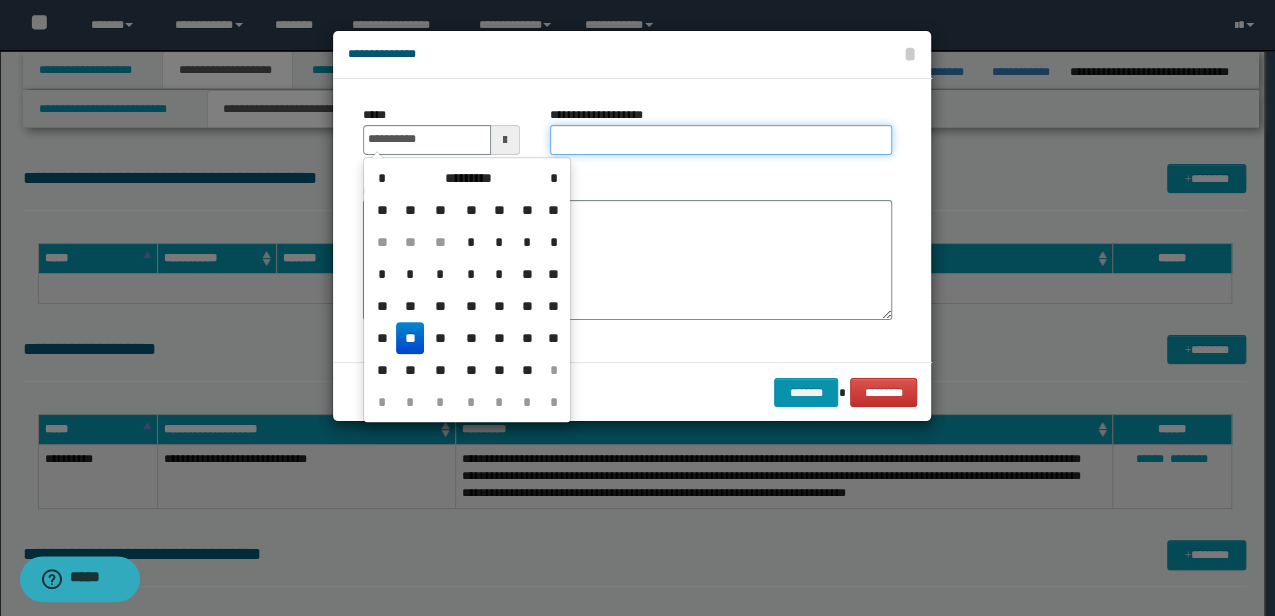 type on "**********" 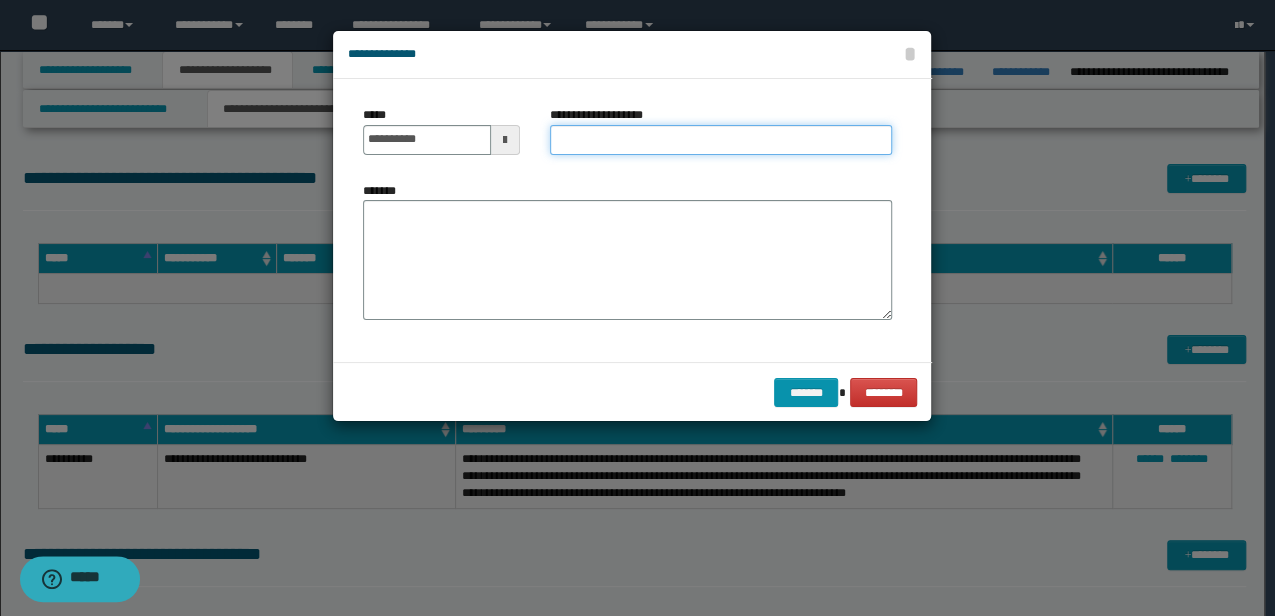 click on "**********" at bounding box center (721, 140) 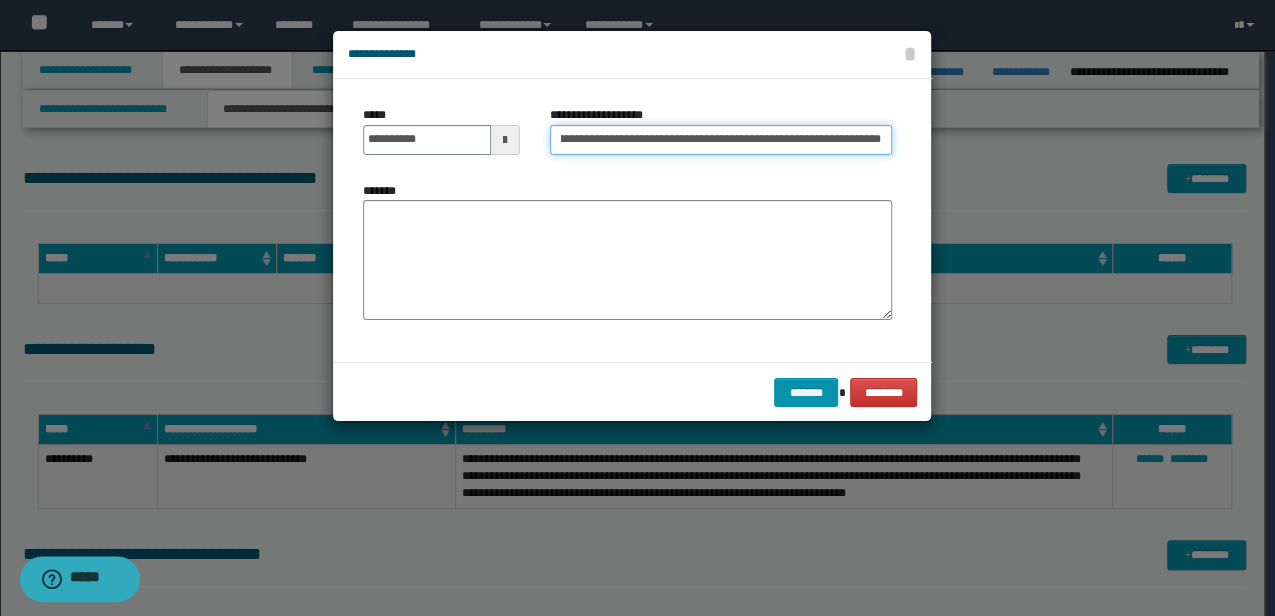 scroll, scrollTop: 0, scrollLeft: 92, axis: horizontal 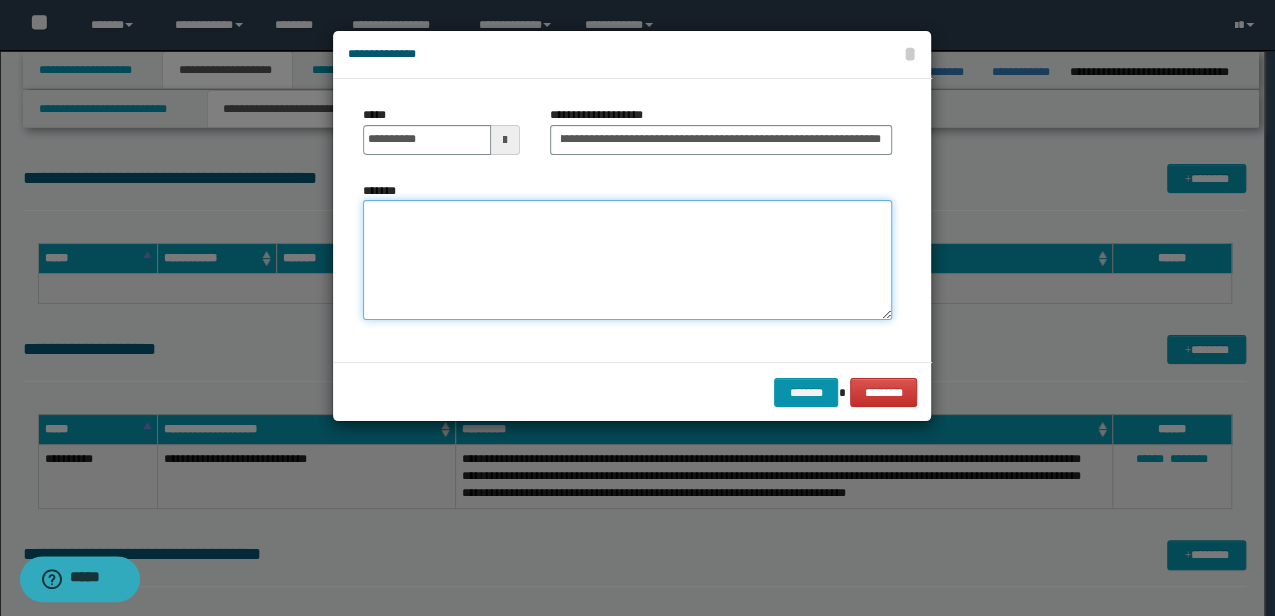 click on "*******" at bounding box center (627, 260) 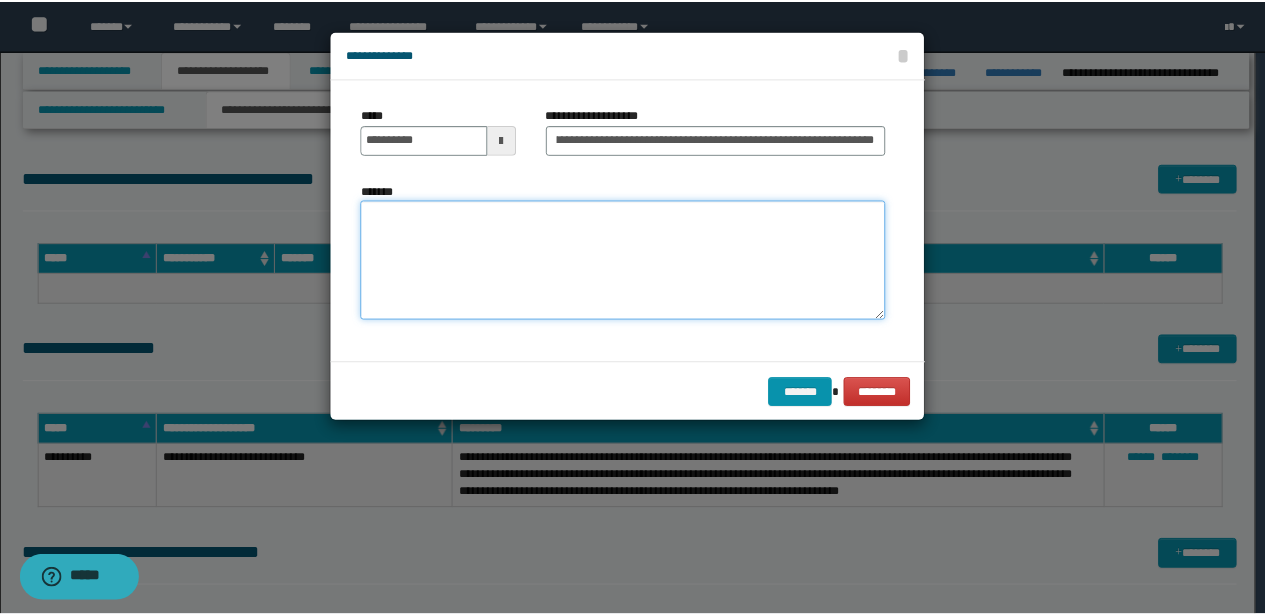 scroll, scrollTop: 0, scrollLeft: 0, axis: both 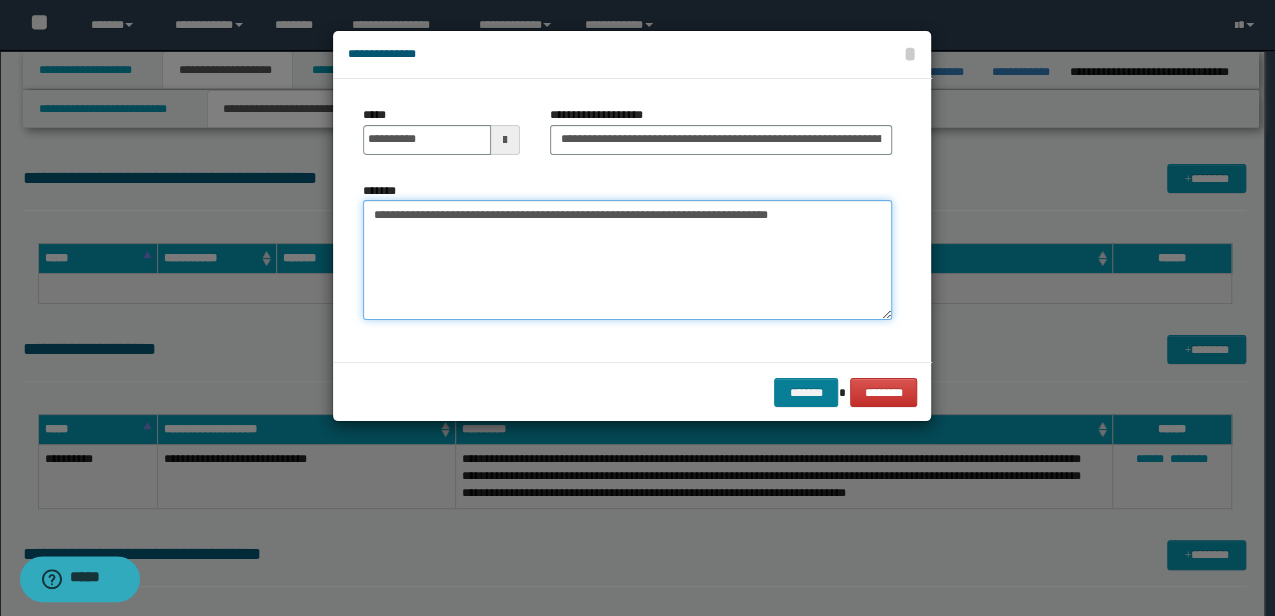 type on "**********" 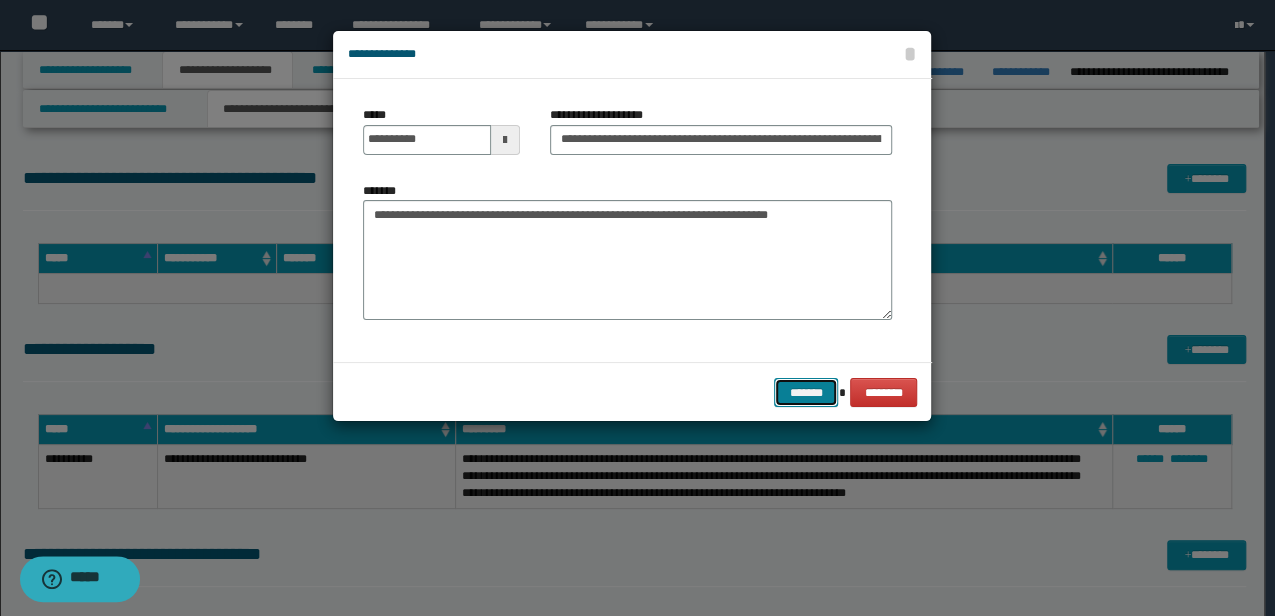 click on "*******" at bounding box center [806, 392] 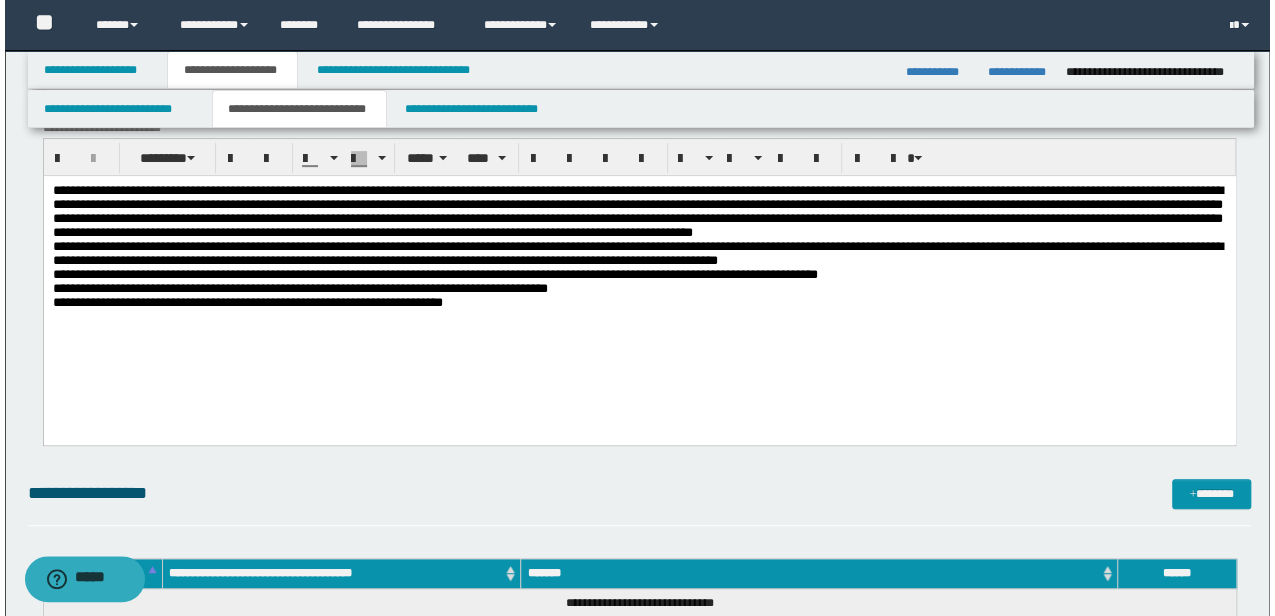 scroll, scrollTop: 450, scrollLeft: 0, axis: vertical 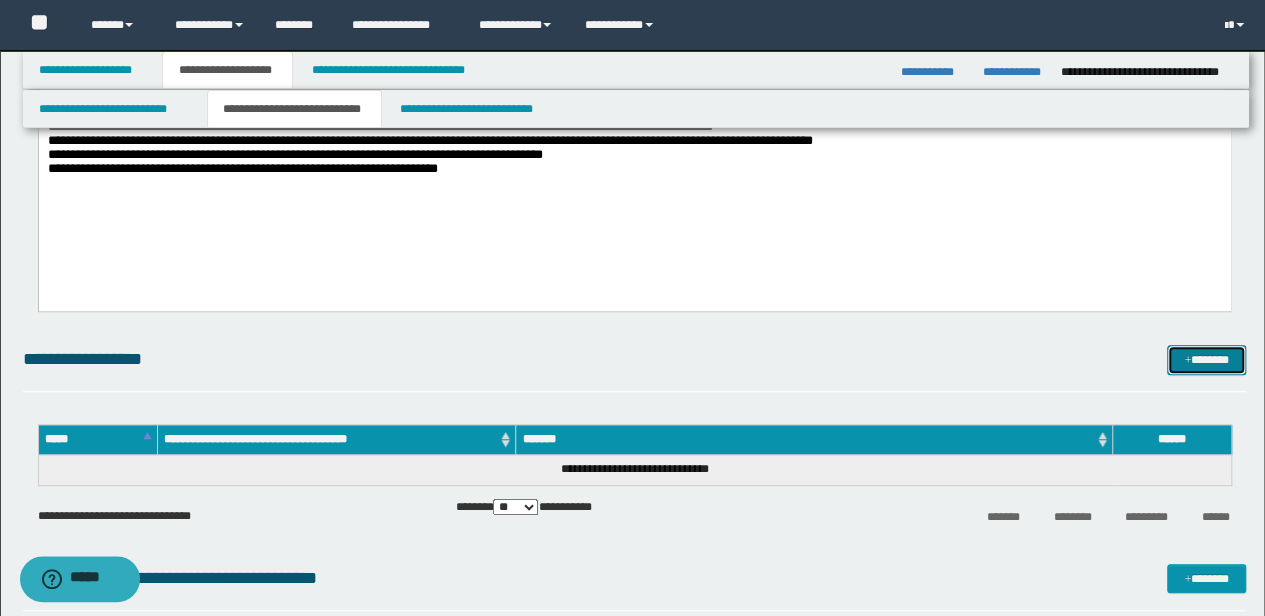 click on "*******" at bounding box center (1206, 359) 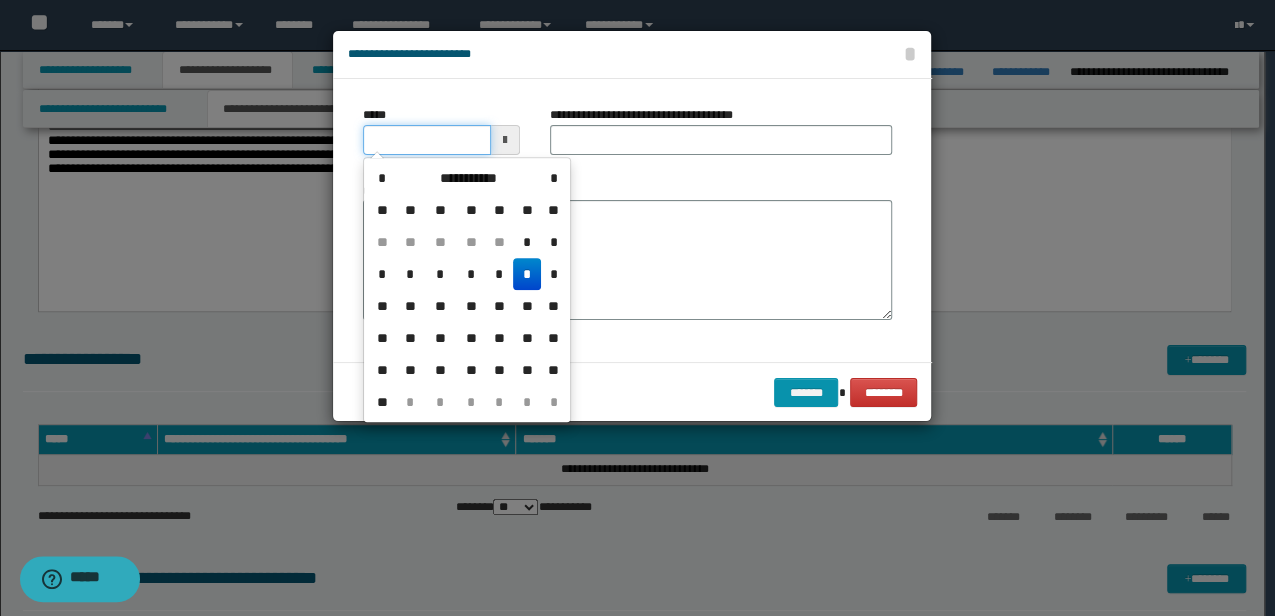 click on "*****" at bounding box center (426, 140) 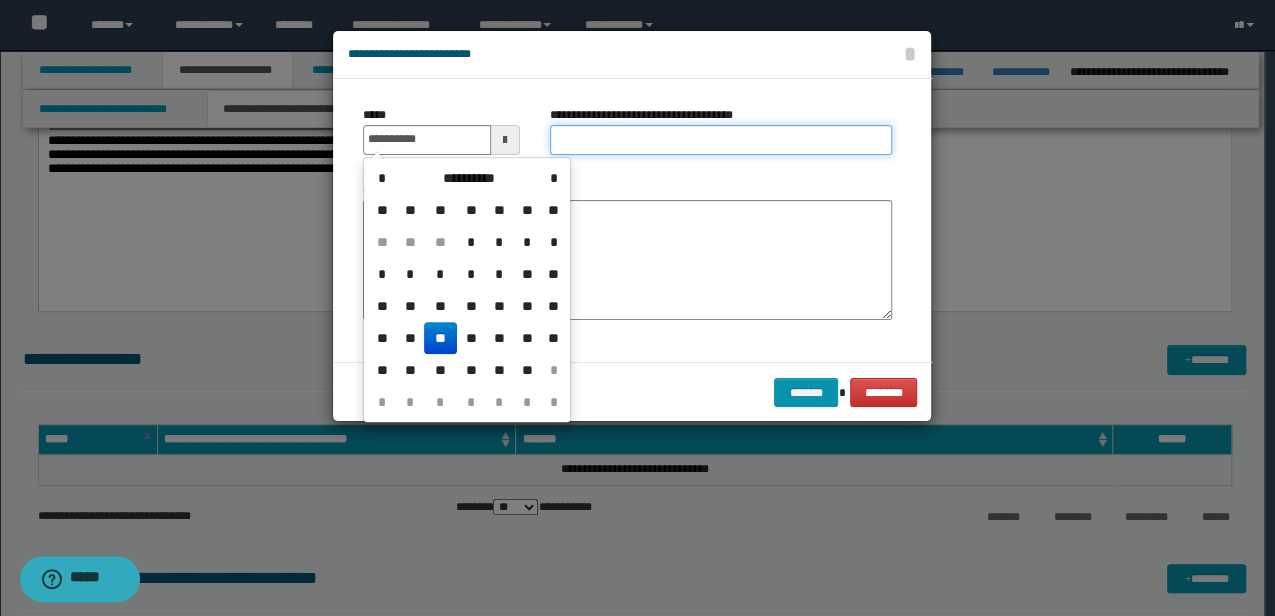 type on "**********" 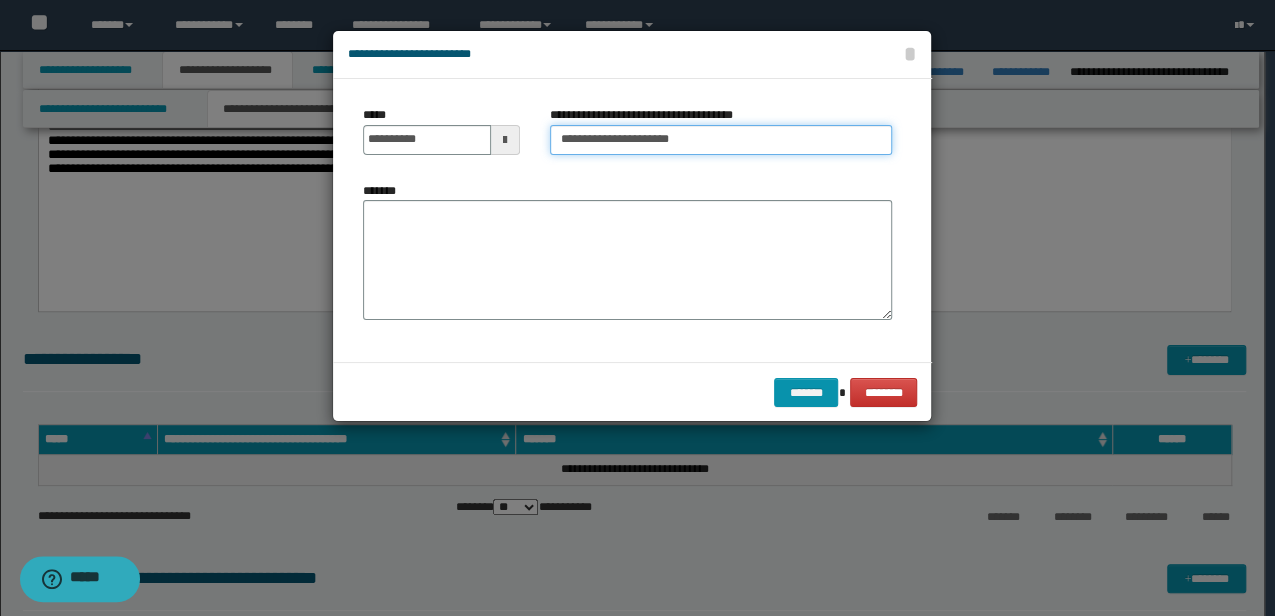type on "**********" 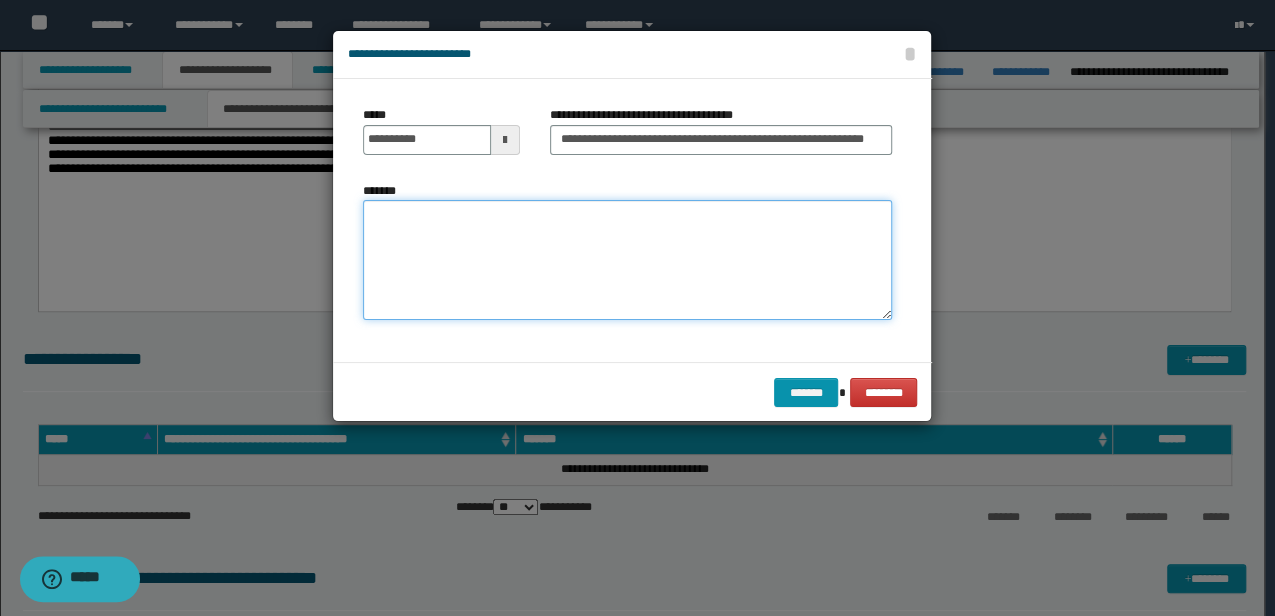 click on "*******" at bounding box center [627, 260] 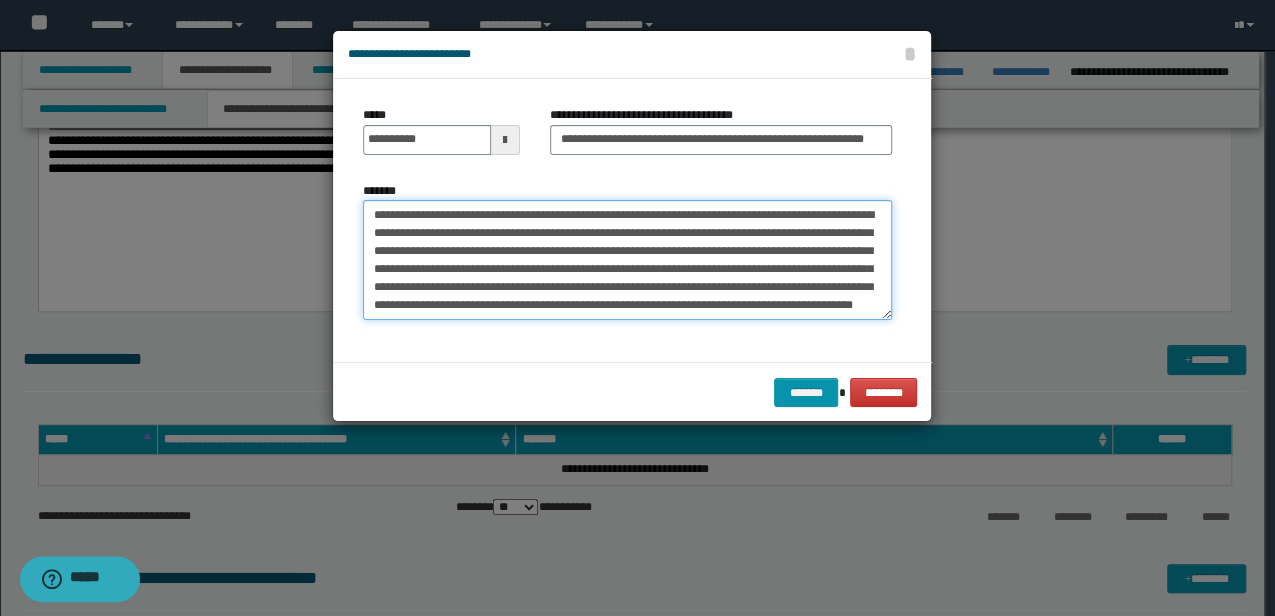 scroll, scrollTop: 12, scrollLeft: 0, axis: vertical 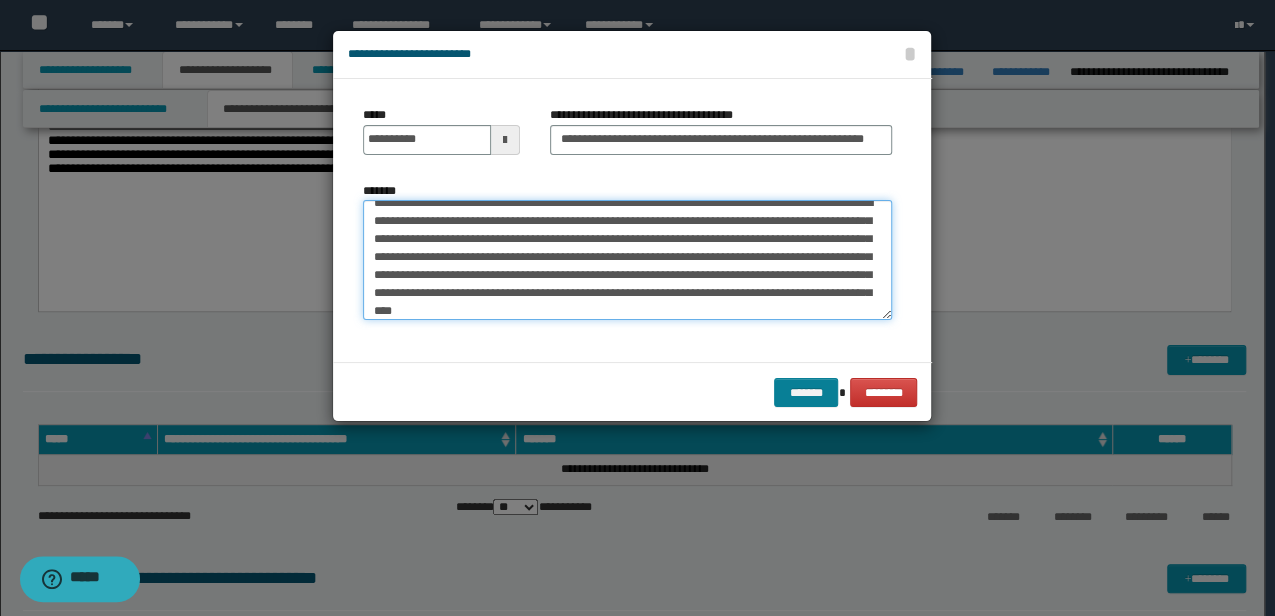 type on "**********" 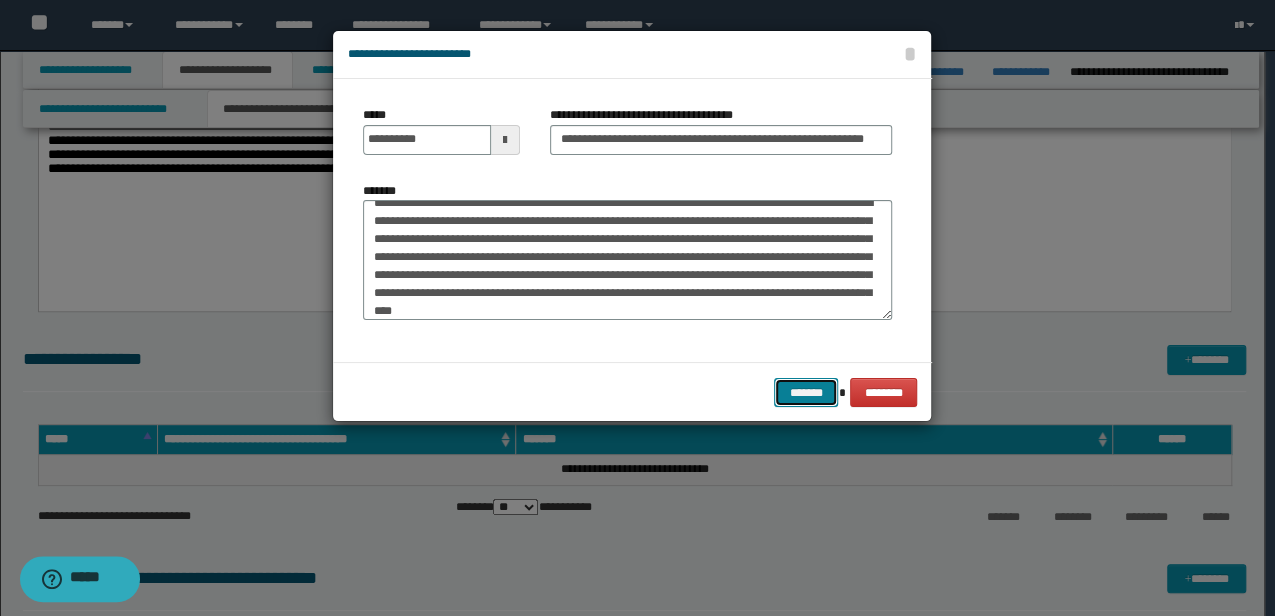 click on "*******" at bounding box center [806, 392] 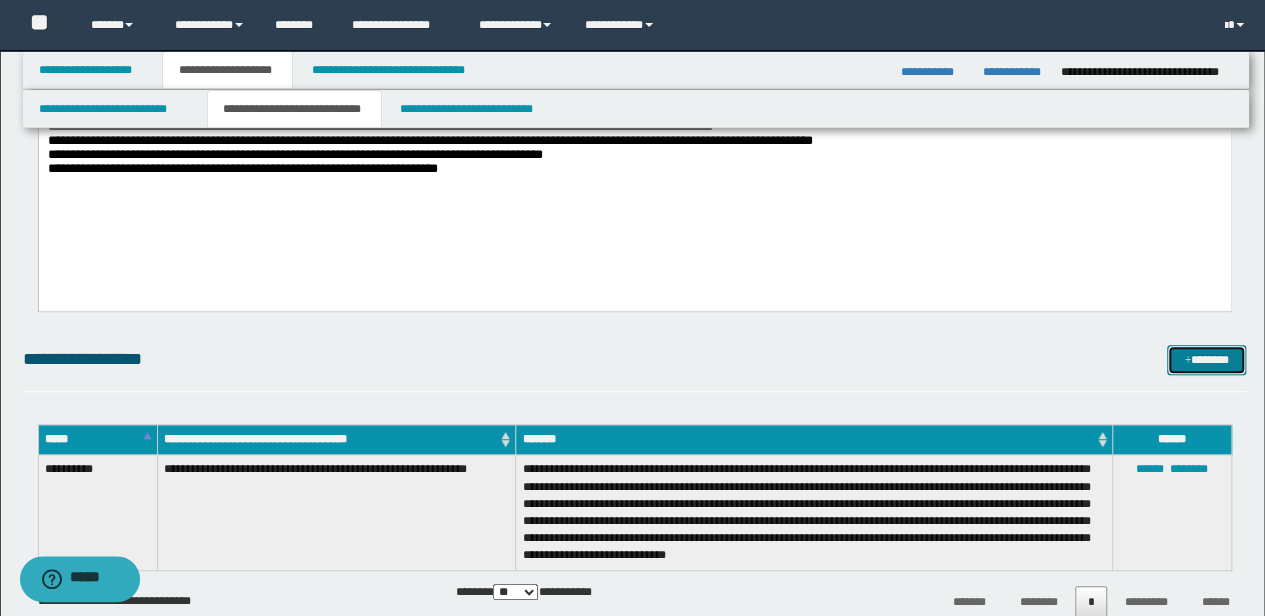 click on "*******" at bounding box center [1206, 359] 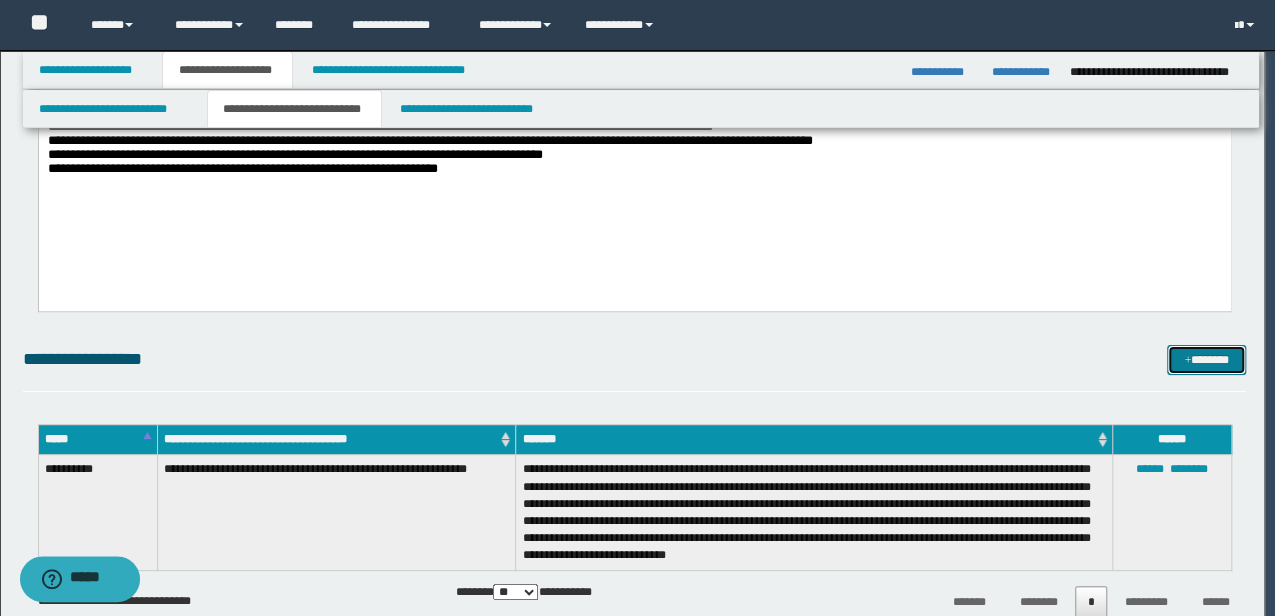 scroll, scrollTop: 0, scrollLeft: 0, axis: both 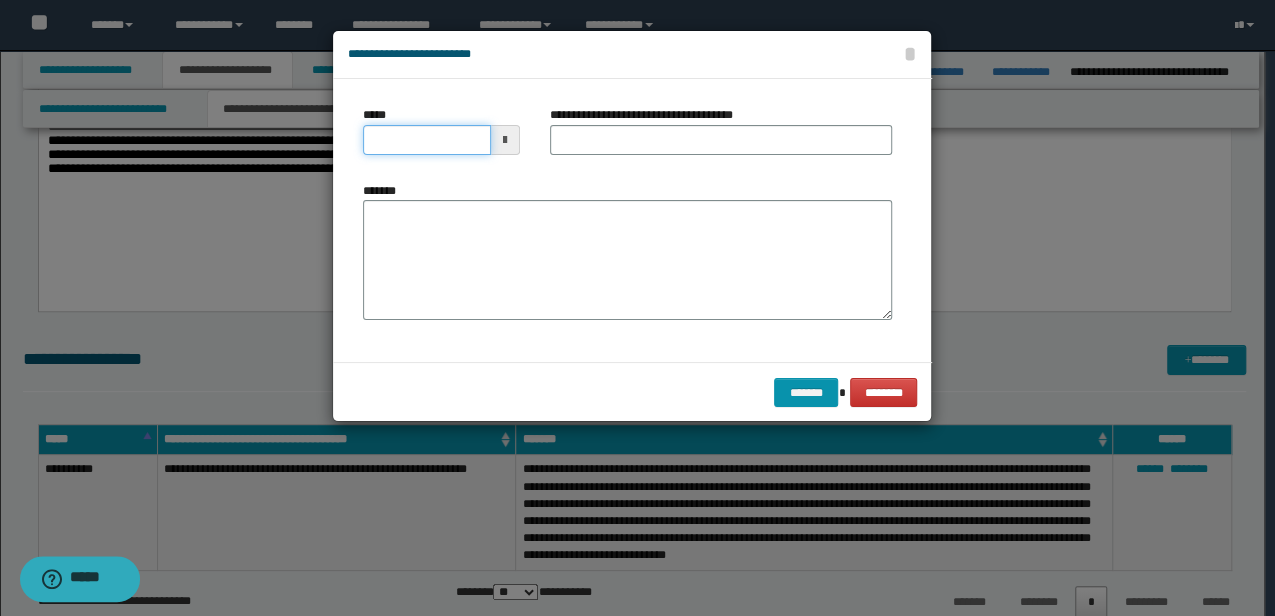 click on "*****" at bounding box center [426, 140] 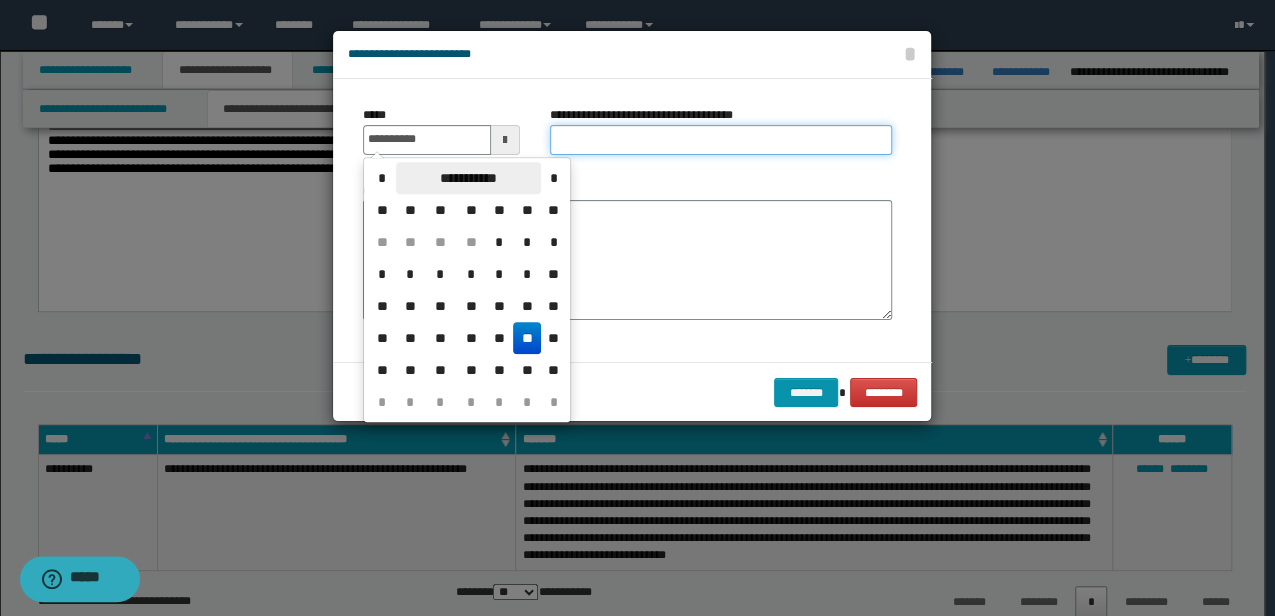 type on "**********" 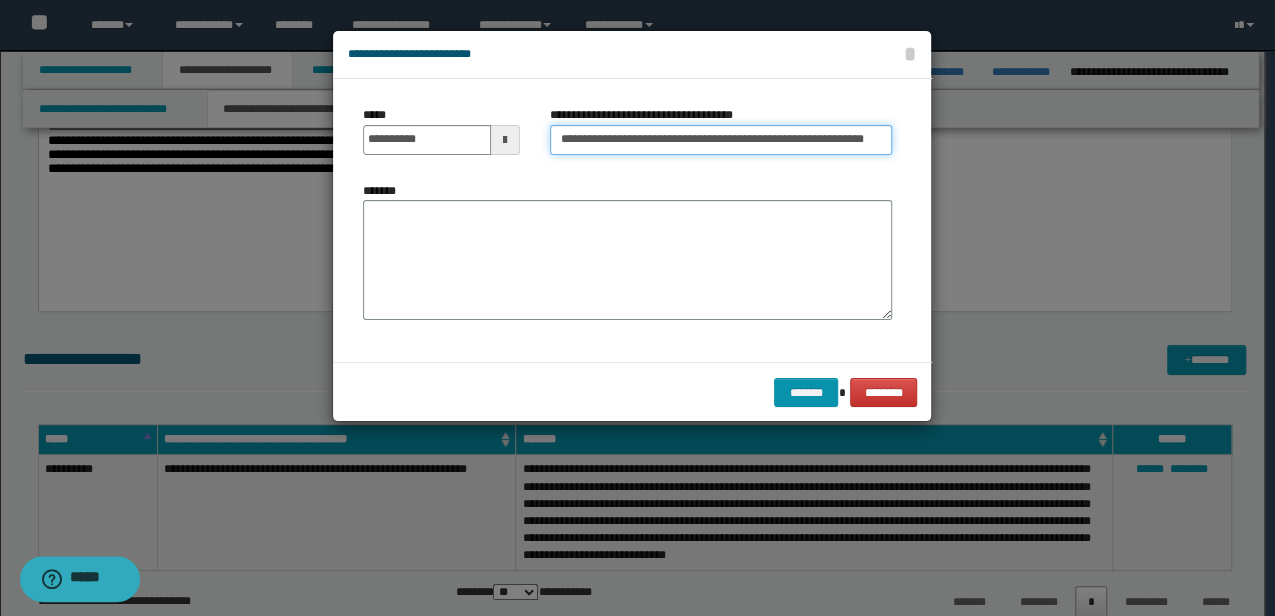 scroll, scrollTop: 0, scrollLeft: 14, axis: horizontal 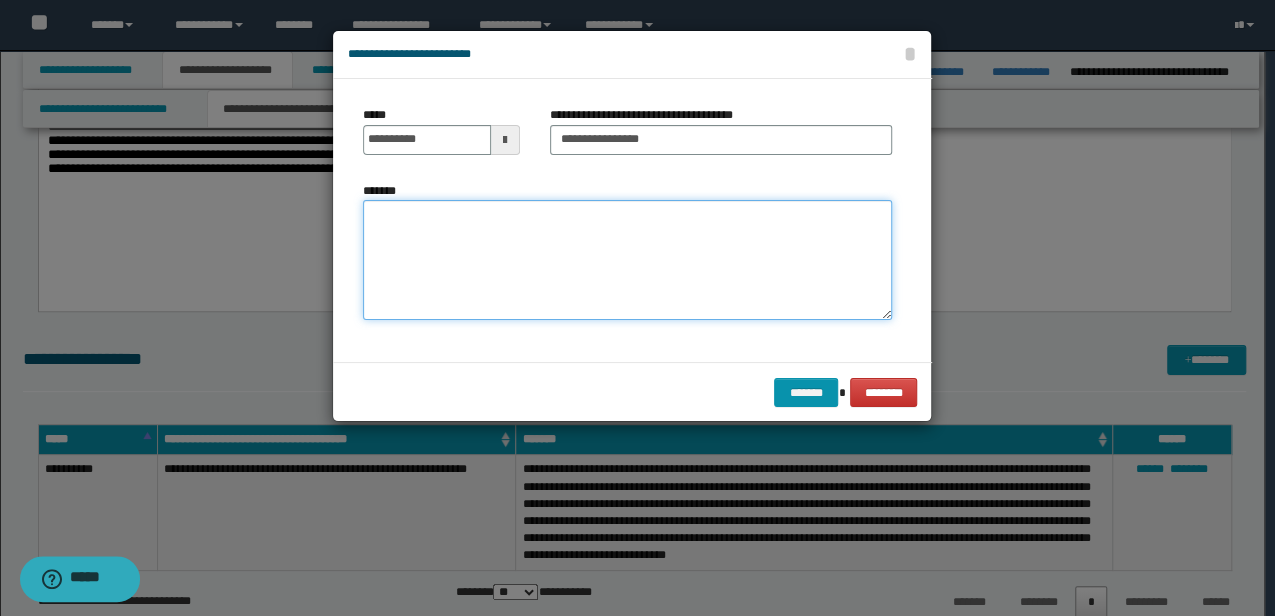 click on "*******" at bounding box center (627, 259) 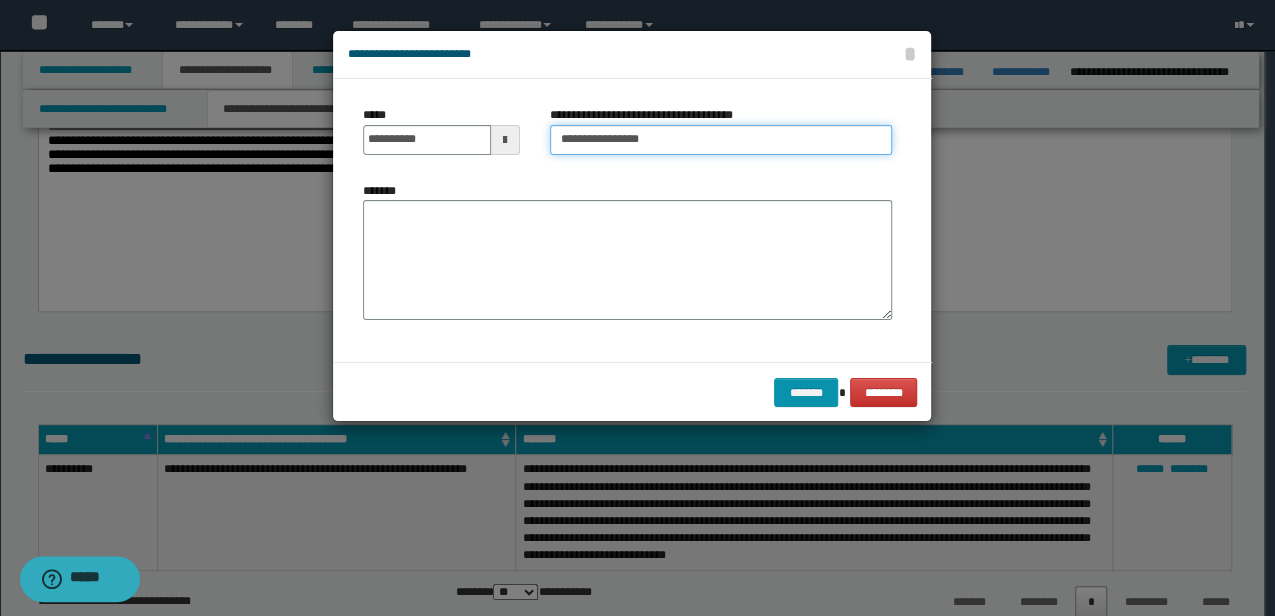 click on "**********" at bounding box center (721, 140) 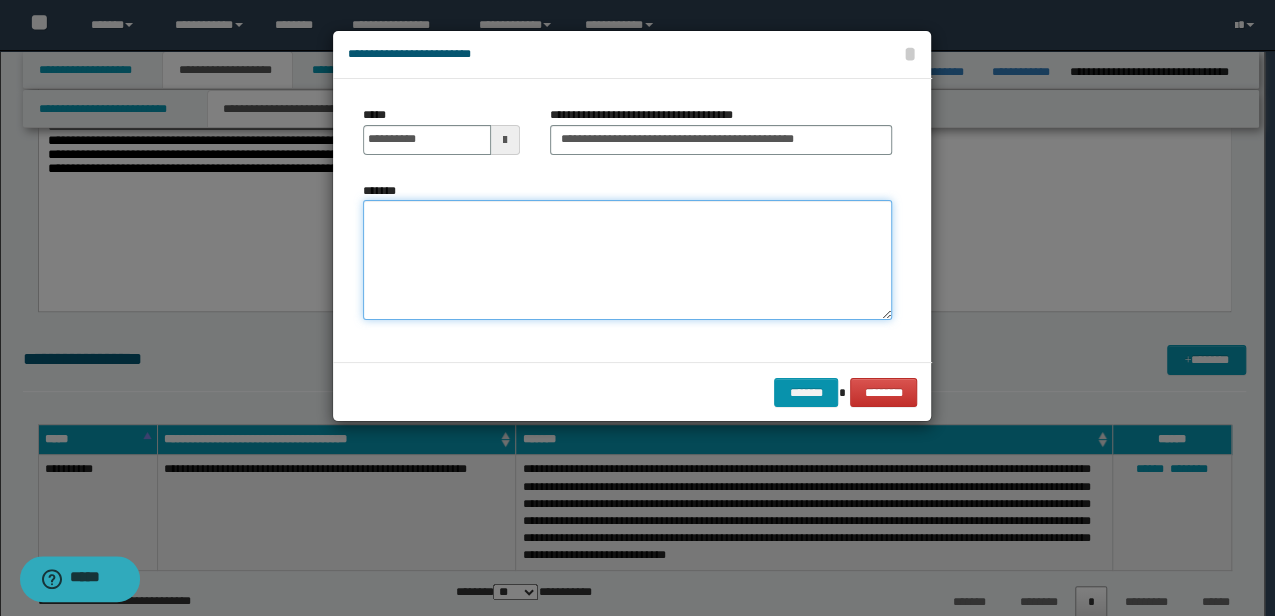 click on "*******" at bounding box center (627, 259) 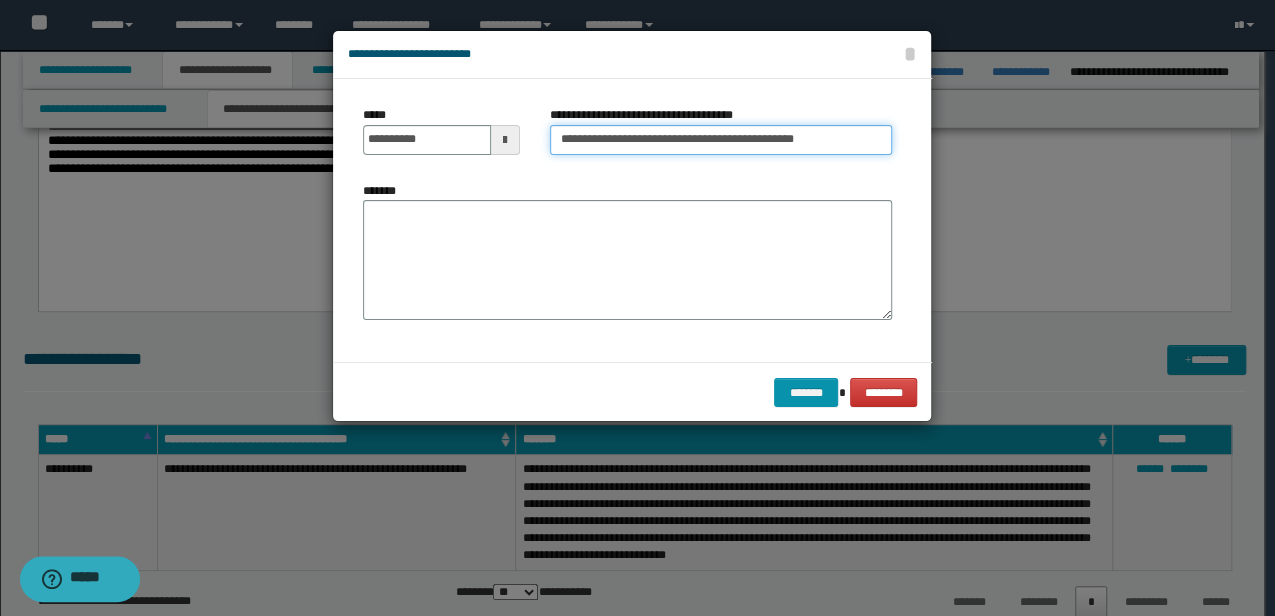 click on "**********" at bounding box center (721, 140) 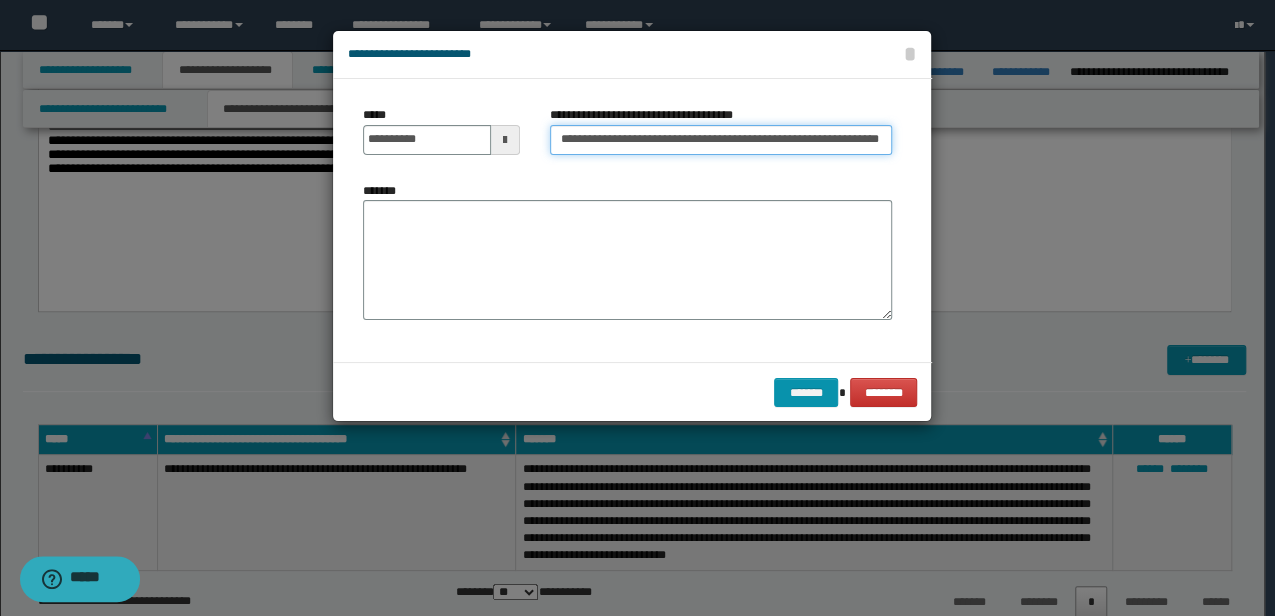 type on "**********" 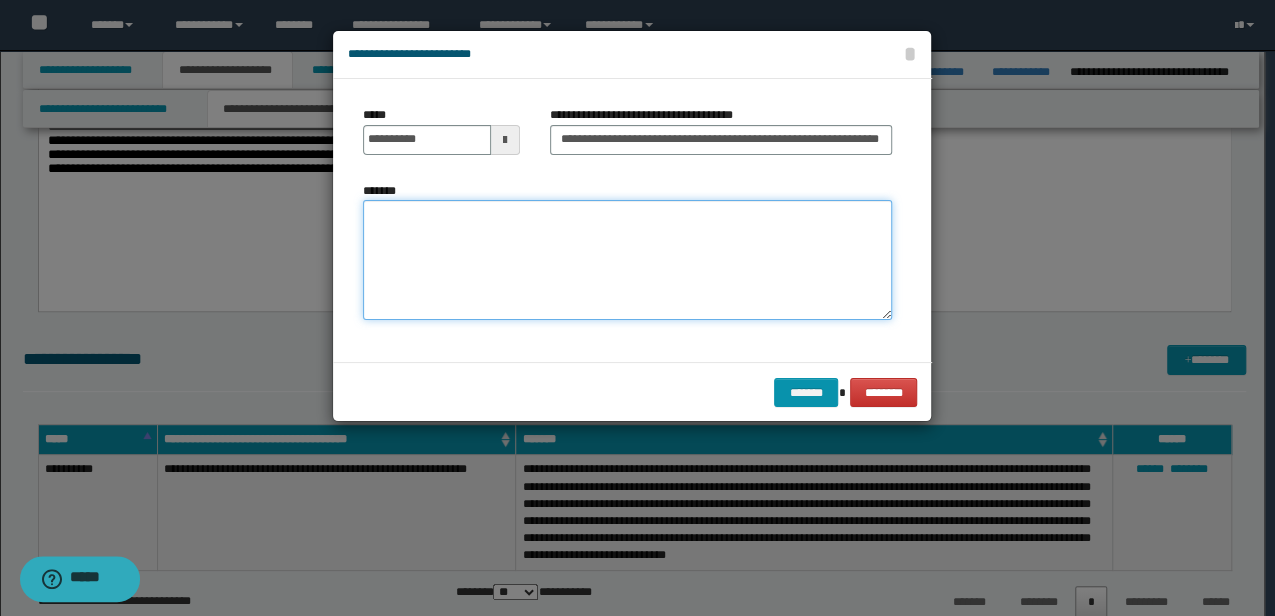 click on "*******" at bounding box center (627, 259) 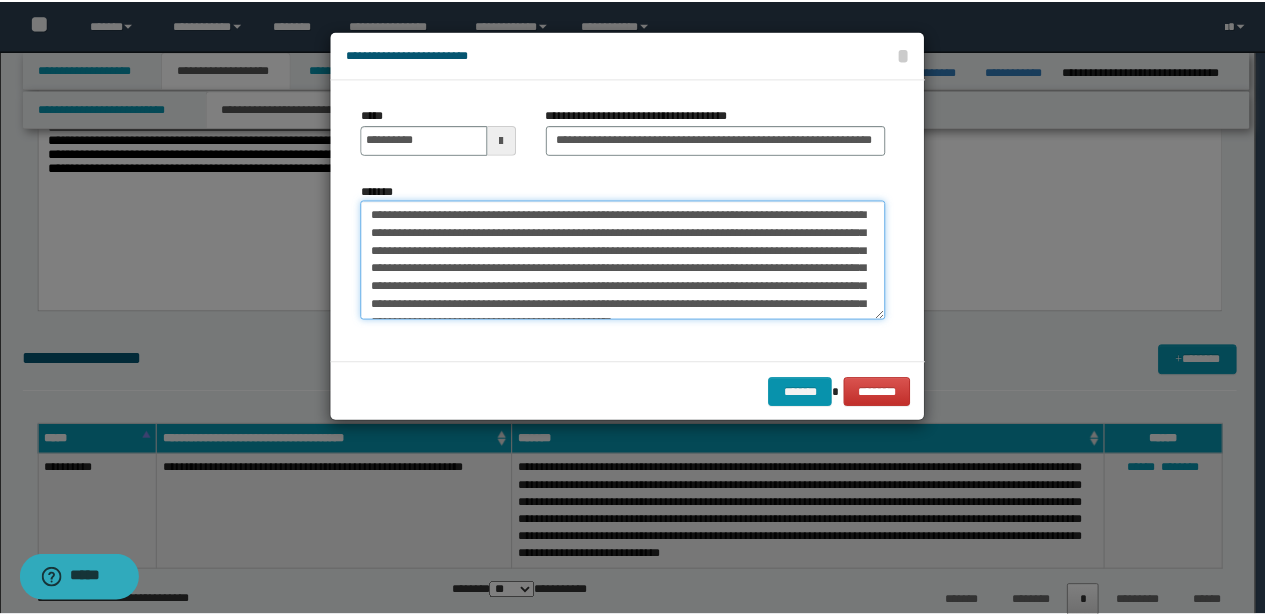 scroll, scrollTop: 30, scrollLeft: 0, axis: vertical 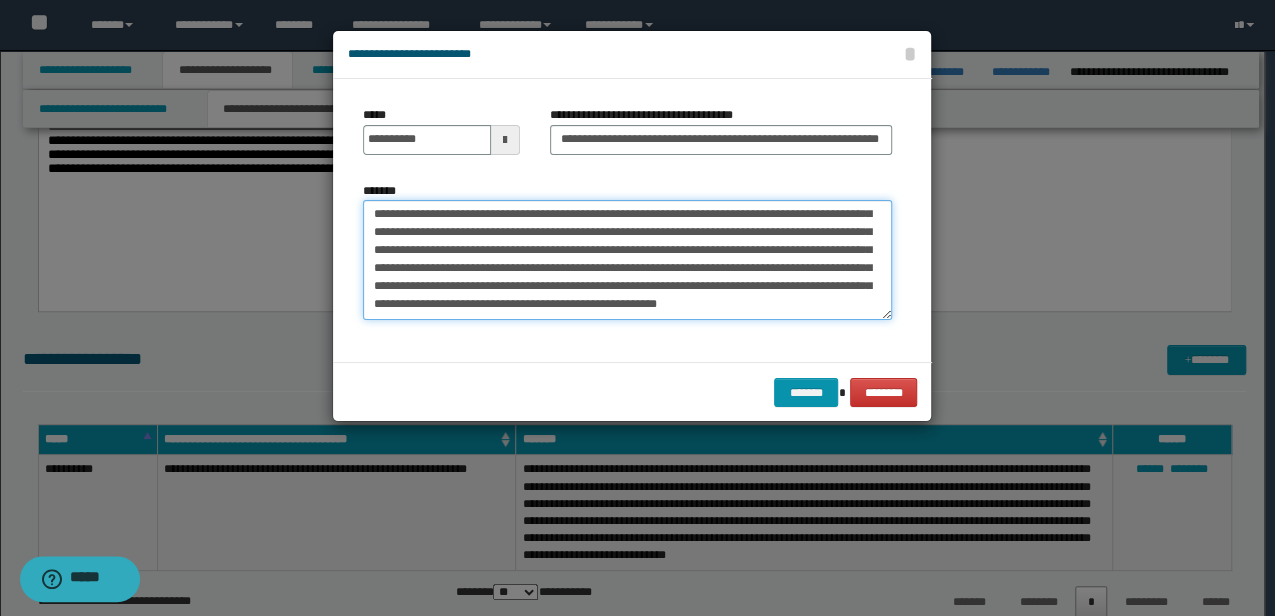 type on "**********" 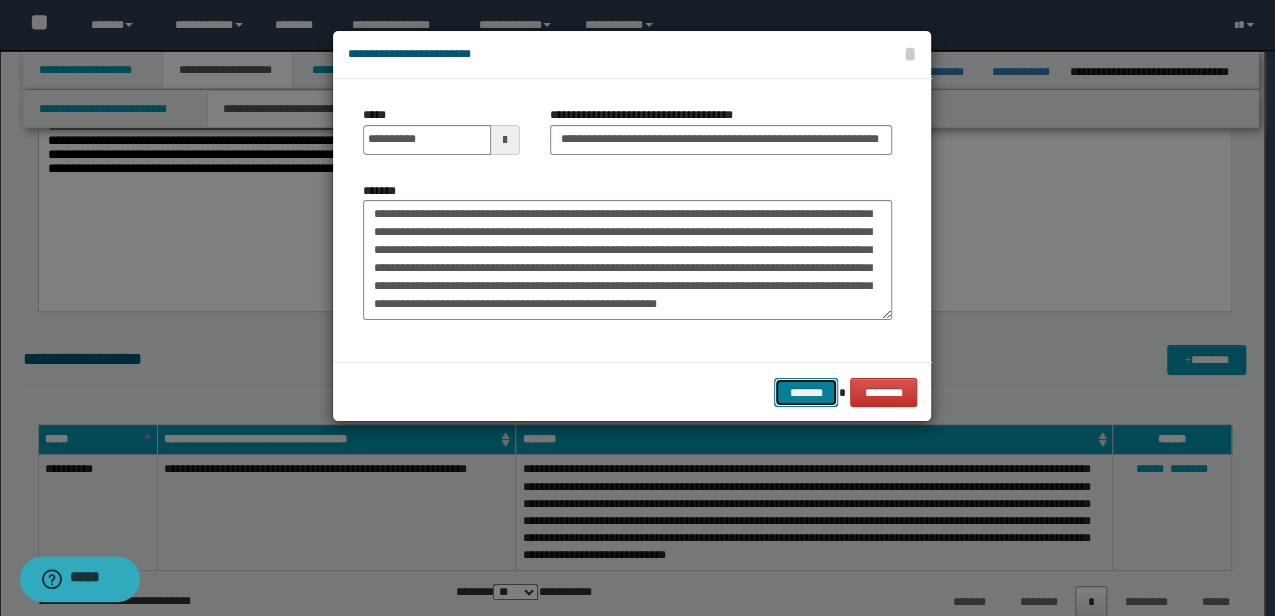 type 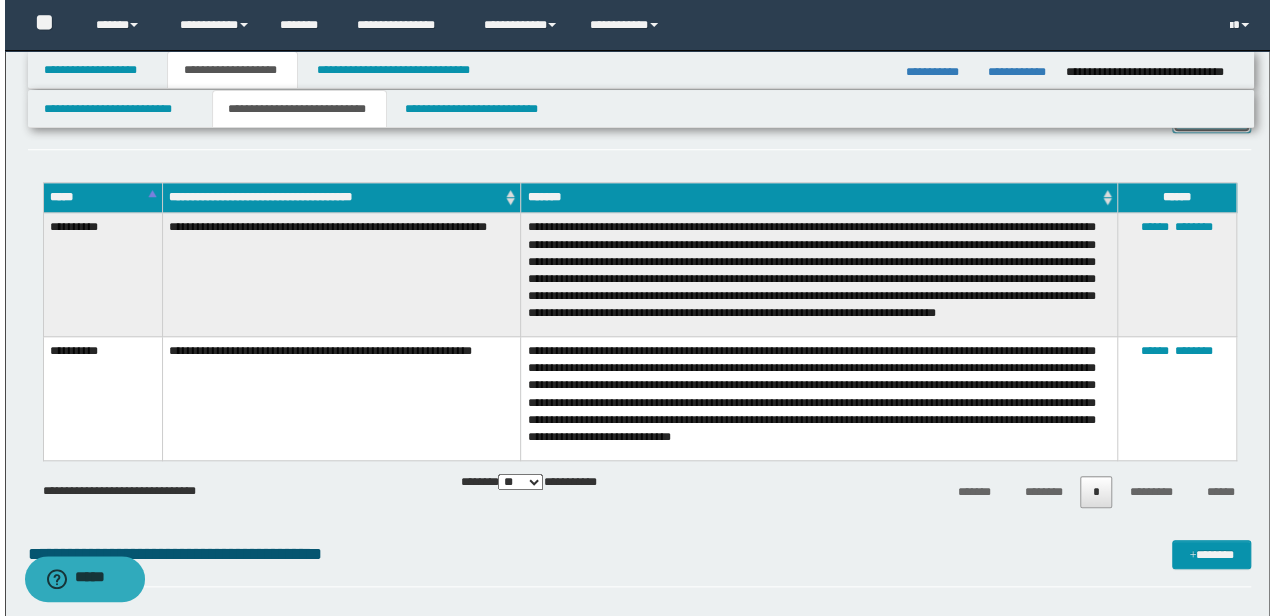 scroll, scrollTop: 650, scrollLeft: 0, axis: vertical 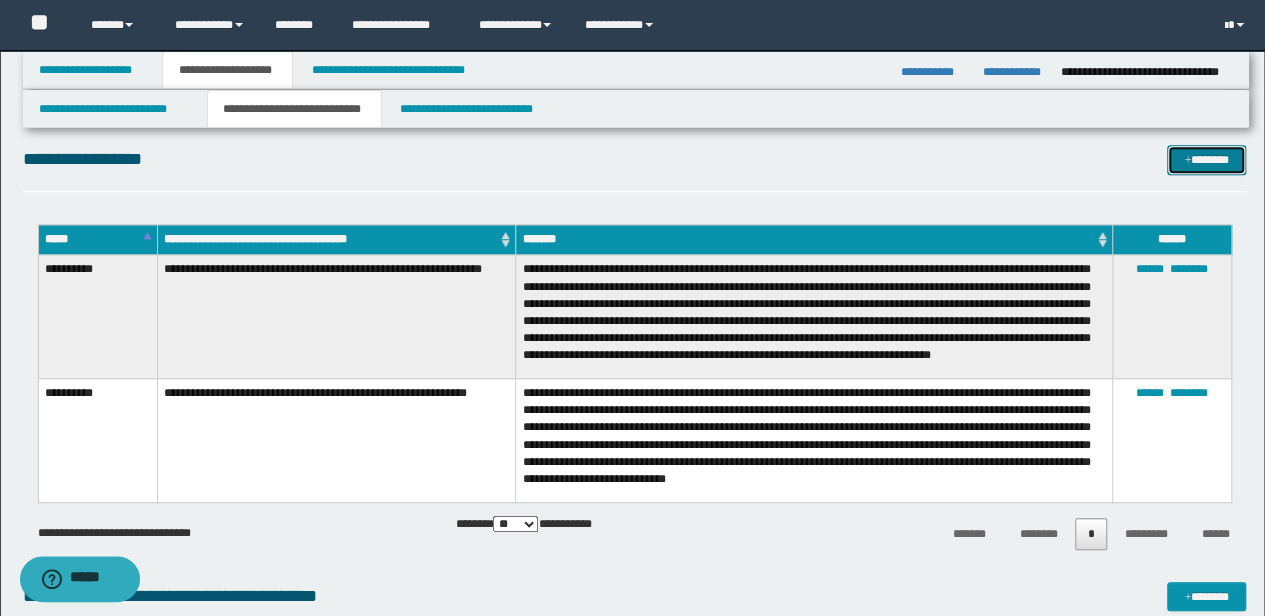 click on "*******" at bounding box center [1206, 159] 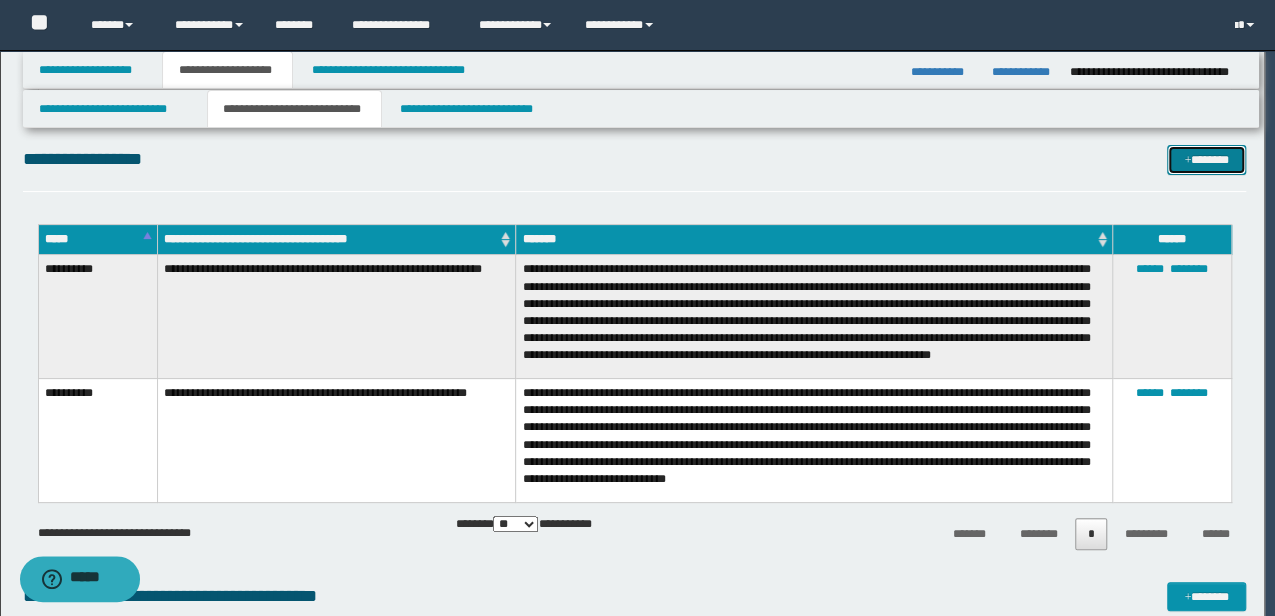 scroll, scrollTop: 0, scrollLeft: 0, axis: both 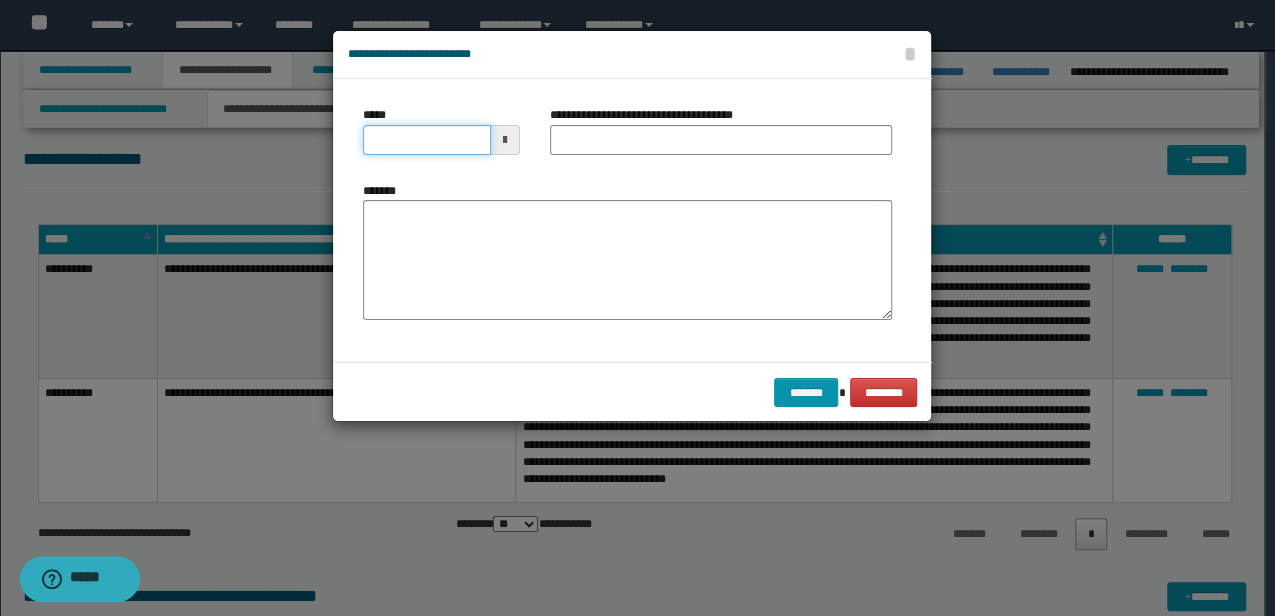 click on "*****" at bounding box center (426, 140) 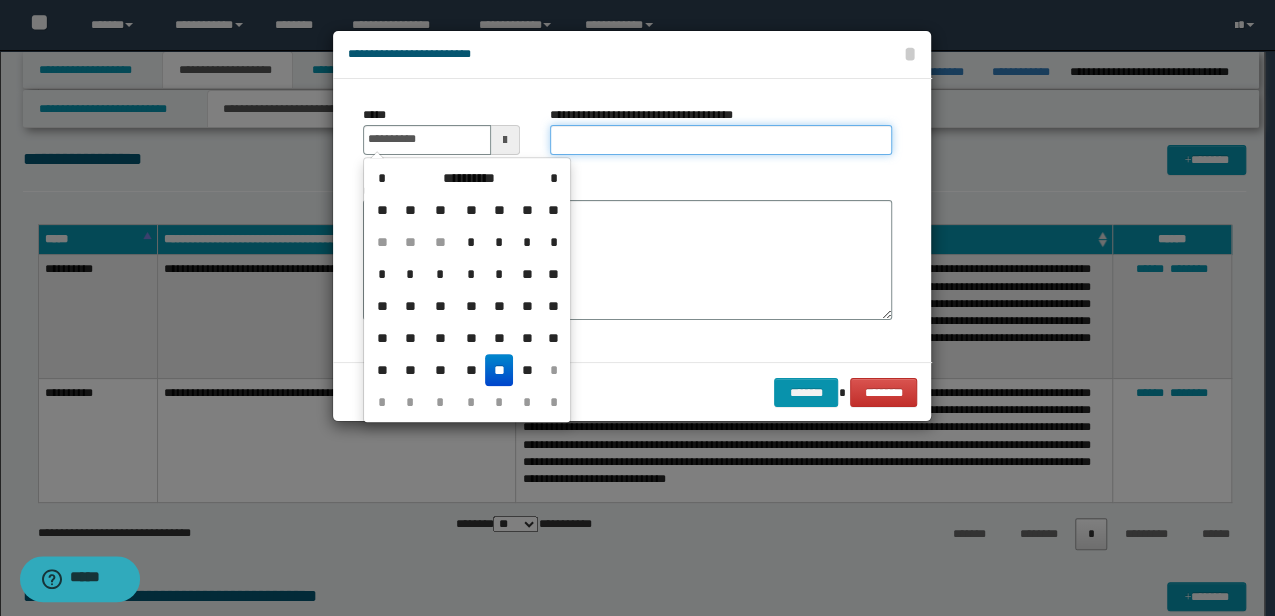 type on "**********" 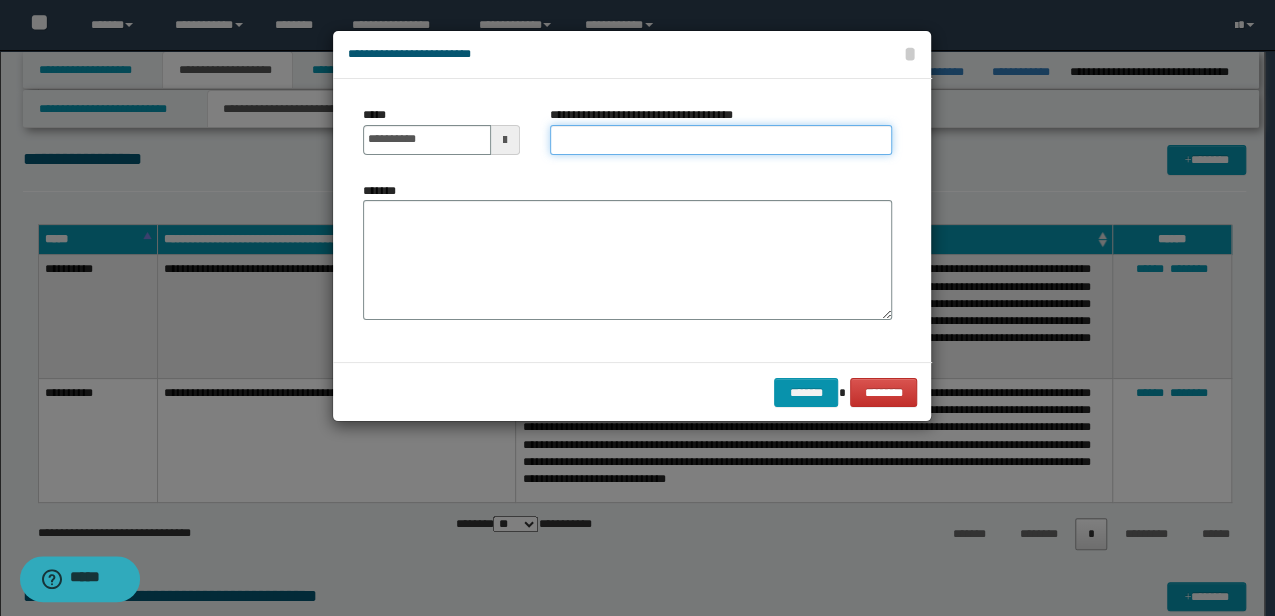 click on "**********" at bounding box center (721, 140) 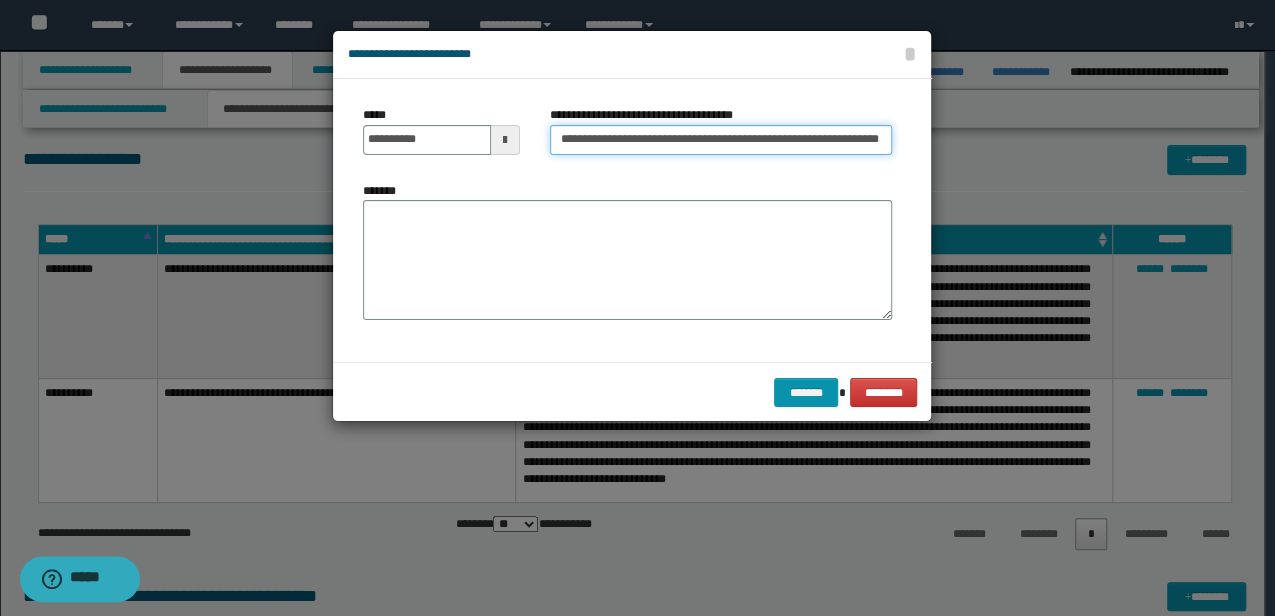 scroll, scrollTop: 0, scrollLeft: 43, axis: horizontal 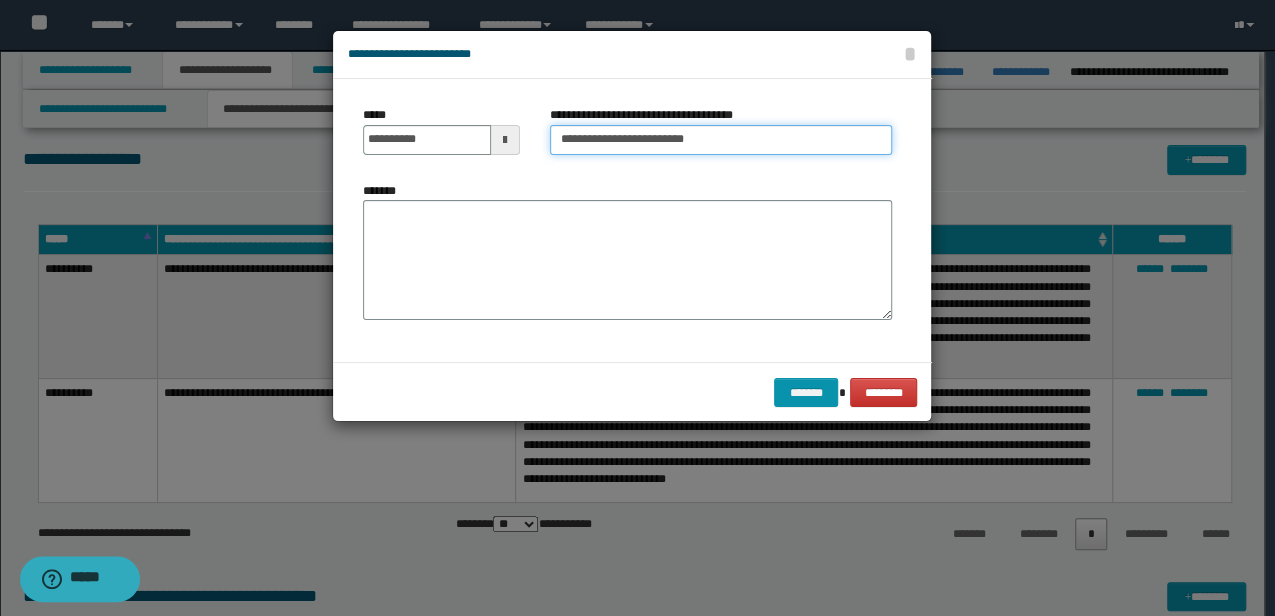 type on "**********" 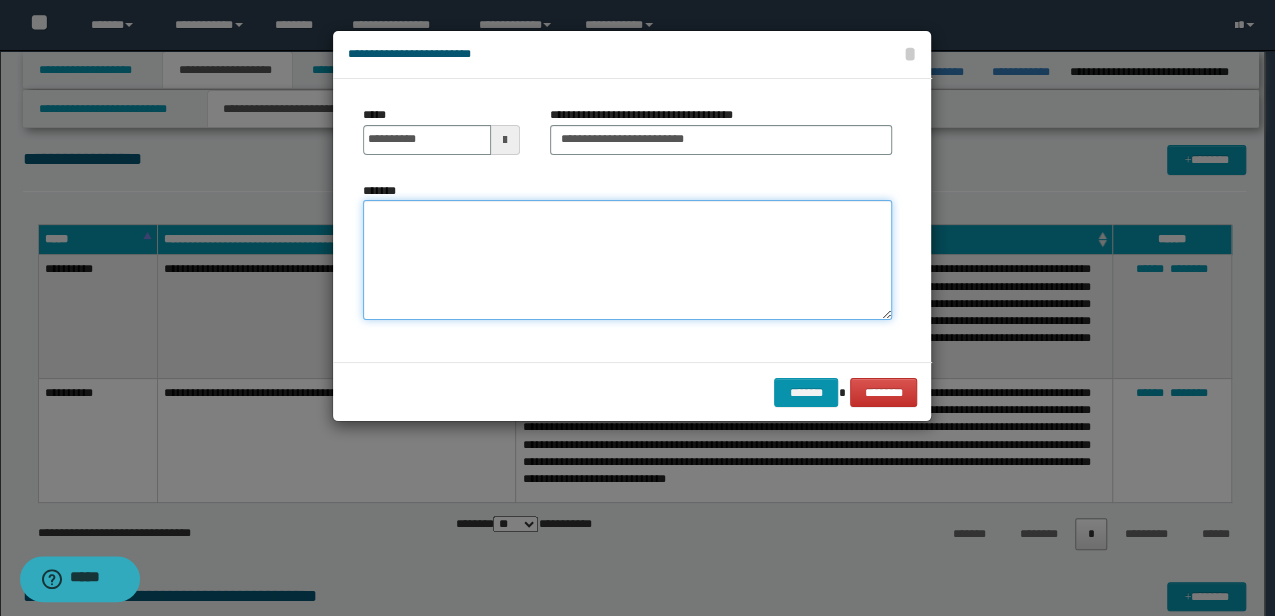 click on "*******" at bounding box center [627, 259] 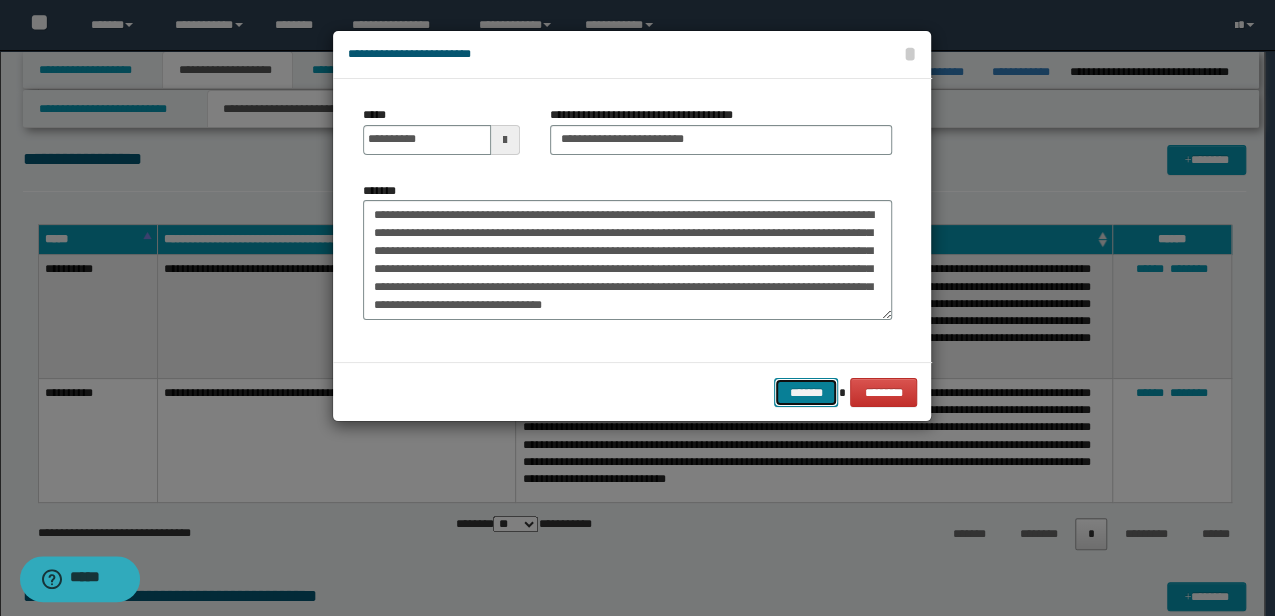 click on "*******" at bounding box center [806, 392] 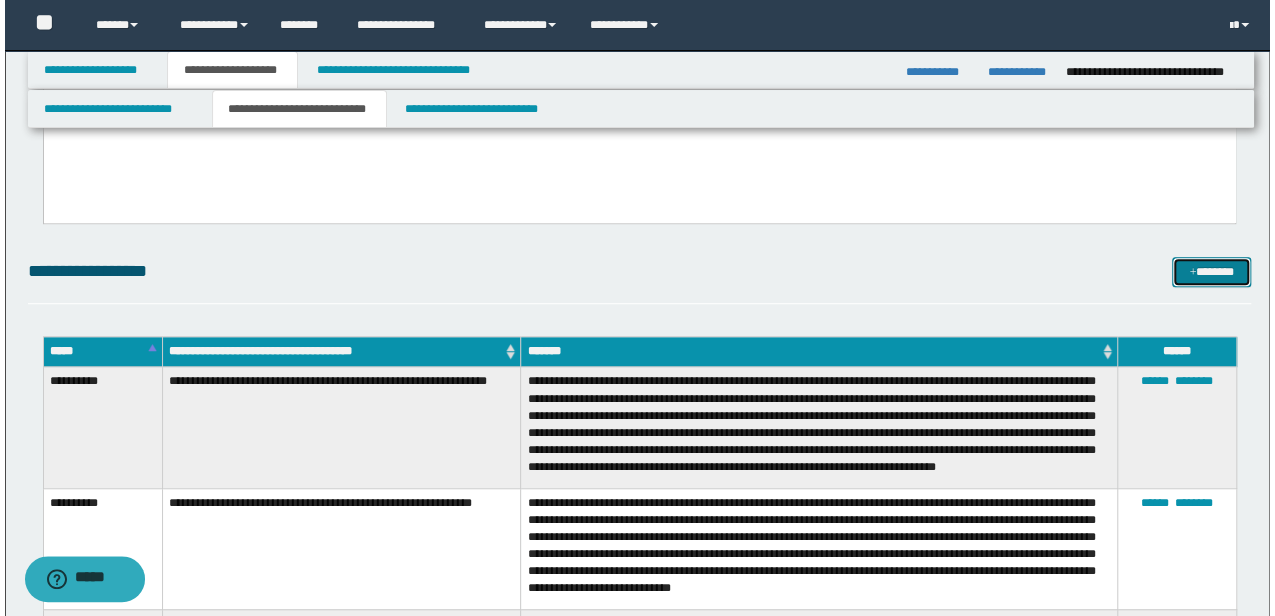 scroll, scrollTop: 600, scrollLeft: 0, axis: vertical 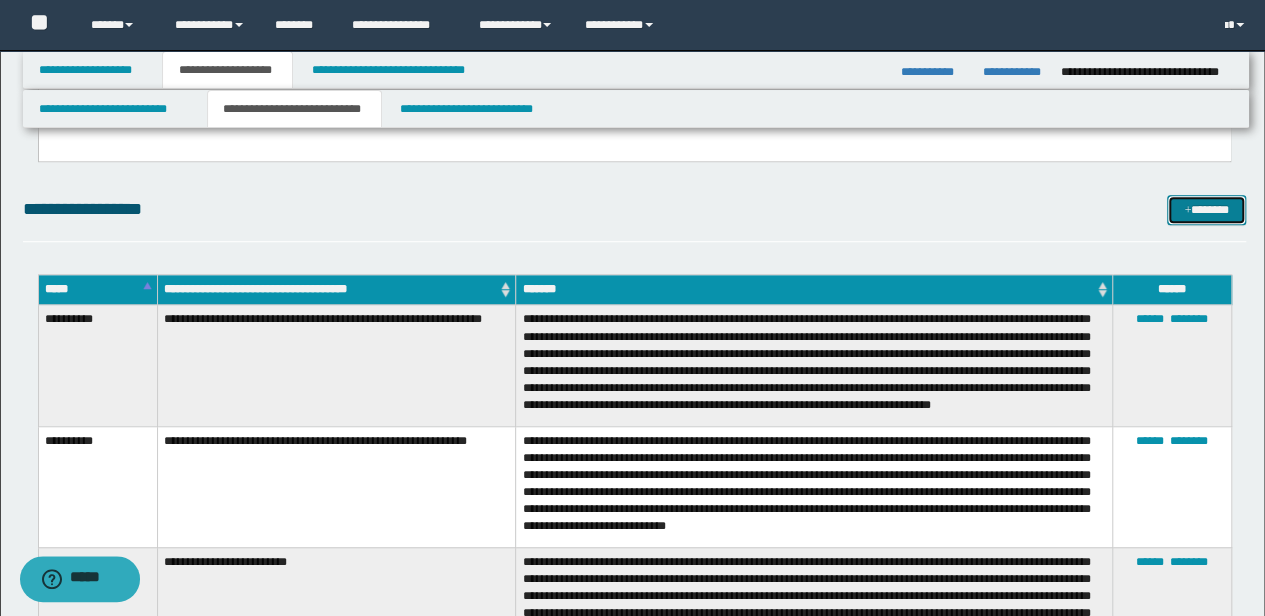 click on "*******" at bounding box center (1206, 209) 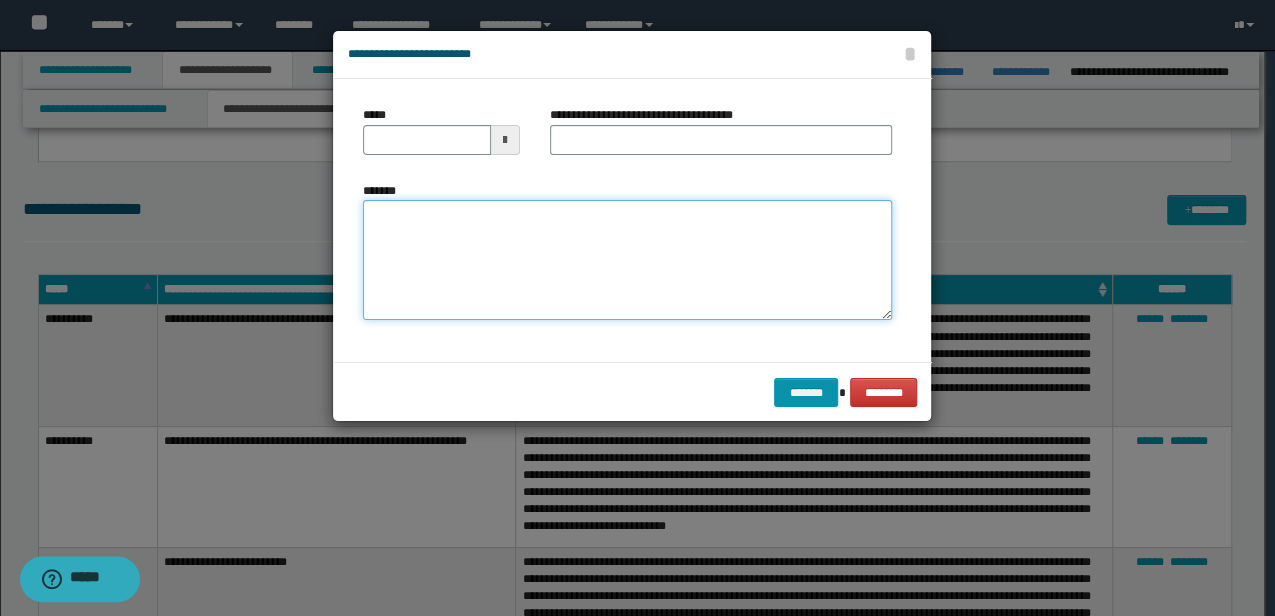 click on "*******" at bounding box center (627, 259) 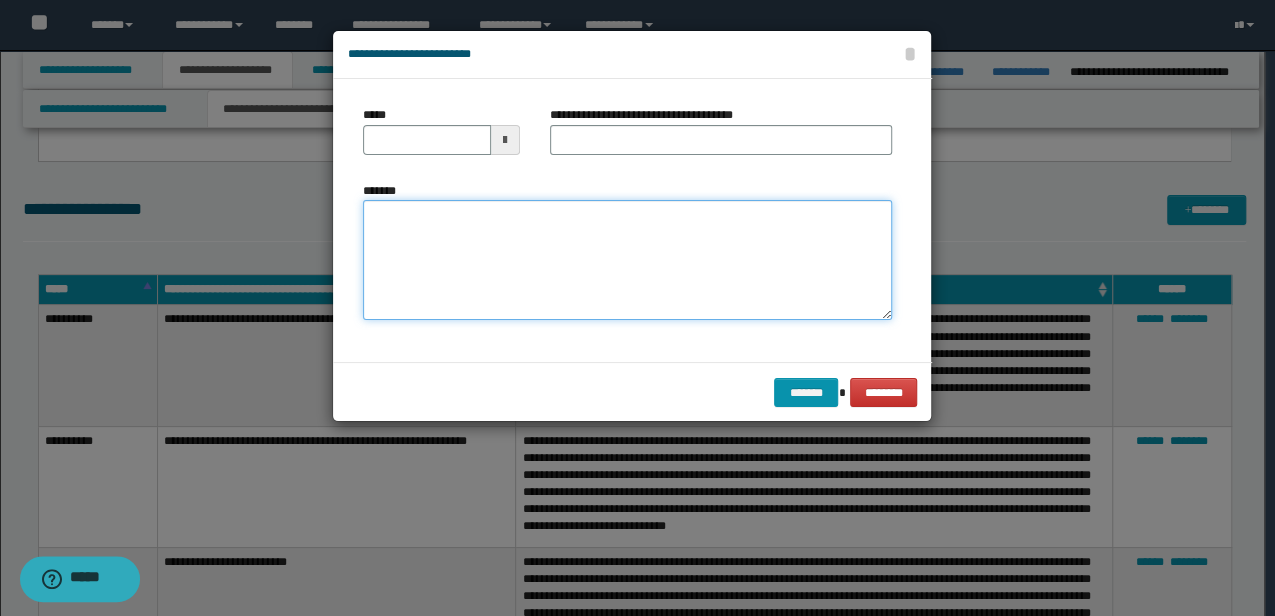paste on "**********" 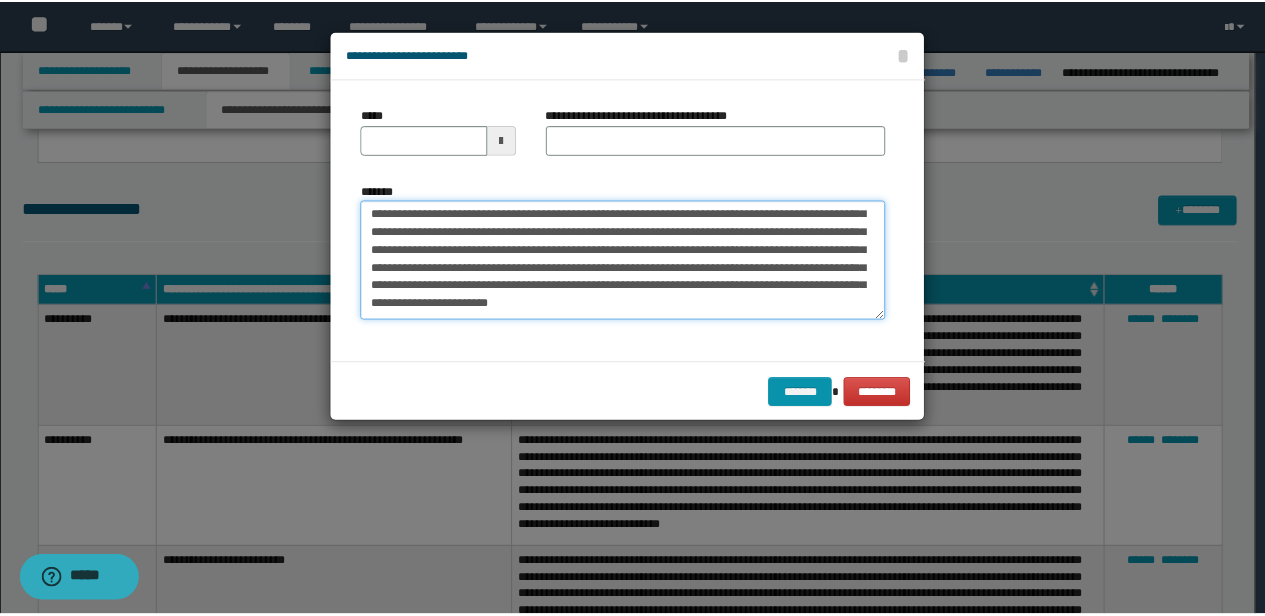 scroll, scrollTop: 432, scrollLeft: 0, axis: vertical 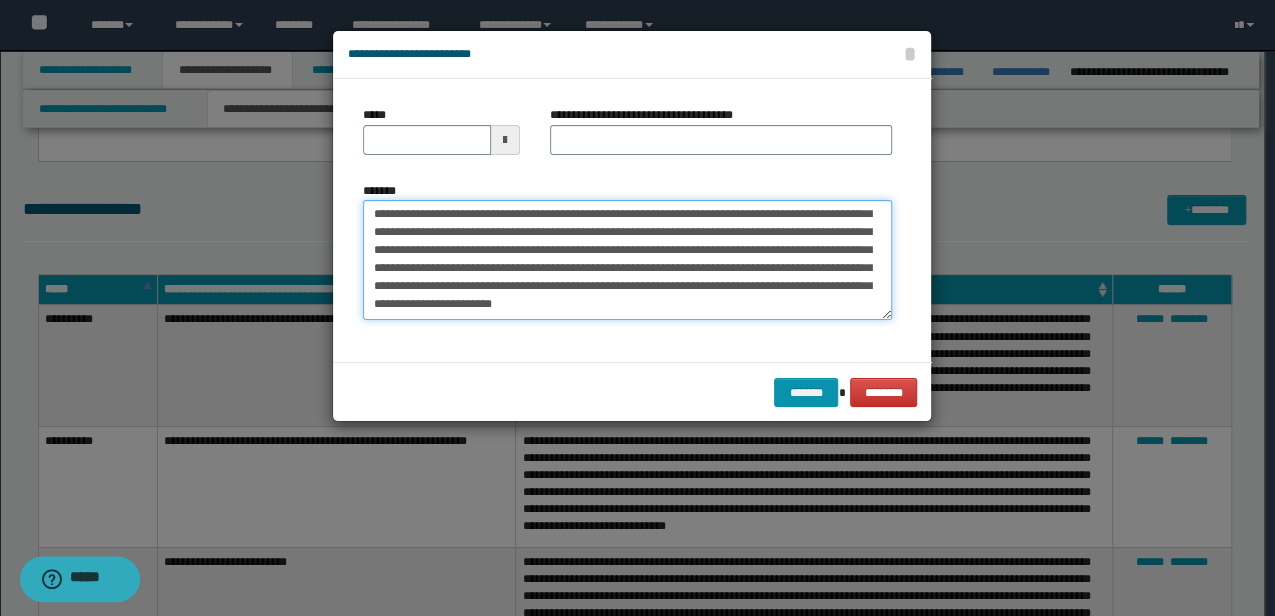 type 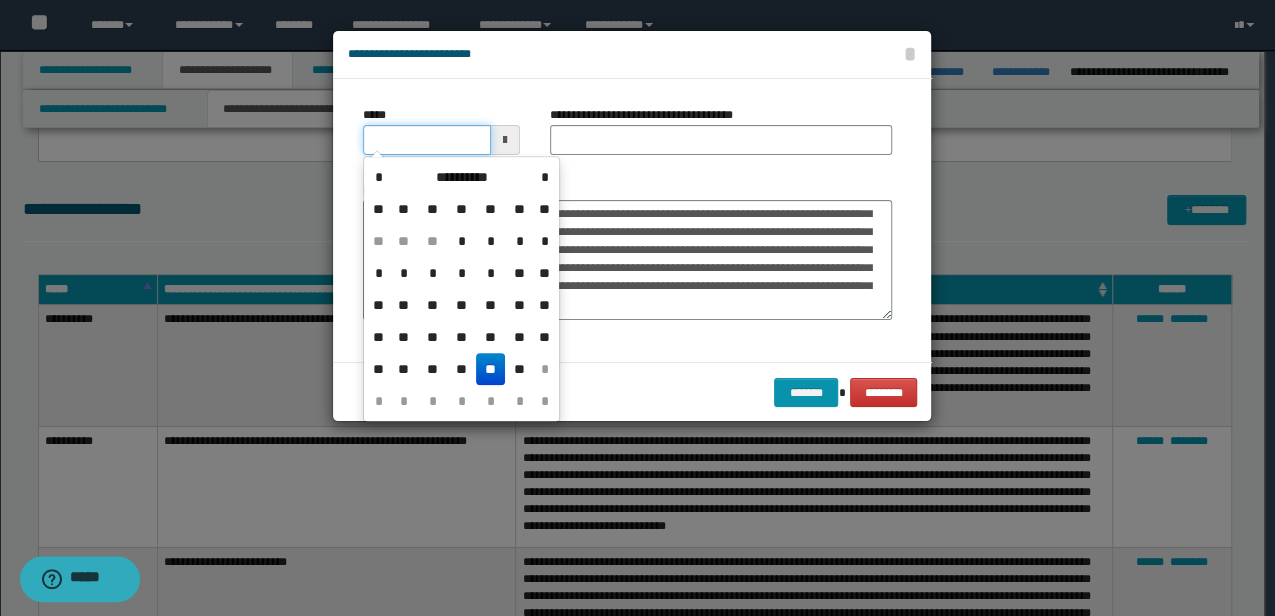 click on "*****" at bounding box center (426, 140) 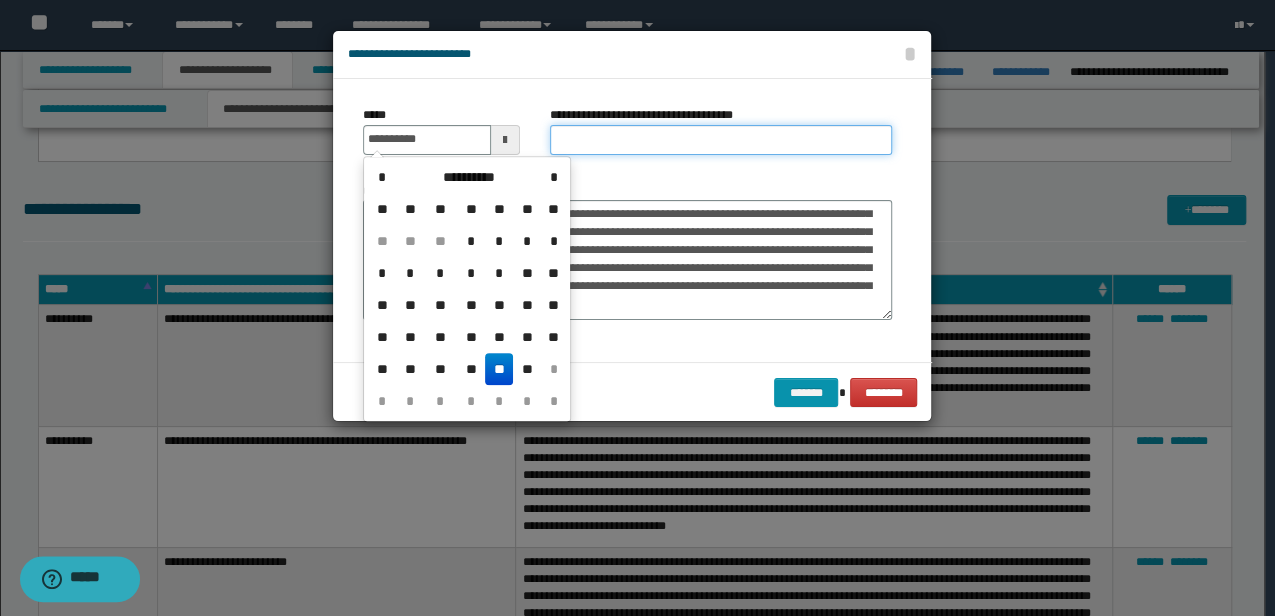 type on "**********" 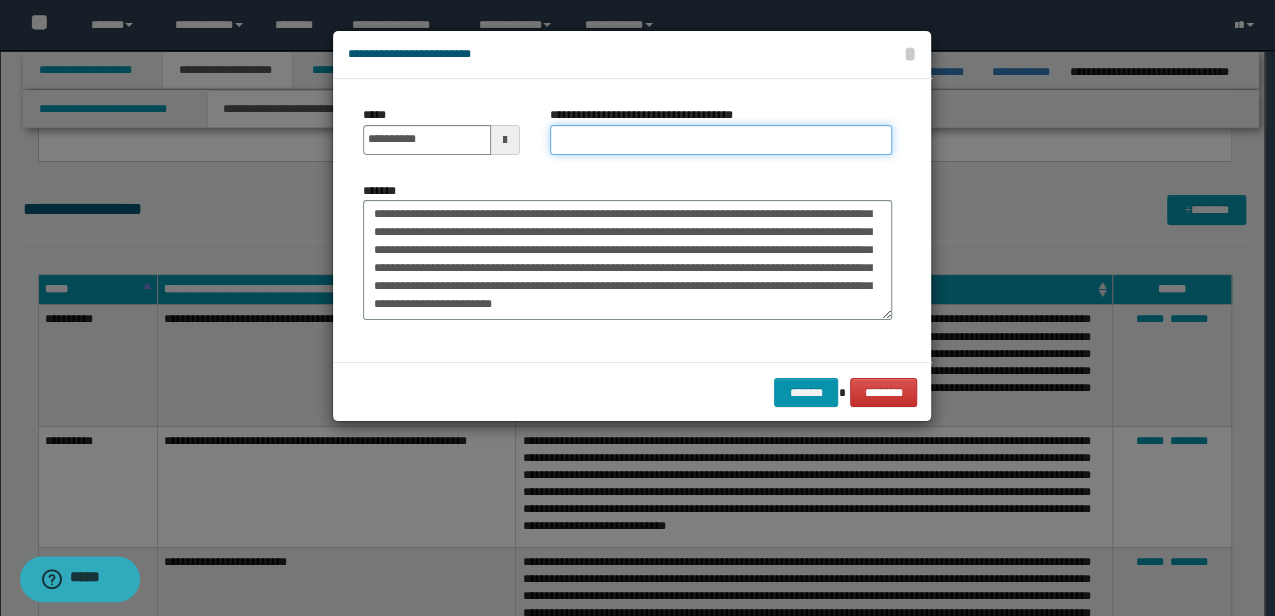 click on "**********" at bounding box center [721, 140] 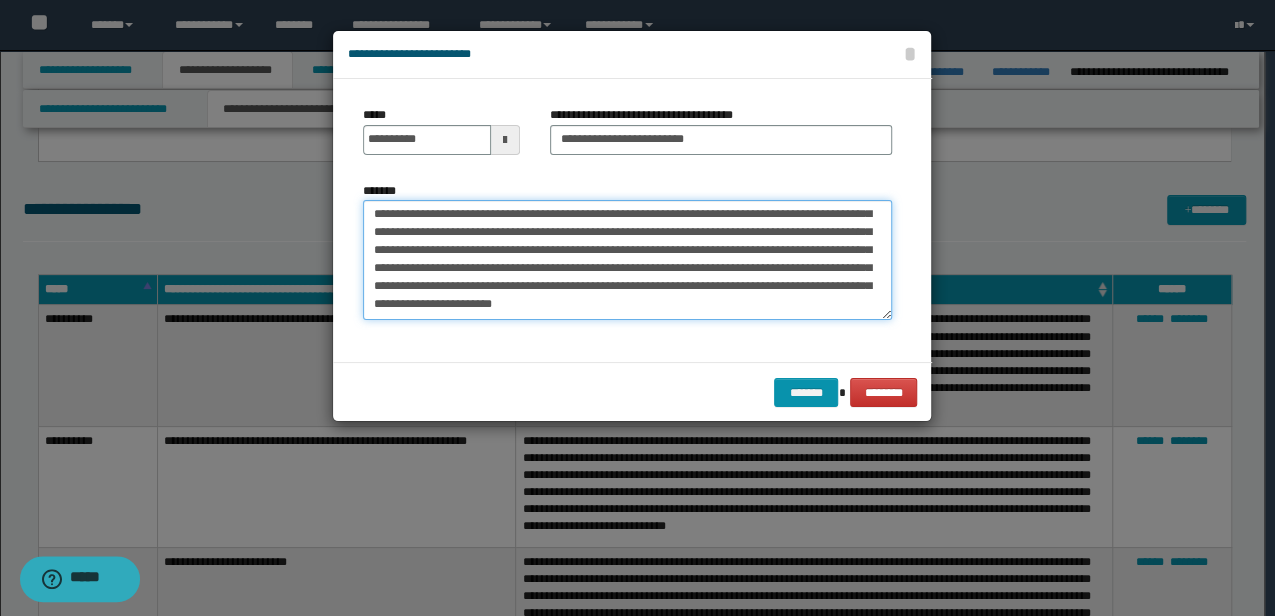 click on "*******" at bounding box center (627, 259) 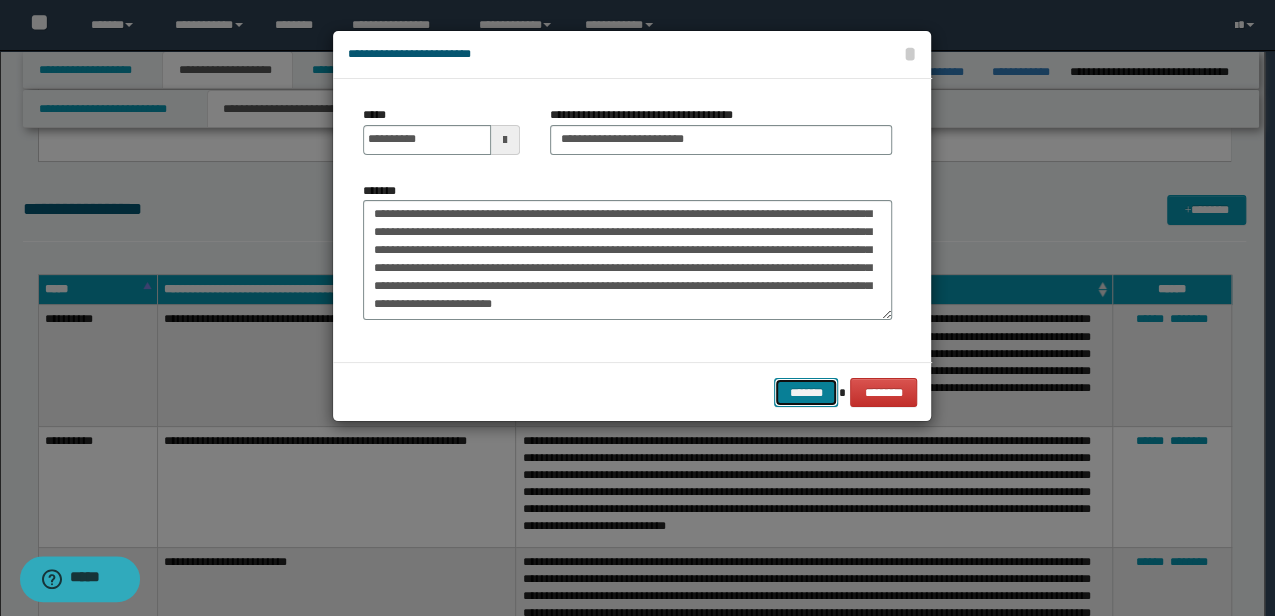 click on "*******" at bounding box center [806, 392] 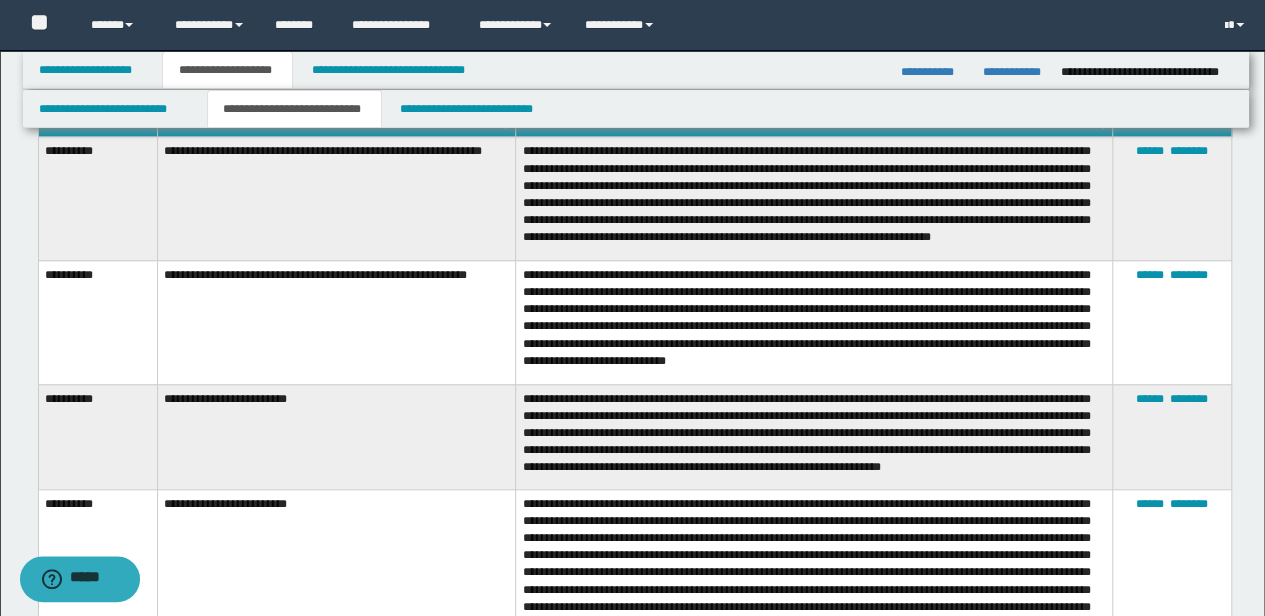 scroll, scrollTop: 800, scrollLeft: 0, axis: vertical 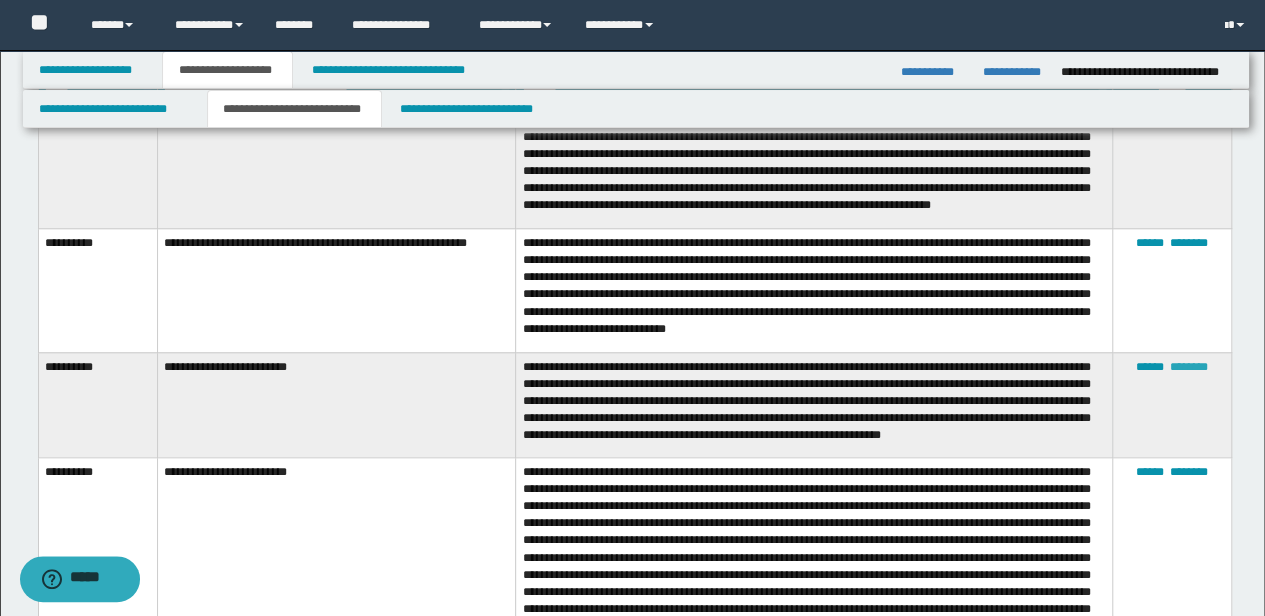 click on "********" at bounding box center [1189, 367] 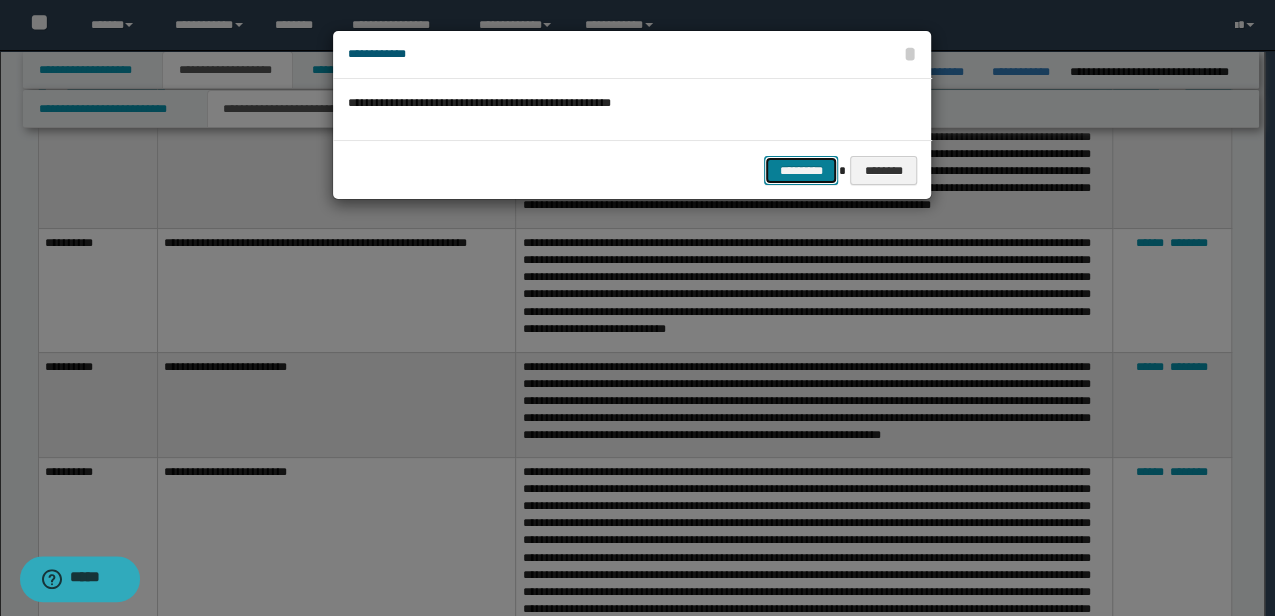 click on "*********" at bounding box center (801, 170) 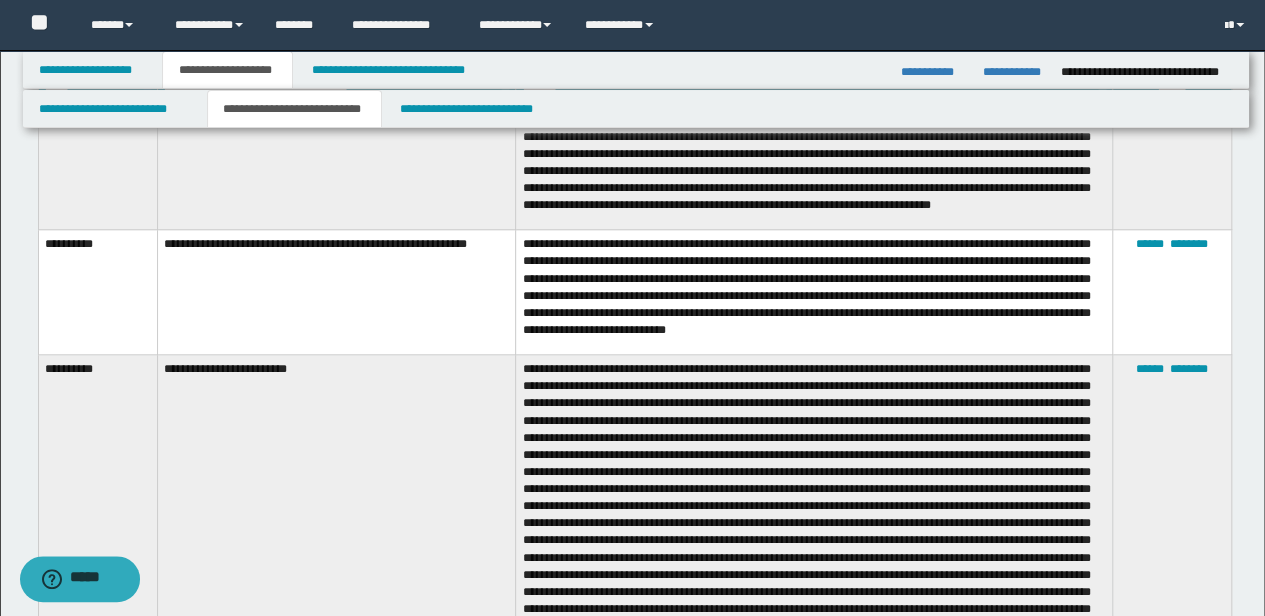 scroll, scrollTop: 800, scrollLeft: 0, axis: vertical 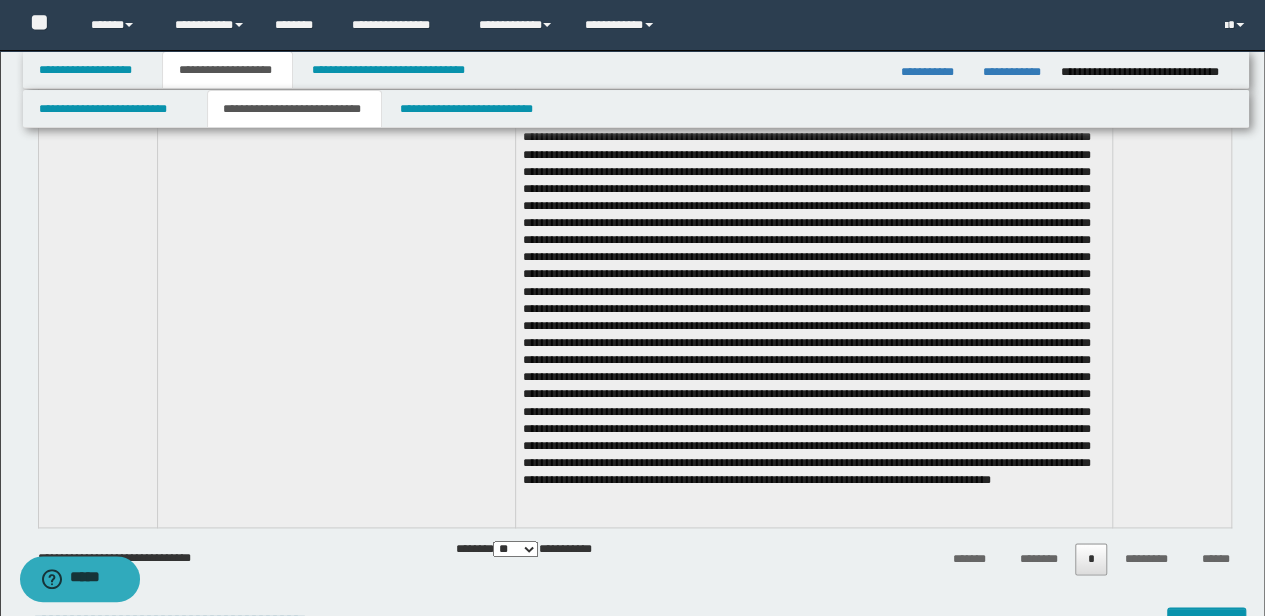 click on "**********" at bounding box center [336, 308] 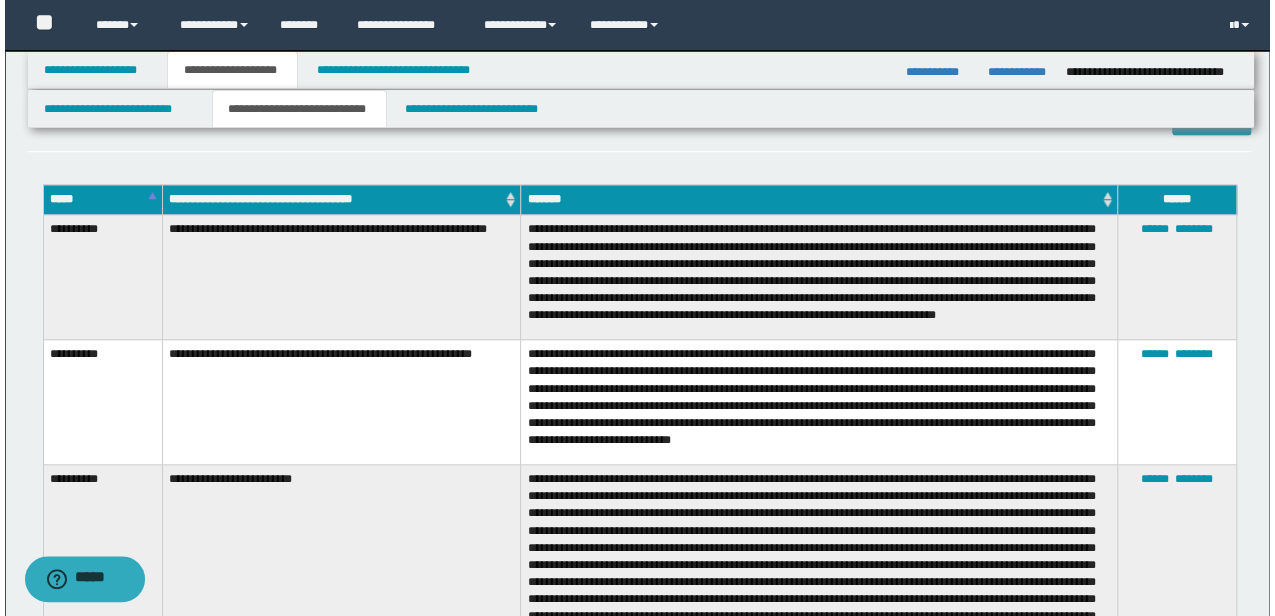 scroll, scrollTop: 666, scrollLeft: 0, axis: vertical 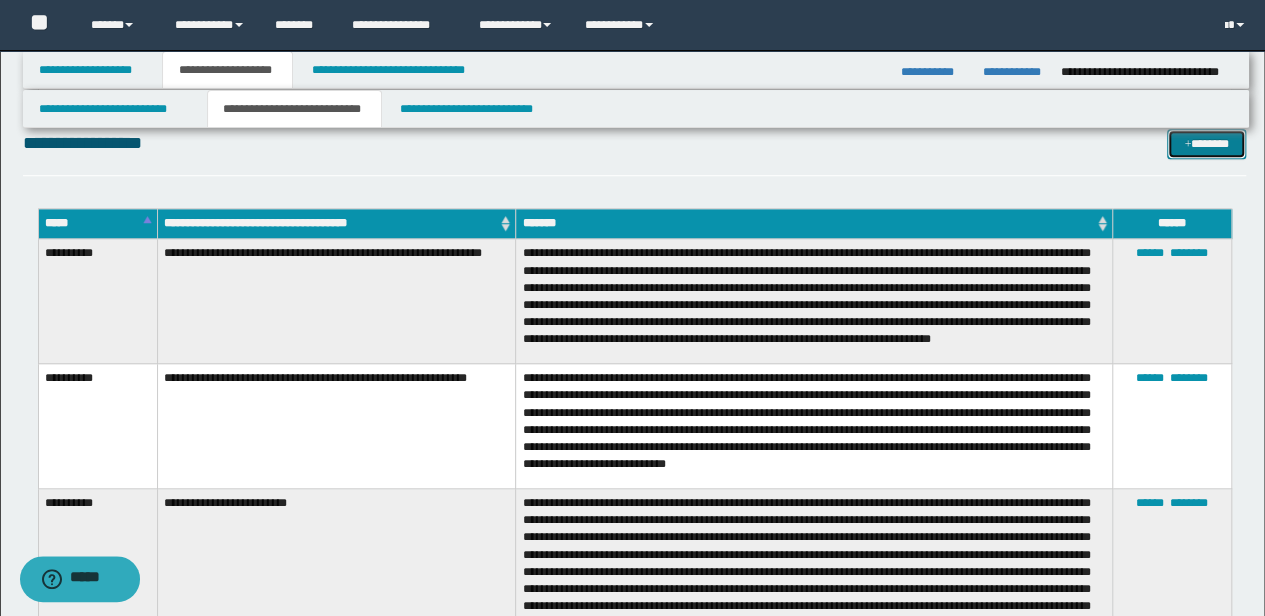 click on "*******" at bounding box center [1206, 143] 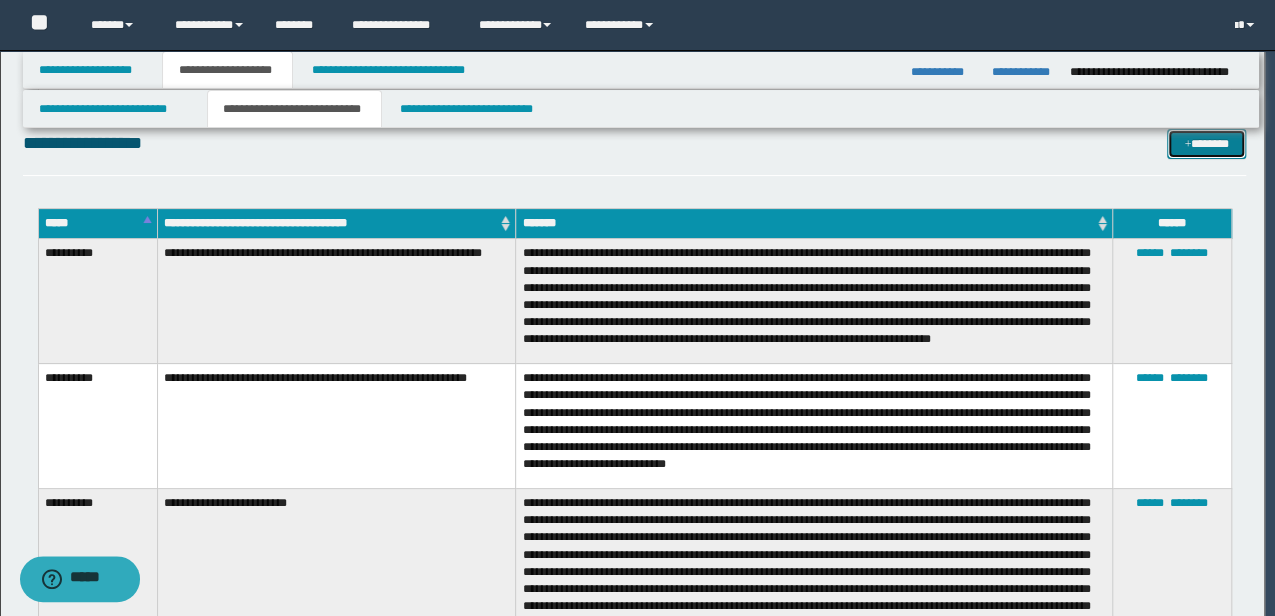 scroll, scrollTop: 0, scrollLeft: 0, axis: both 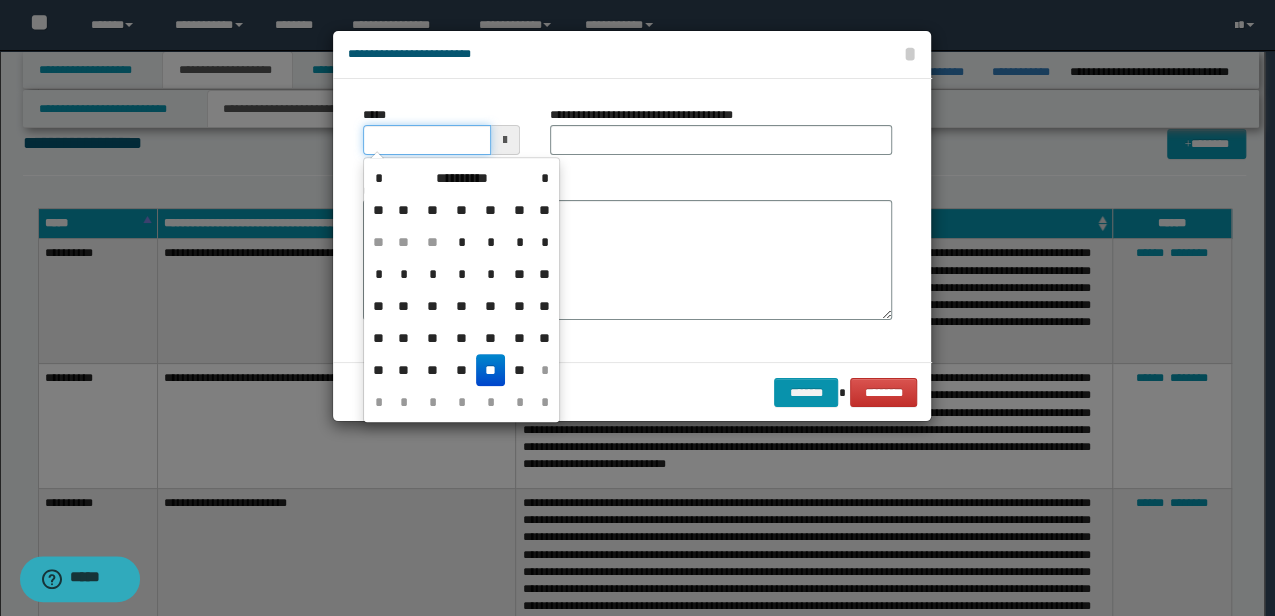 click on "*****" at bounding box center [426, 140] 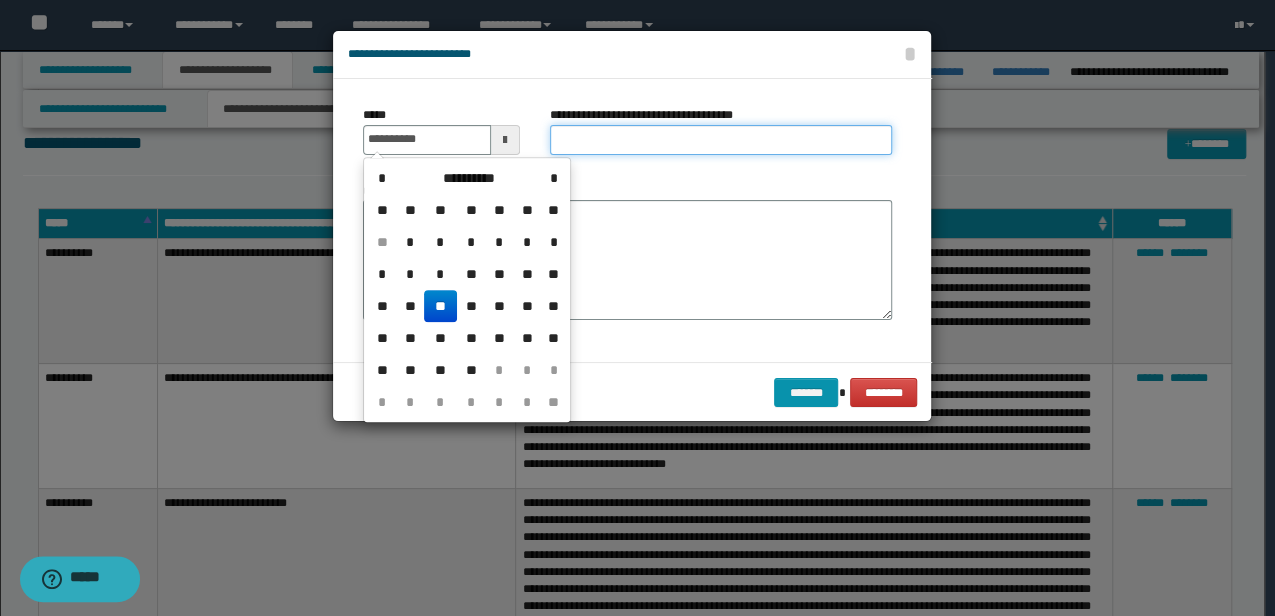 type on "**********" 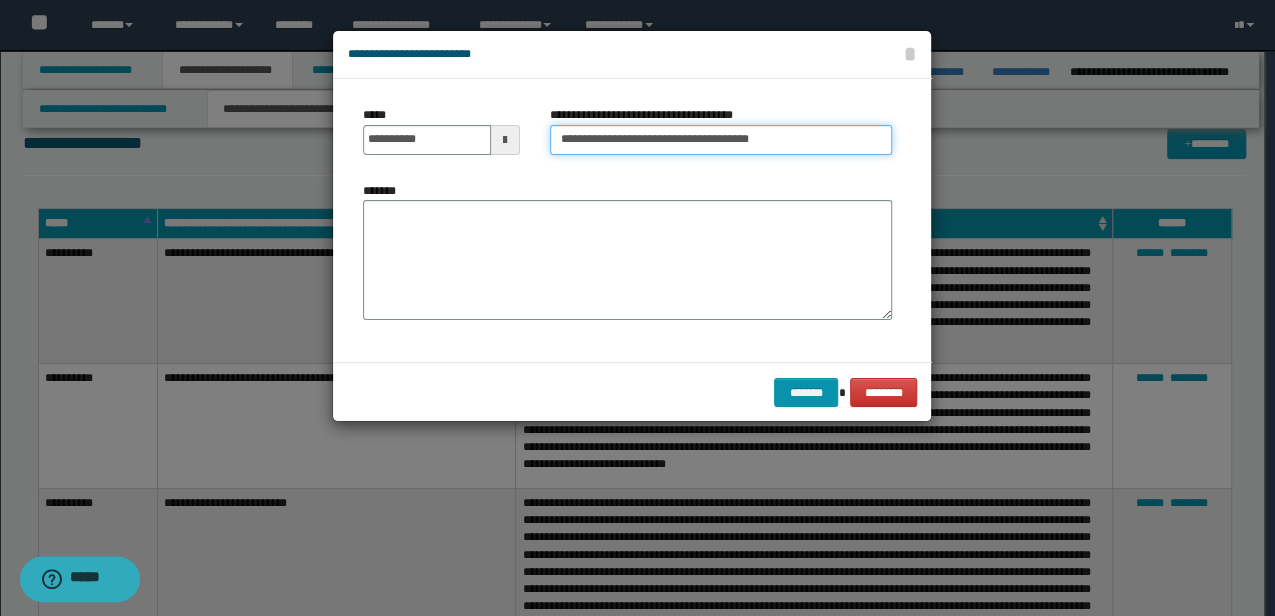 type on "**********" 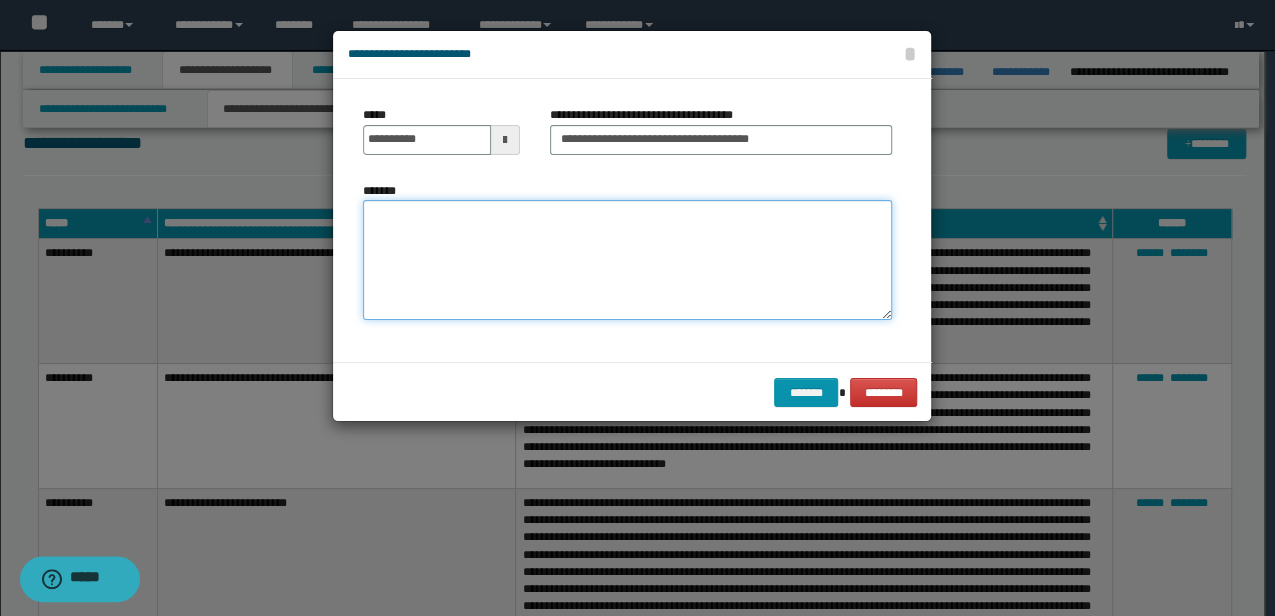 click on "*******" at bounding box center (627, 259) 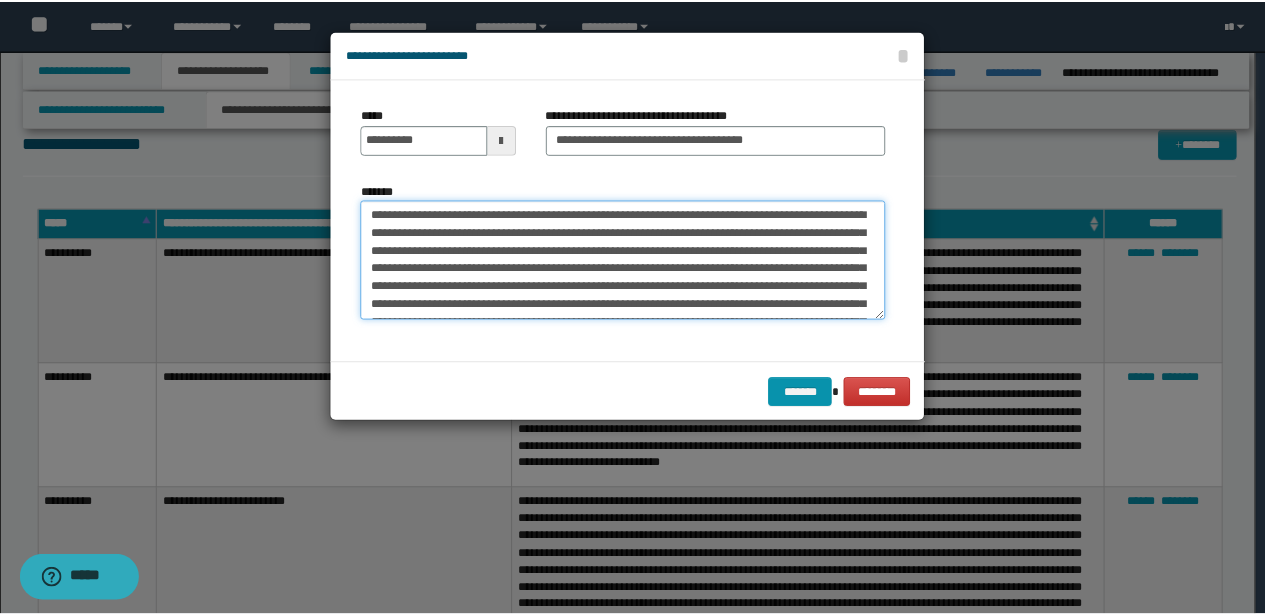 scroll, scrollTop: 102, scrollLeft: 0, axis: vertical 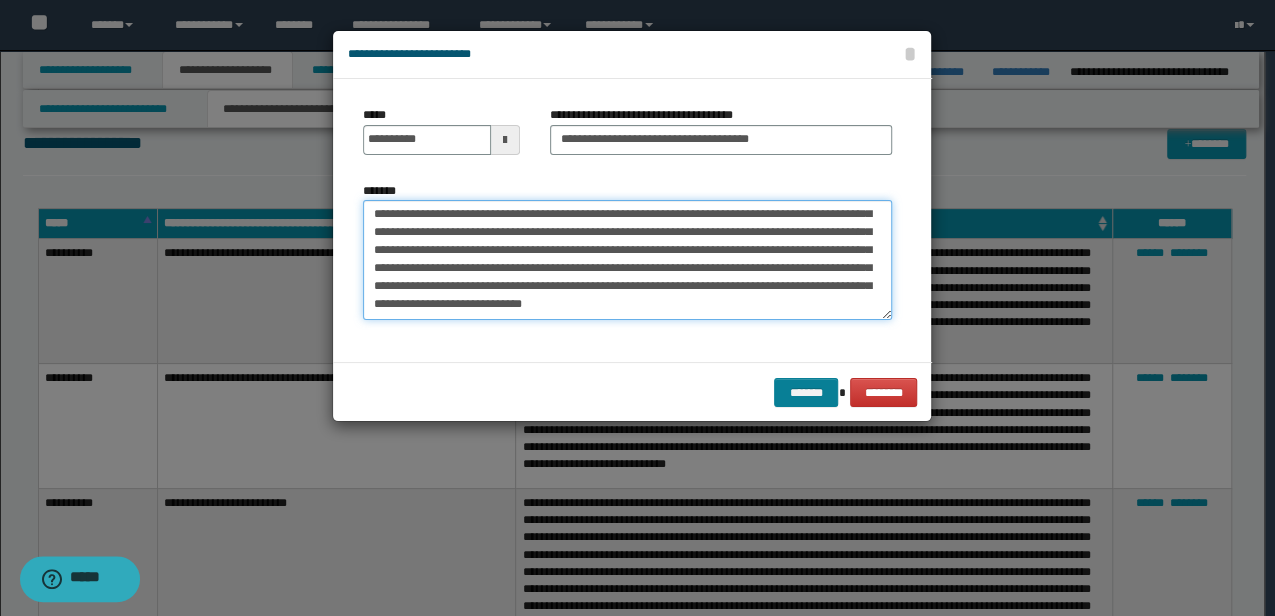 type on "**********" 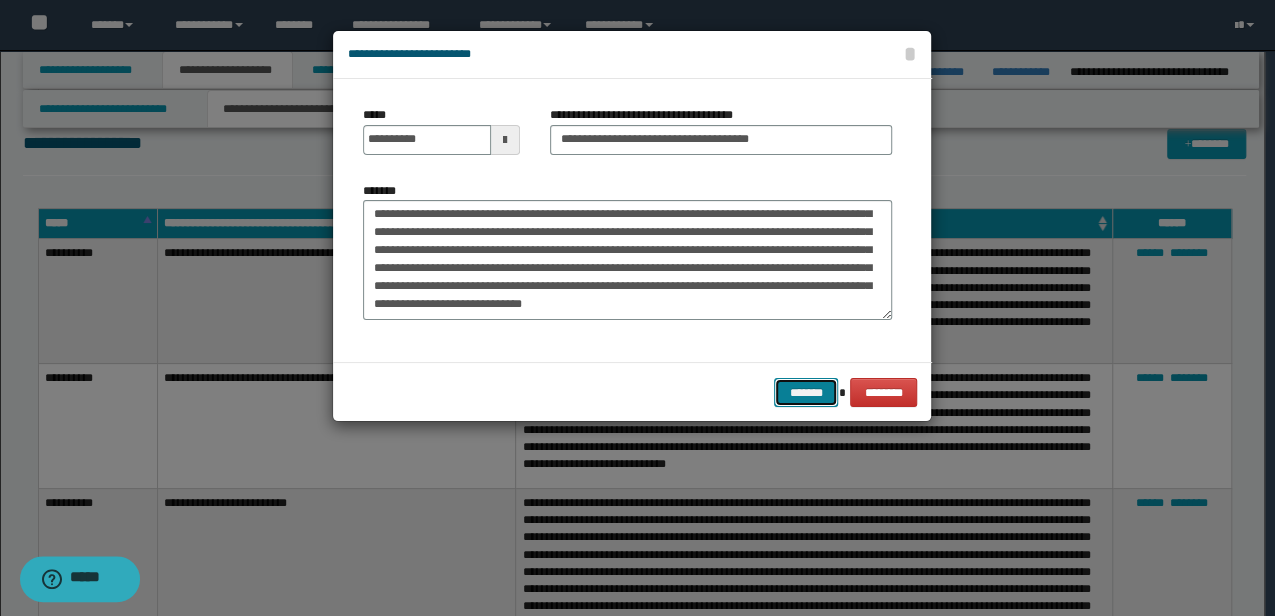 click on "*******" at bounding box center [806, 392] 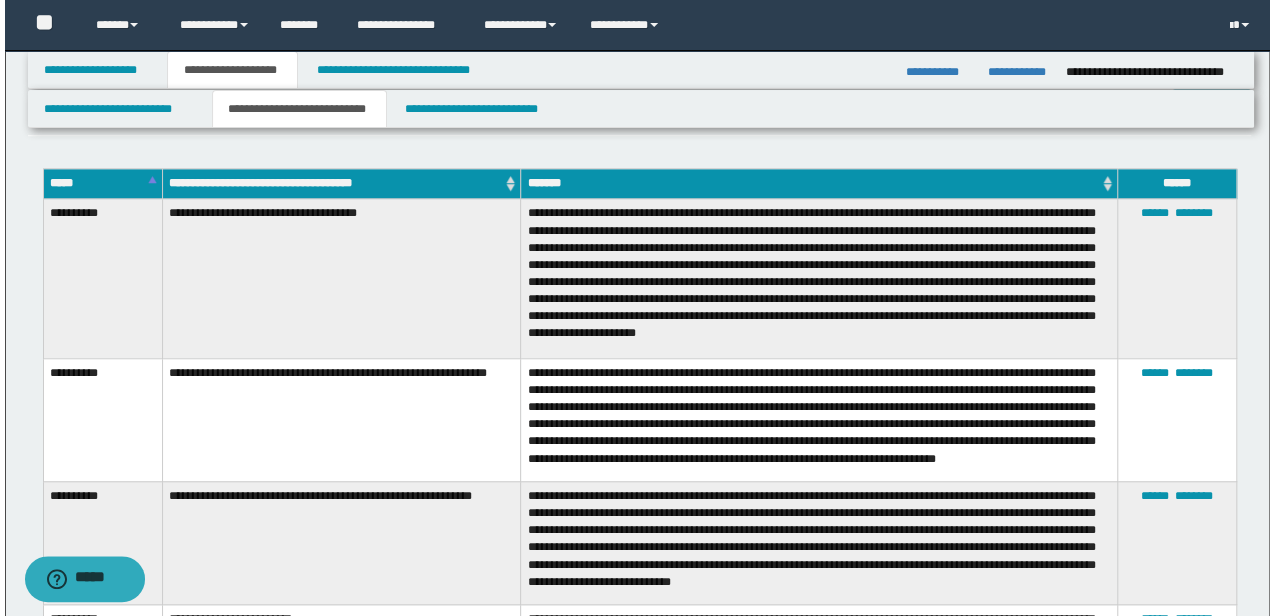 scroll, scrollTop: 676, scrollLeft: 0, axis: vertical 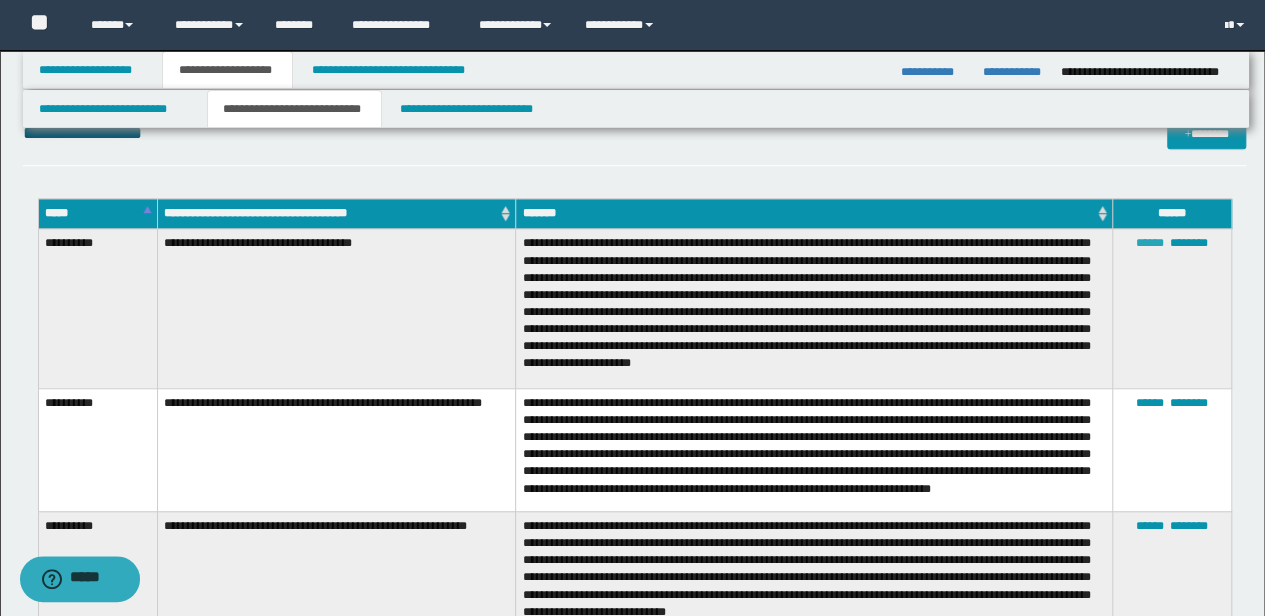 click on "******" at bounding box center (1150, 243) 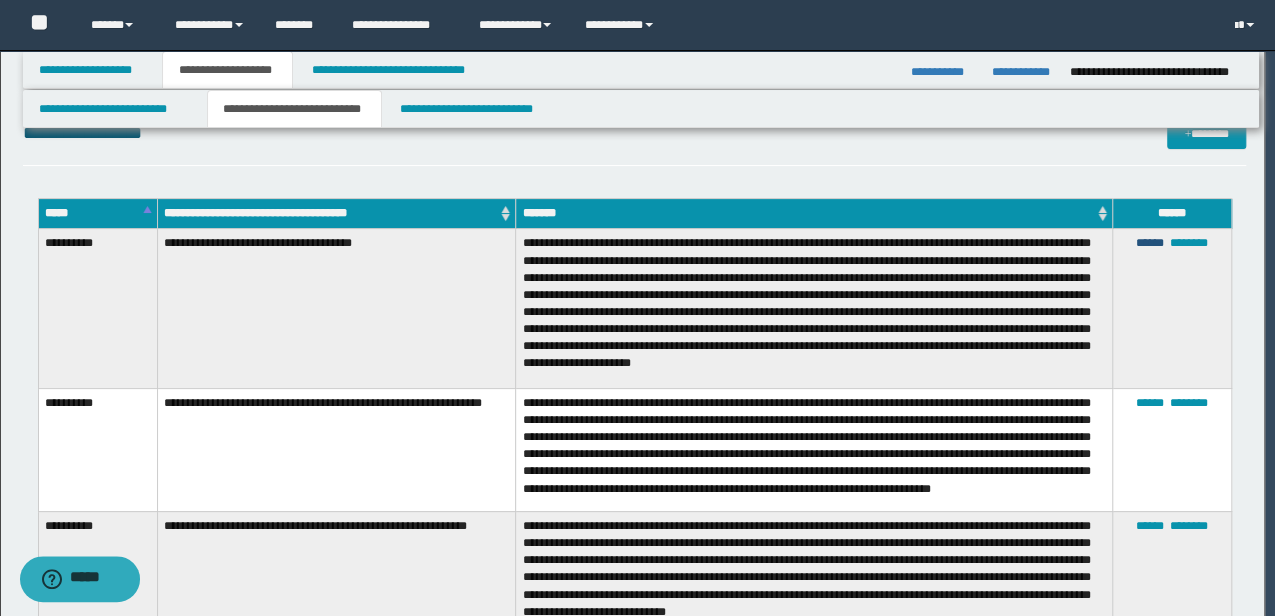 scroll, scrollTop: 54, scrollLeft: 0, axis: vertical 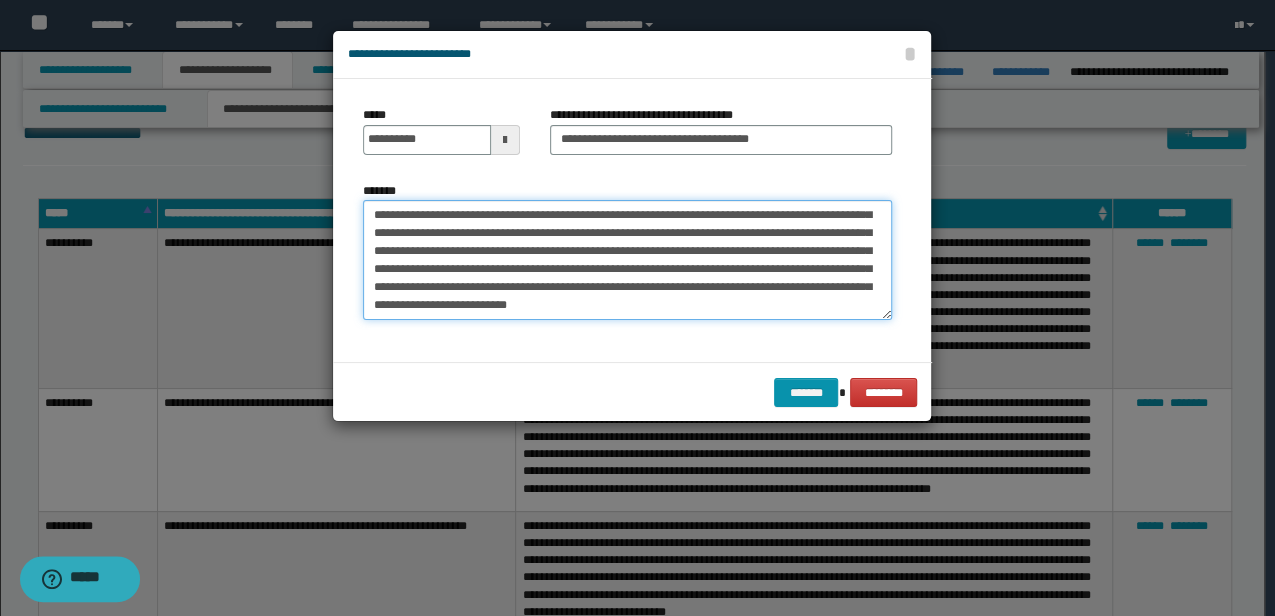 click on "**********" at bounding box center (627, 259) 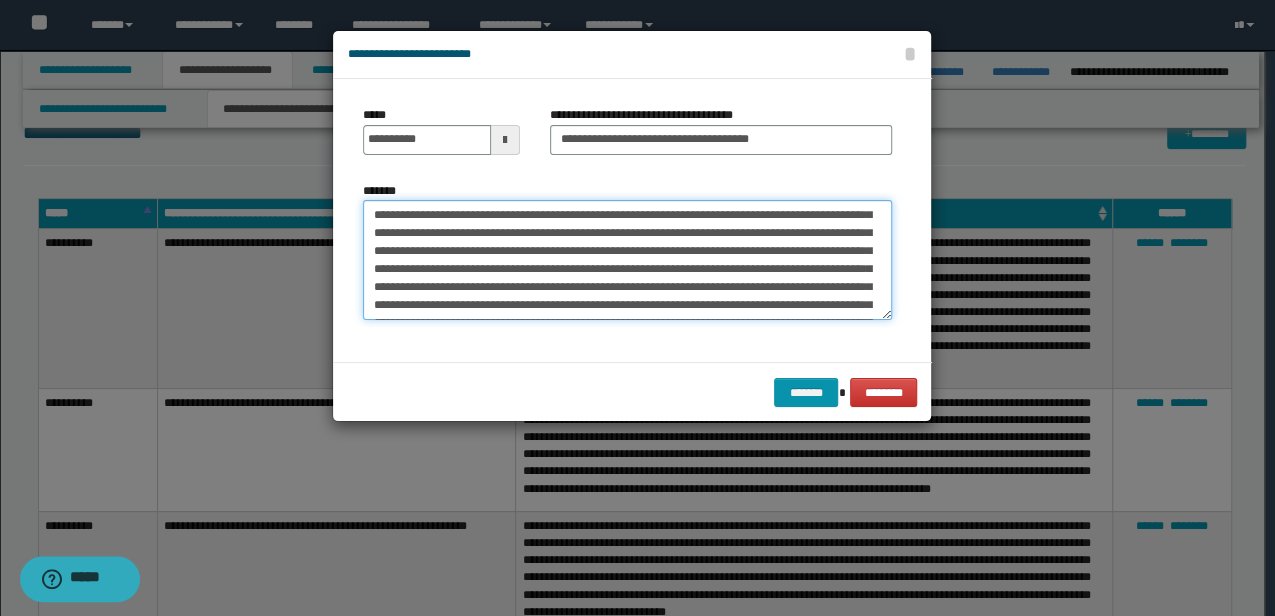 scroll, scrollTop: 0, scrollLeft: 0, axis: both 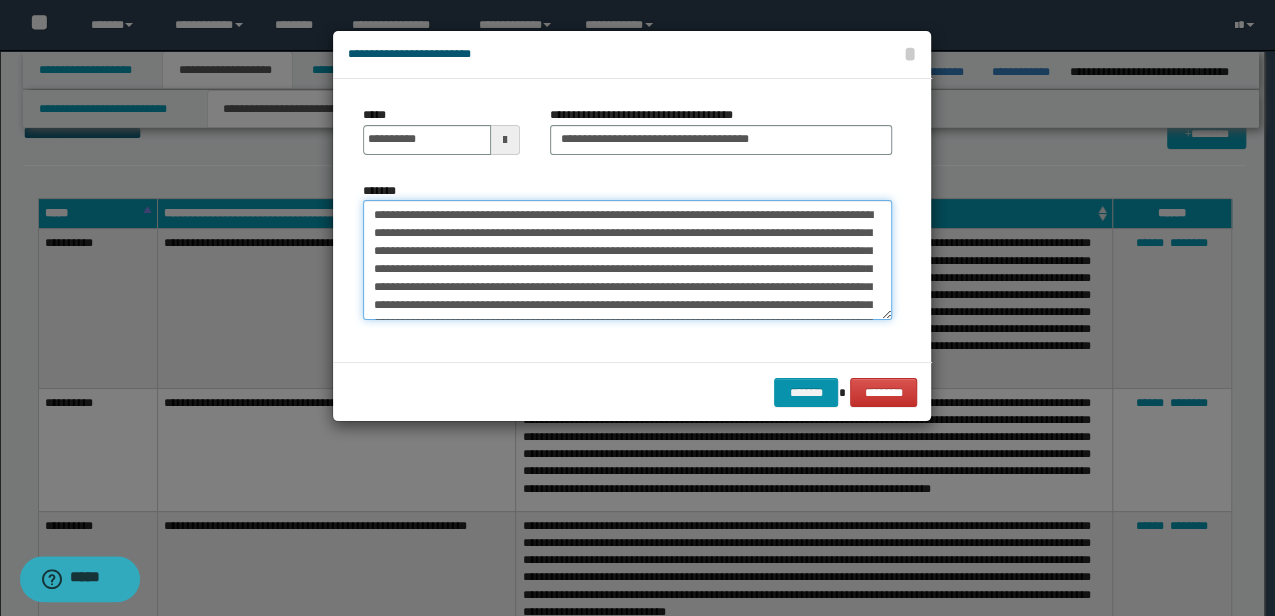 click on "**********" at bounding box center (627, 259) 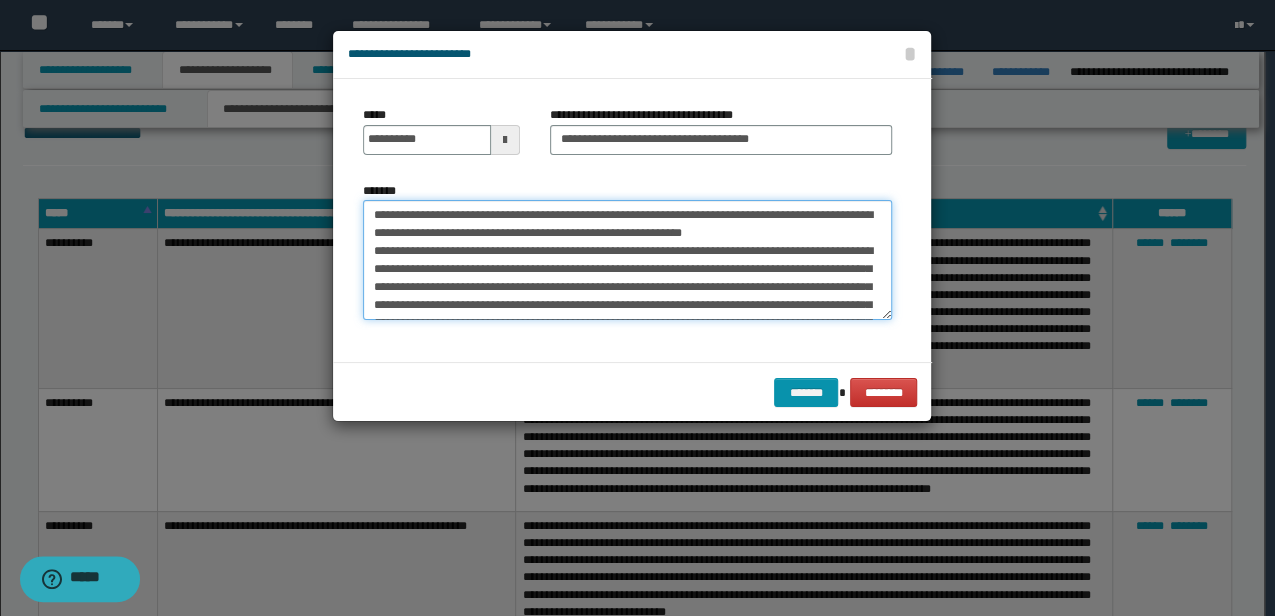 click on "**********" at bounding box center (627, 259) 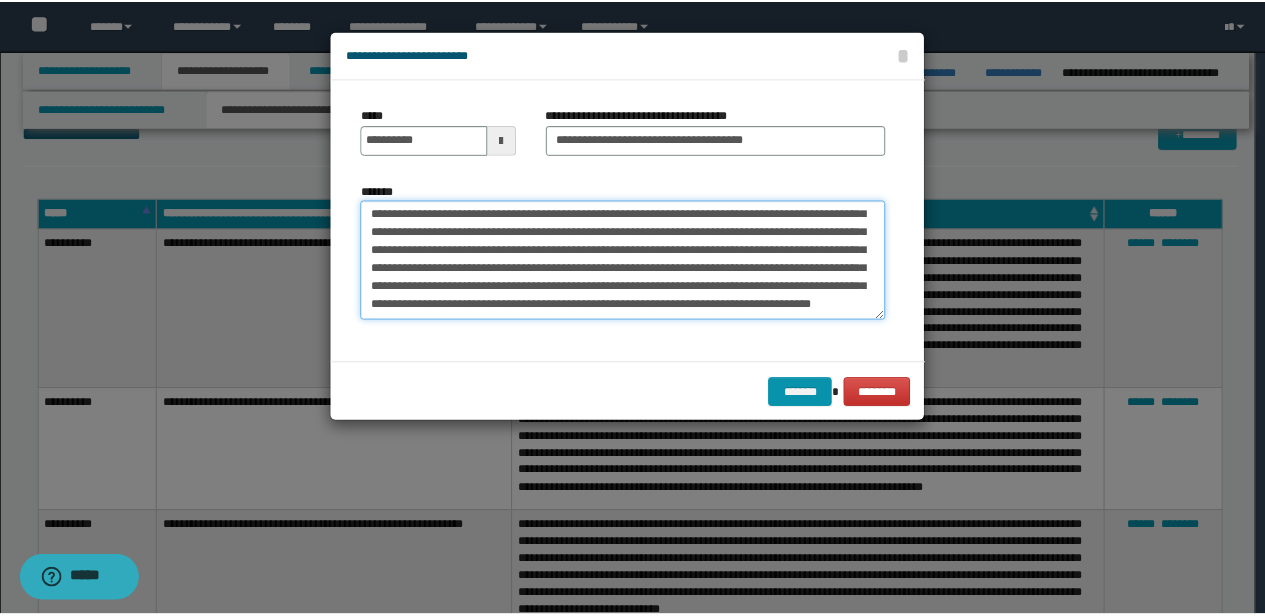 scroll, scrollTop: 90, scrollLeft: 0, axis: vertical 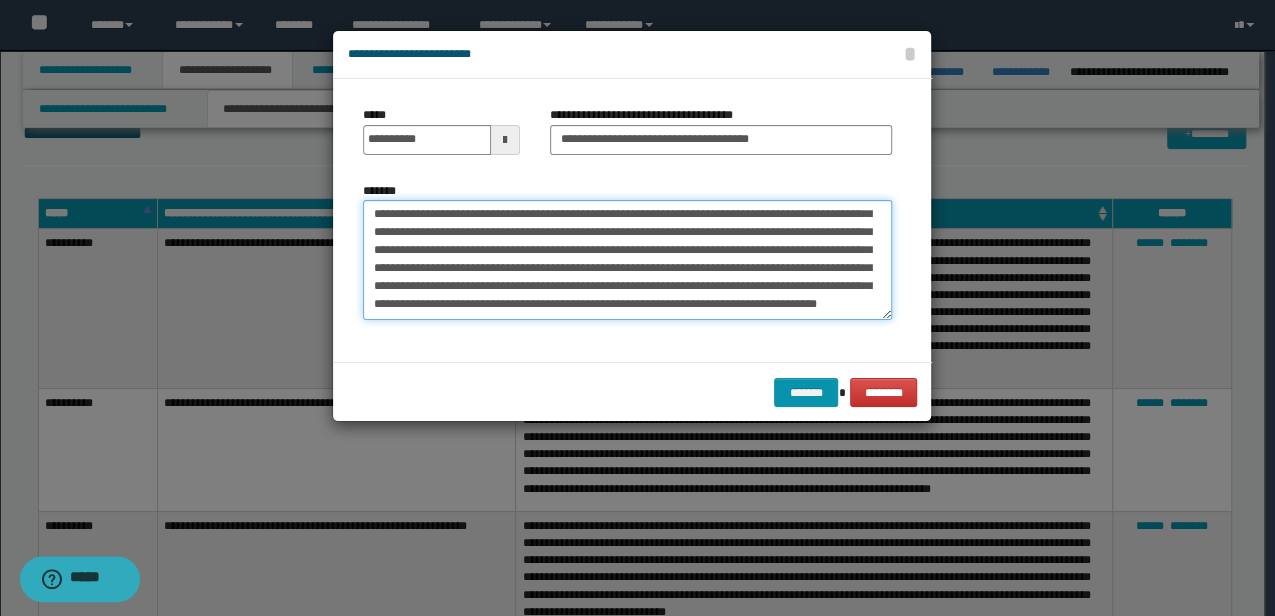 click on "**********" at bounding box center (627, 259) 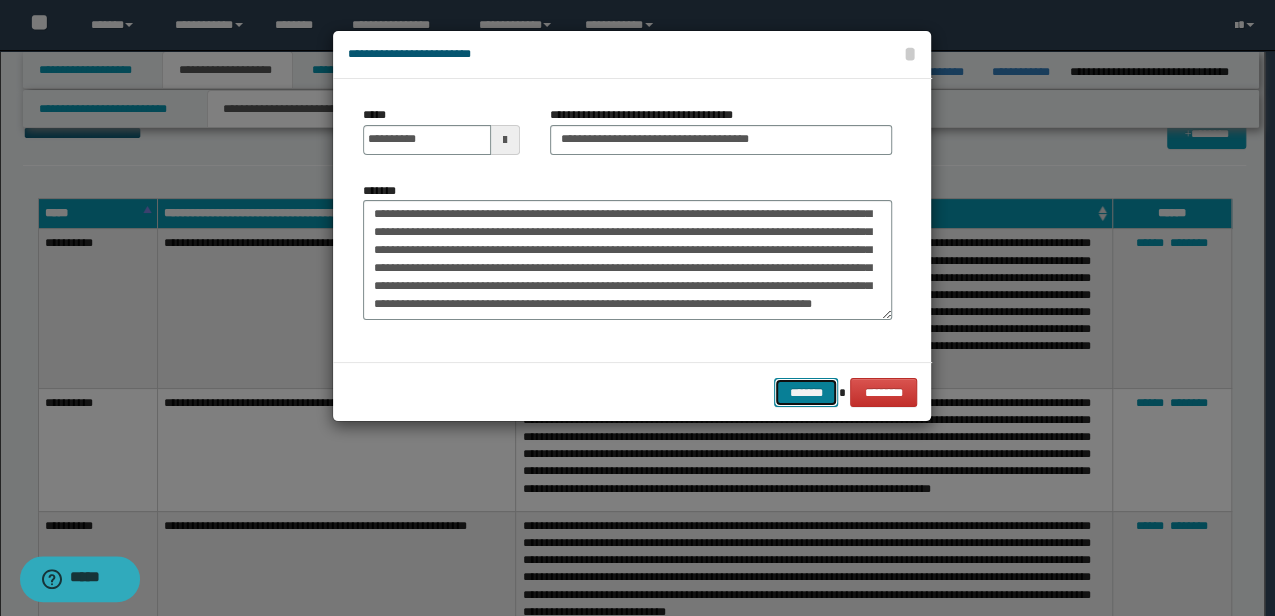 click on "*******" at bounding box center [806, 392] 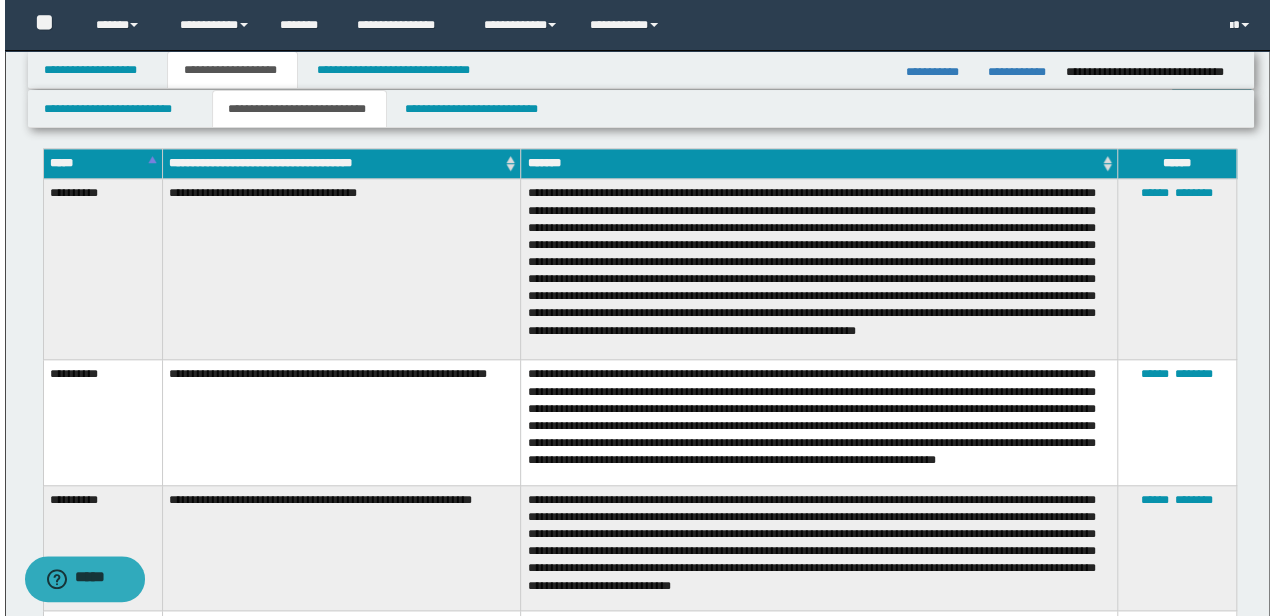 scroll, scrollTop: 542, scrollLeft: 0, axis: vertical 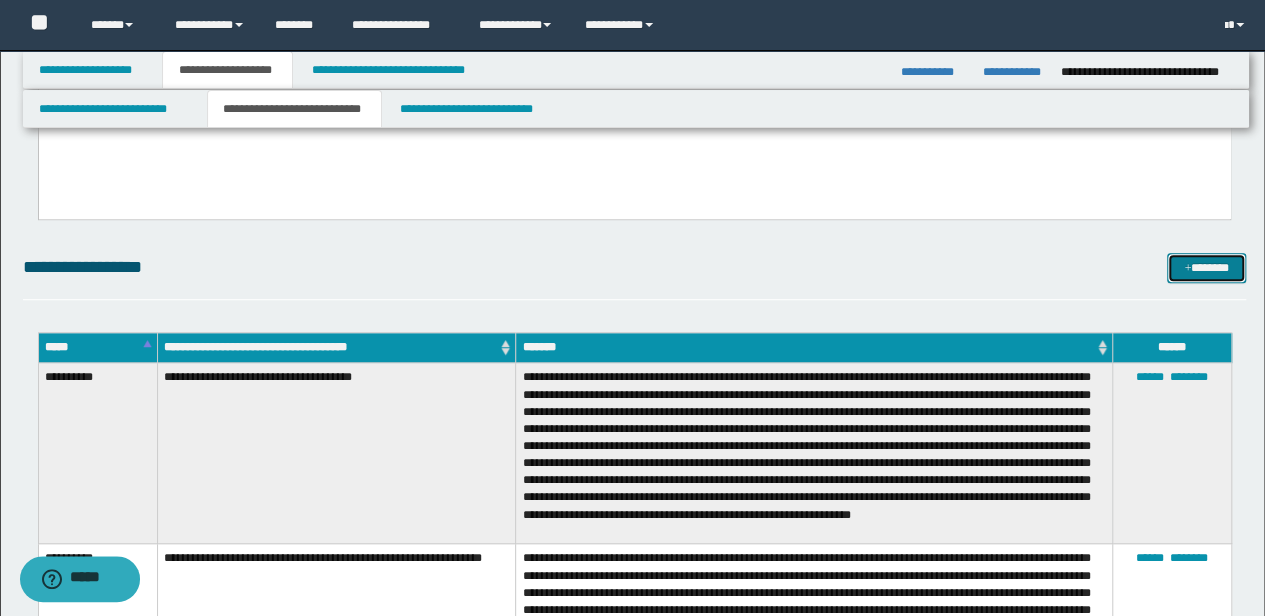 click on "*******" at bounding box center (1206, 267) 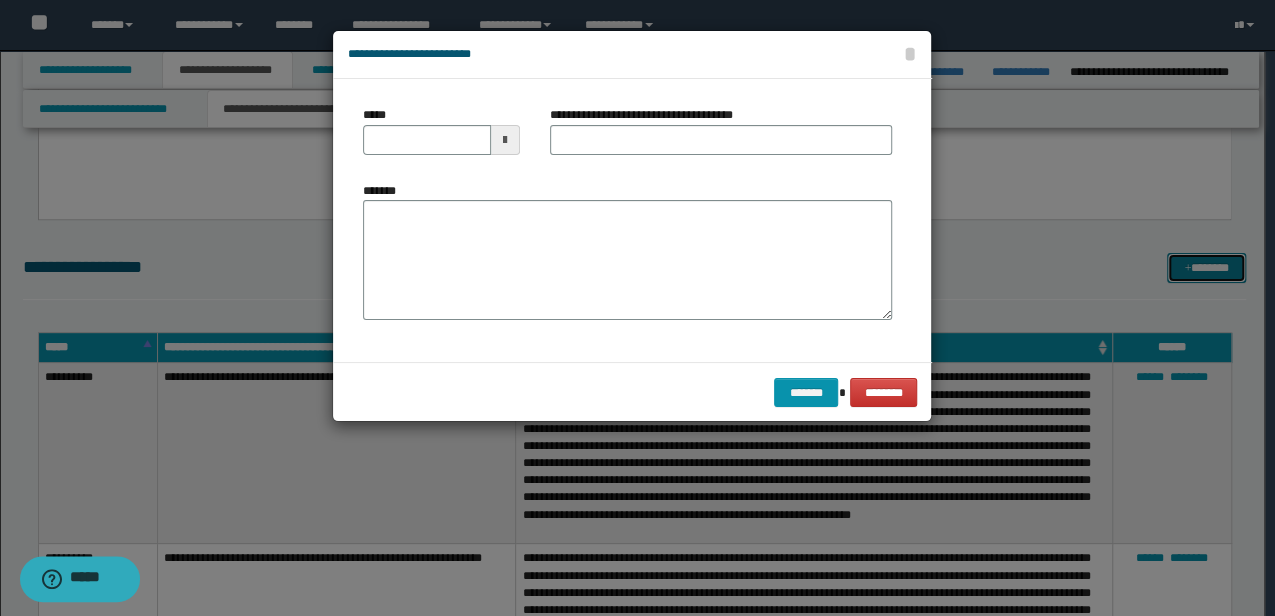 scroll, scrollTop: 0, scrollLeft: 0, axis: both 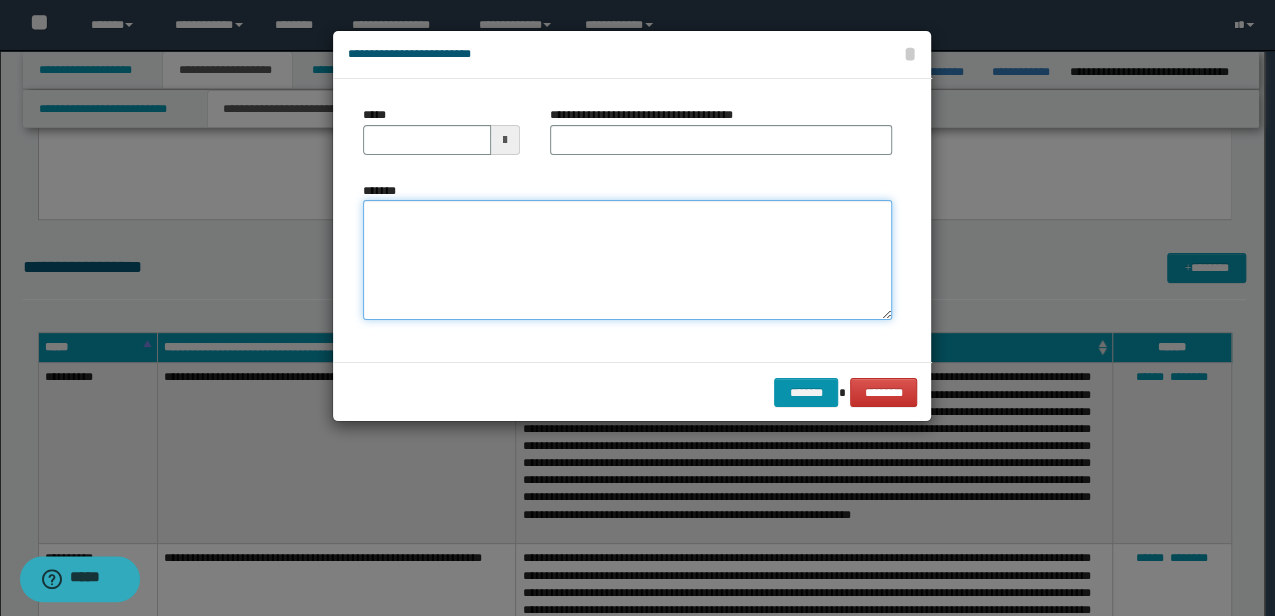 click on "*******" at bounding box center (627, 259) 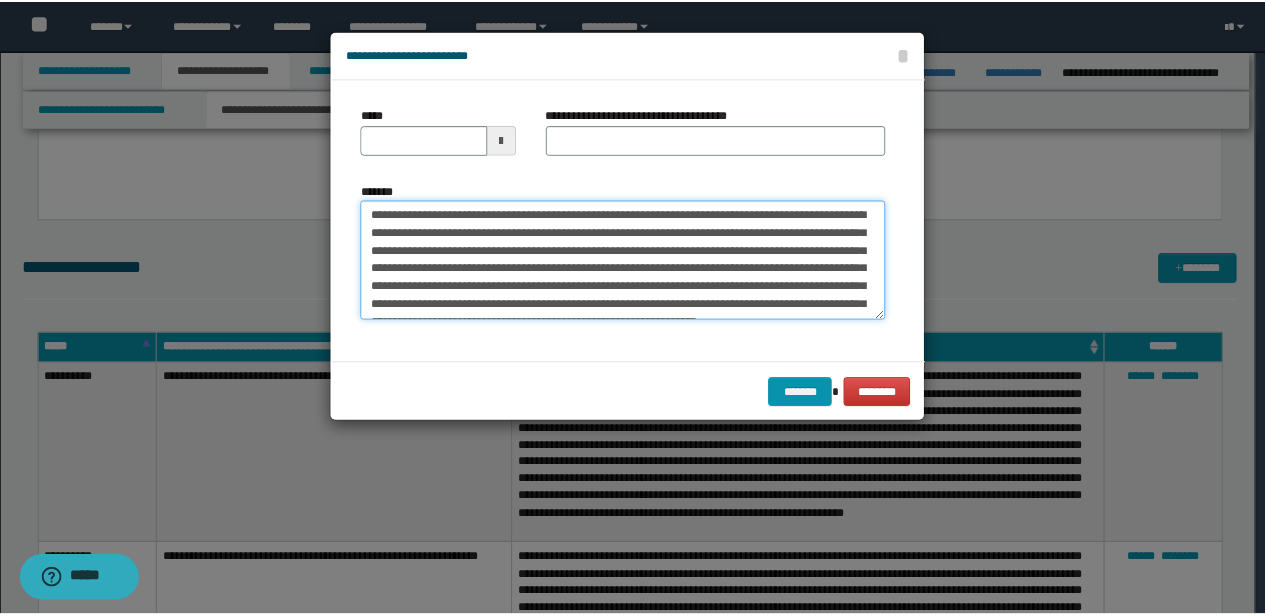 scroll, scrollTop: 30, scrollLeft: 0, axis: vertical 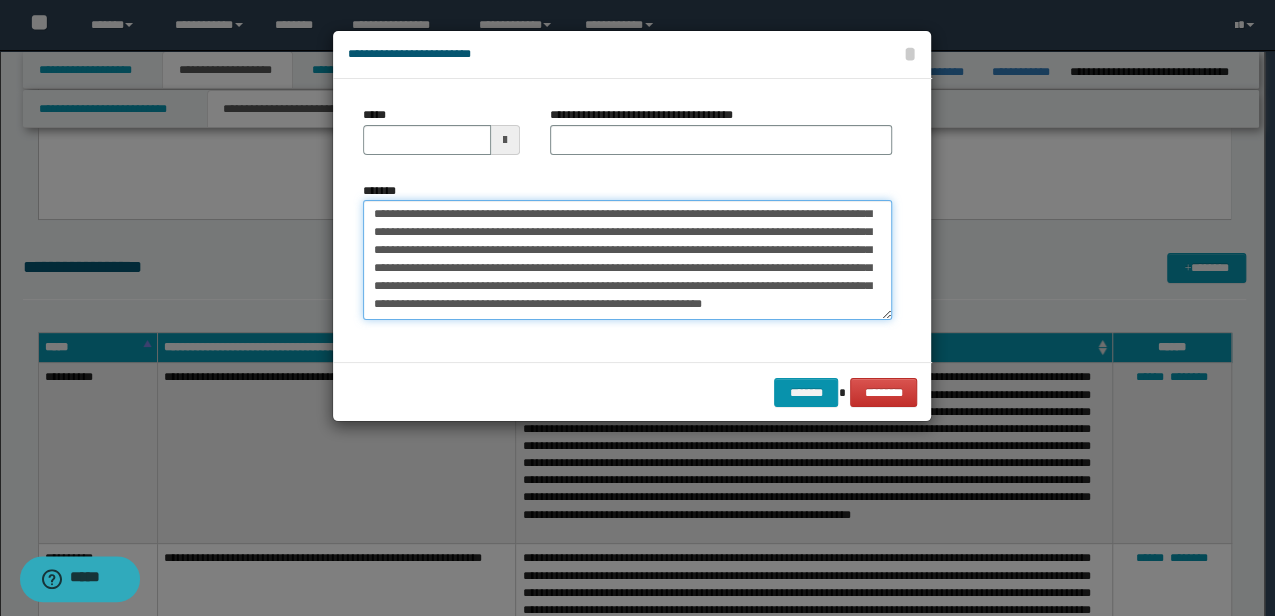 type 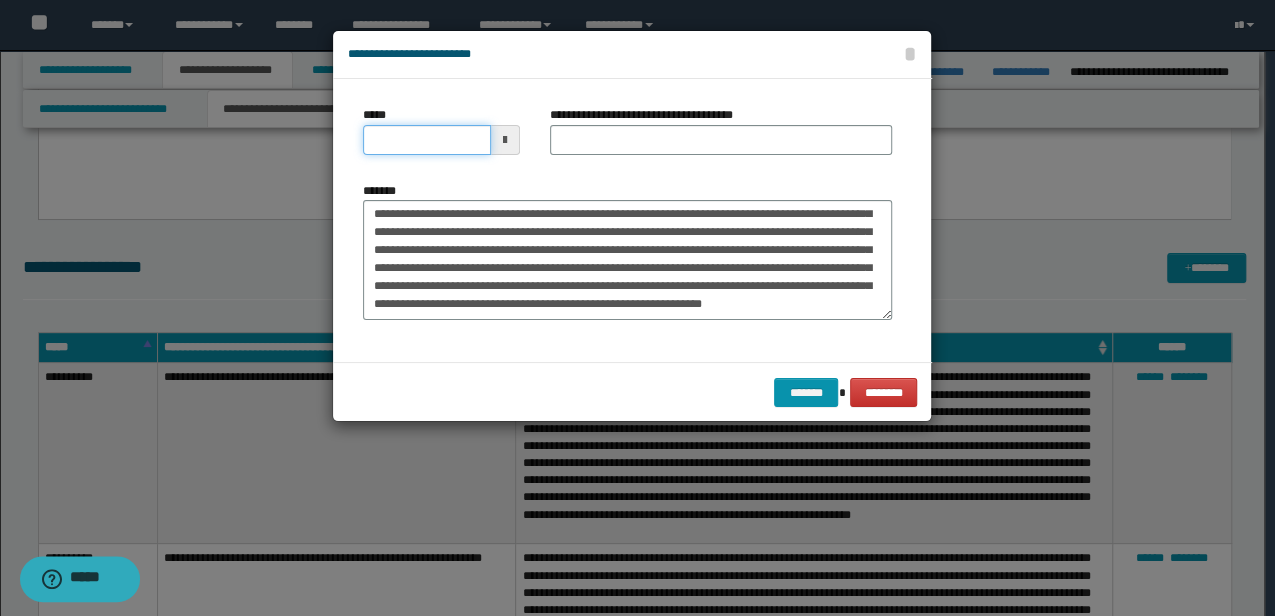 click on "*****" at bounding box center [426, 140] 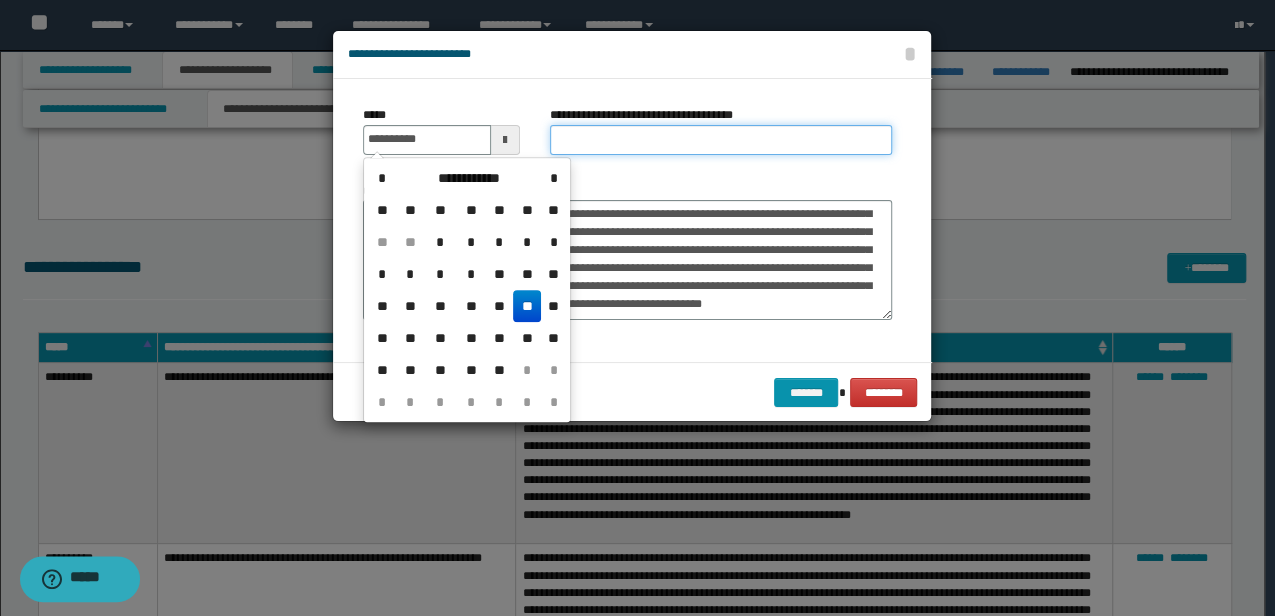 type on "**********" 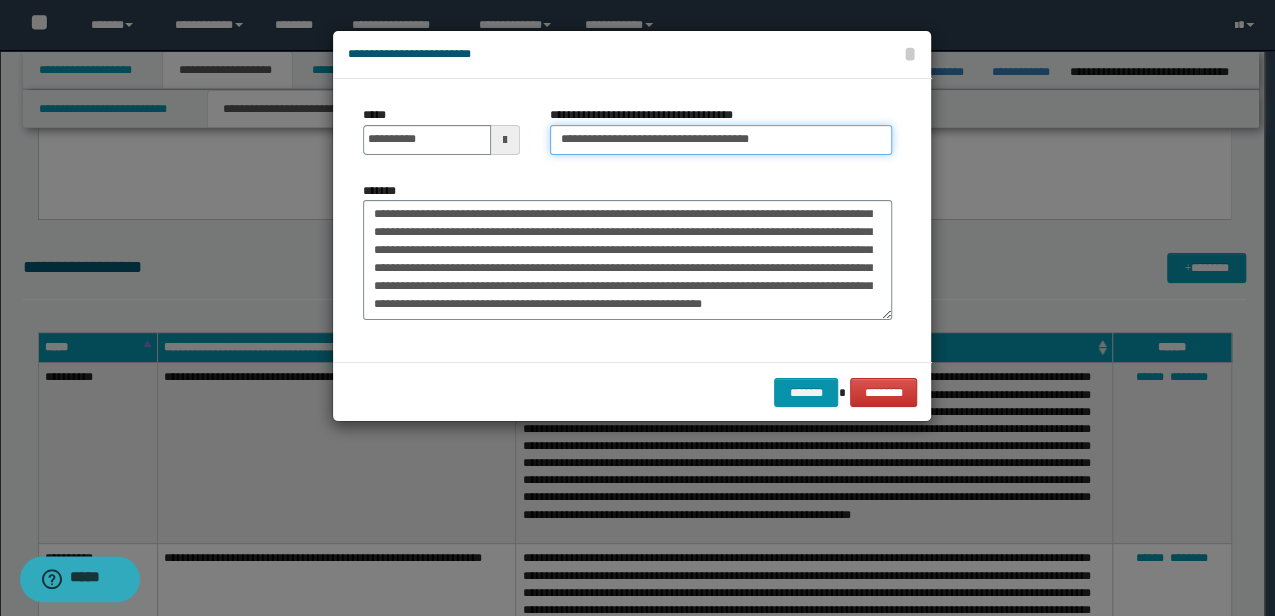 drag, startPoint x: 786, startPoint y: 148, endPoint x: 738, endPoint y: 136, distance: 49.47727 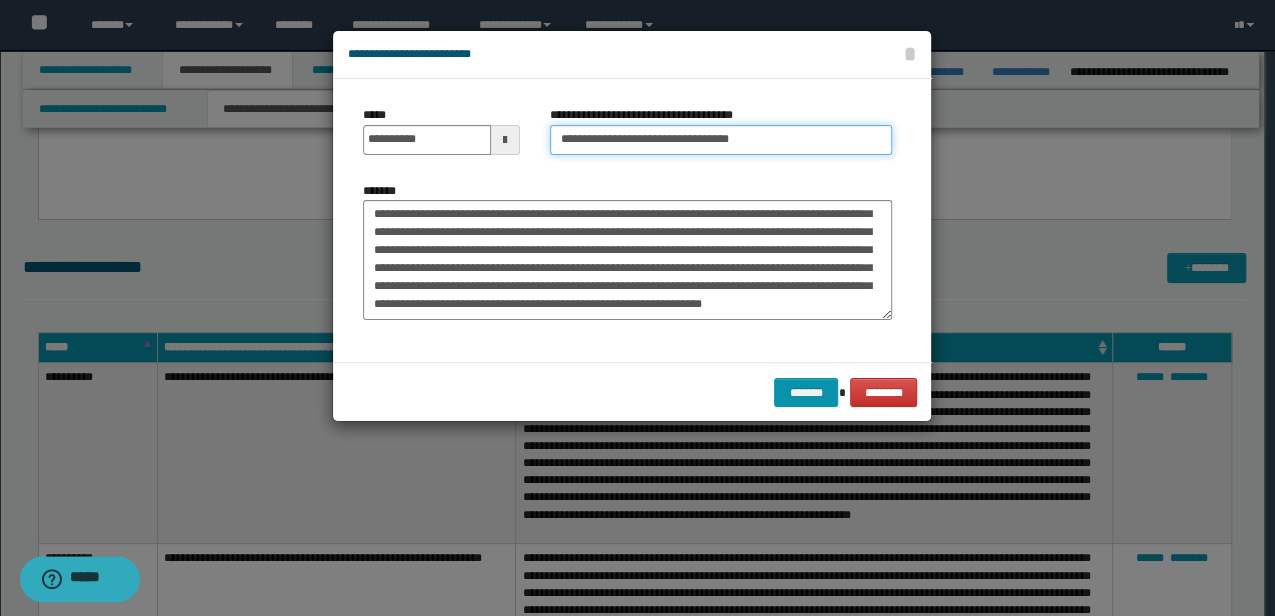 click on "**********" at bounding box center (721, 140) 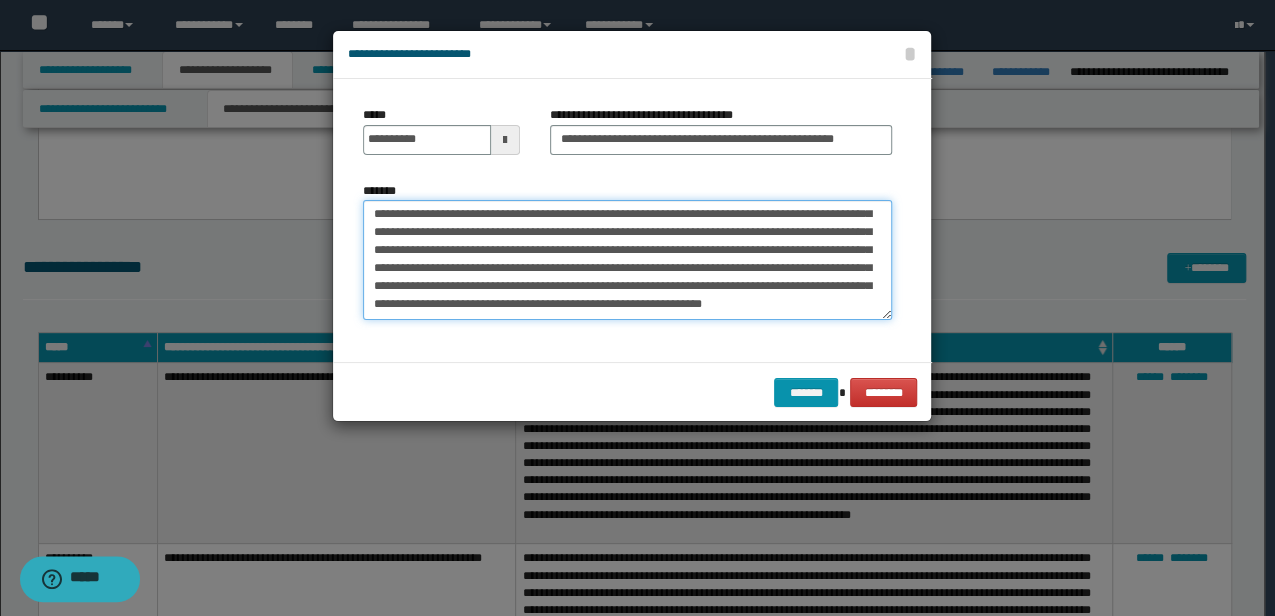 click on "**********" at bounding box center (627, 259) 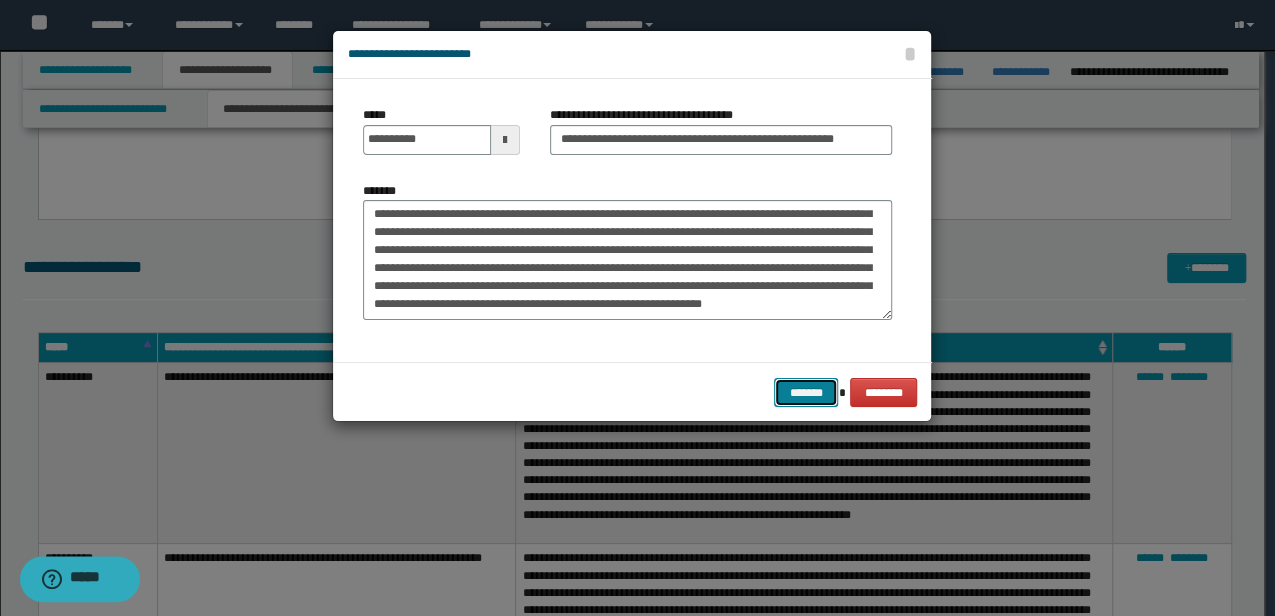 click on "*******" at bounding box center [806, 392] 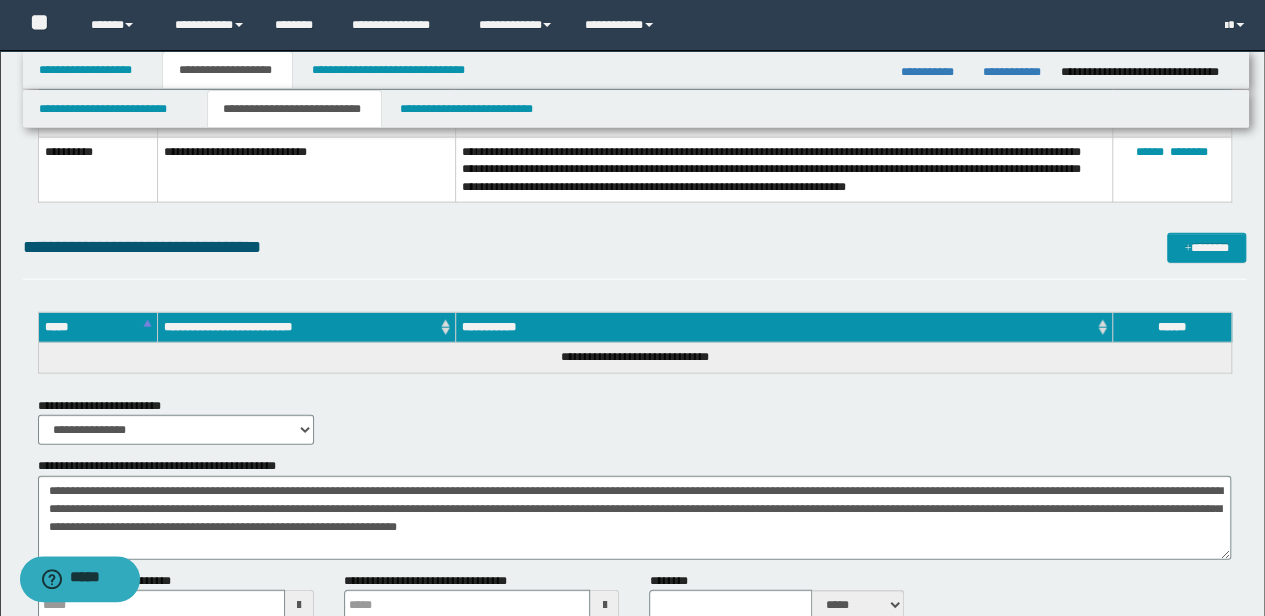 scroll, scrollTop: 2142, scrollLeft: 0, axis: vertical 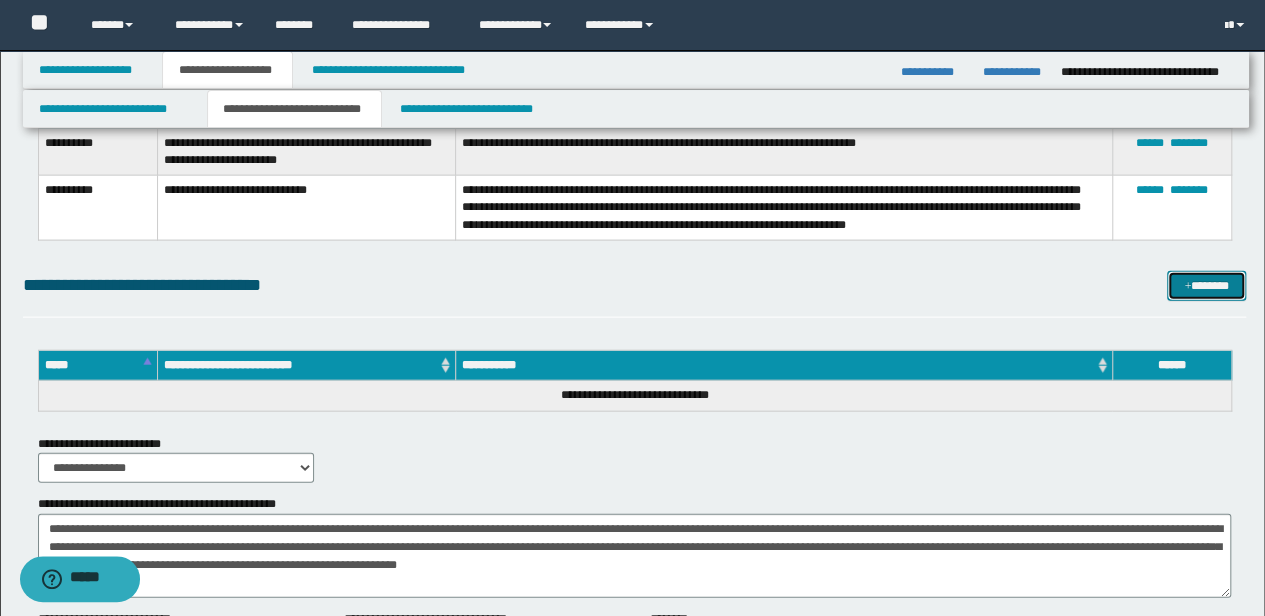 click on "*******" at bounding box center (1206, 285) 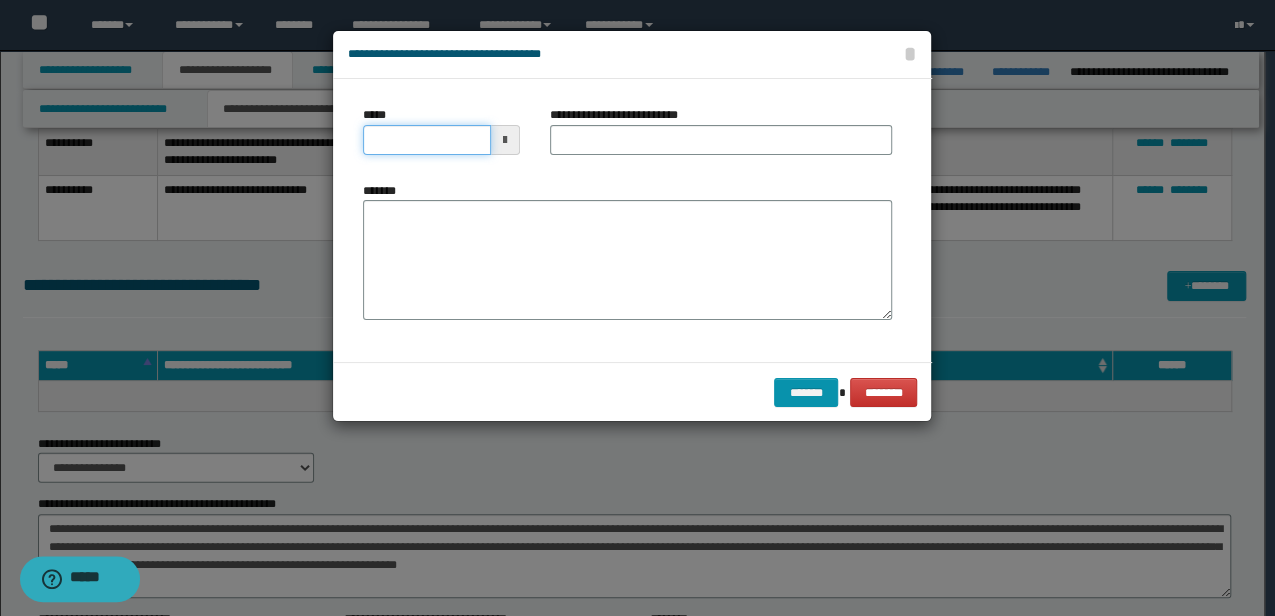 click on "*****" at bounding box center (426, 140) 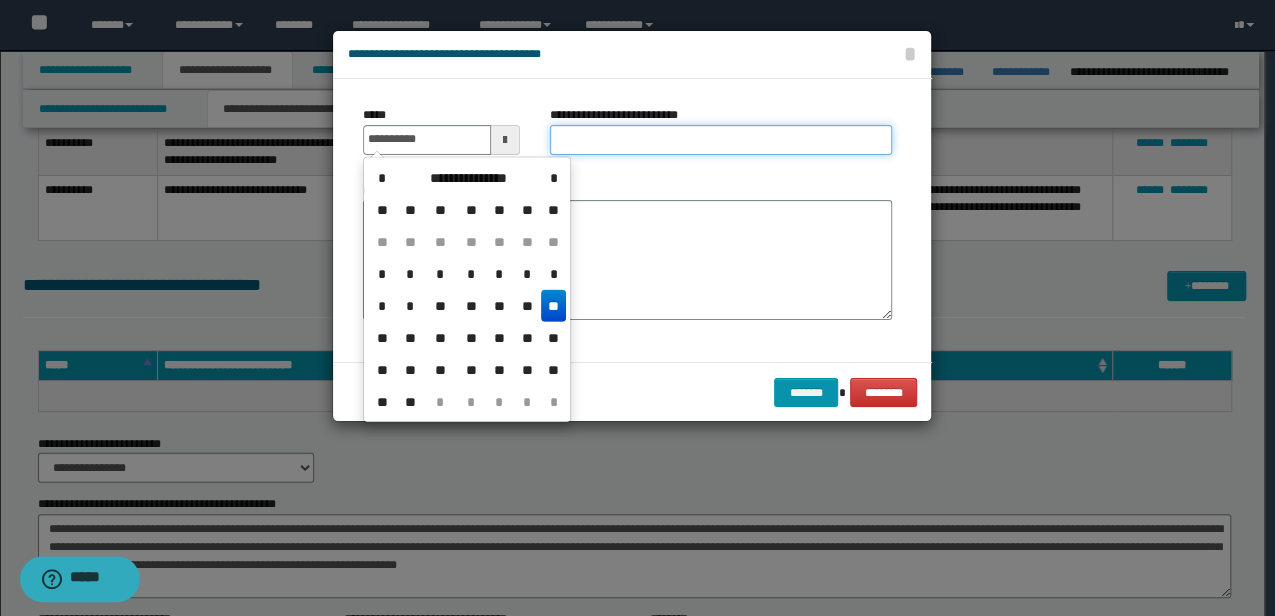 type on "**********" 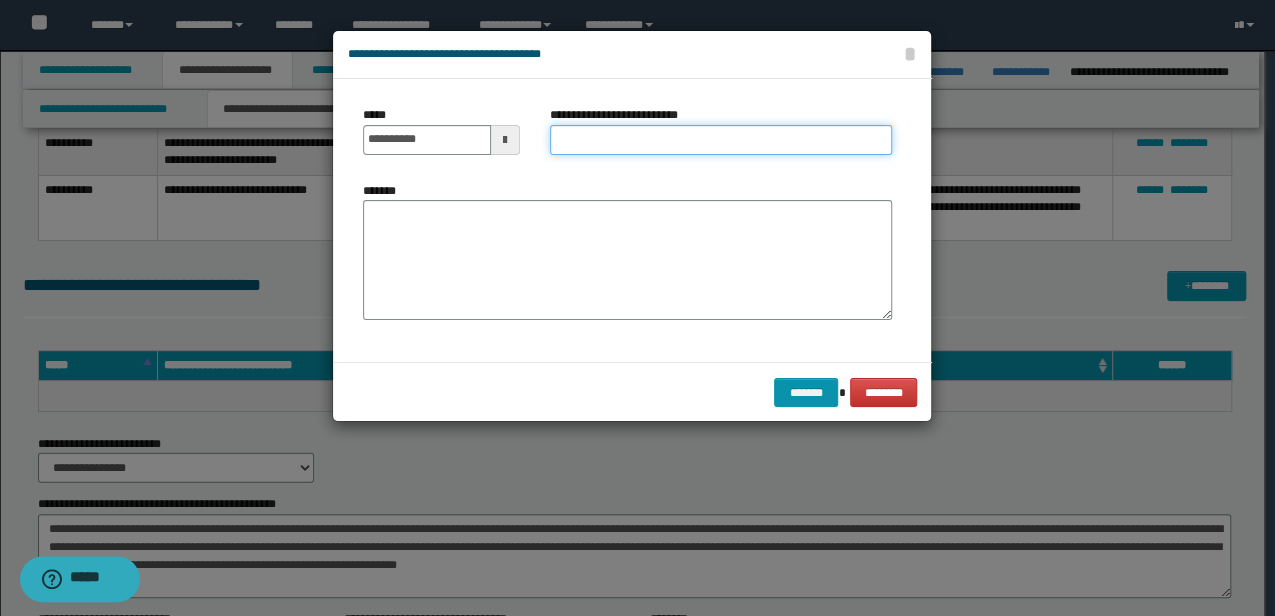 click on "**********" at bounding box center [721, 140] 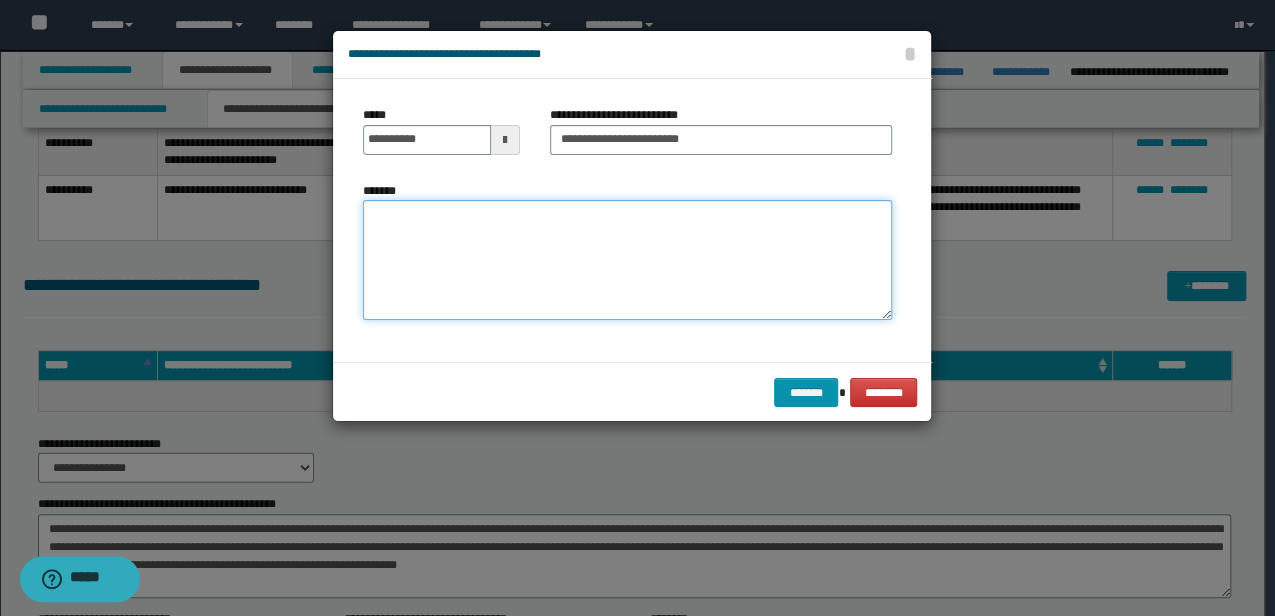 click on "*******" at bounding box center (627, 260) 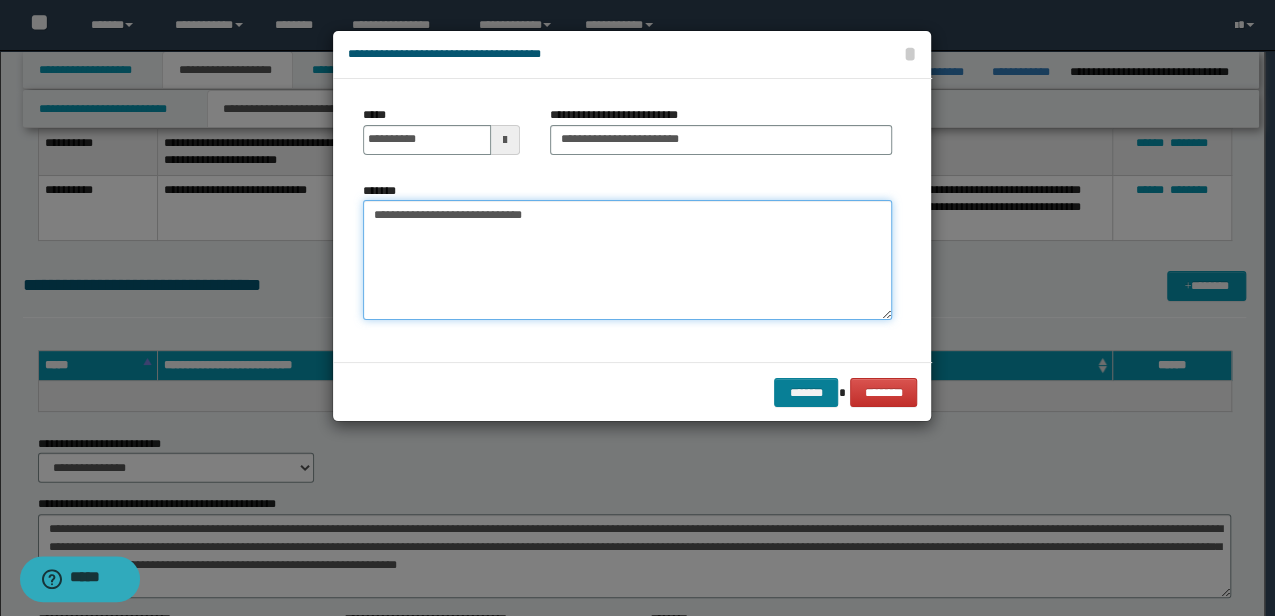 type on "**********" 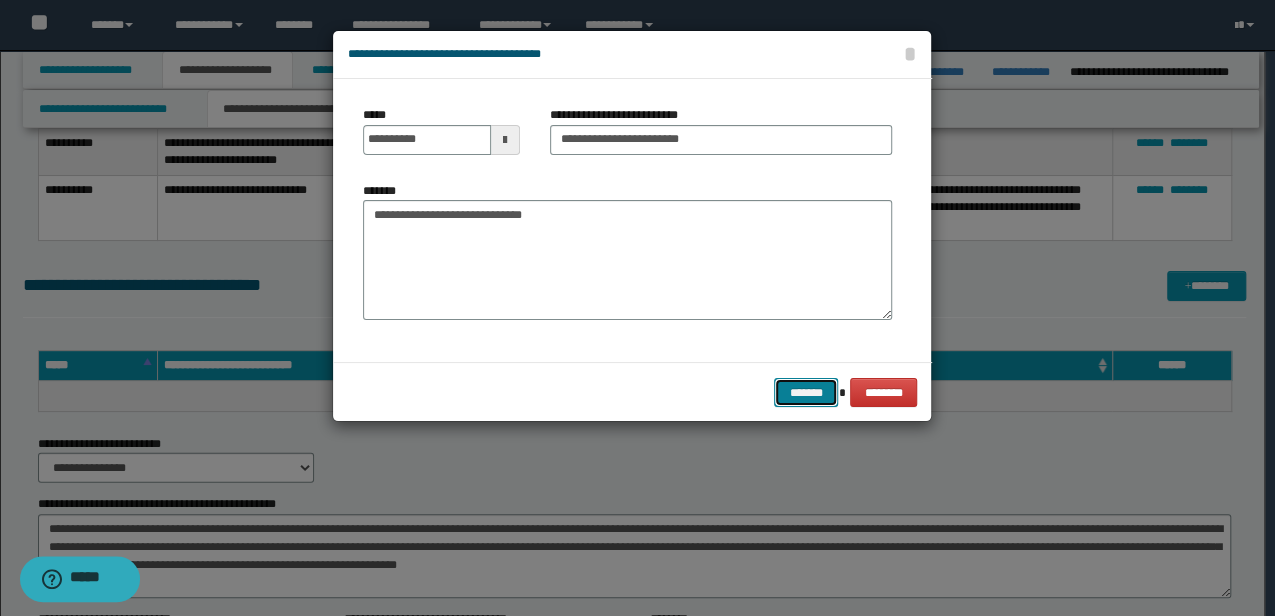 click on "*******" at bounding box center (806, 392) 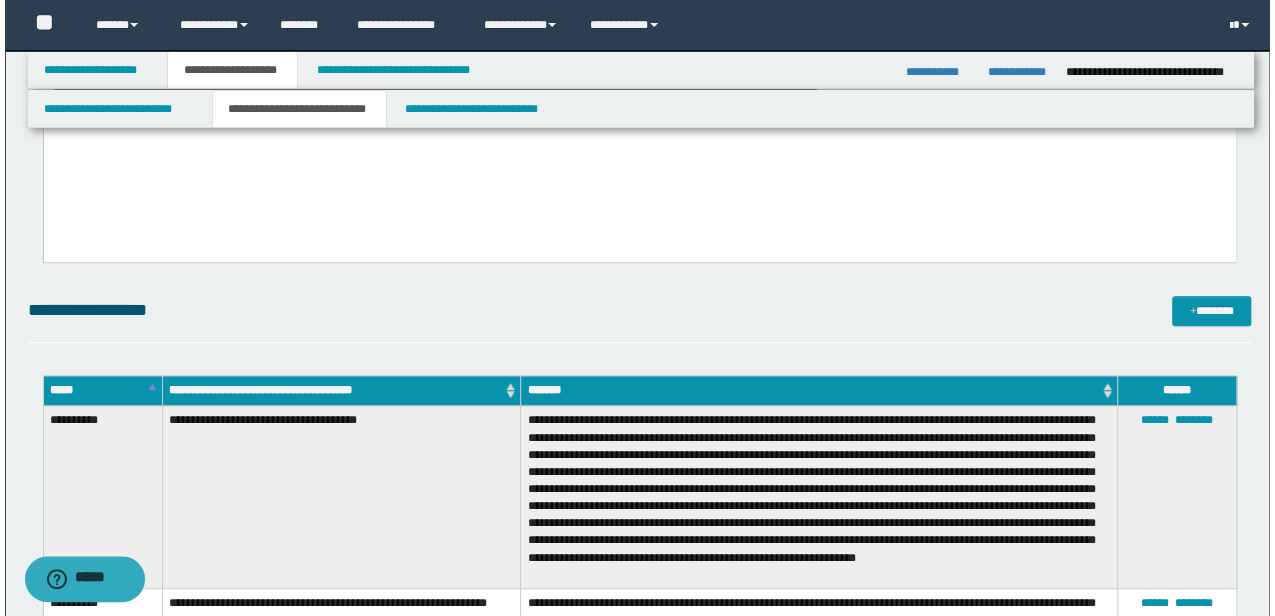 scroll, scrollTop: 476, scrollLeft: 0, axis: vertical 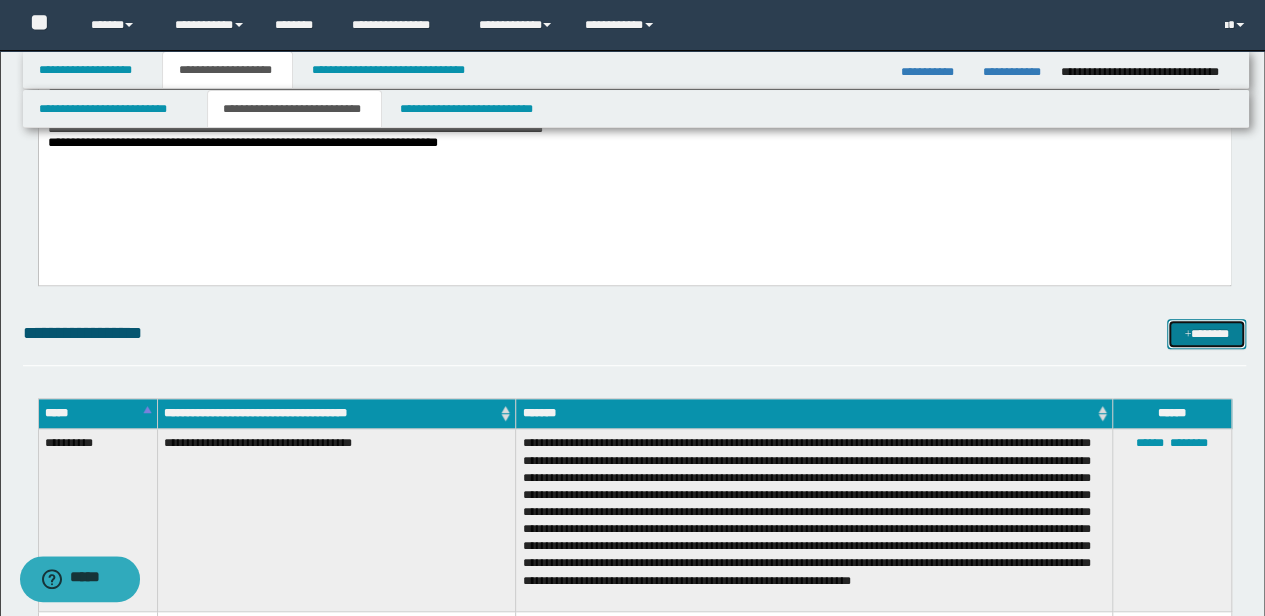 click on "*******" at bounding box center (1206, 333) 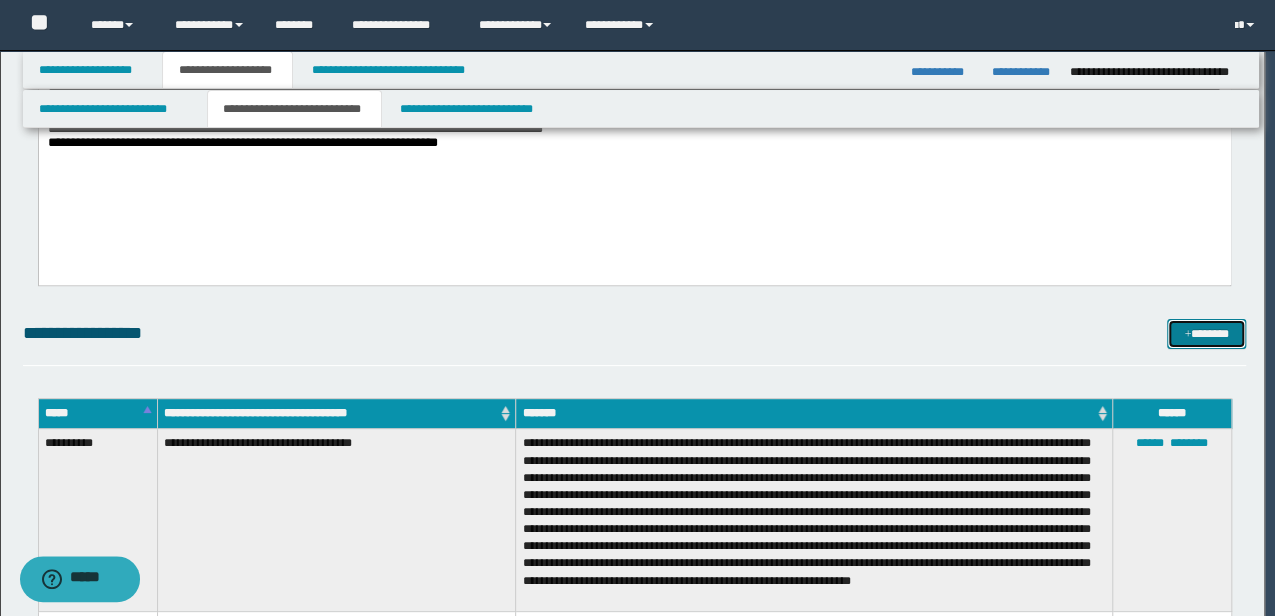 scroll, scrollTop: 0, scrollLeft: 0, axis: both 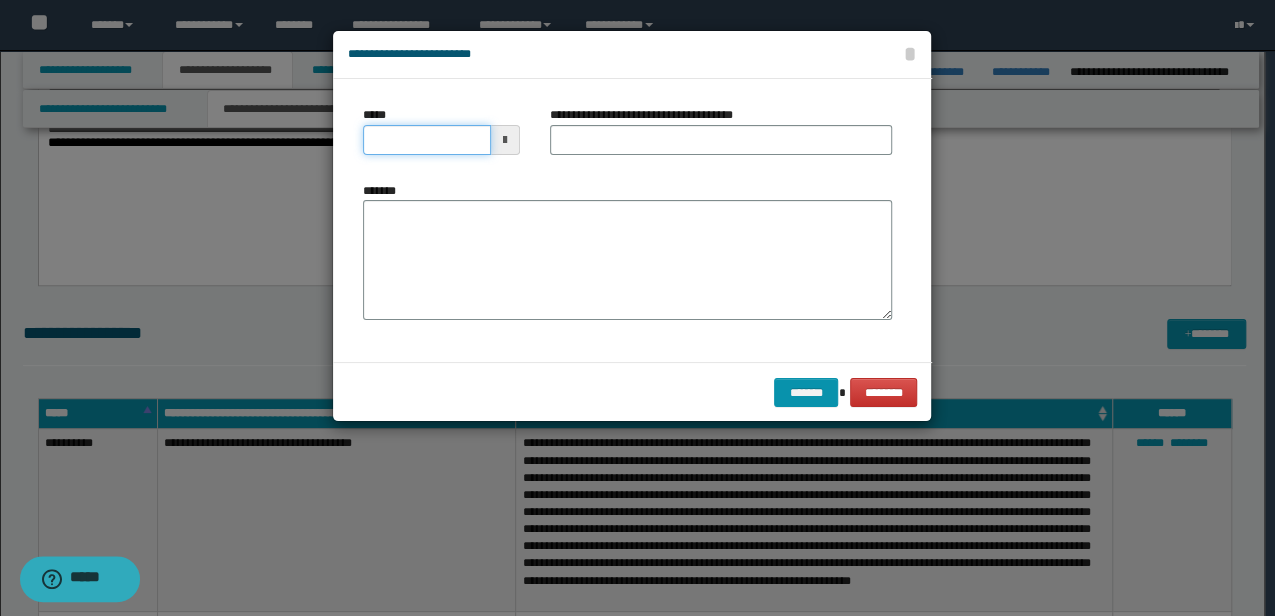 click on "*****" at bounding box center (426, 140) 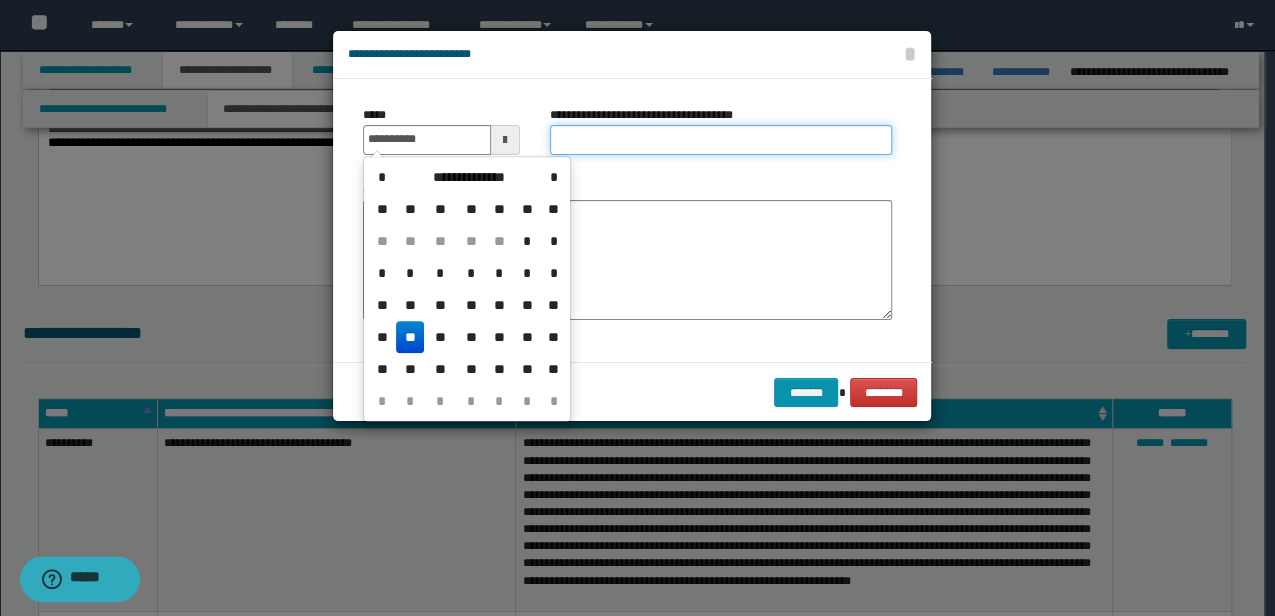 type on "**********" 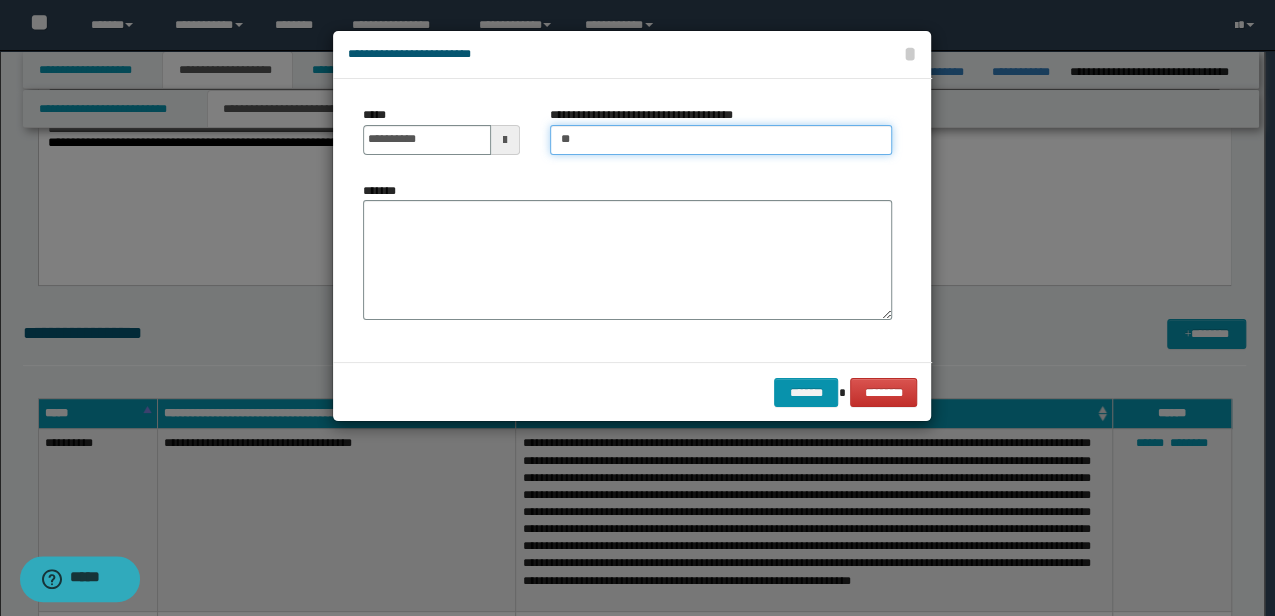 type on "*" 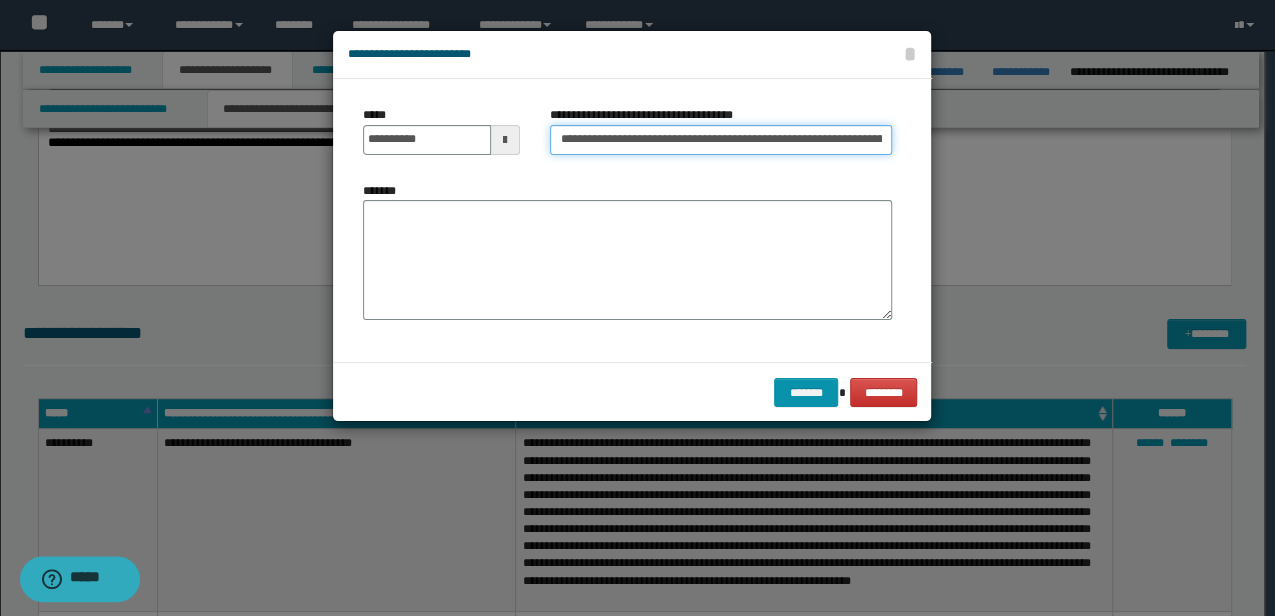 scroll, scrollTop: 0, scrollLeft: 73, axis: horizontal 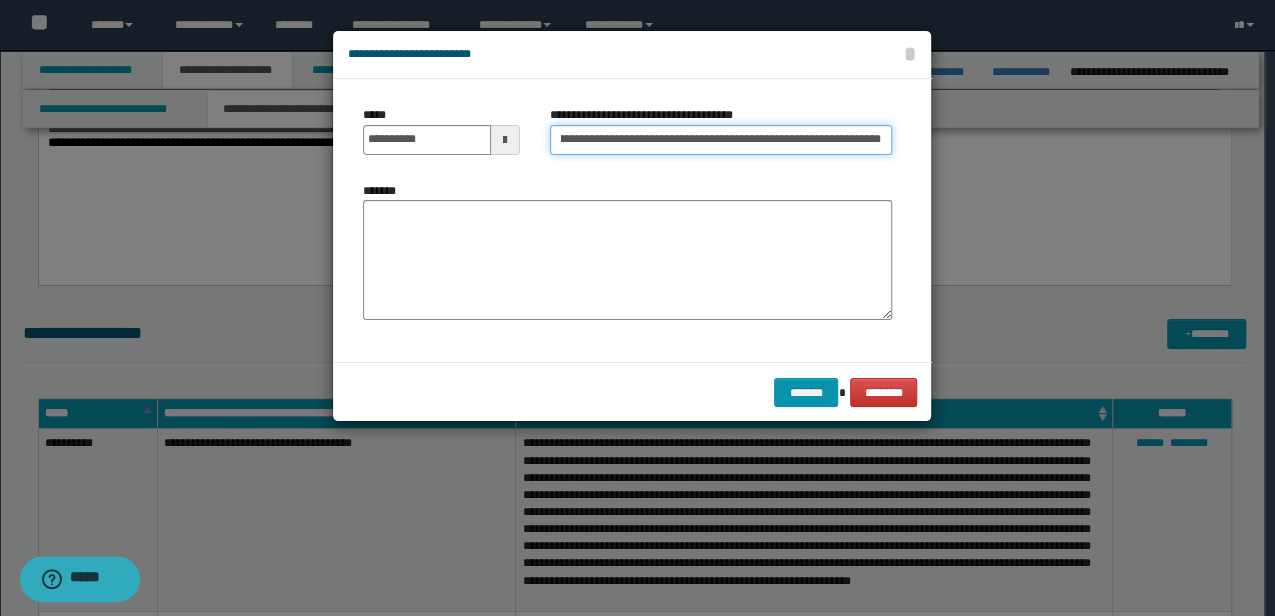 drag, startPoint x: 790, startPoint y: 140, endPoint x: 997, endPoint y: 140, distance: 207 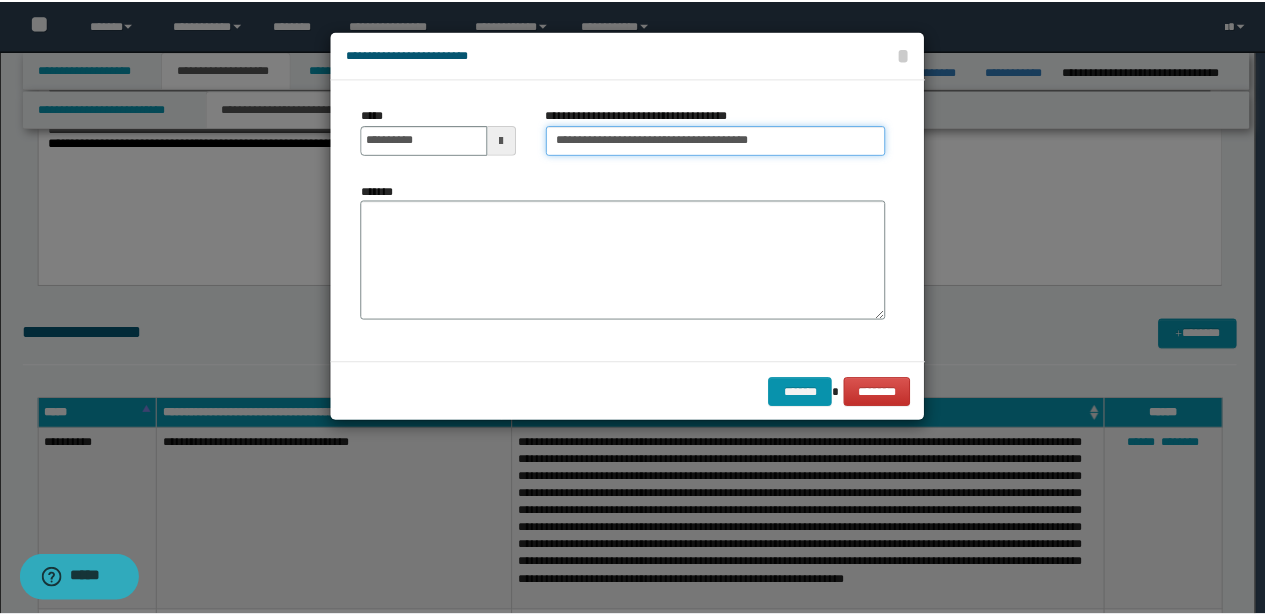 scroll, scrollTop: 0, scrollLeft: 0, axis: both 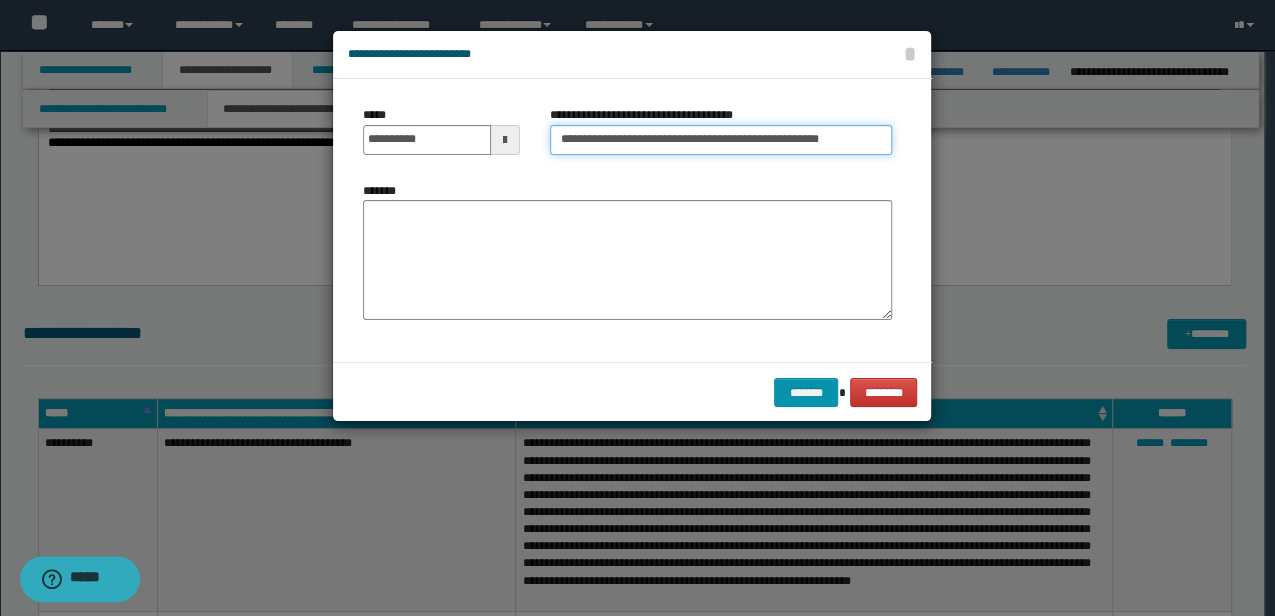 type on "**********" 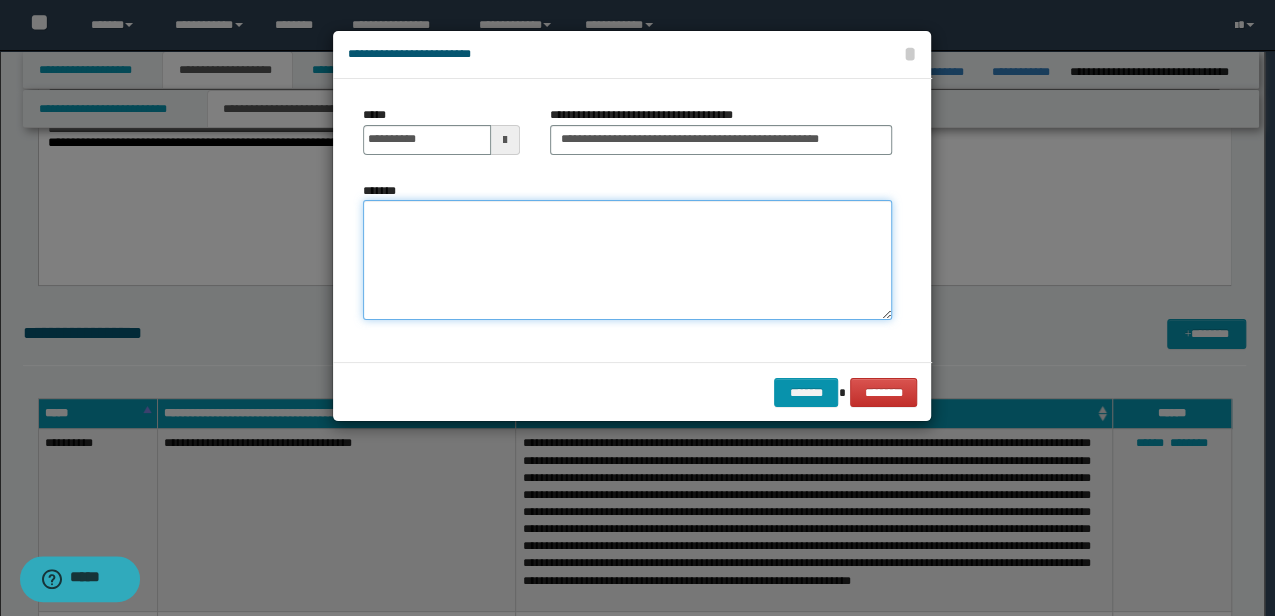 click on "*******" at bounding box center (627, 259) 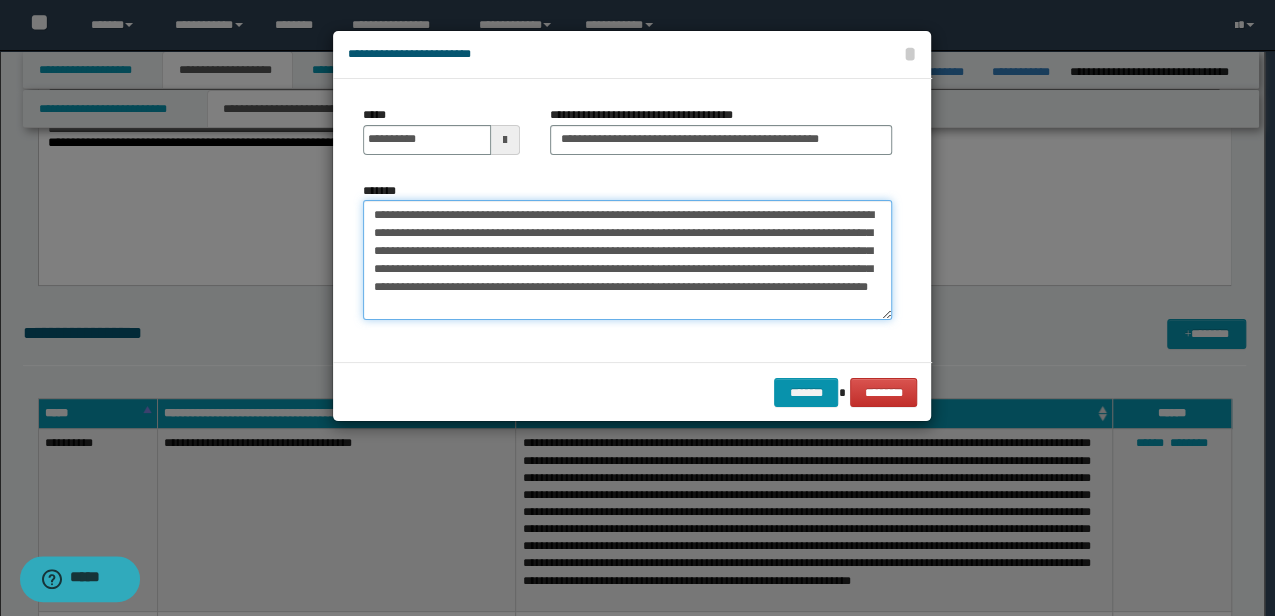 click on "**********" at bounding box center (627, 259) 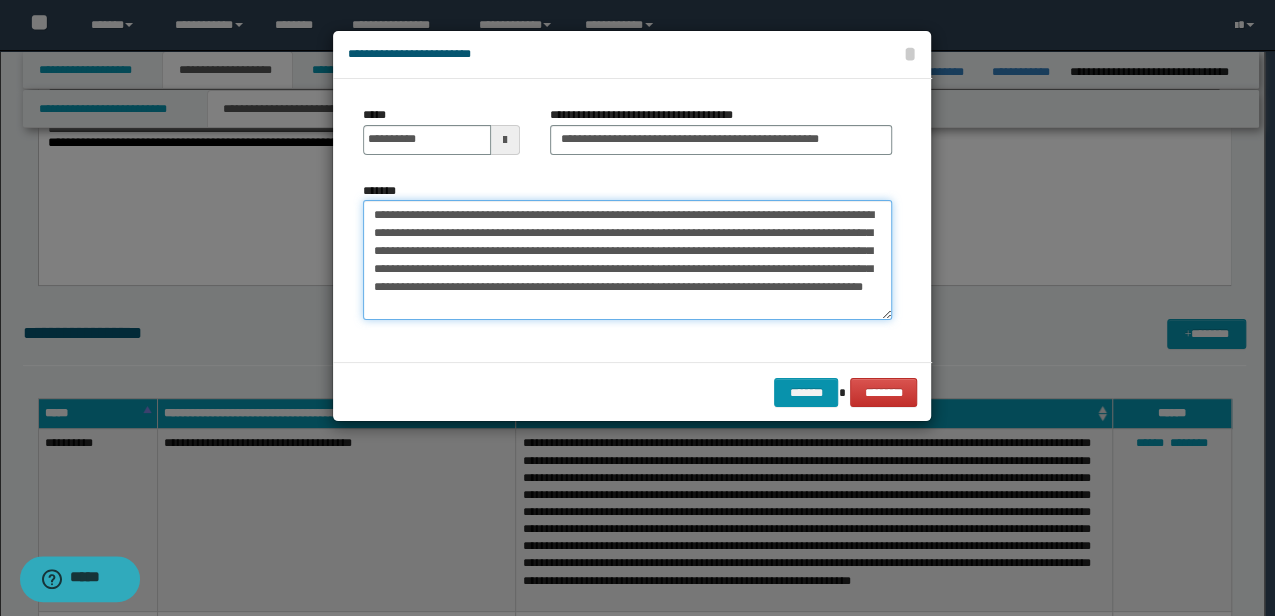click on "**********" at bounding box center (627, 259) 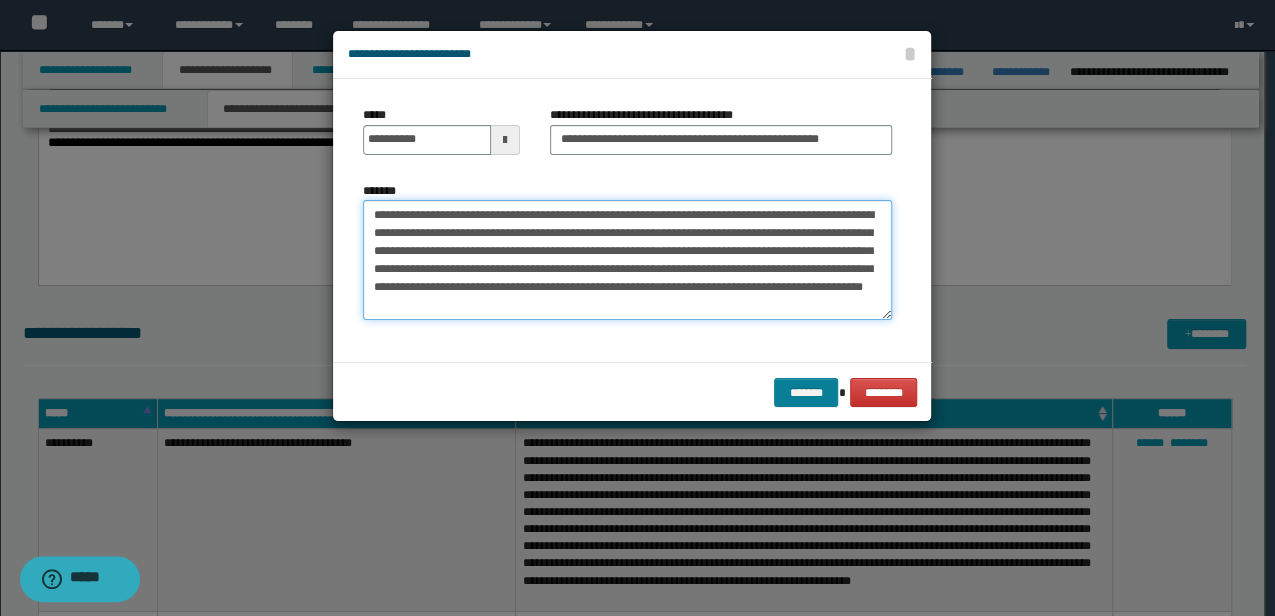 type on "**********" 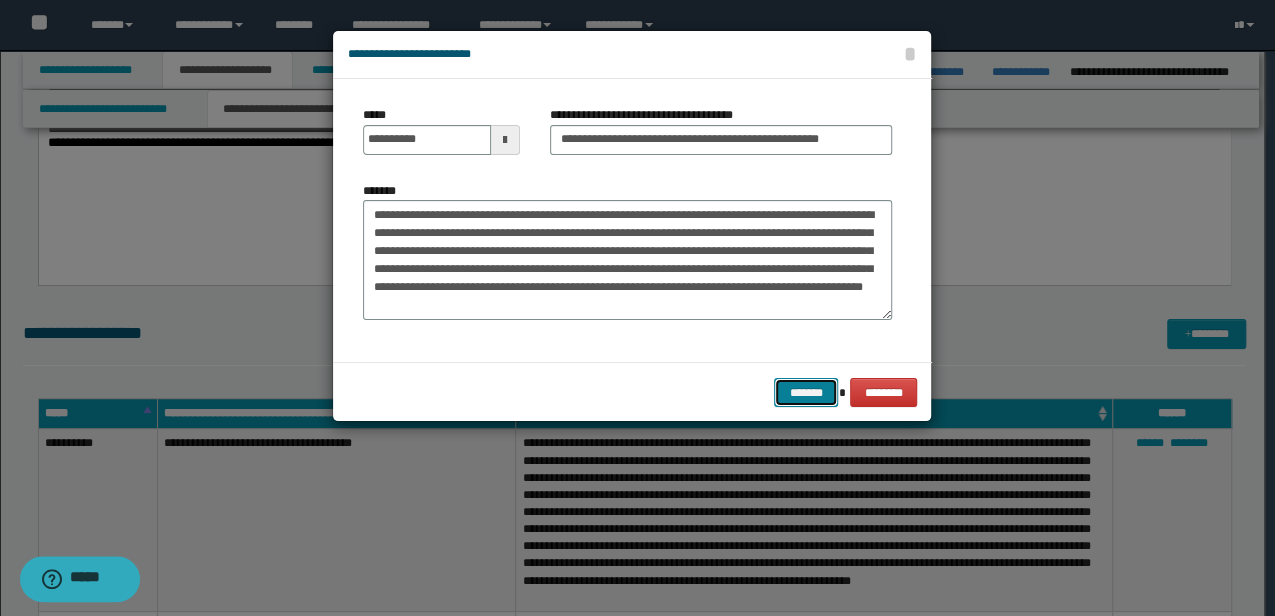 click on "*******" at bounding box center [806, 392] 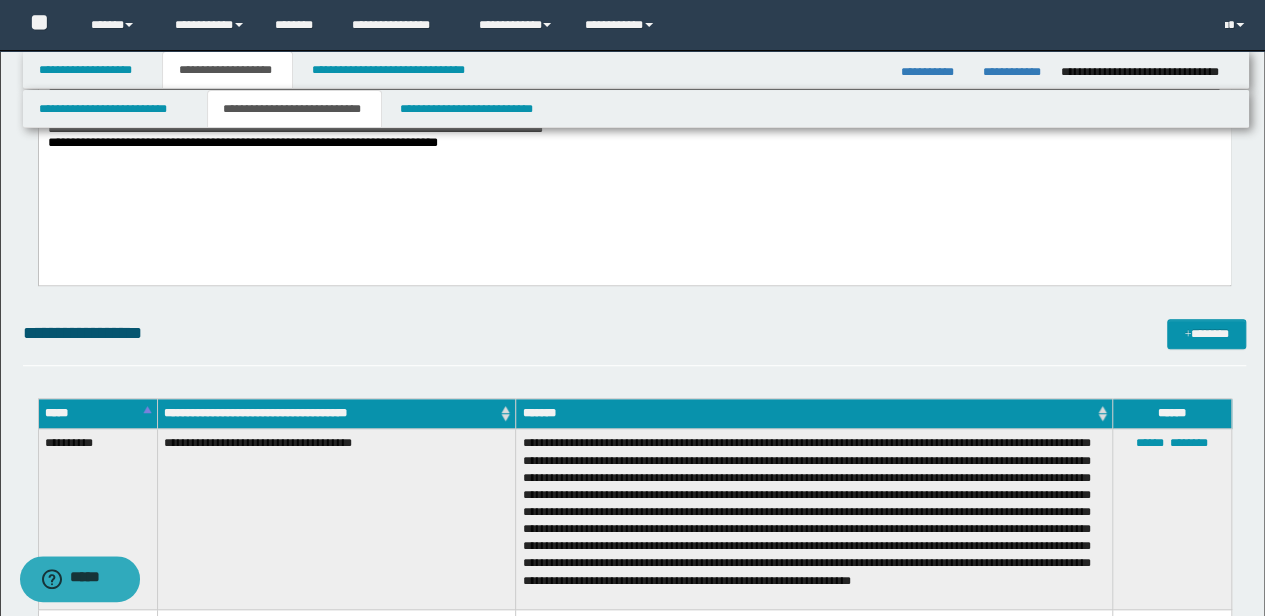 scroll, scrollTop: 927, scrollLeft: 0, axis: vertical 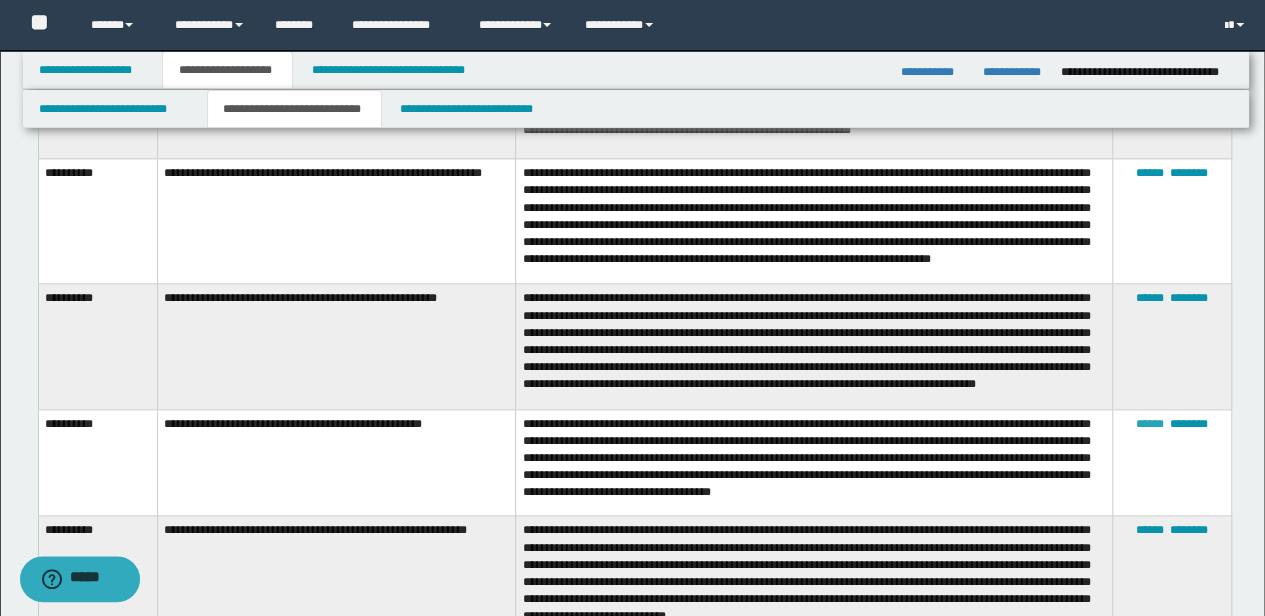 click on "******" at bounding box center [1150, 424] 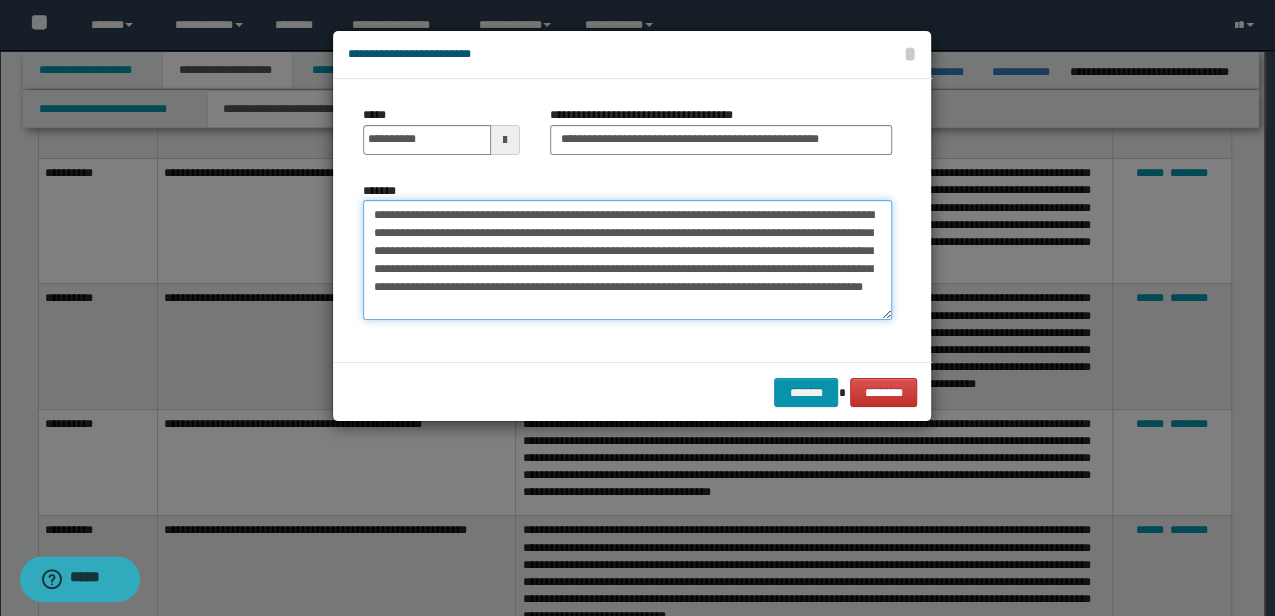 click on "**********" at bounding box center [627, 259] 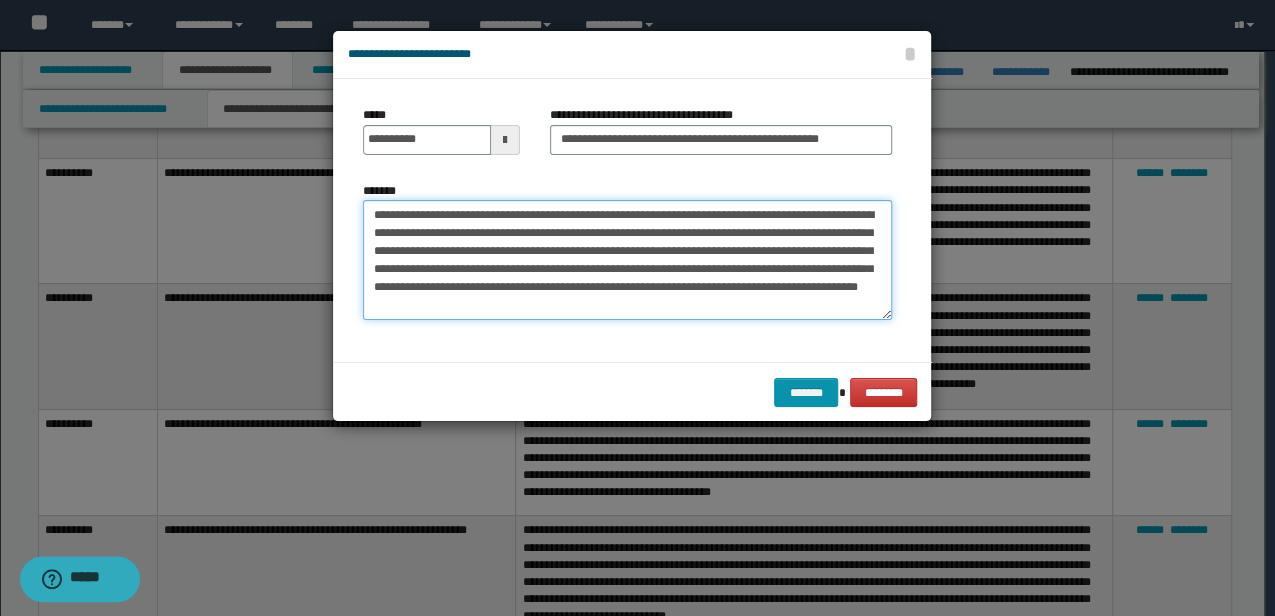 click on "**********" at bounding box center (627, 259) 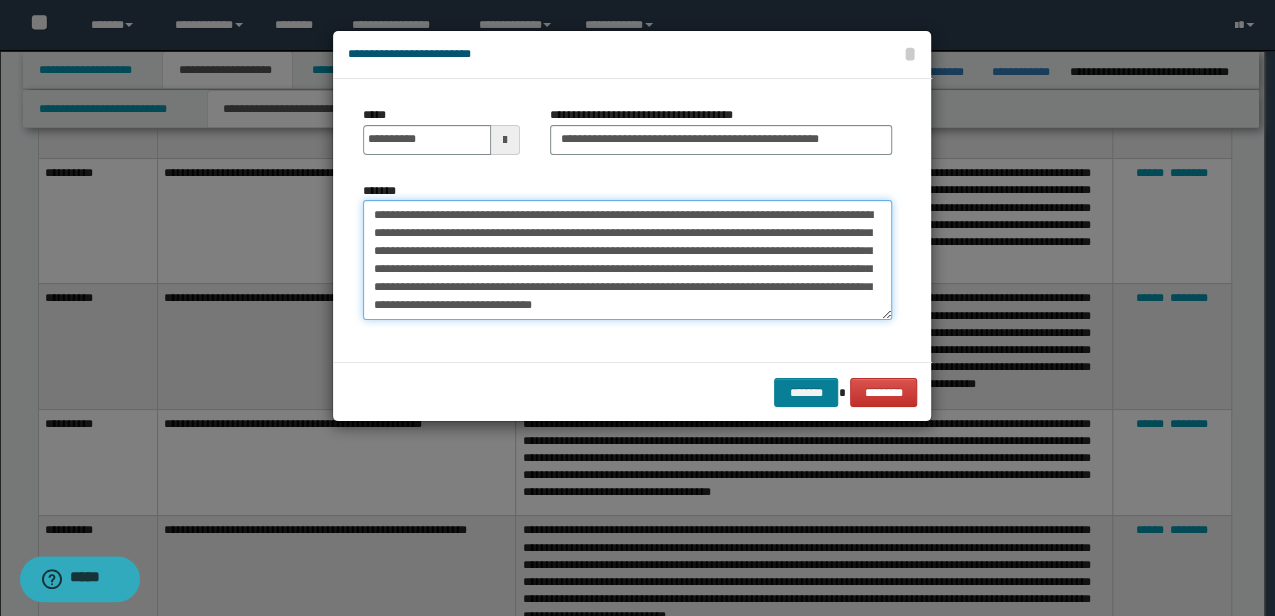 type on "**********" 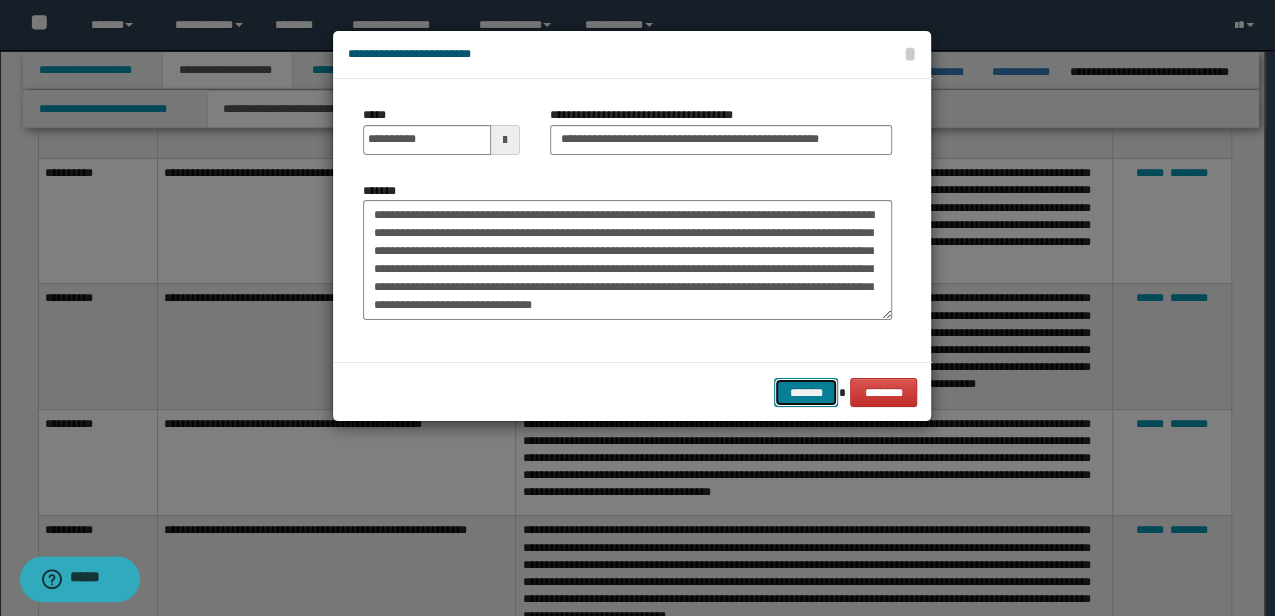 click on "*******" at bounding box center [806, 392] 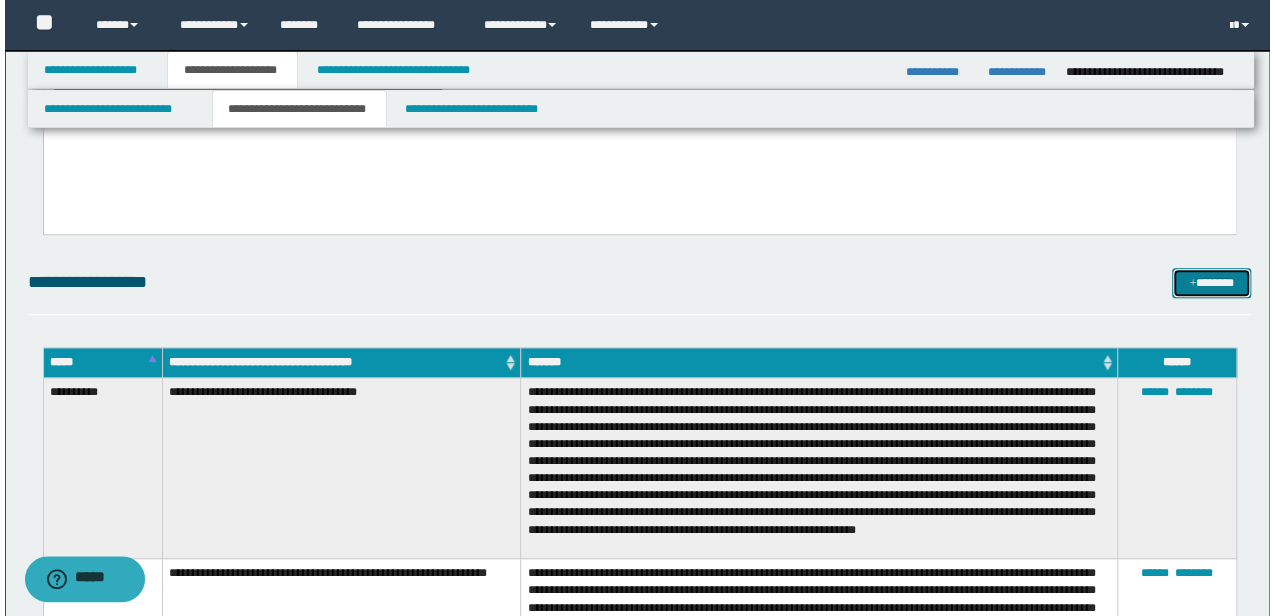 scroll, scrollTop: 460, scrollLeft: 0, axis: vertical 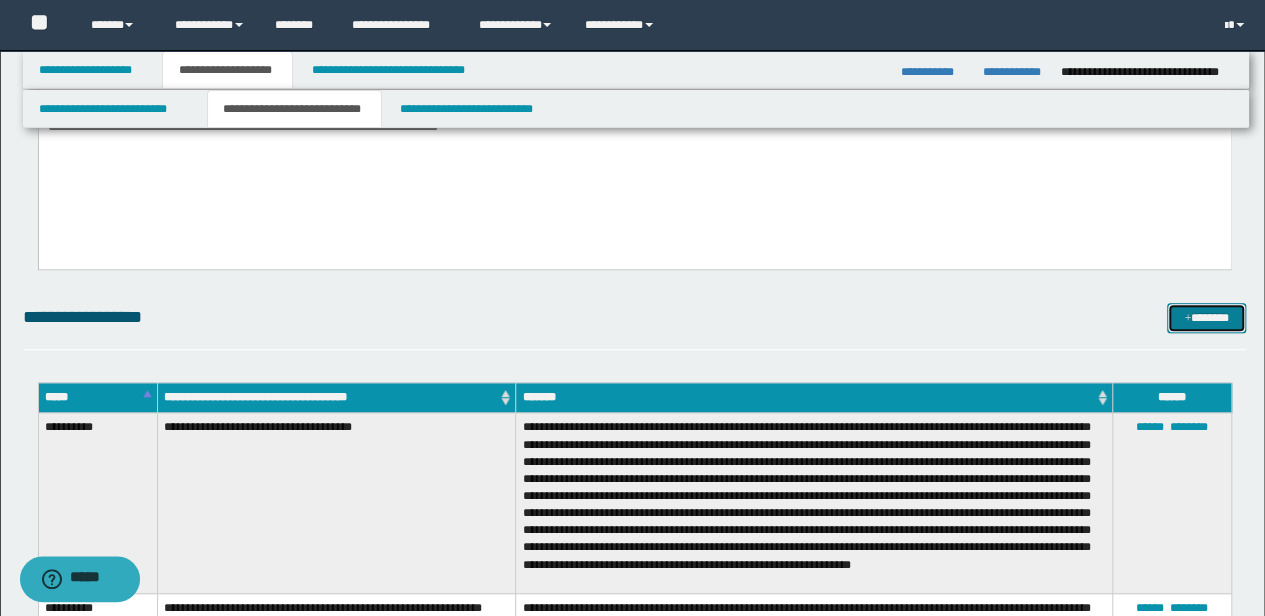 click on "**********" at bounding box center [635, 1044] 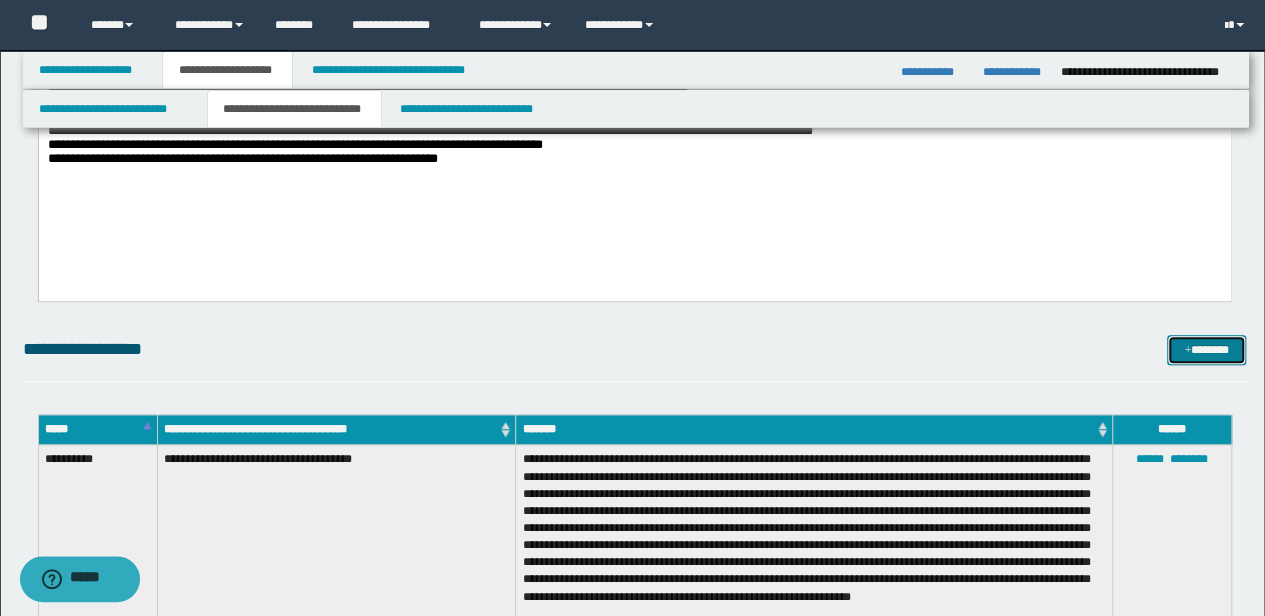 click on "*******" at bounding box center [1206, 349] 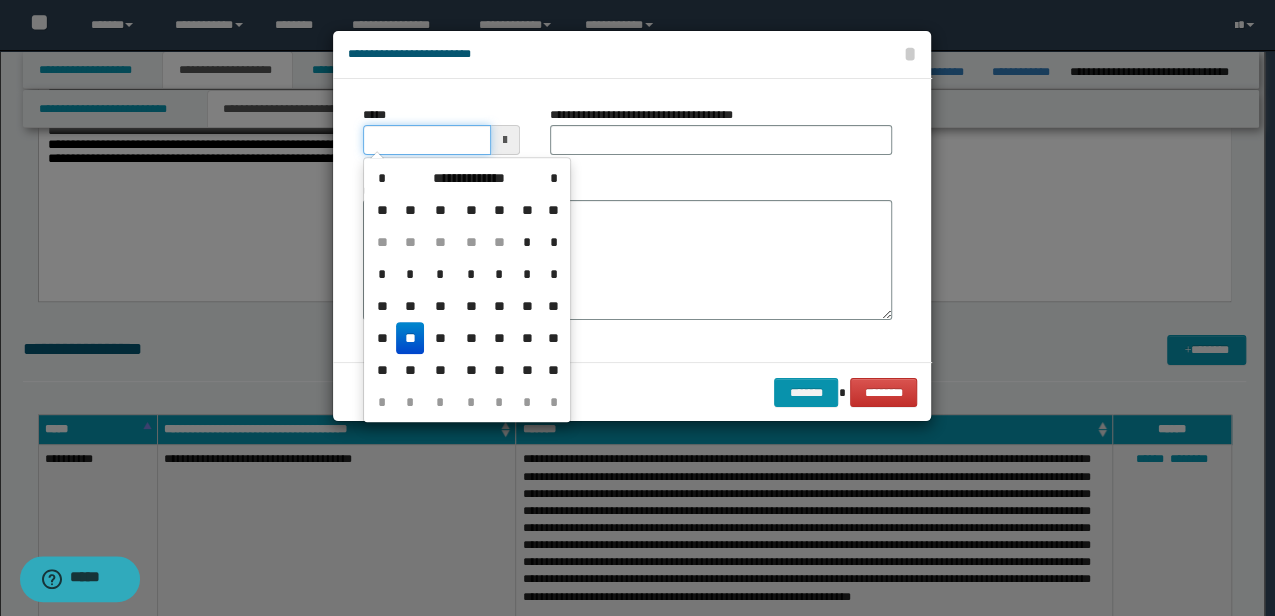 click on "*****" at bounding box center [426, 140] 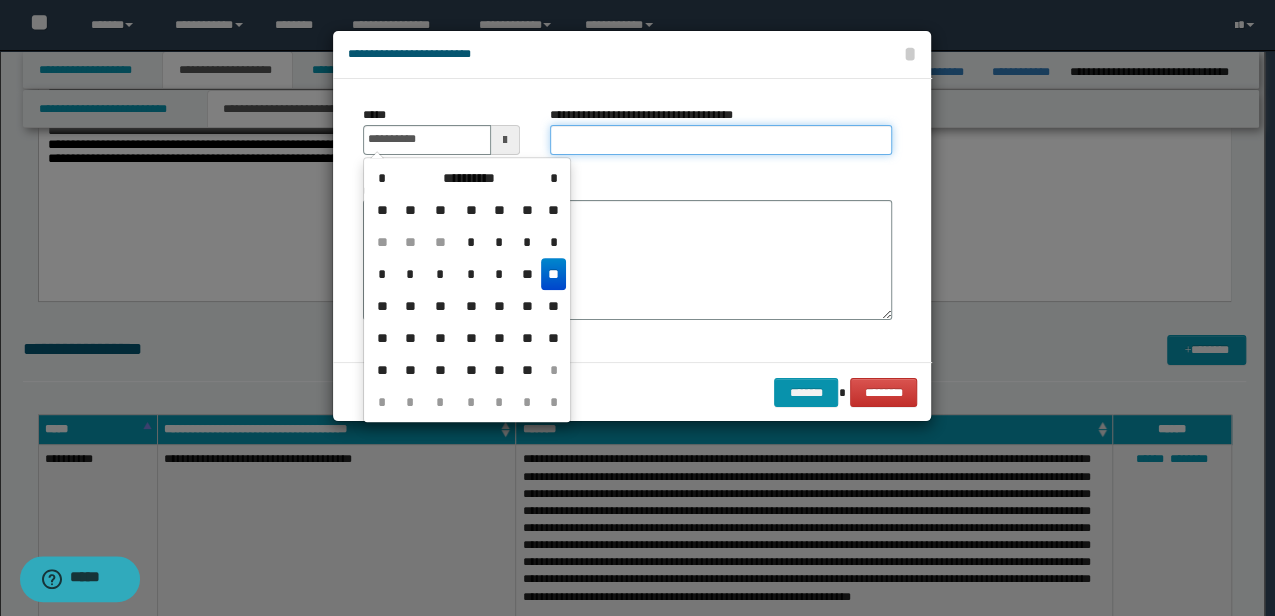 type on "**********" 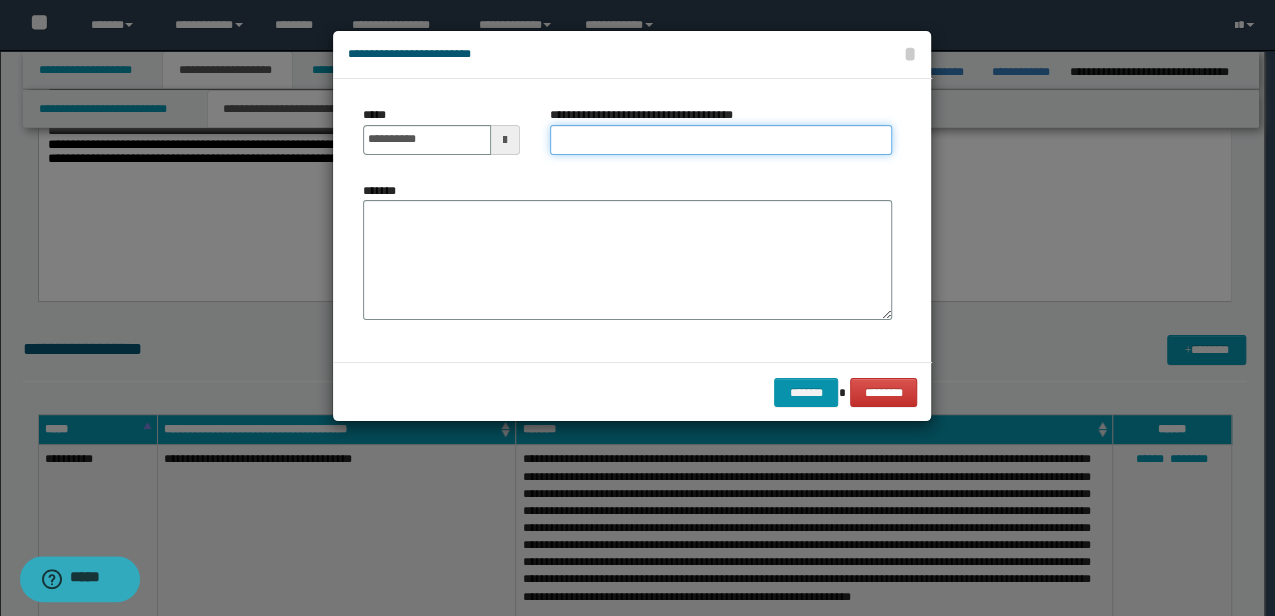drag, startPoint x: 616, startPoint y: 135, endPoint x: 606, endPoint y: 110, distance: 26.925823 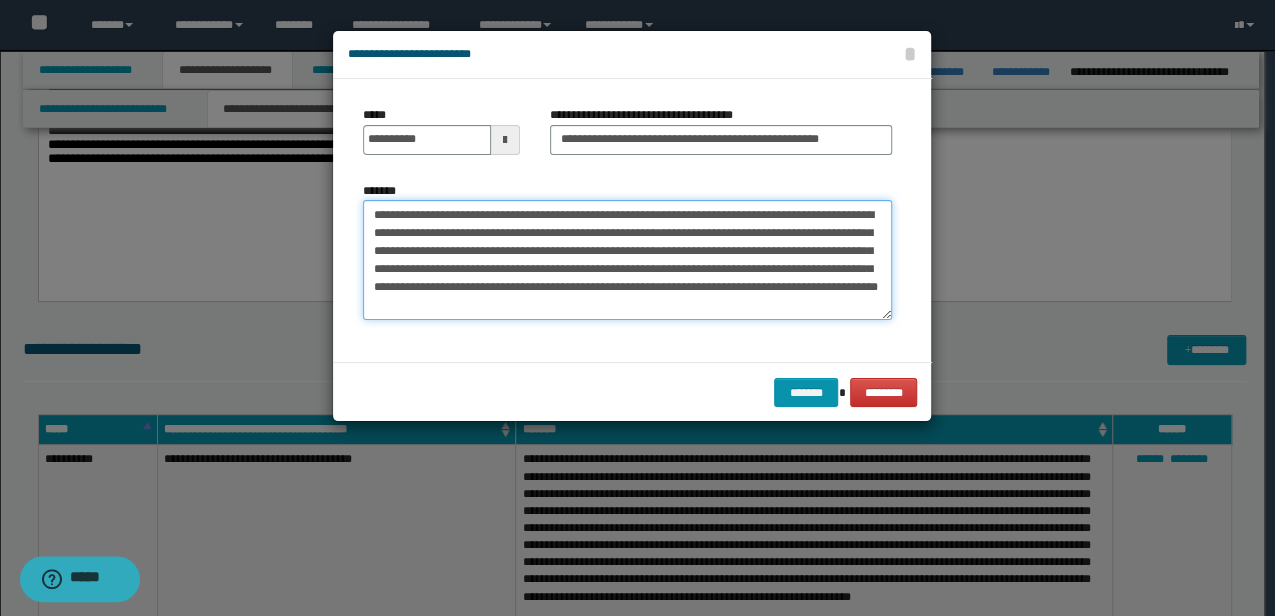 drag, startPoint x: 542, startPoint y: 244, endPoint x: 538, endPoint y: 230, distance: 14.56022 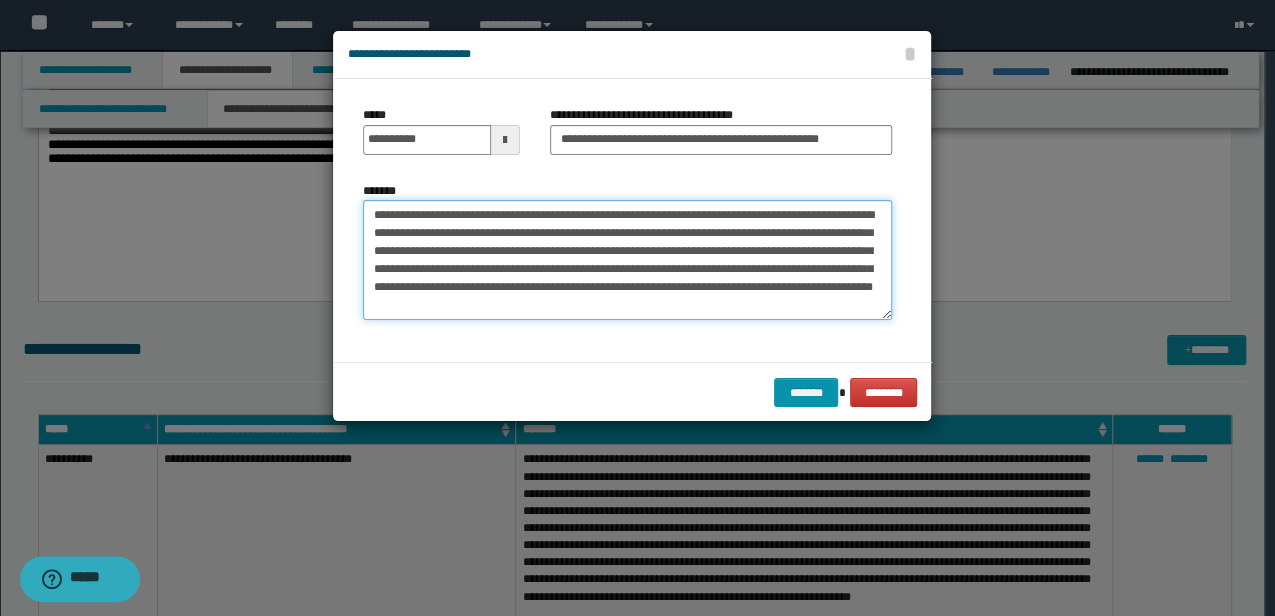 drag, startPoint x: 774, startPoint y: 261, endPoint x: 776, endPoint y: 248, distance: 13.152946 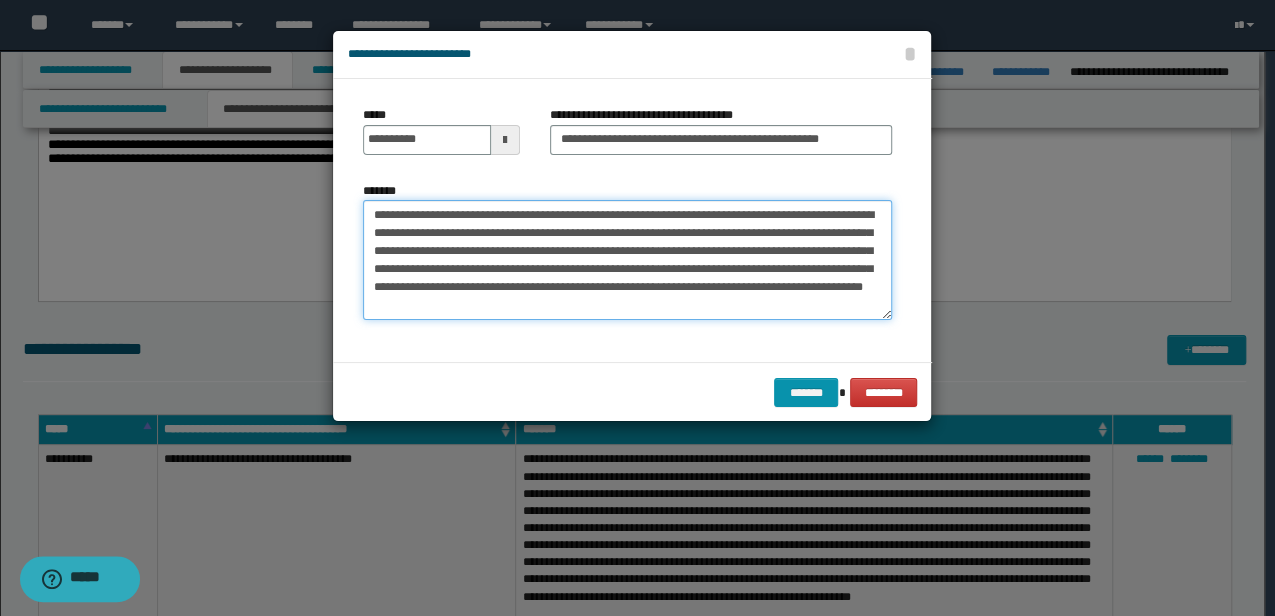 click on "**********" at bounding box center (627, 259) 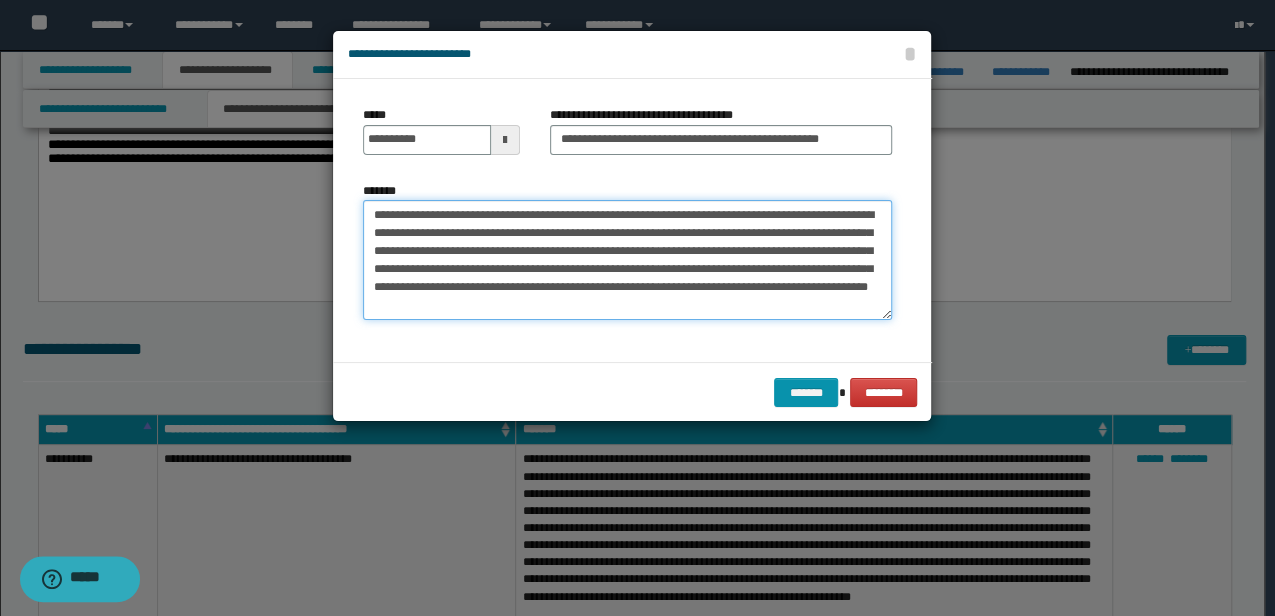 click on "**********" at bounding box center [627, 259] 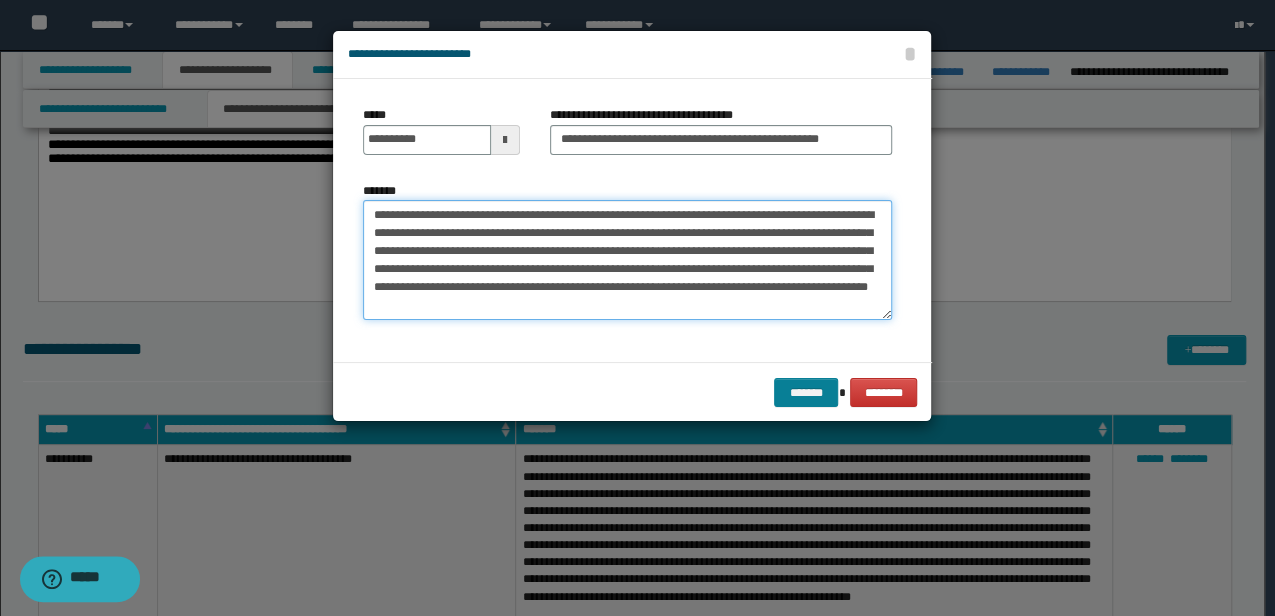 type on "**********" 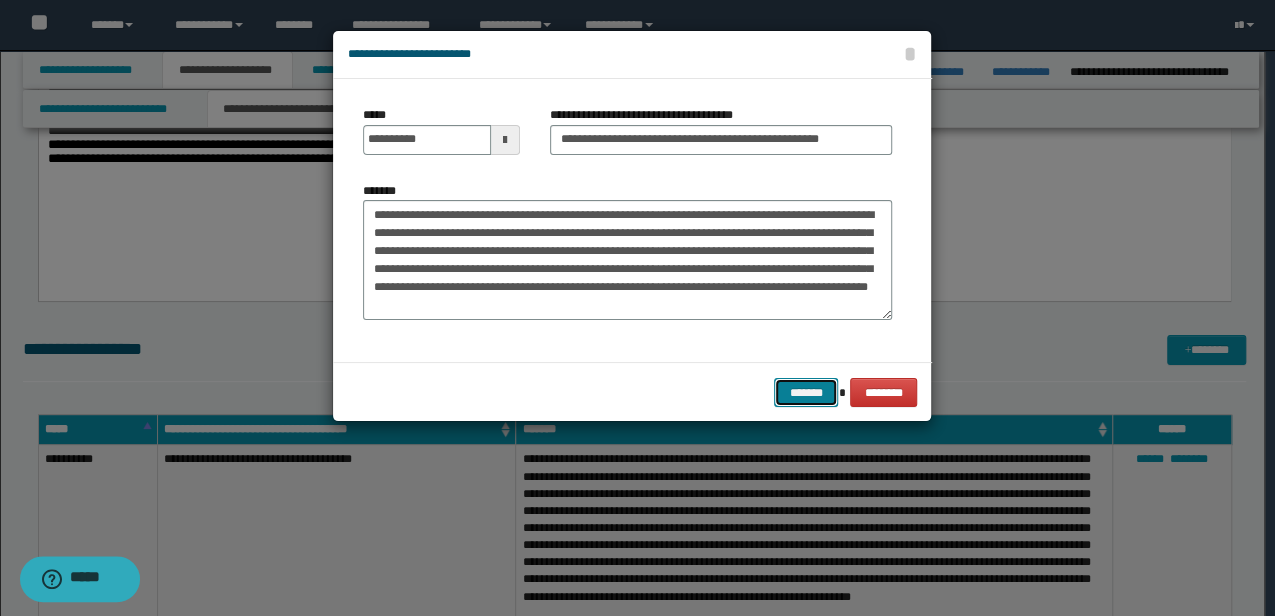 click on "*******" at bounding box center [806, 392] 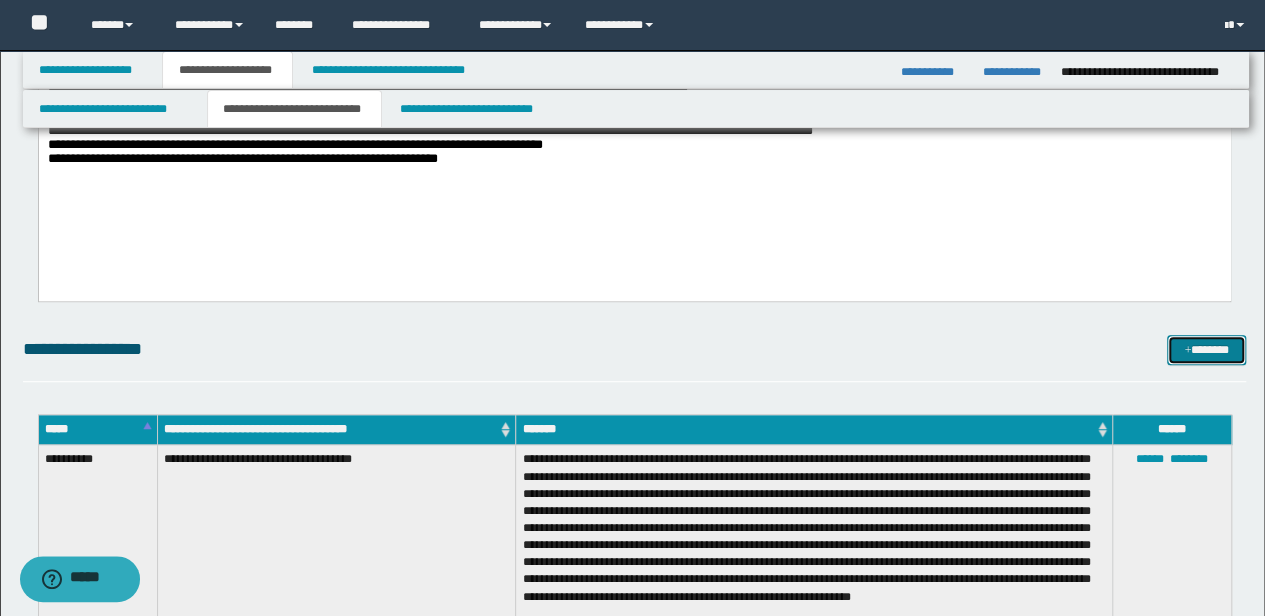 click on "*******" at bounding box center [1206, 349] 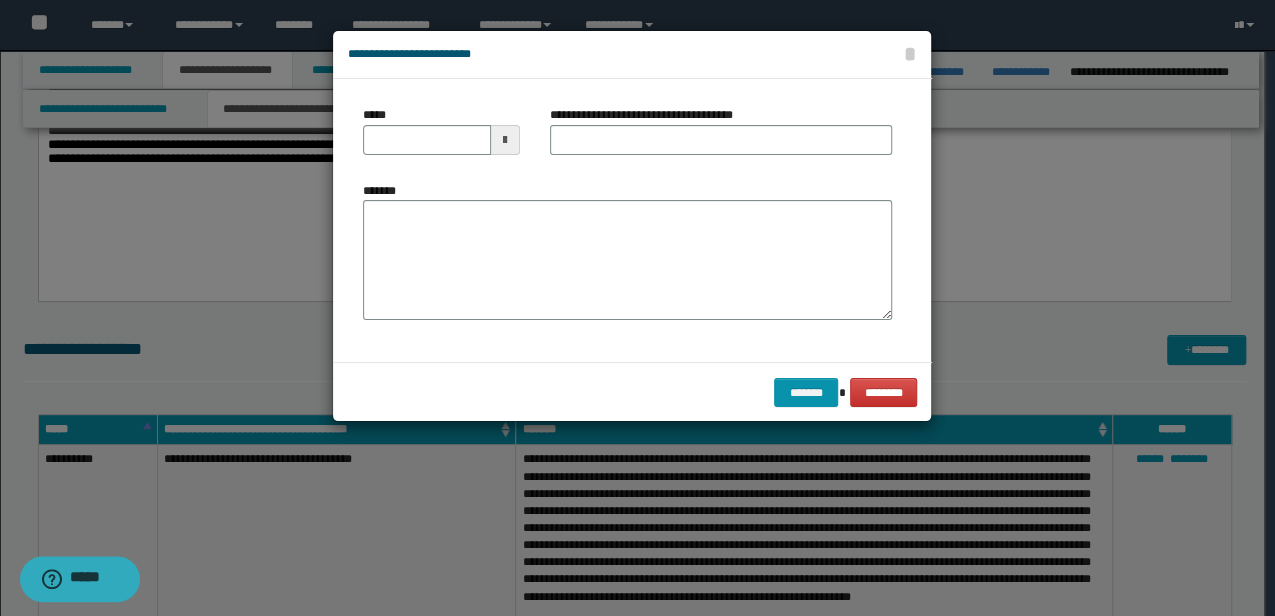 click on "*****" at bounding box center (441, 138) 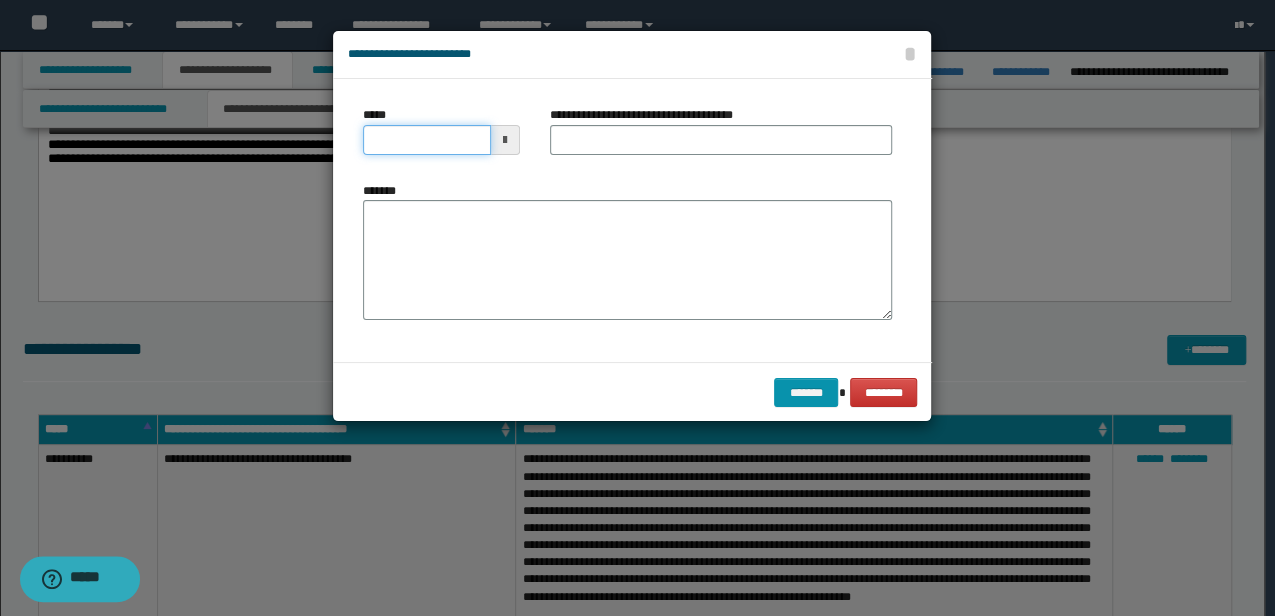 click on "*****" at bounding box center (426, 140) 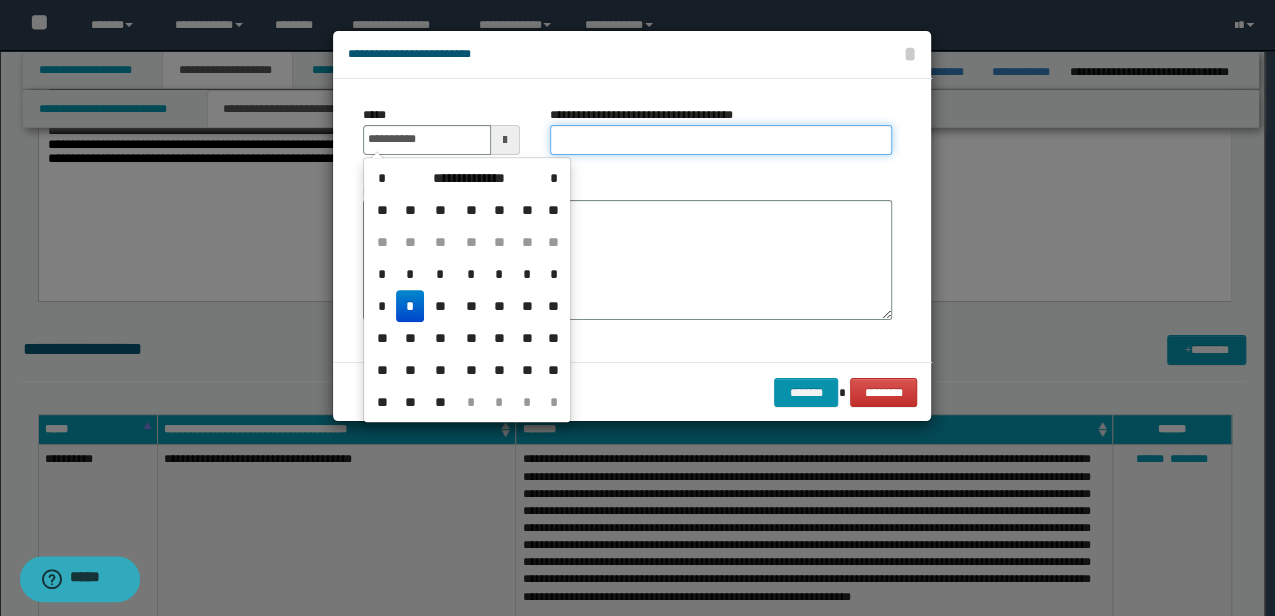 type on "**********" 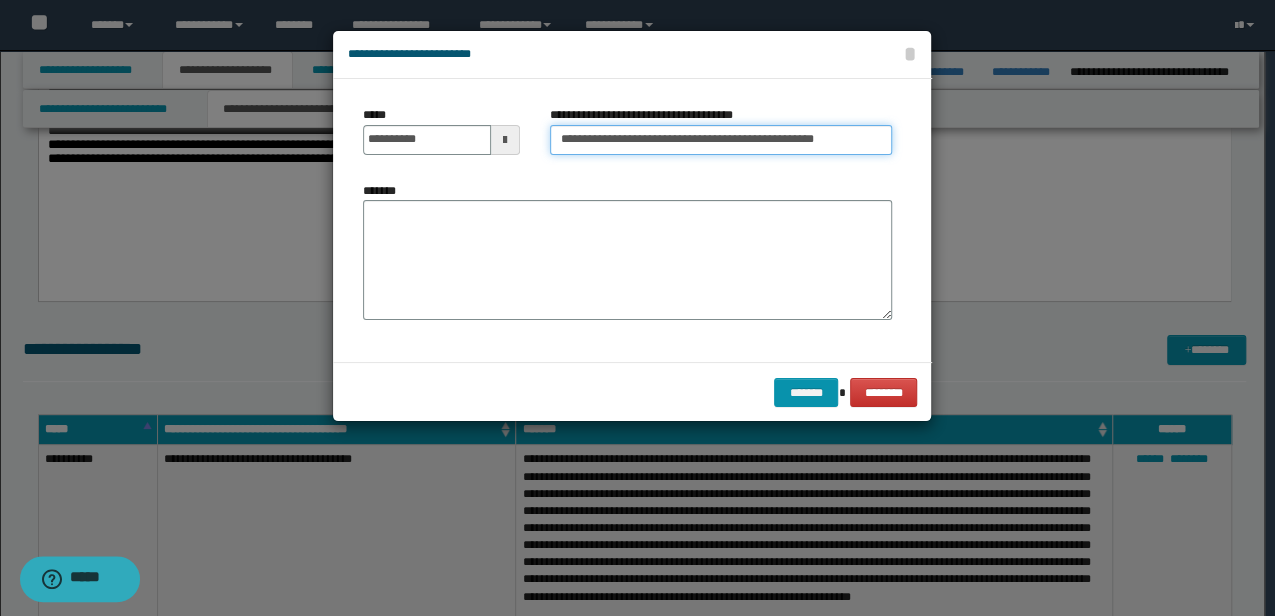 drag, startPoint x: 673, startPoint y: 137, endPoint x: 921, endPoint y: 162, distance: 249.2569 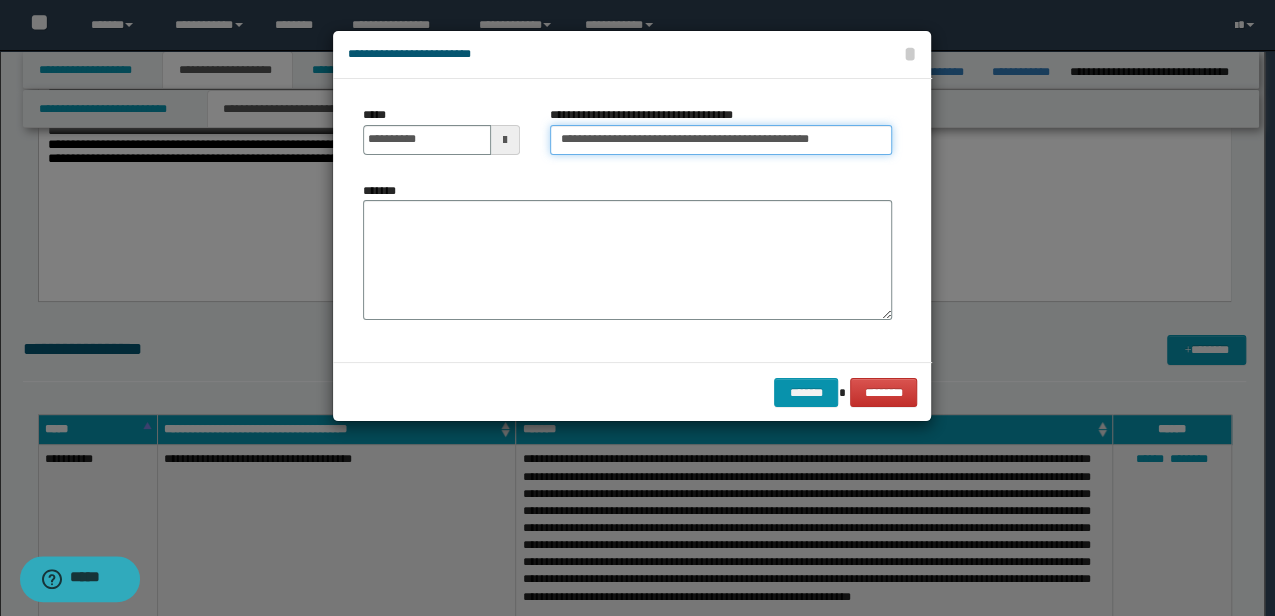 type on "**********" 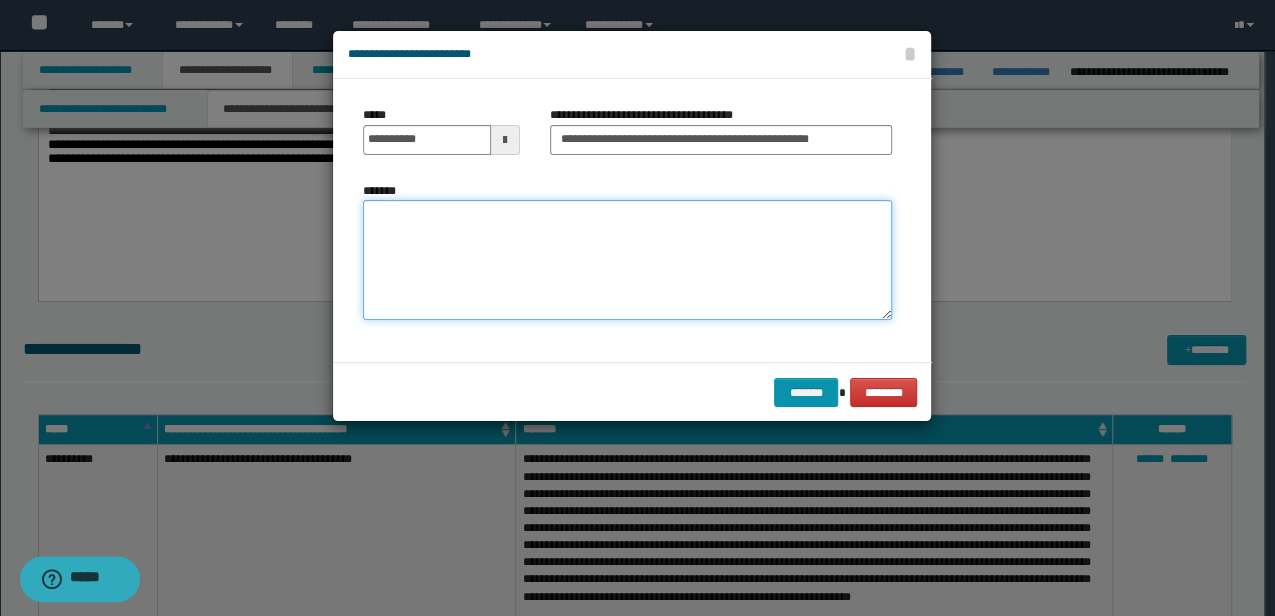 click on "*******" at bounding box center [627, 259] 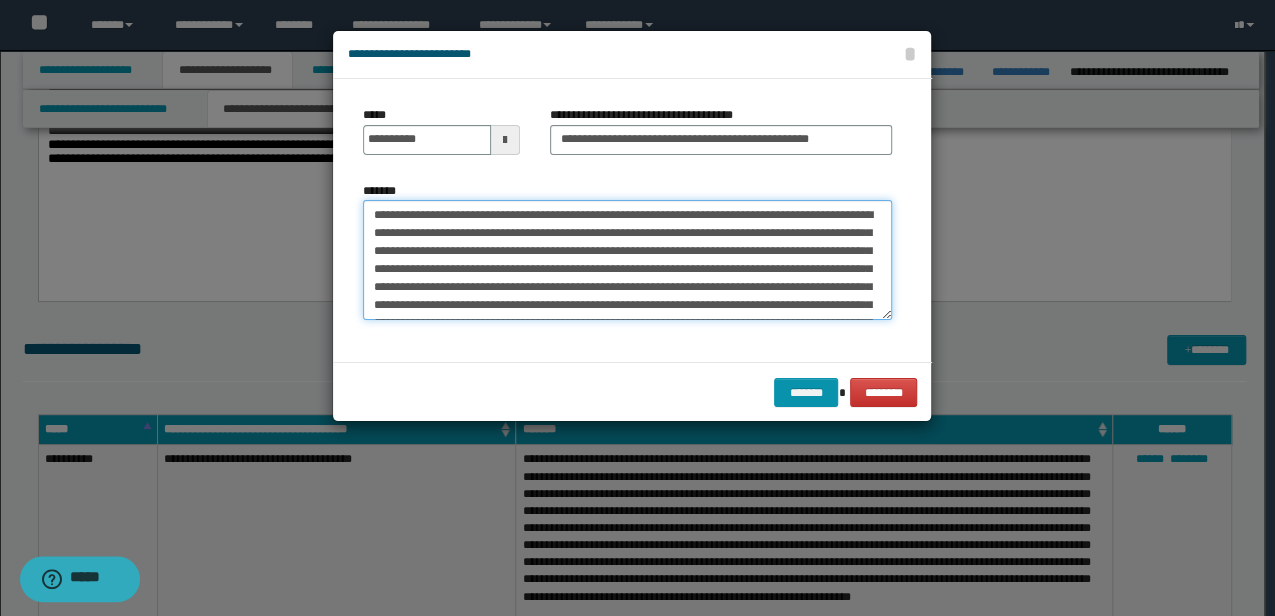 scroll, scrollTop: 174, scrollLeft: 0, axis: vertical 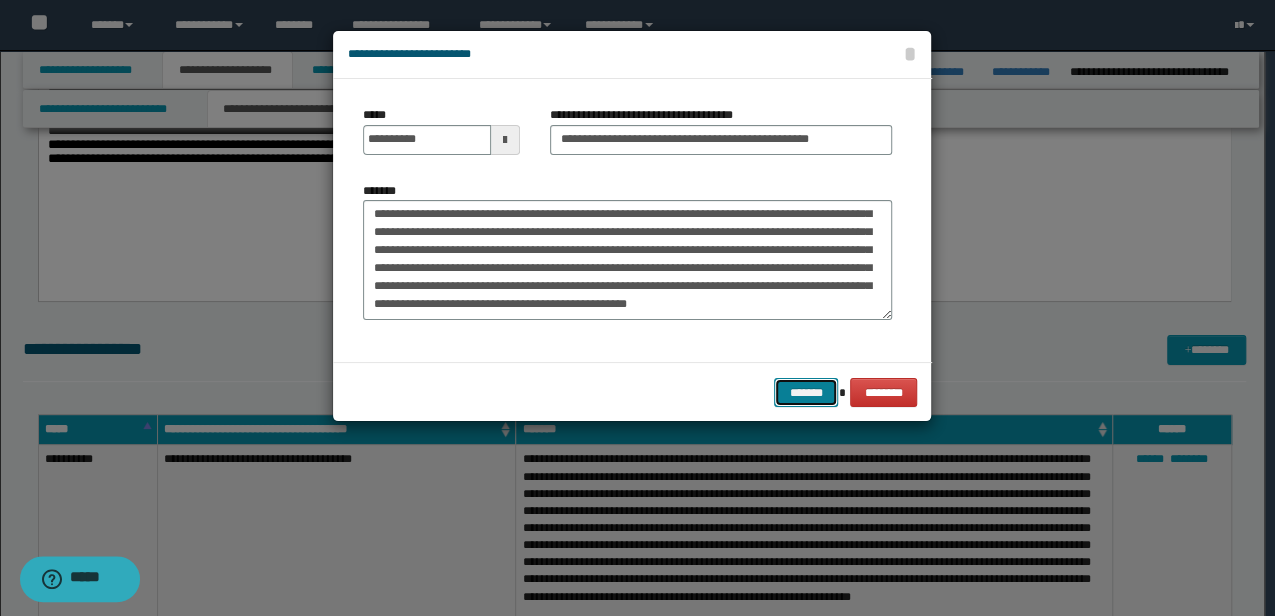 click on "*******" at bounding box center [806, 392] 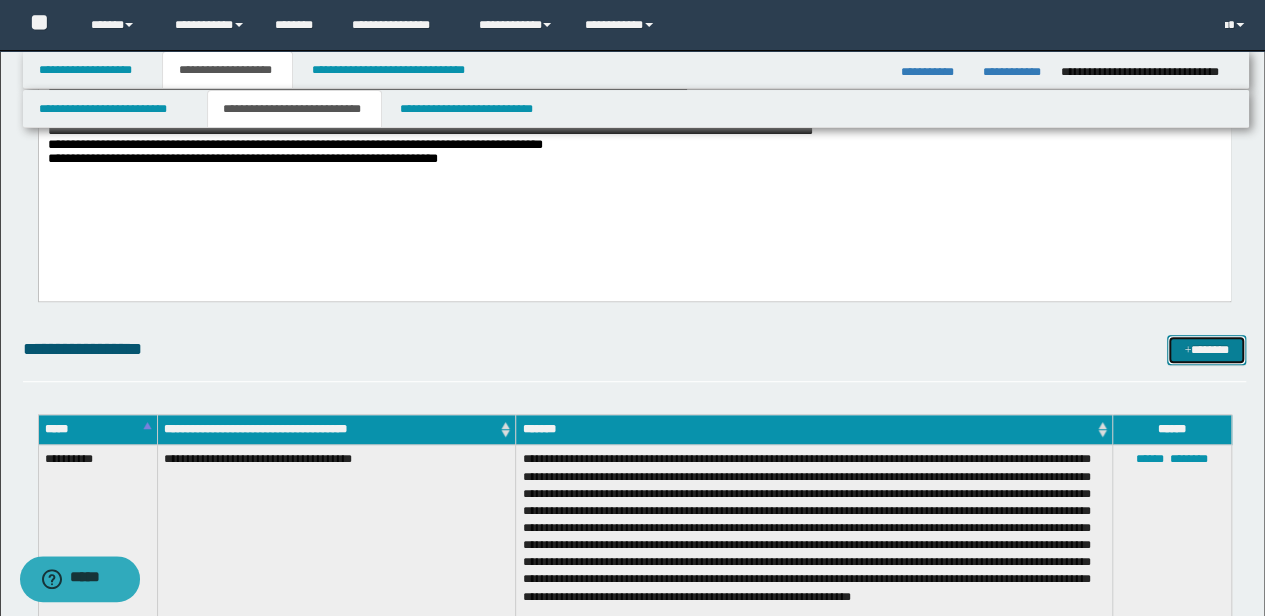 click on "*******" at bounding box center (1206, 349) 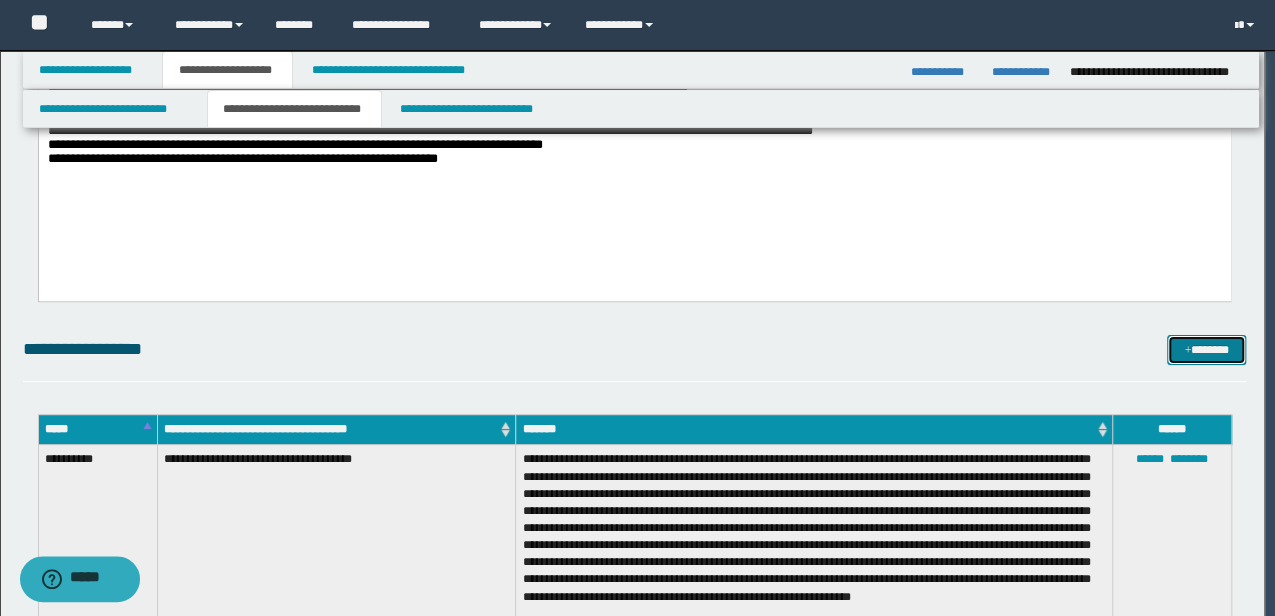scroll, scrollTop: 0, scrollLeft: 0, axis: both 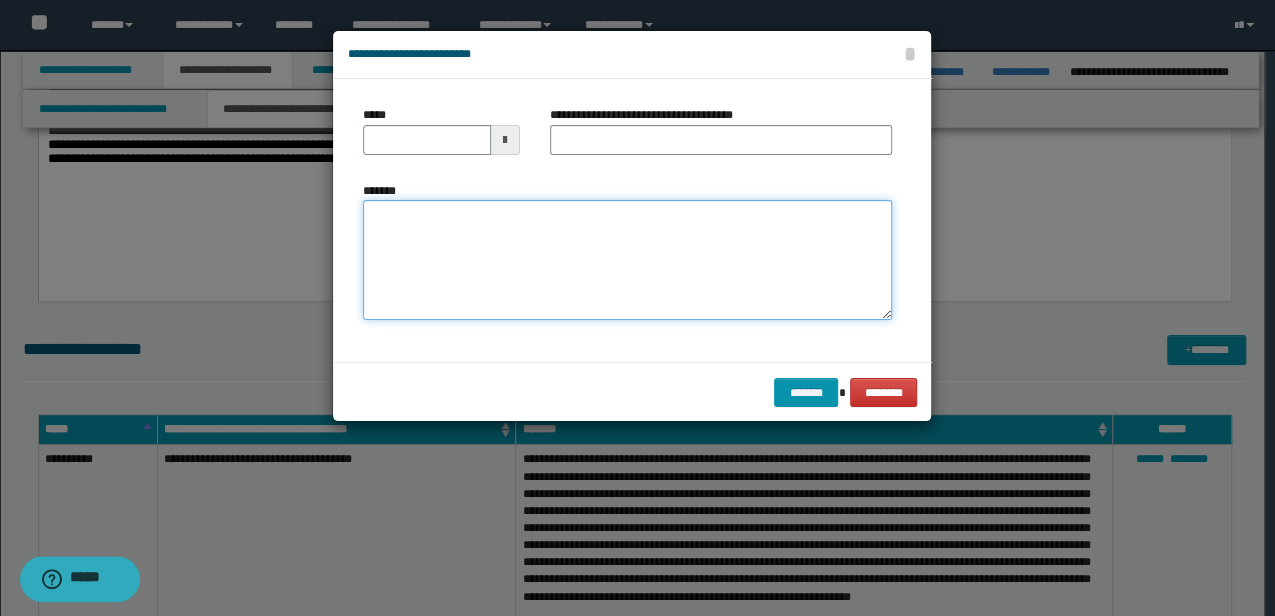 click on "*******" at bounding box center [627, 259] 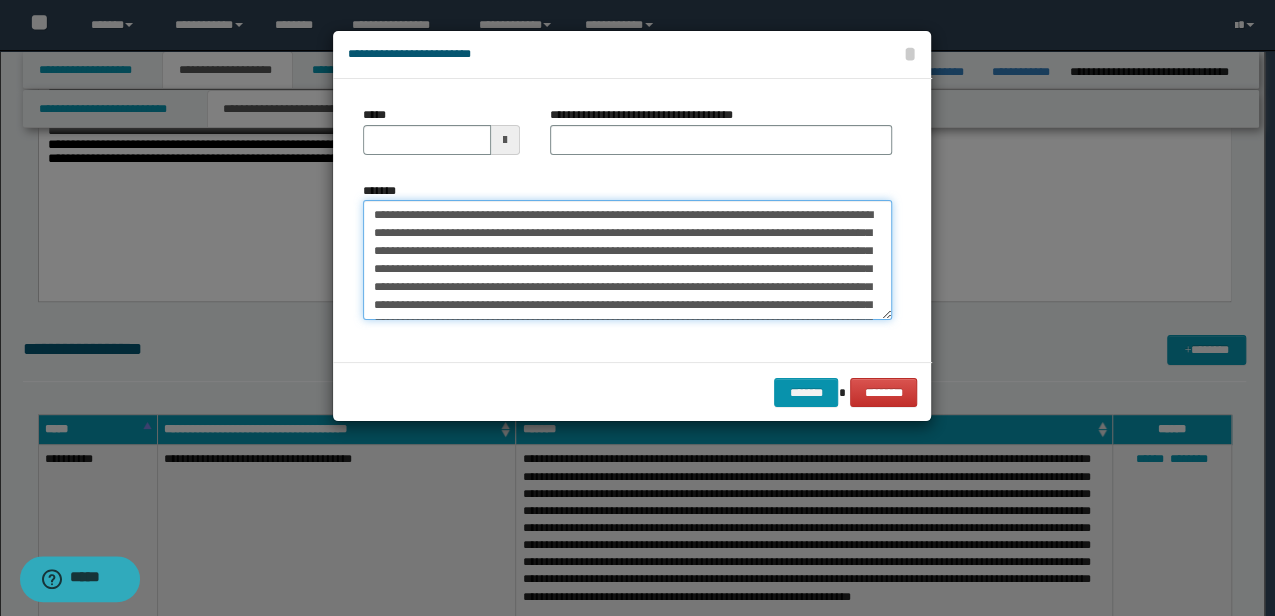 scroll, scrollTop: 1524, scrollLeft: 0, axis: vertical 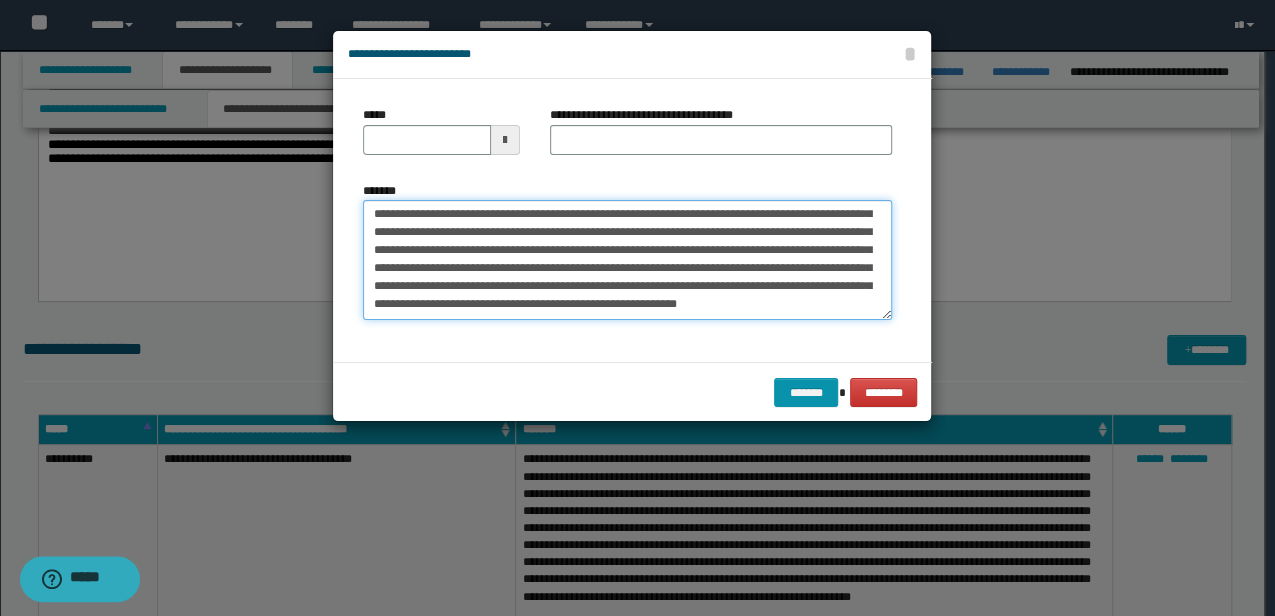 type 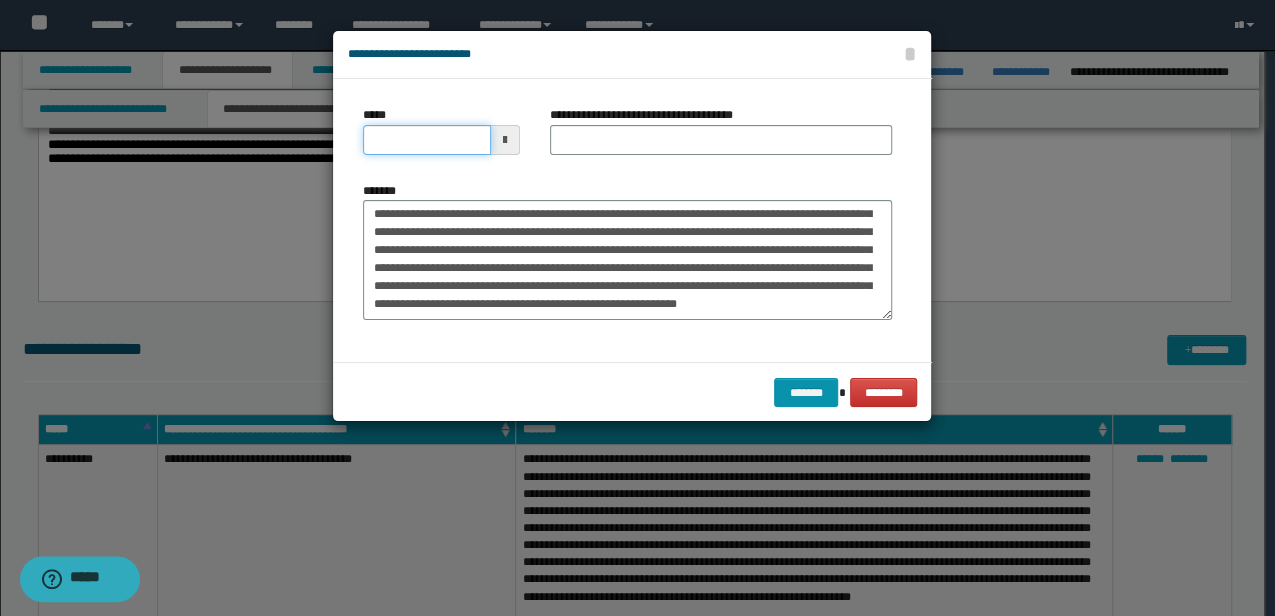 click on "*****" at bounding box center (426, 140) 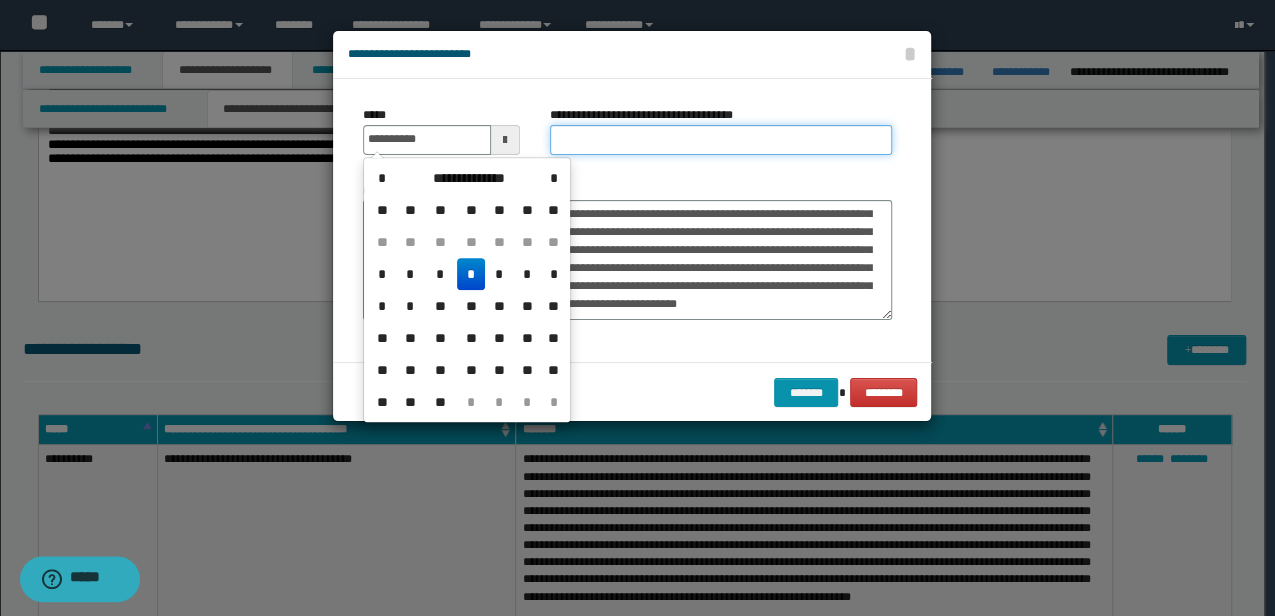 type on "**********" 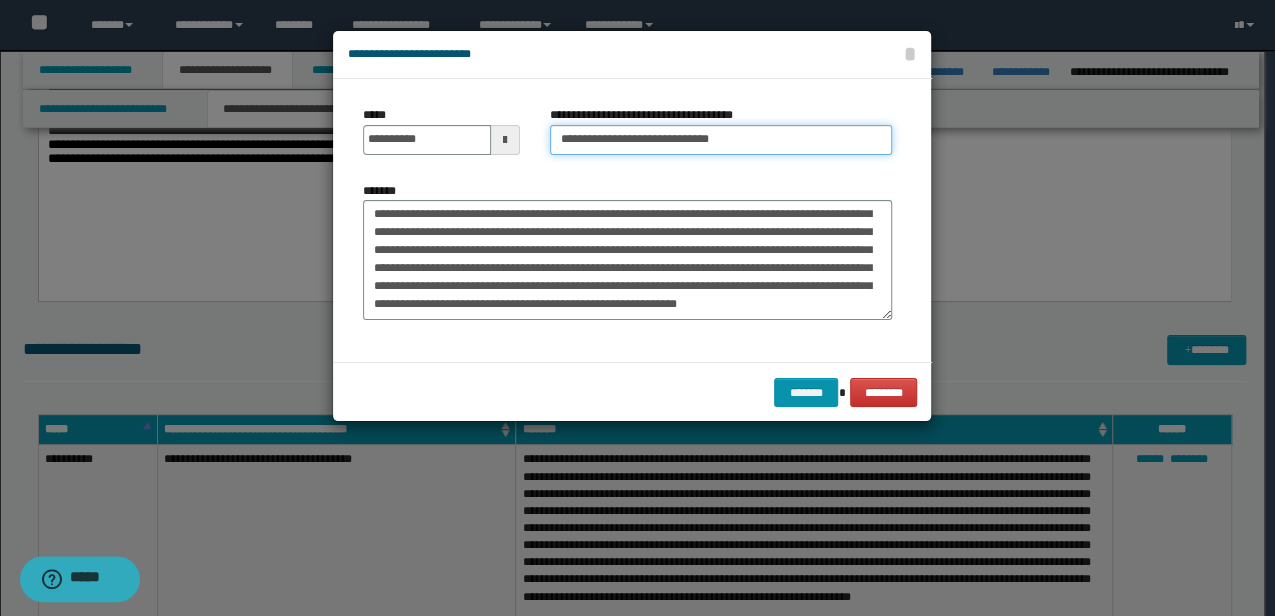 drag, startPoint x: 752, startPoint y: 140, endPoint x: 681, endPoint y: 141, distance: 71.00704 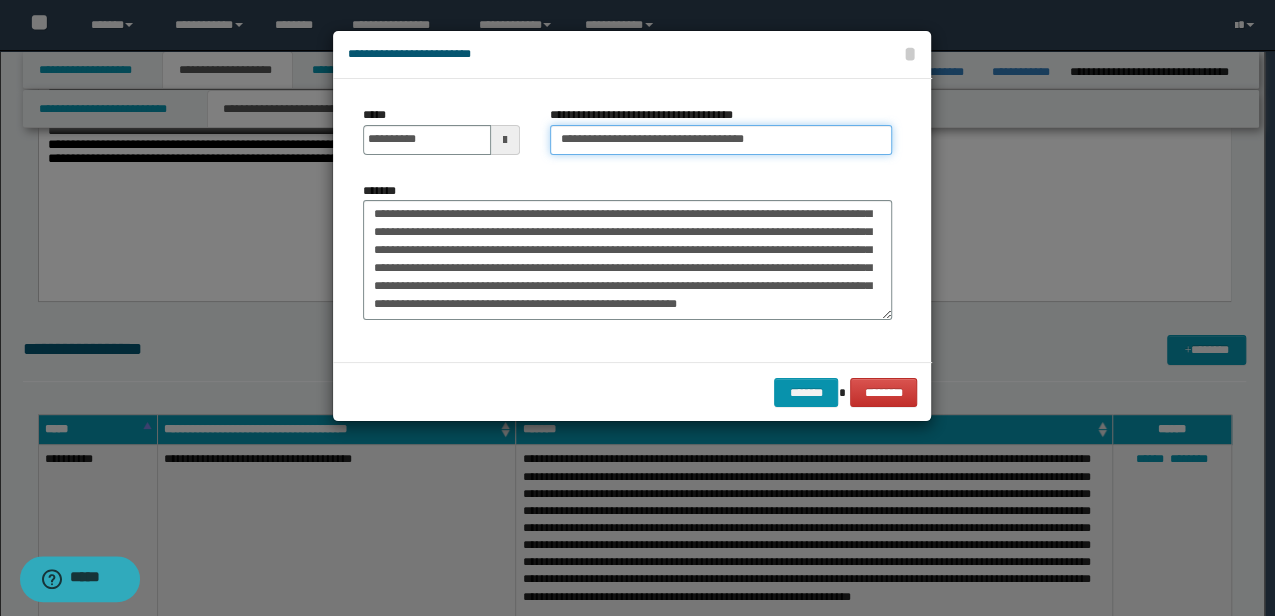 type on "**********" 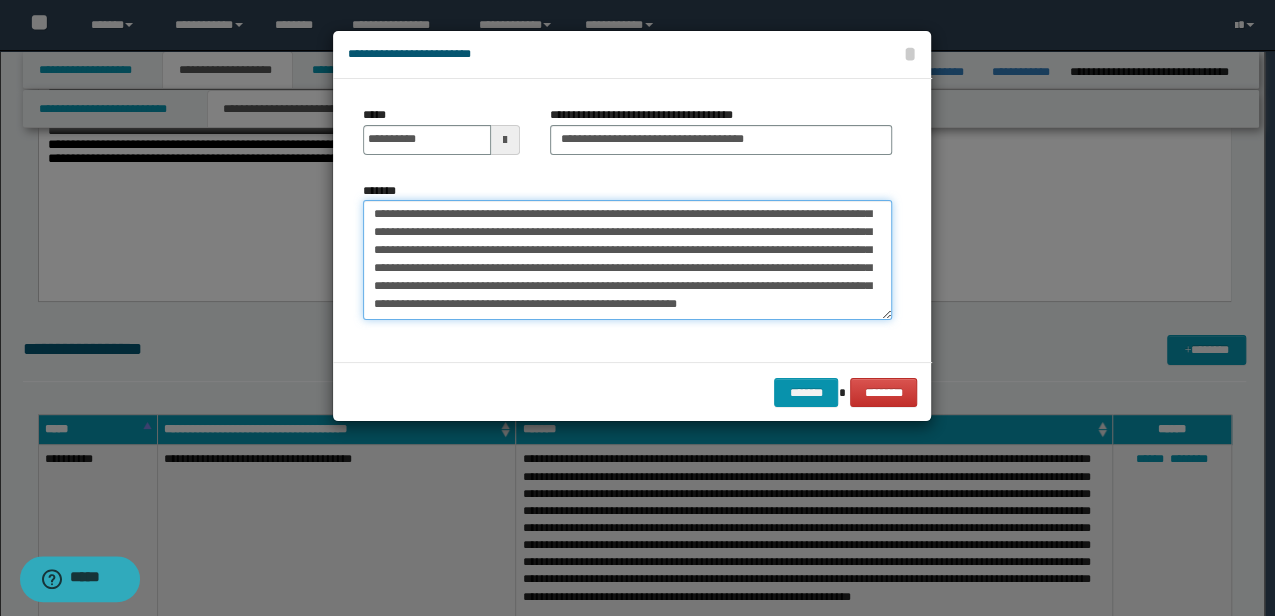click on "*******" at bounding box center [627, 259] 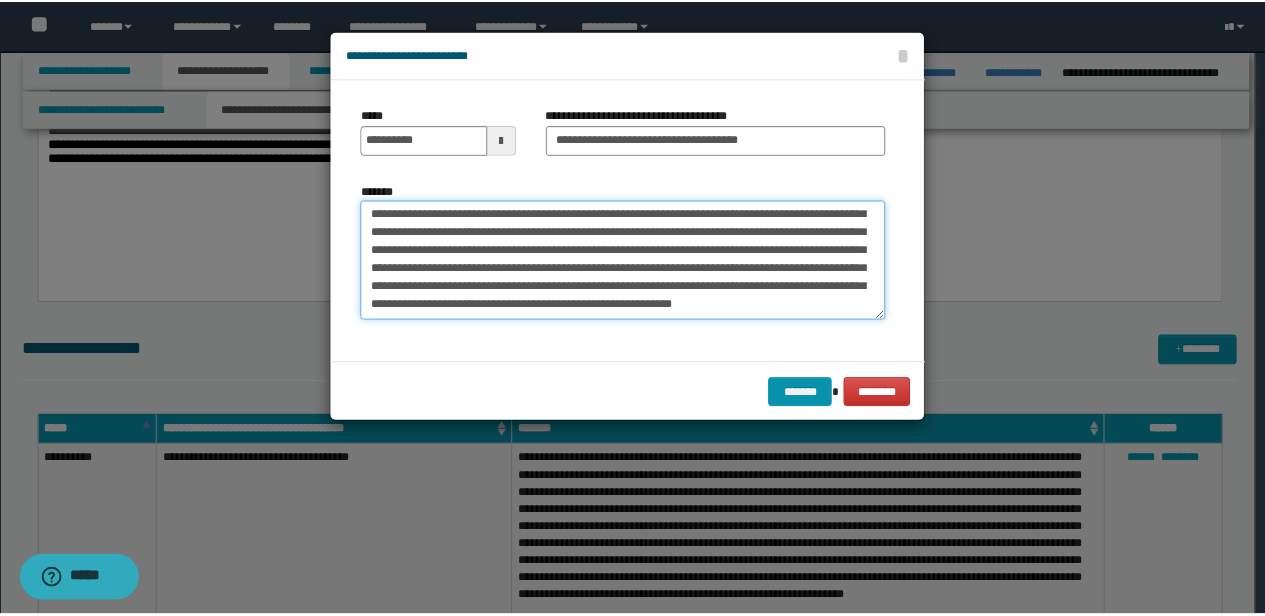 scroll, scrollTop: 1530, scrollLeft: 0, axis: vertical 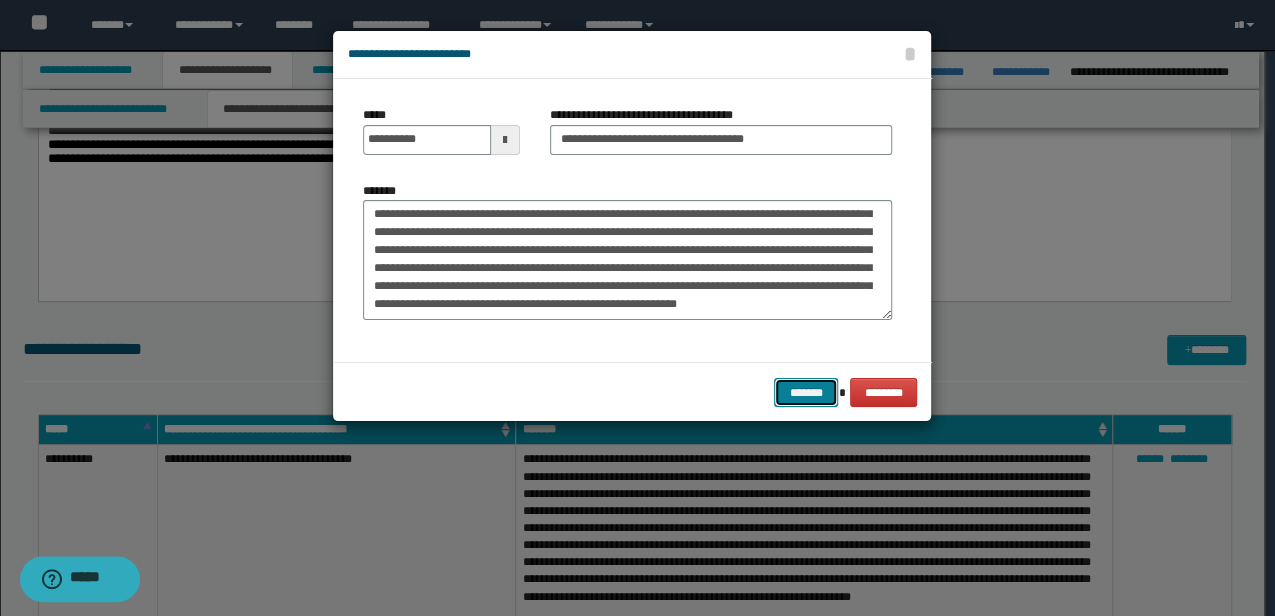 click on "*******" at bounding box center (806, 392) 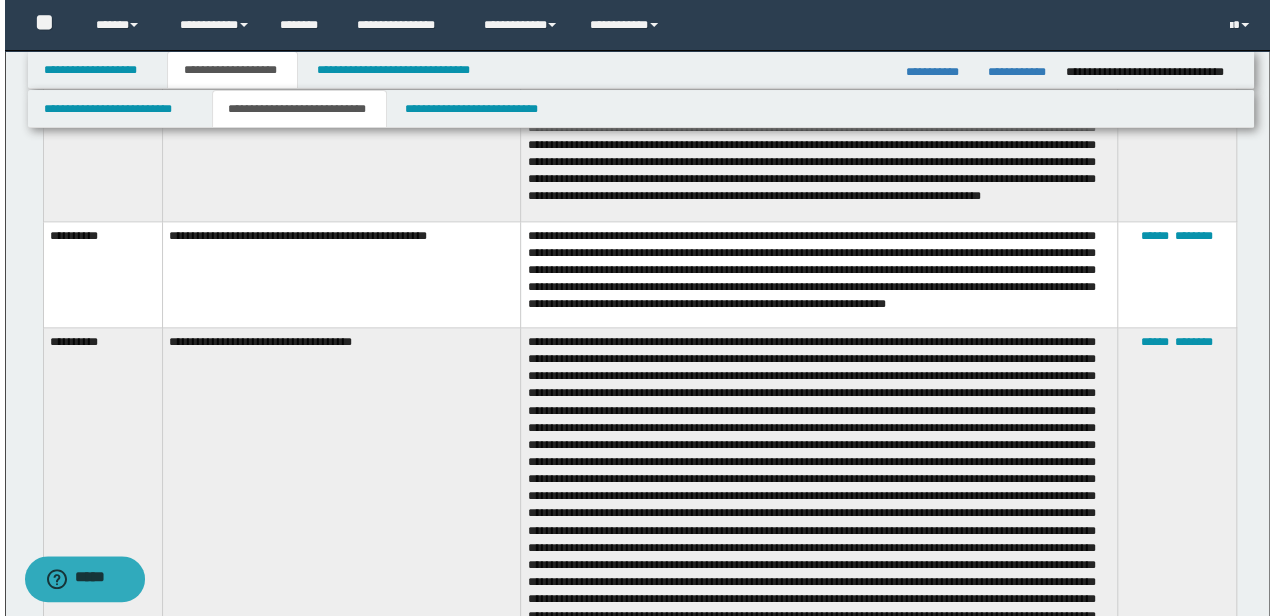 scroll, scrollTop: 660, scrollLeft: 0, axis: vertical 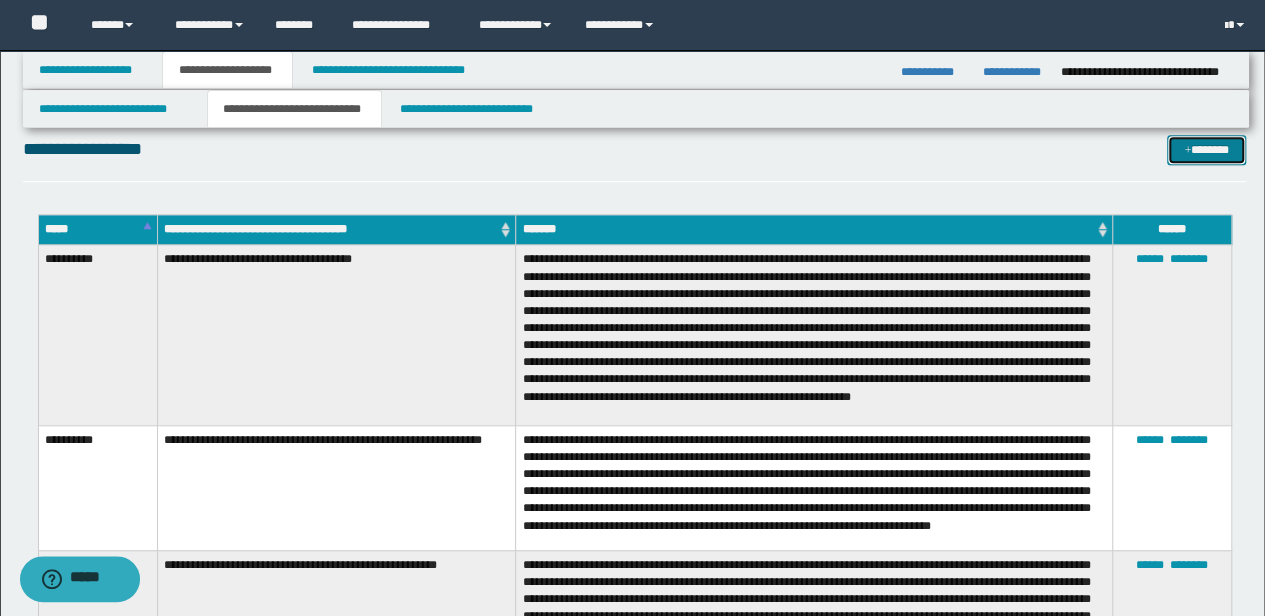 click on "*******" at bounding box center [1206, 149] 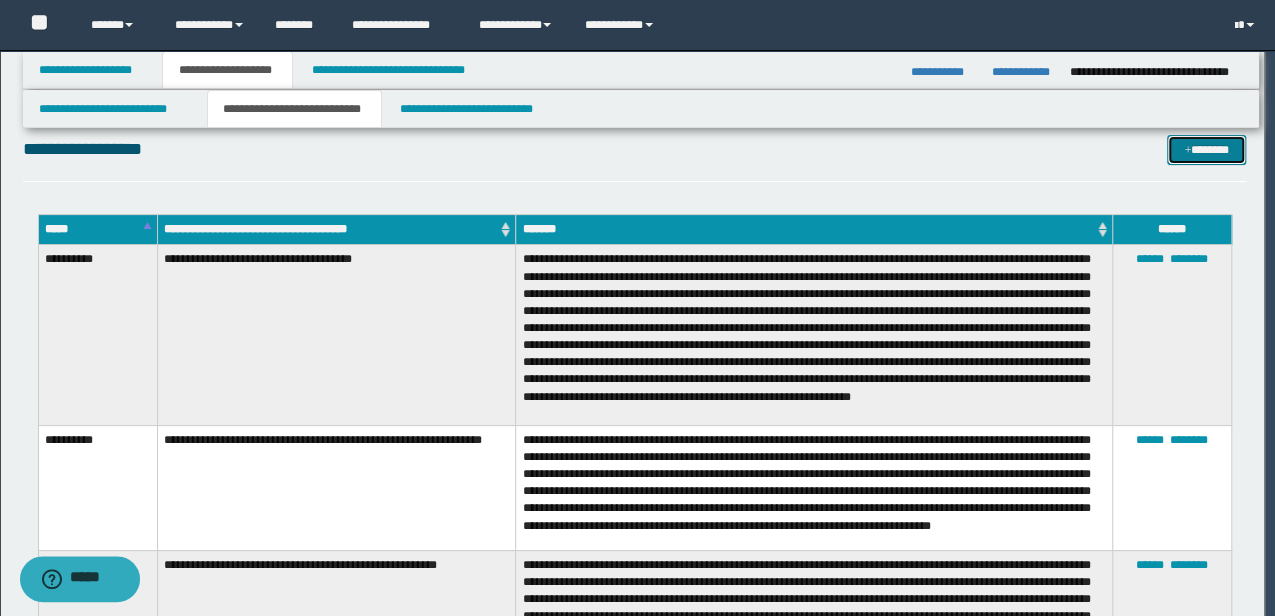 scroll, scrollTop: 0, scrollLeft: 0, axis: both 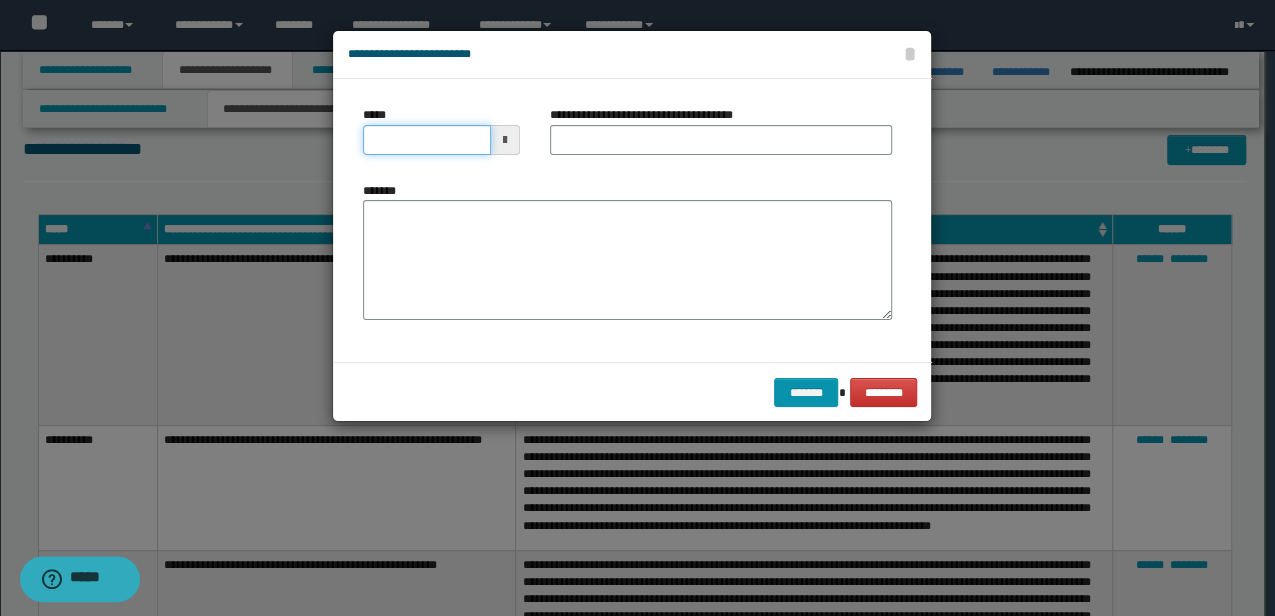 click on "*****" at bounding box center (426, 140) 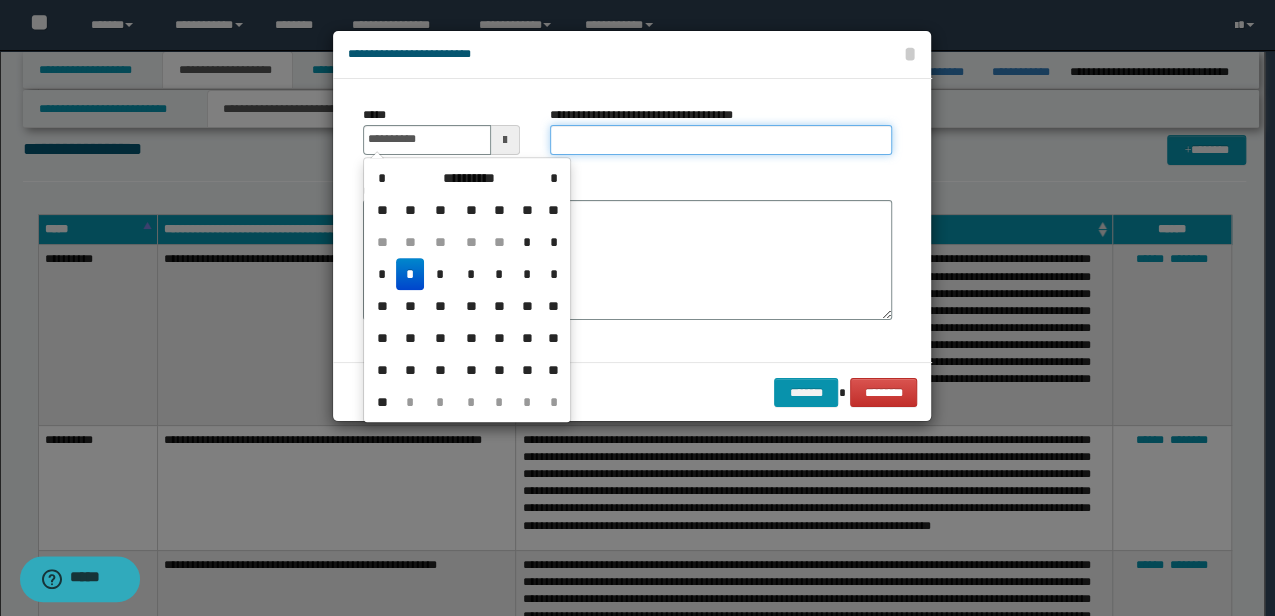 type on "**********" 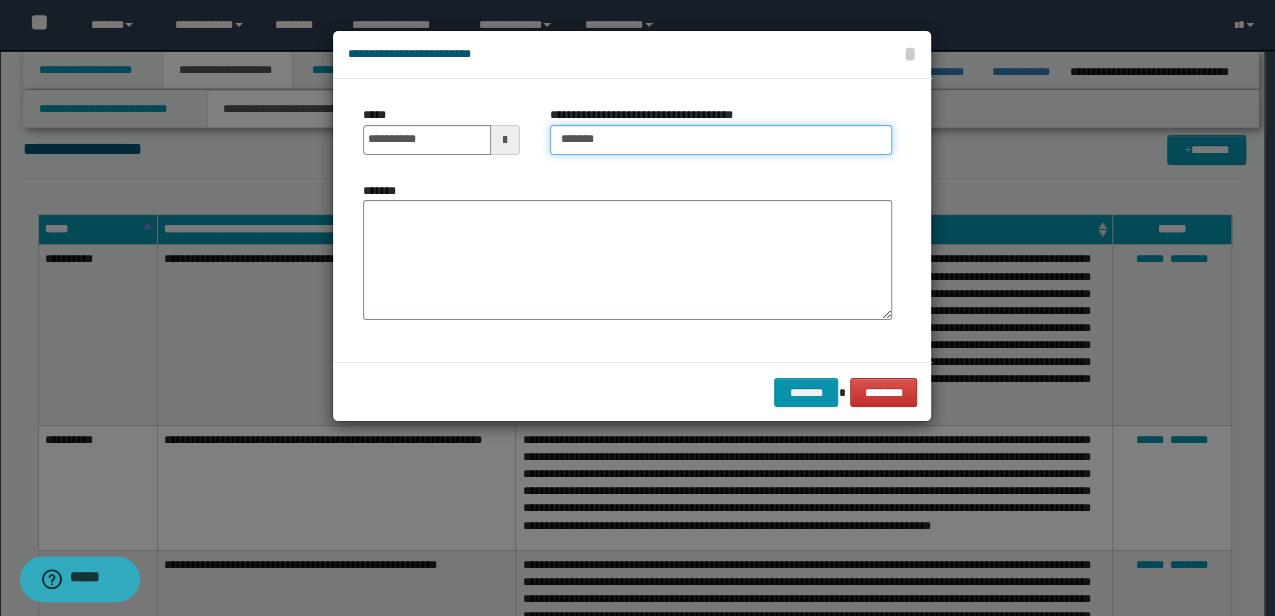 type on "**********" 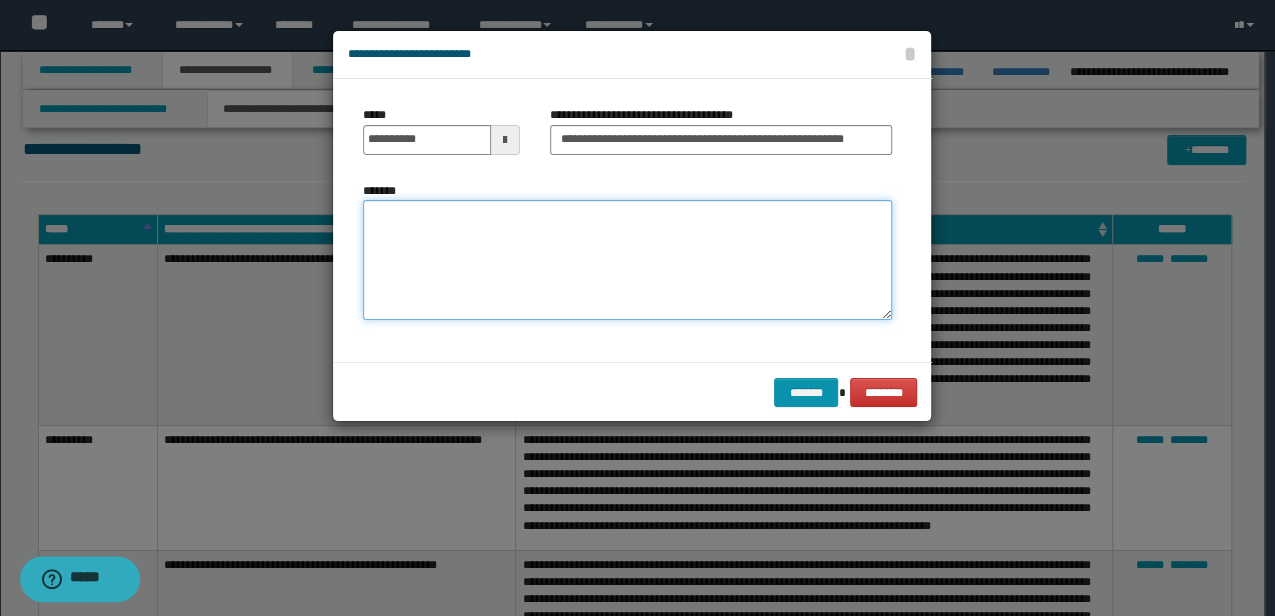 click on "*******" at bounding box center [627, 259] 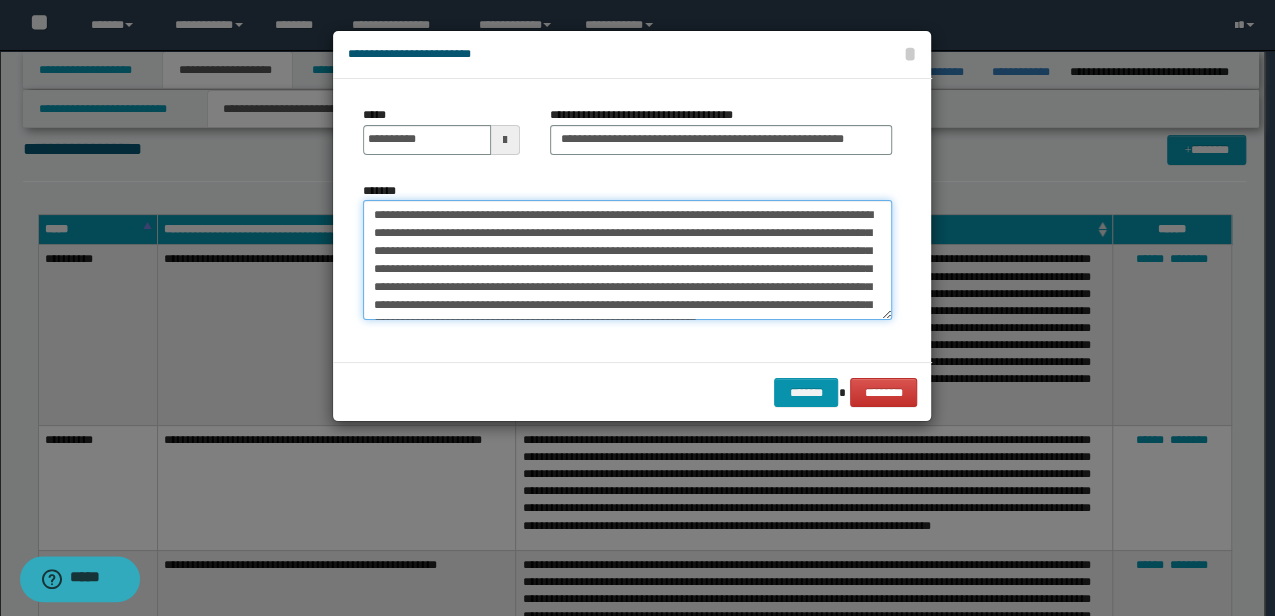 scroll, scrollTop: 30, scrollLeft: 0, axis: vertical 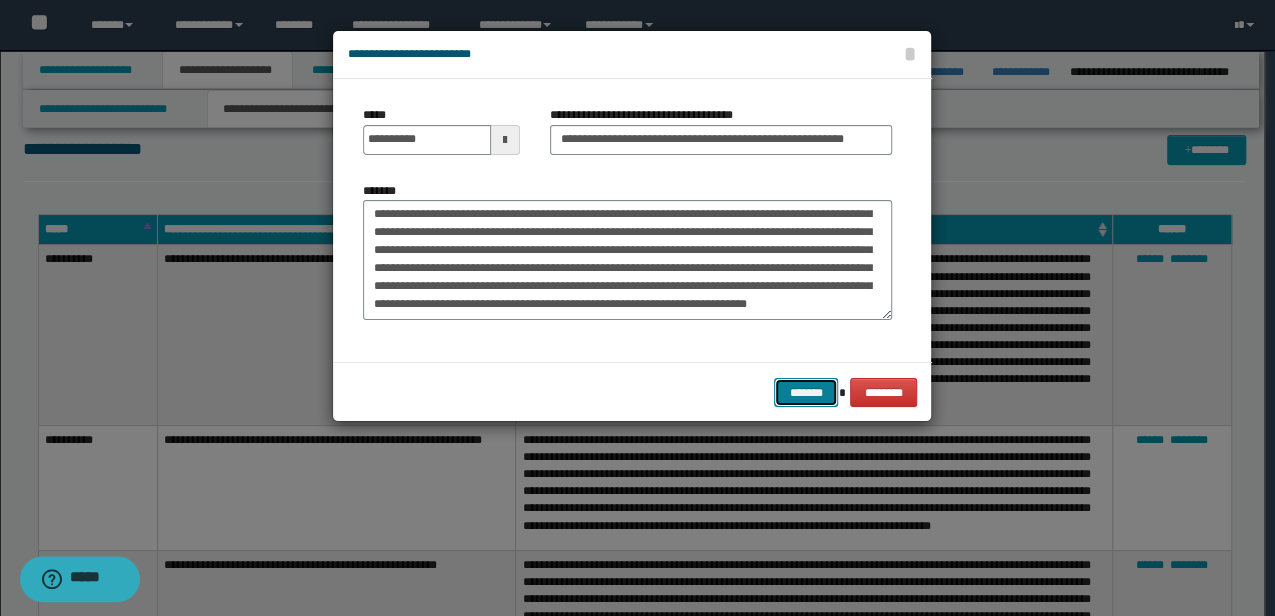 click on "*******" at bounding box center [806, 392] 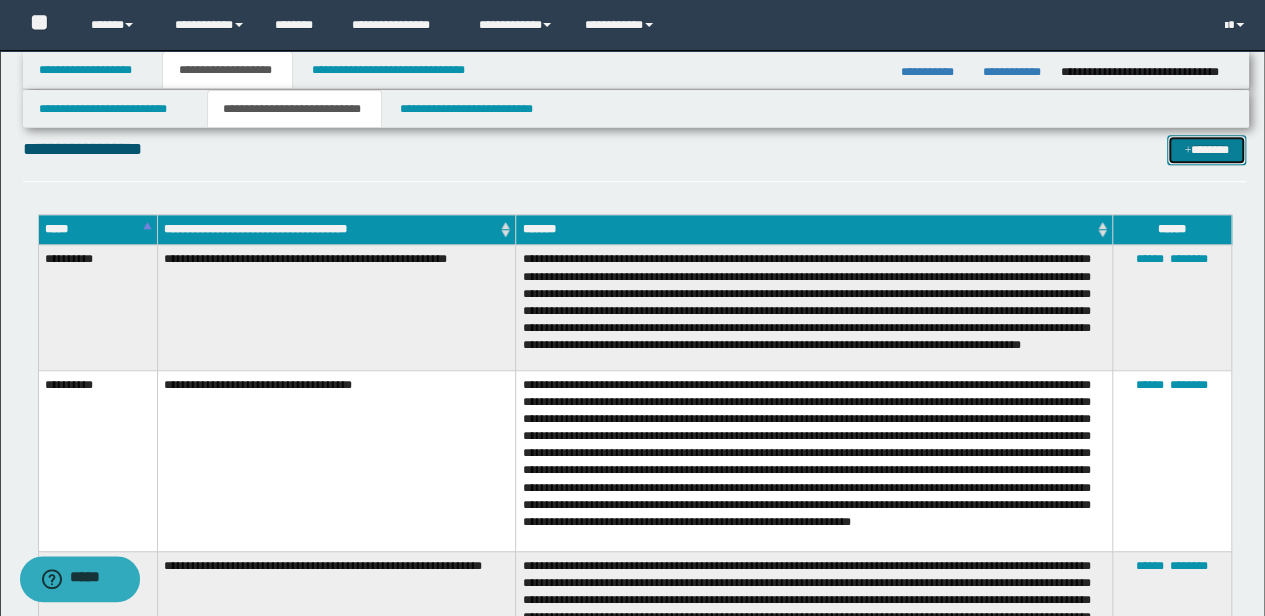 click on "*******" at bounding box center [1206, 149] 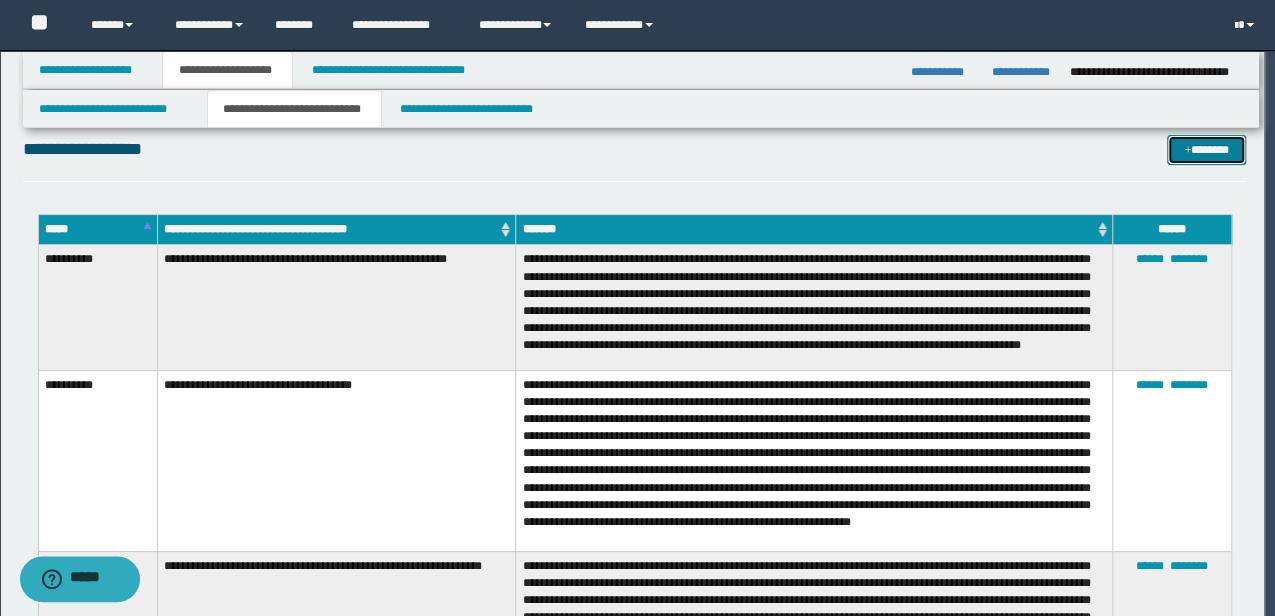 scroll, scrollTop: 0, scrollLeft: 0, axis: both 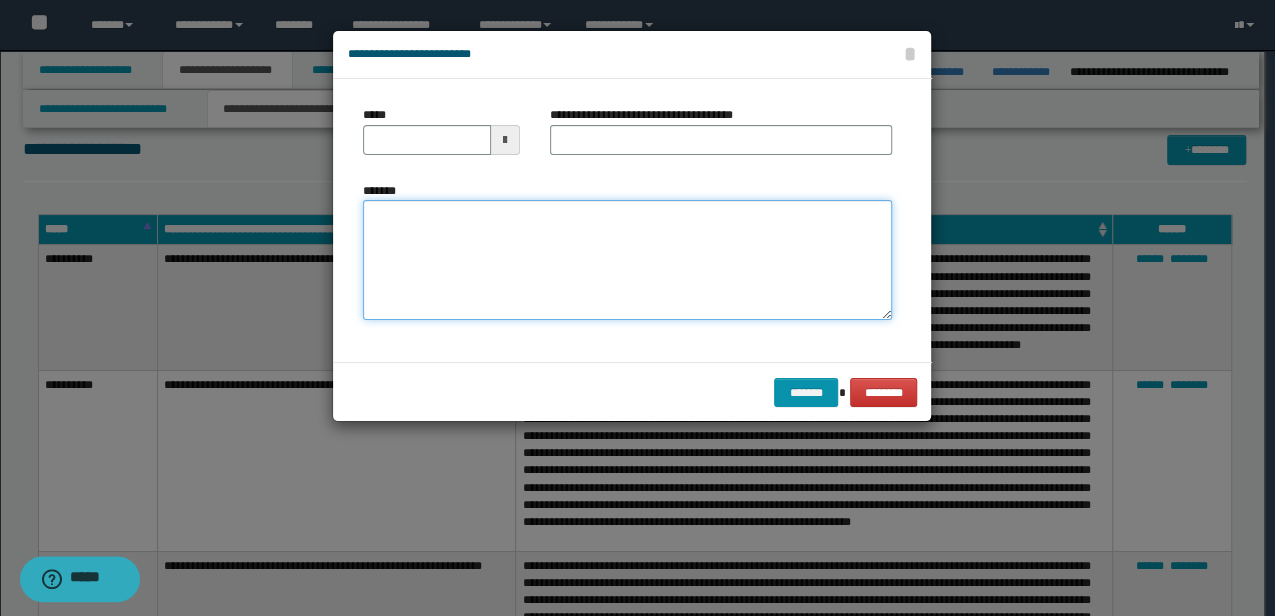 click on "*******" at bounding box center (627, 259) 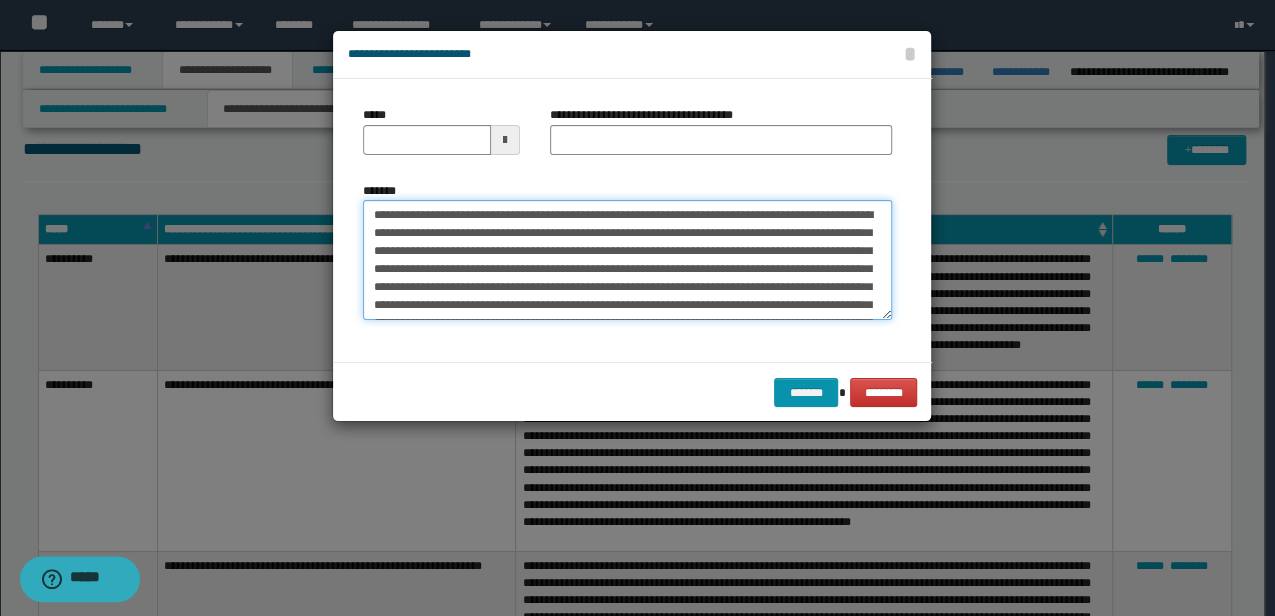 scroll, scrollTop: 660, scrollLeft: 0, axis: vertical 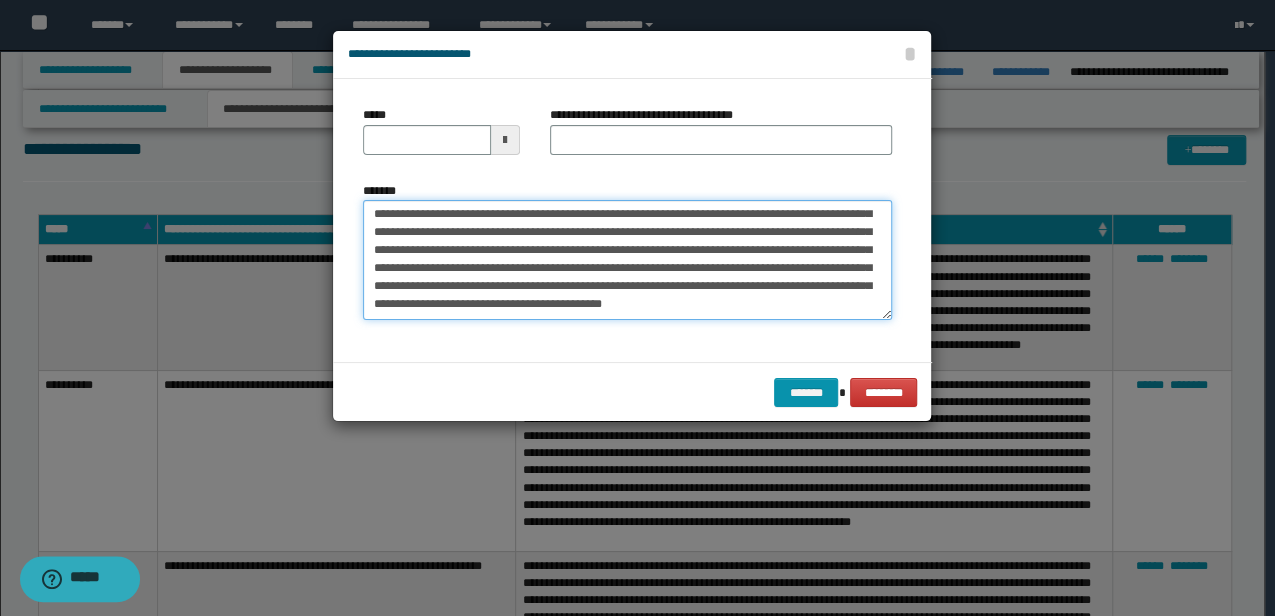 type on "**********" 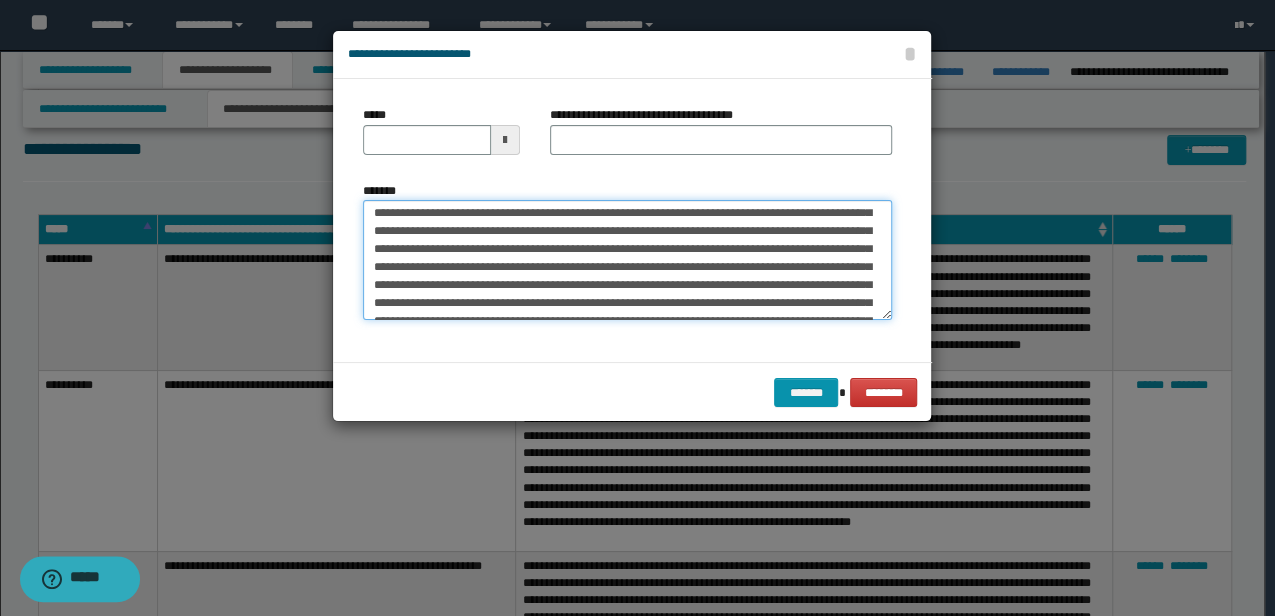 scroll, scrollTop: 326, scrollLeft: 0, axis: vertical 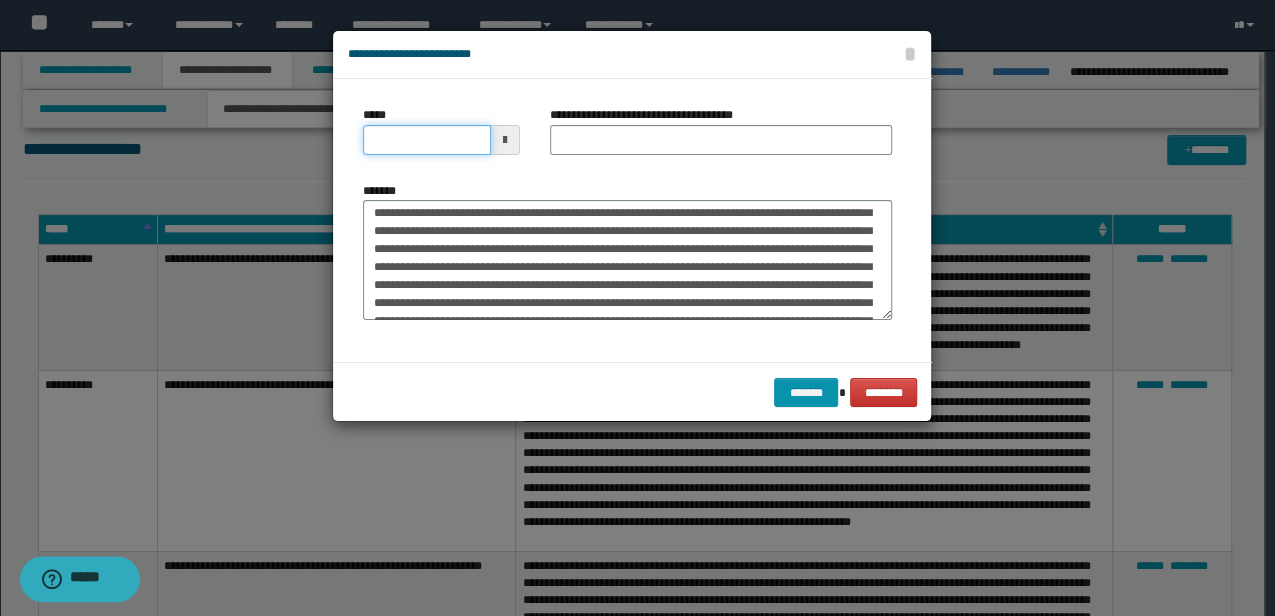 click on "*****" at bounding box center [426, 140] 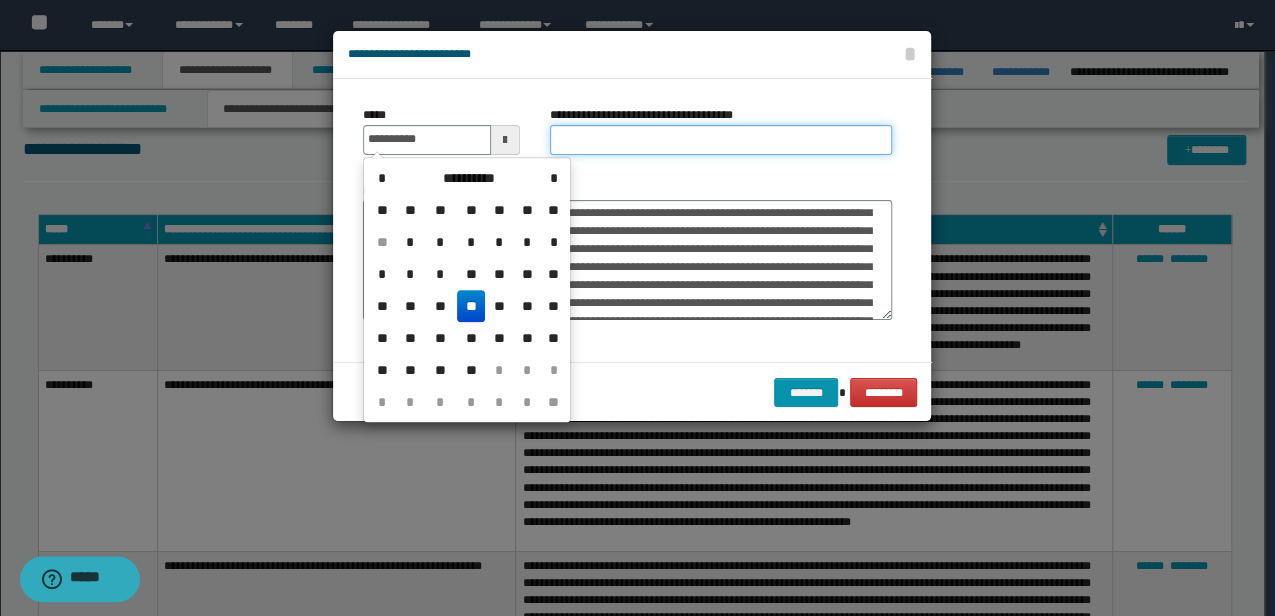 type on "**********" 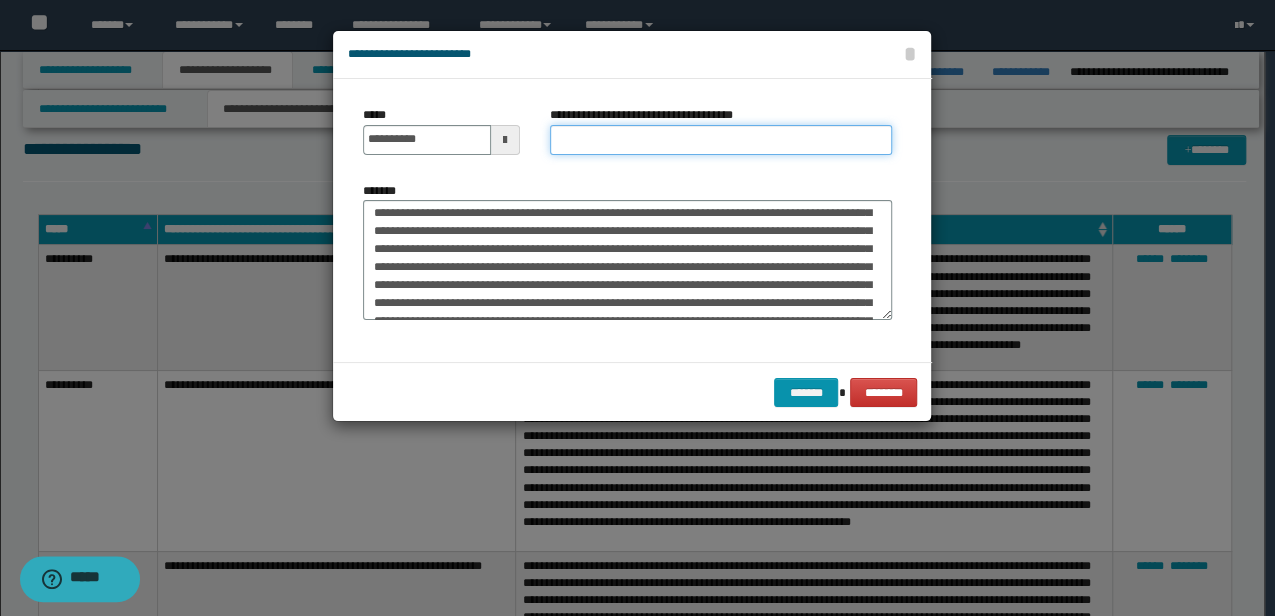 click on "**********" at bounding box center [721, 140] 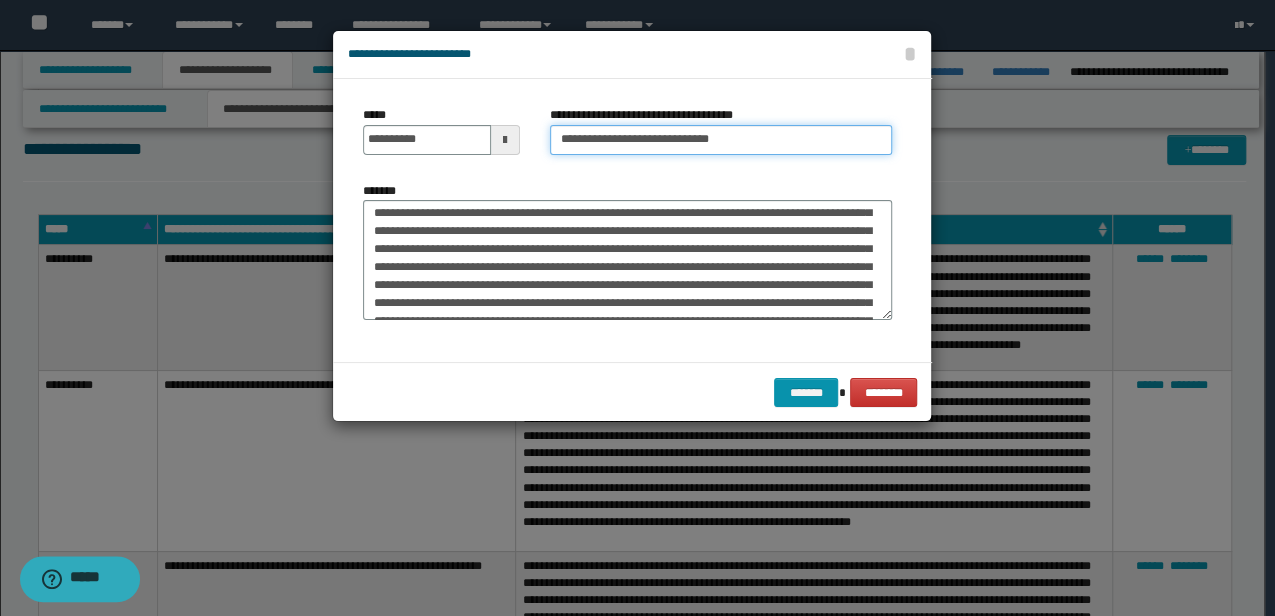 drag, startPoint x: 770, startPoint y: 137, endPoint x: 686, endPoint y: 142, distance: 84.14868 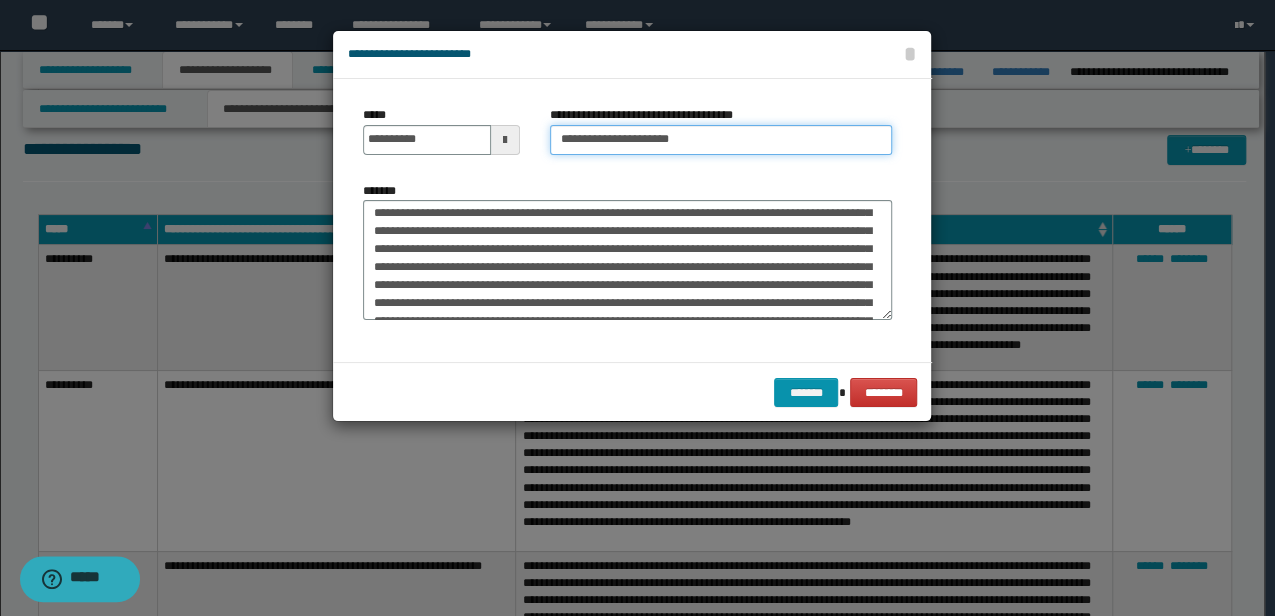 type on "**********" 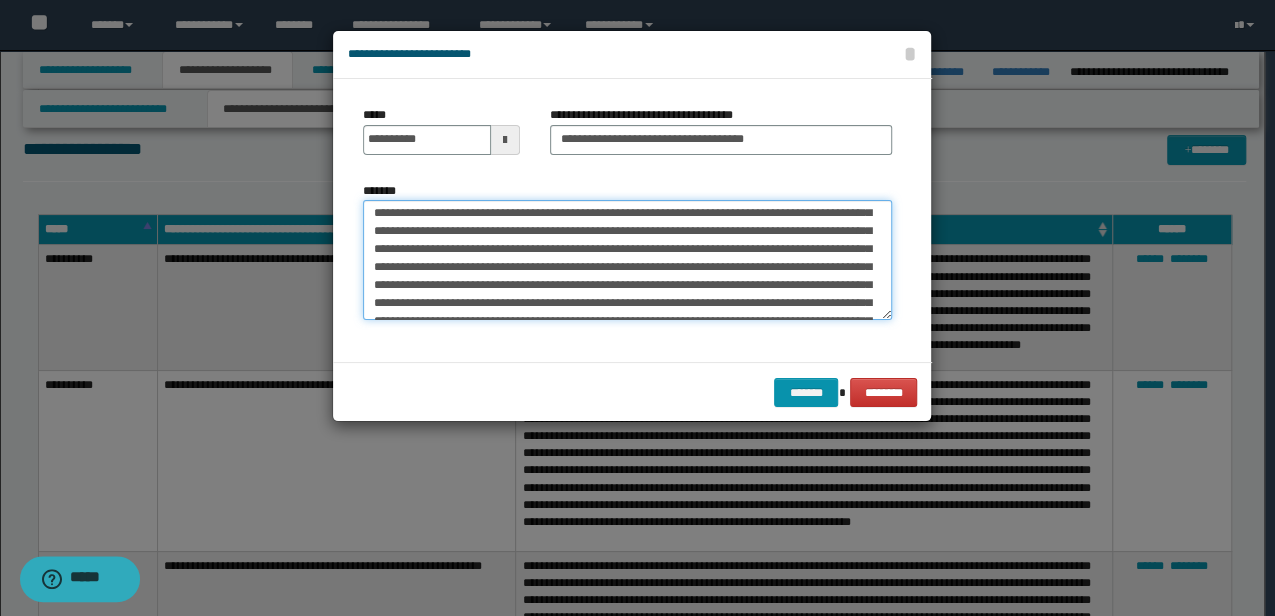 click on "*******" at bounding box center [627, 259] 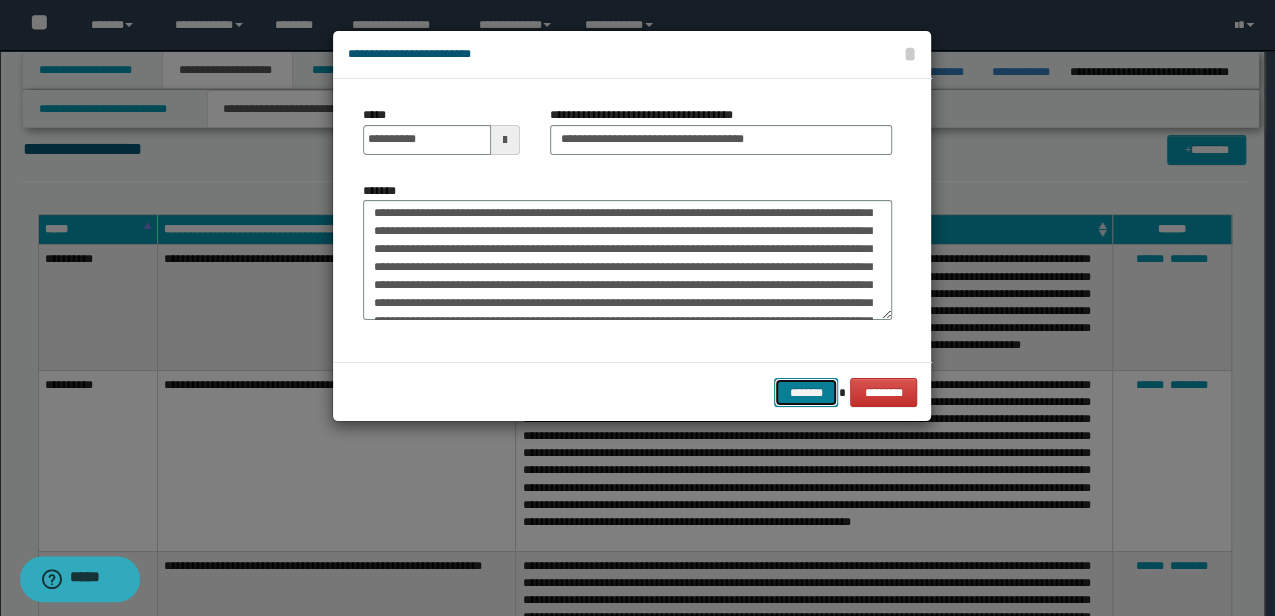 click on "*******" at bounding box center (806, 392) 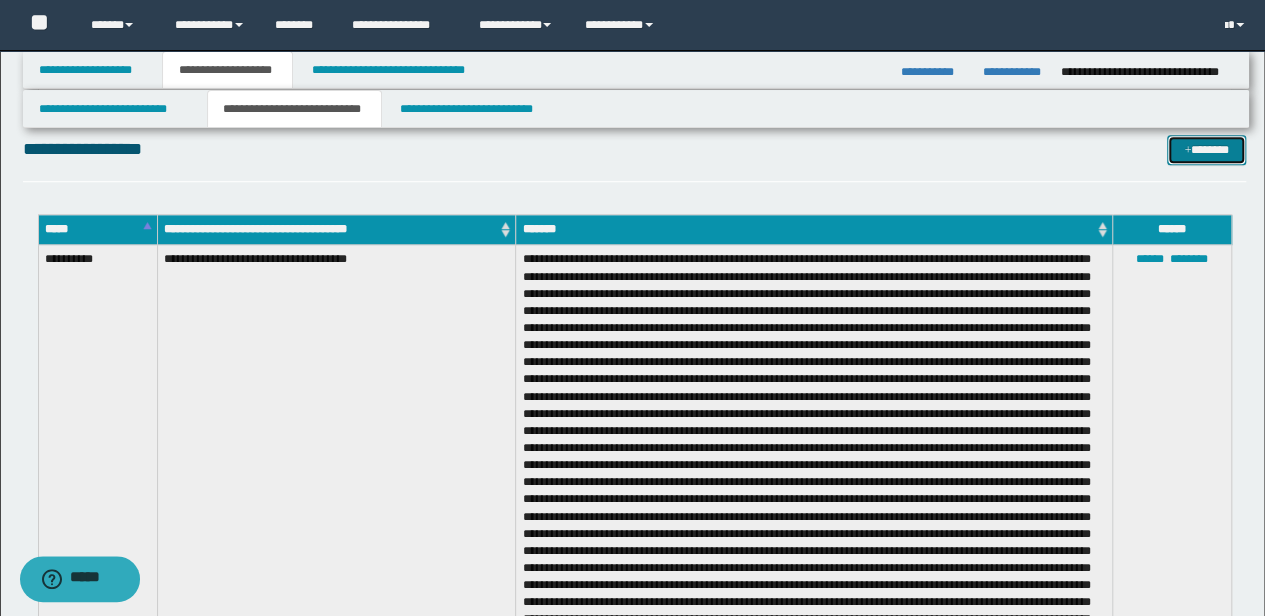 click on "*******" at bounding box center [1206, 149] 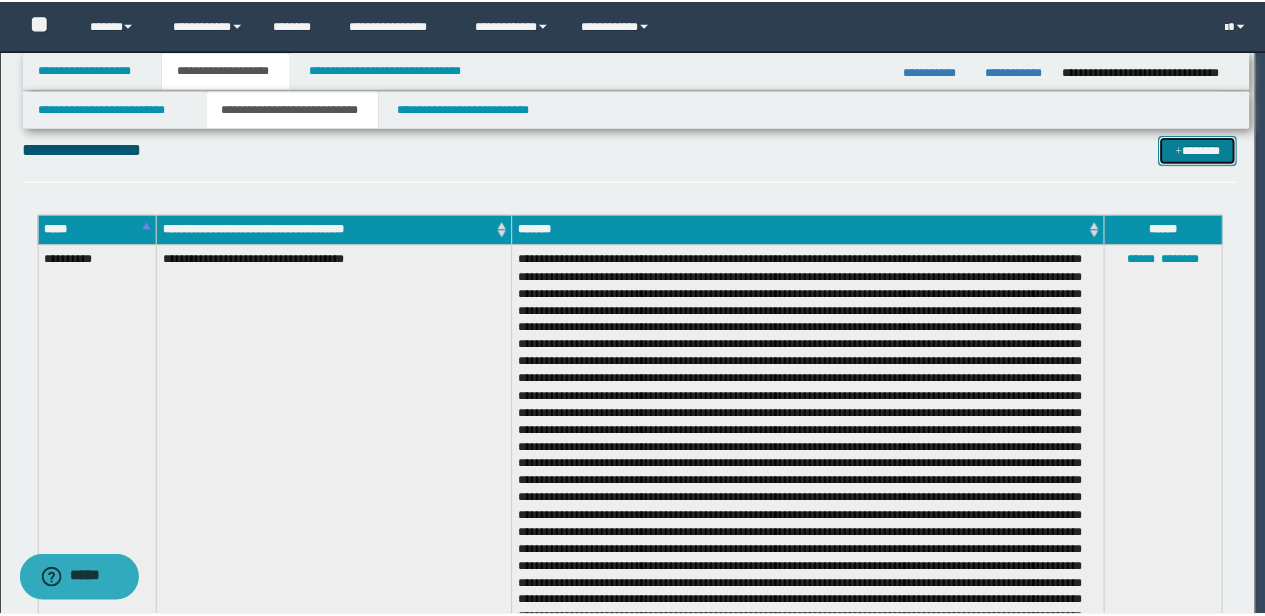 scroll, scrollTop: 0, scrollLeft: 0, axis: both 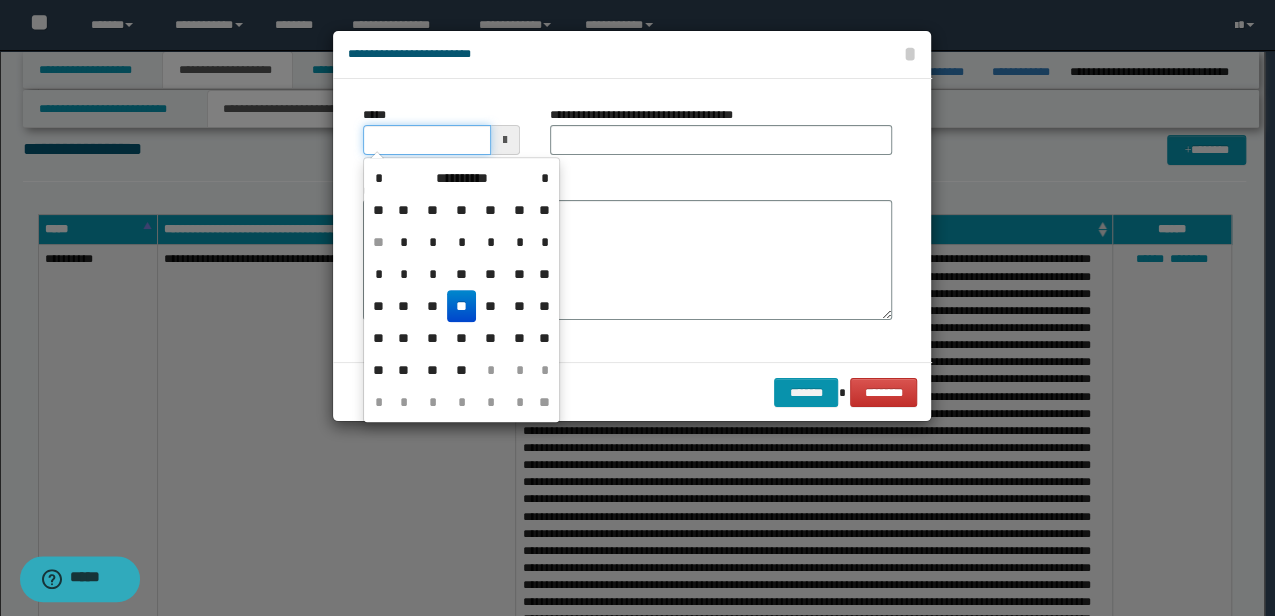 click on "*****" at bounding box center [426, 140] 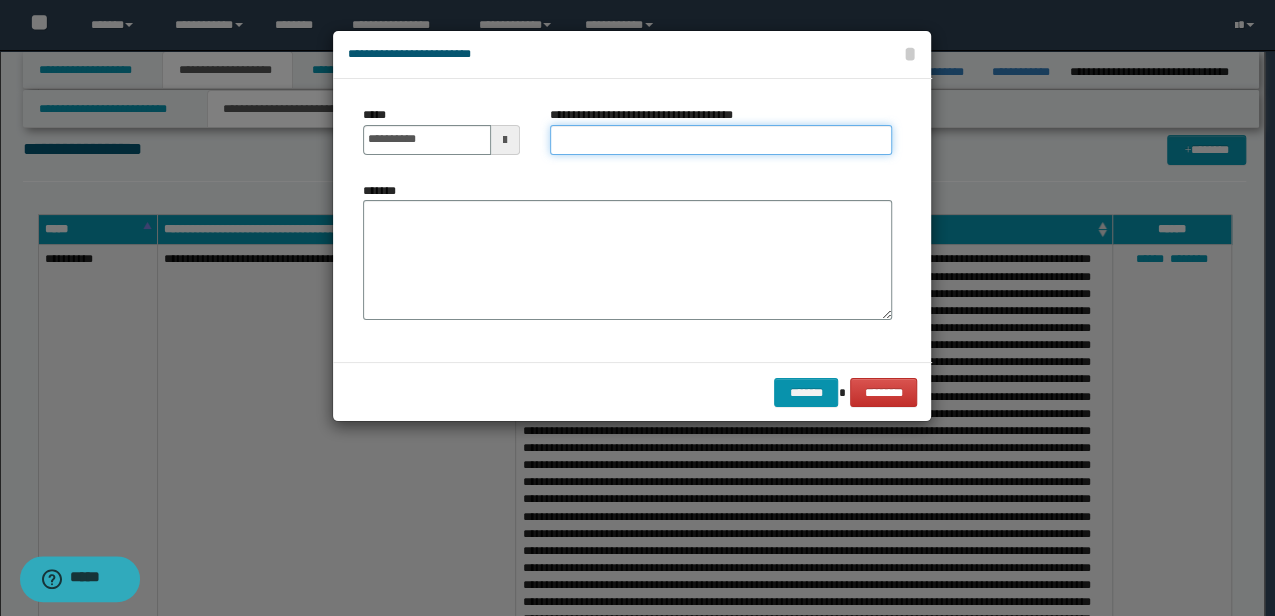 type on "**********" 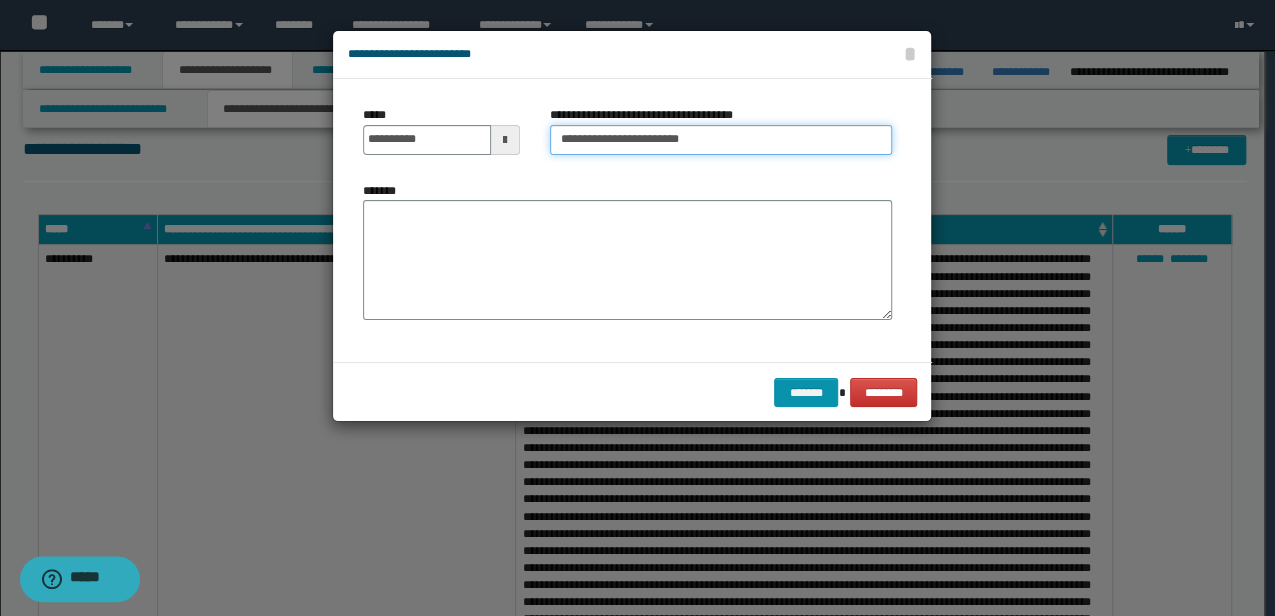 drag, startPoint x: 720, startPoint y: 139, endPoint x: 603, endPoint y: 147, distance: 117.273186 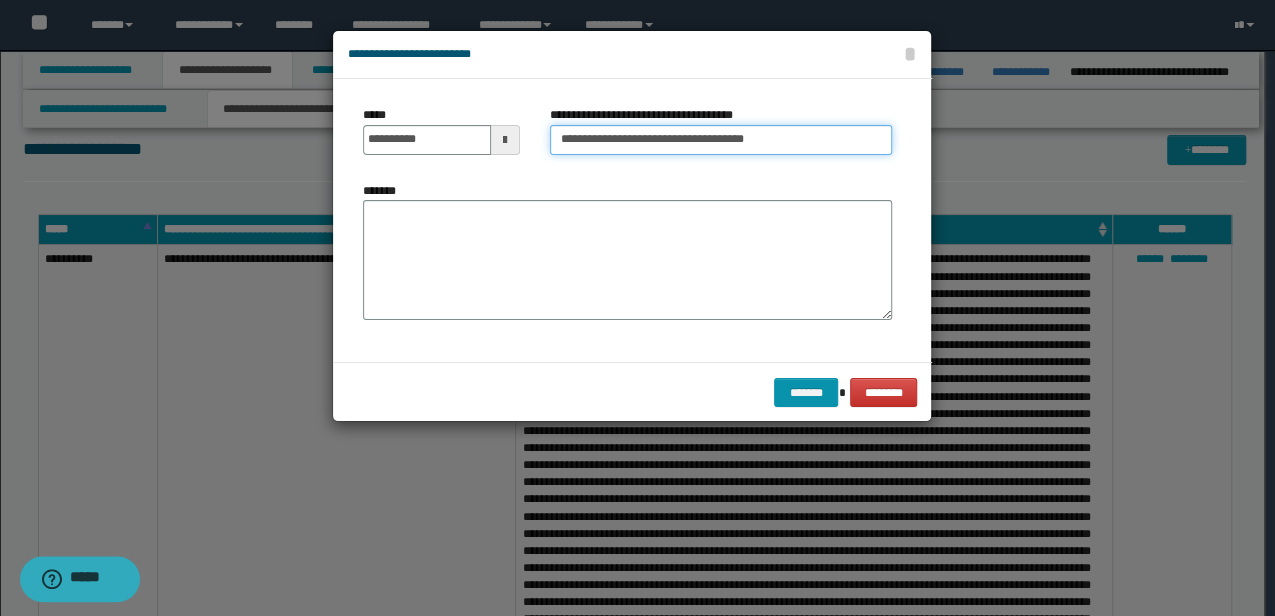 type on "**********" 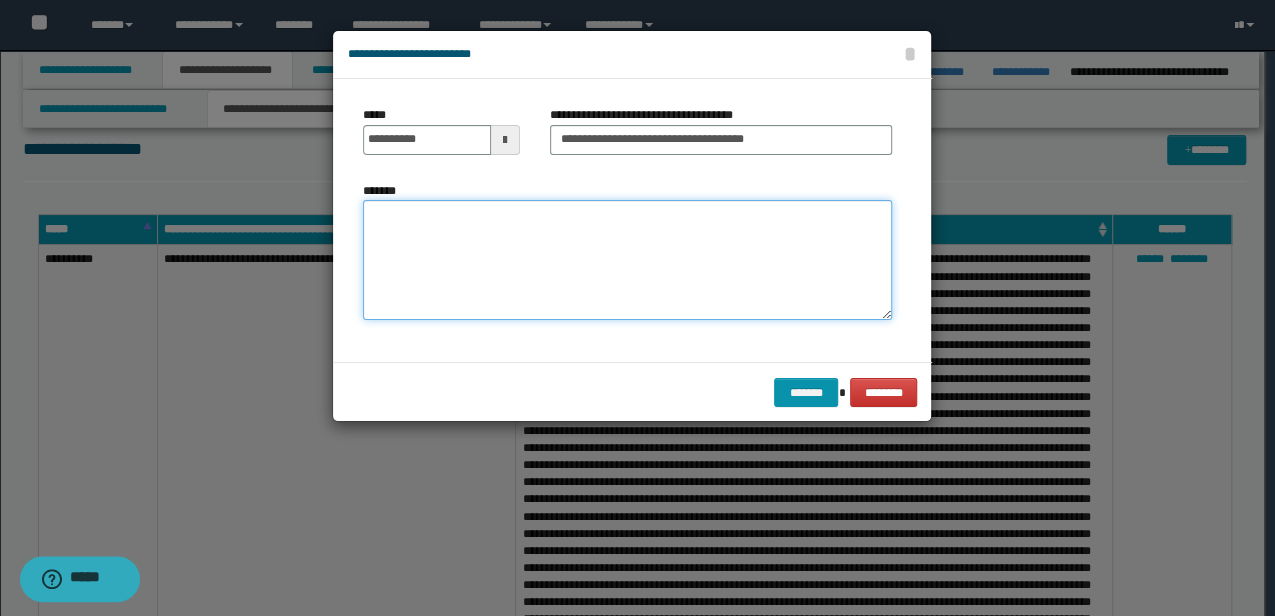 click on "*******" at bounding box center [627, 259] 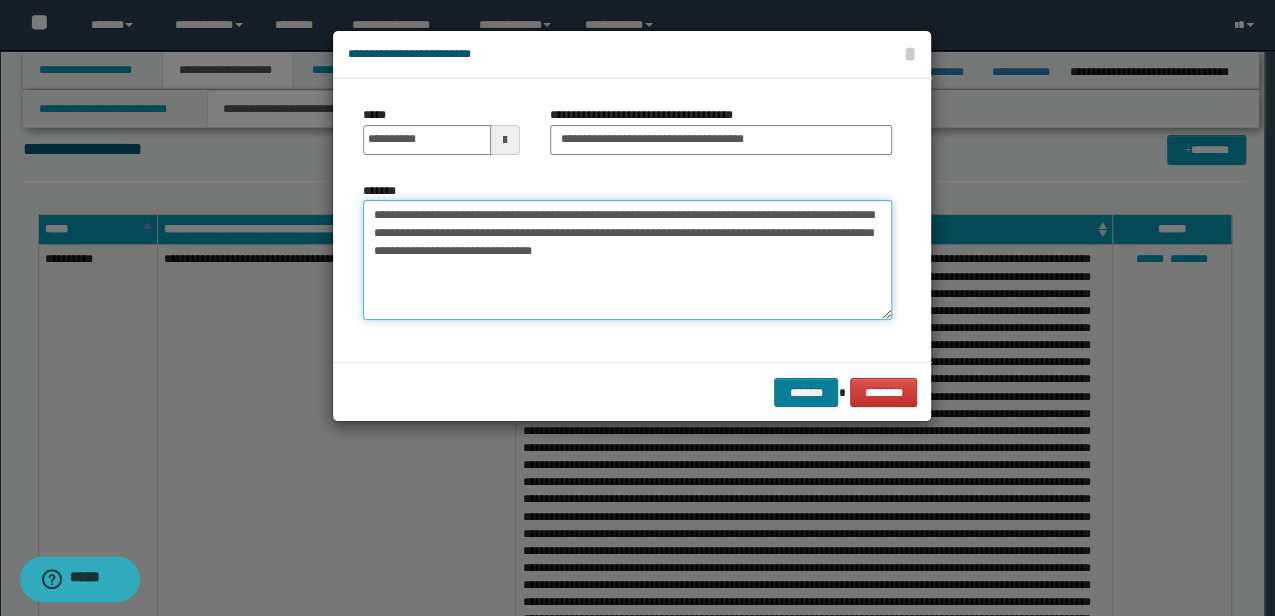 type on "**********" 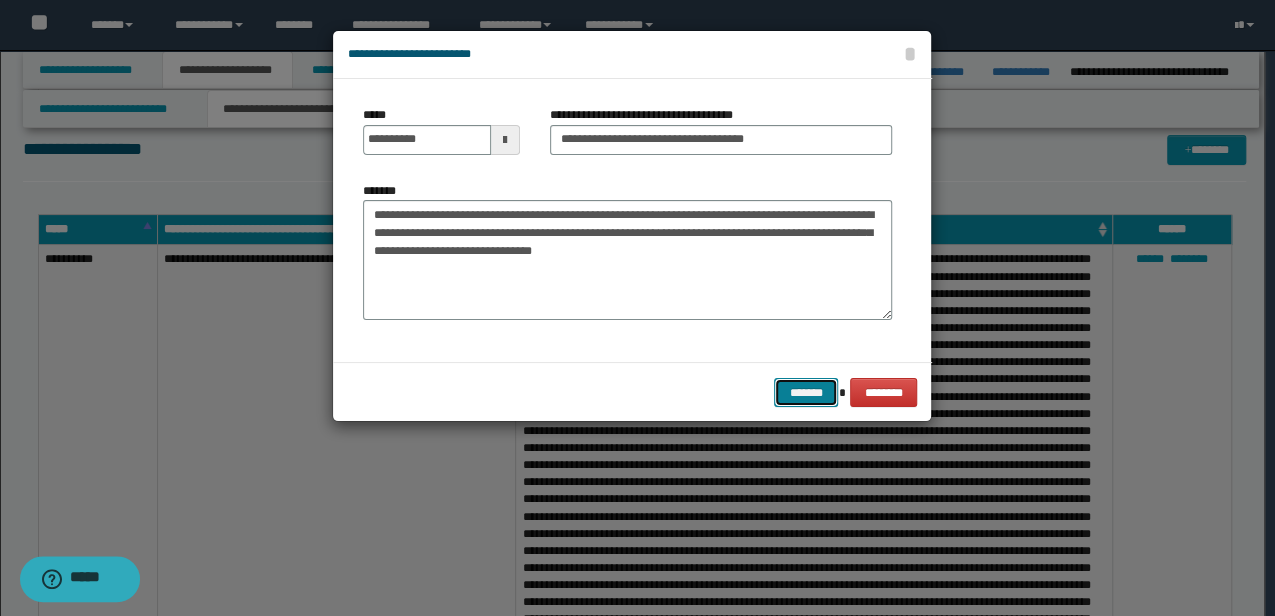 click on "*******" at bounding box center (806, 392) 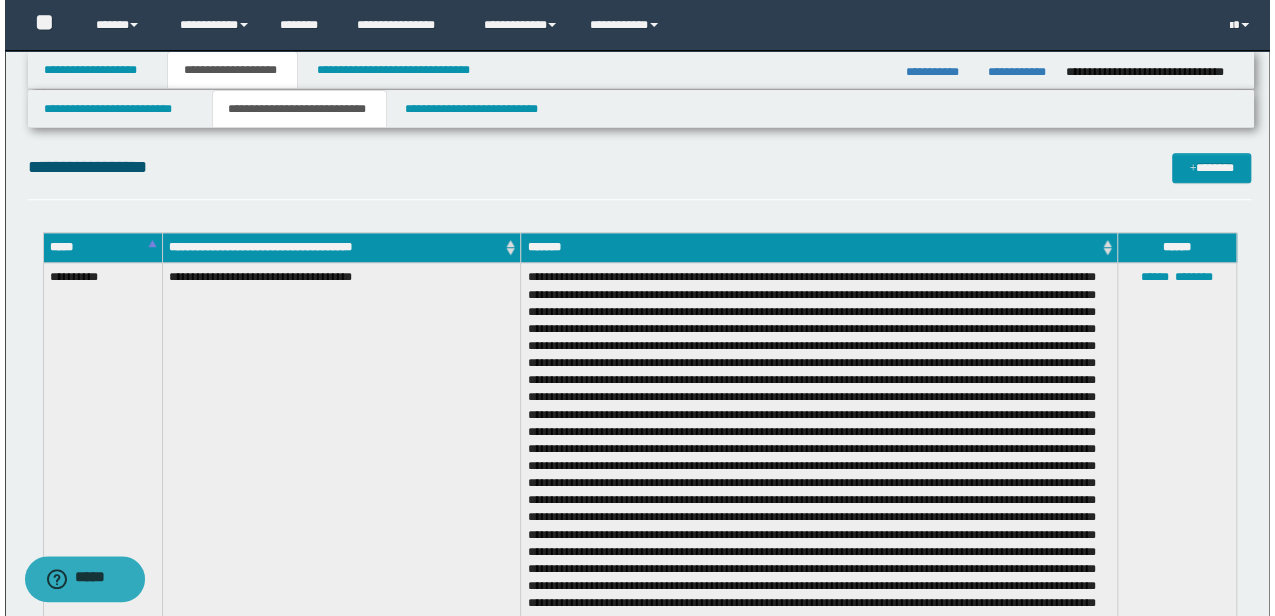 scroll, scrollTop: 496, scrollLeft: 0, axis: vertical 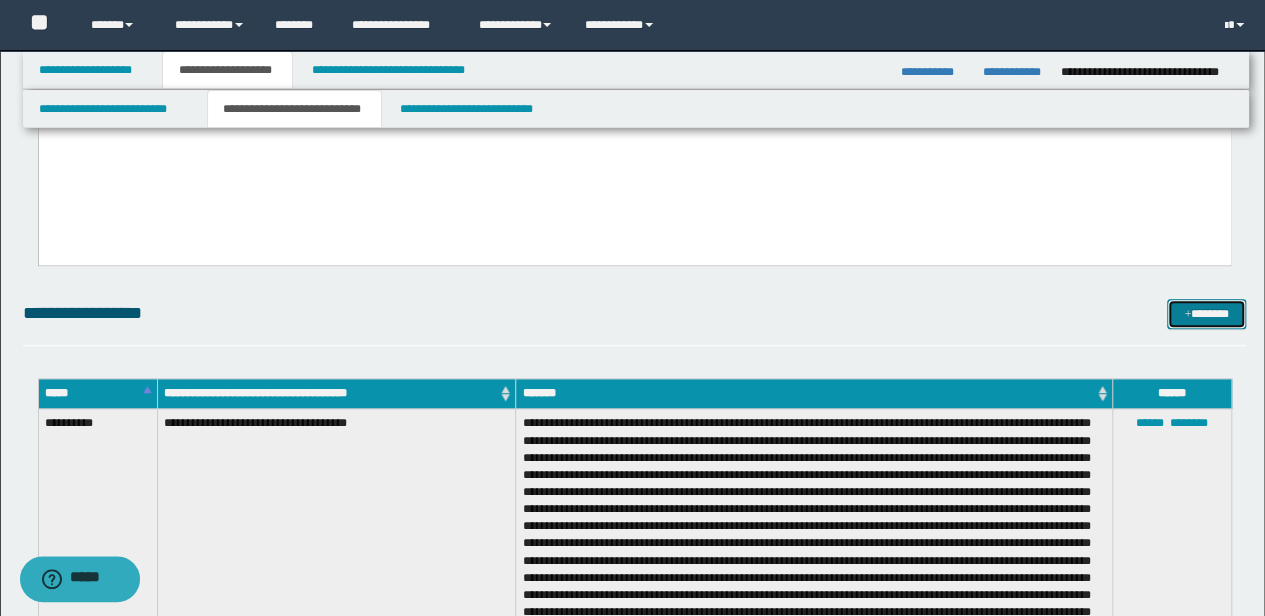 click on "*******" at bounding box center (1206, 313) 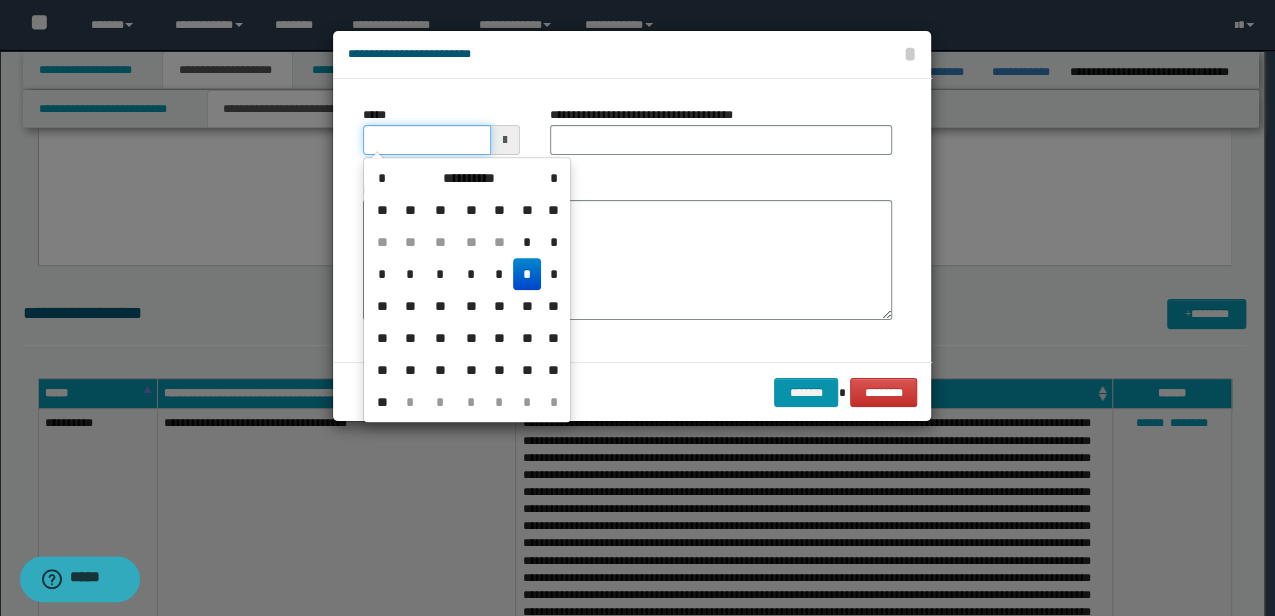 click on "*****" at bounding box center (426, 140) 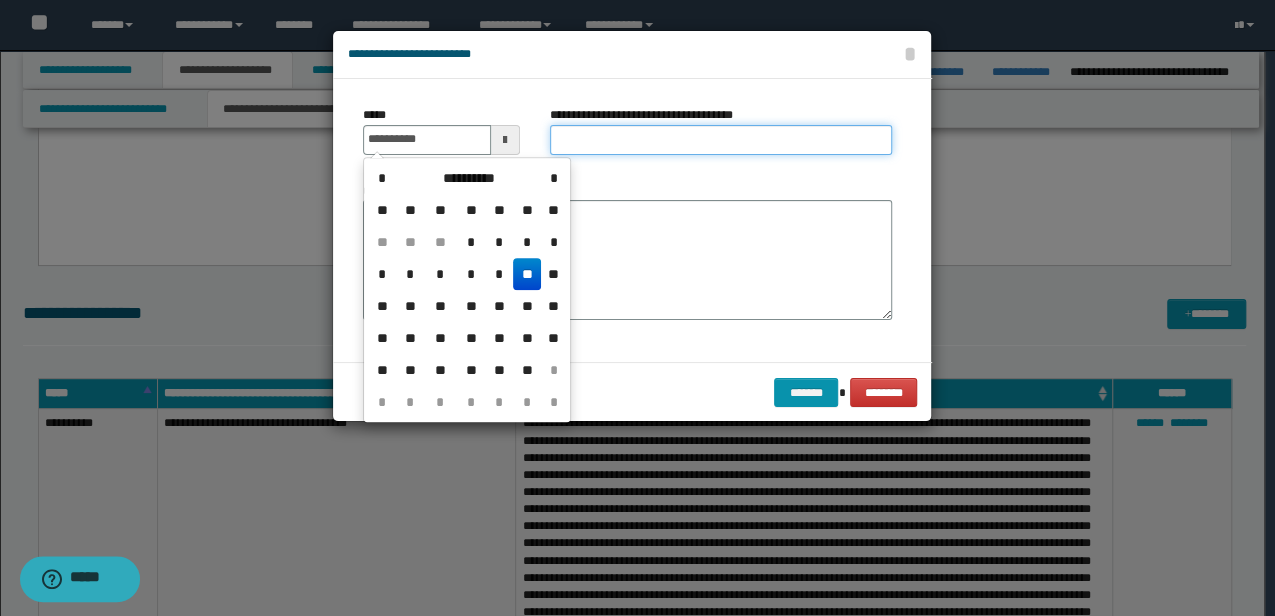 type on "**********" 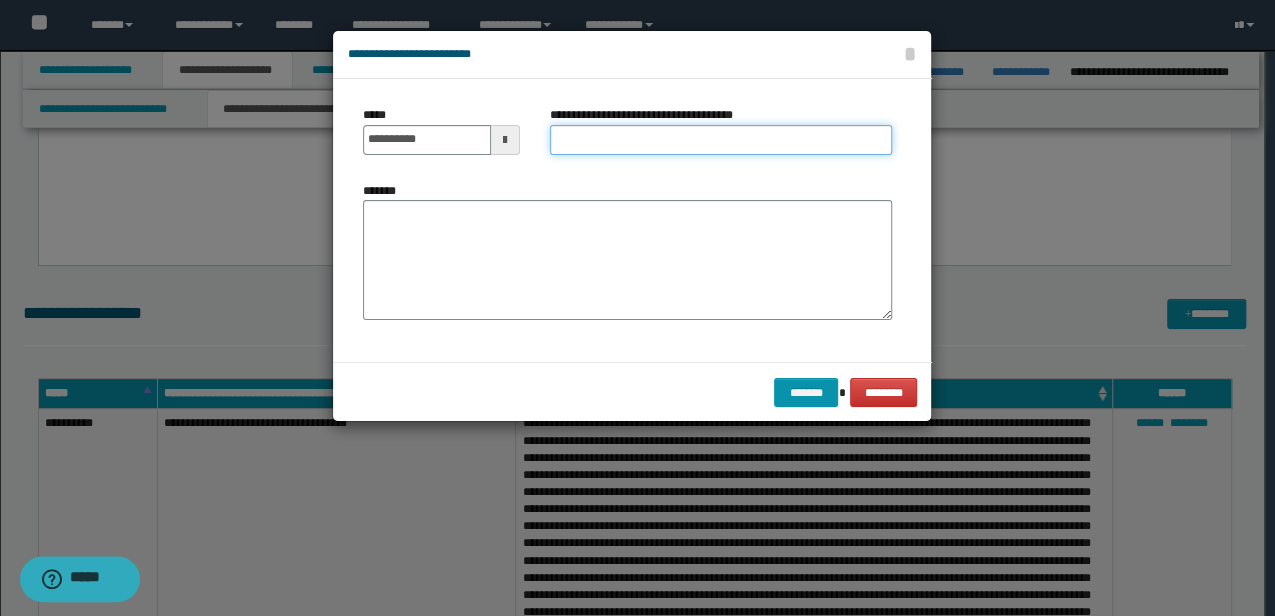 click on "**********" at bounding box center [721, 140] 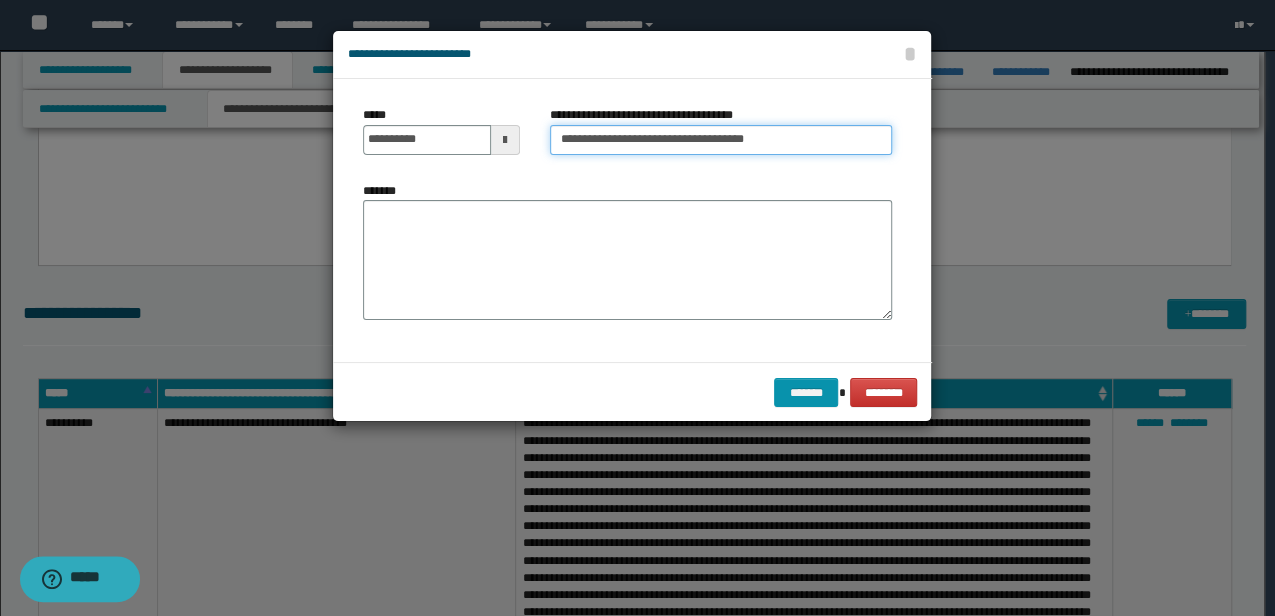 drag, startPoint x: 758, startPoint y: 134, endPoint x: 603, endPoint y: 138, distance: 155.0516 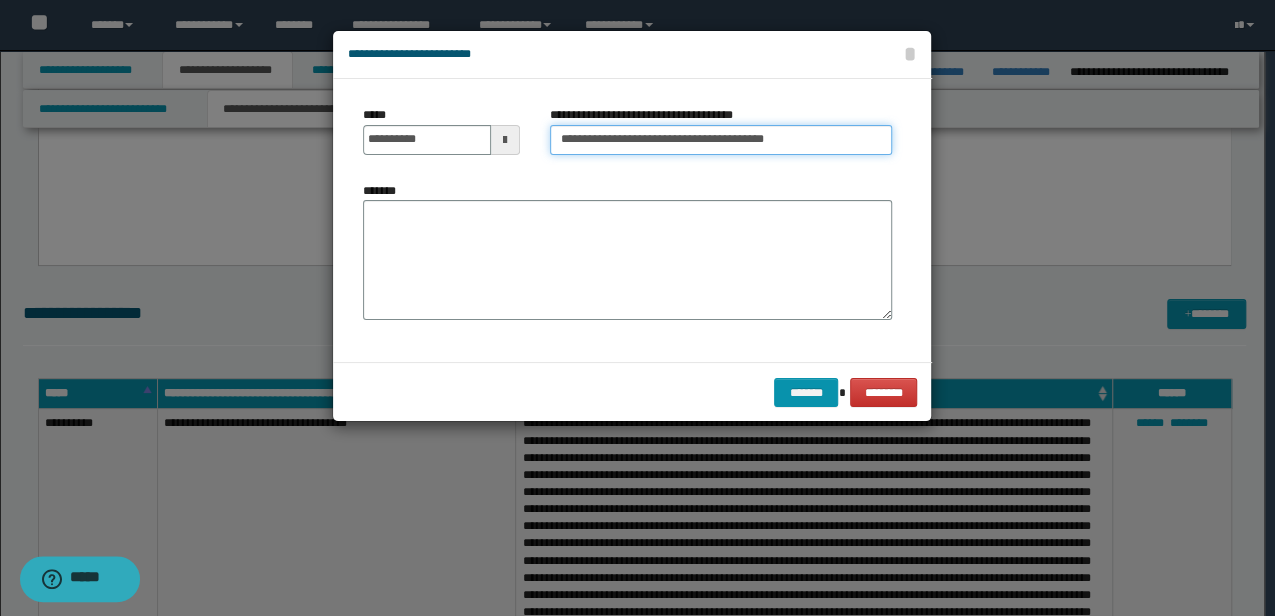 drag, startPoint x: 796, startPoint y: 137, endPoint x: 678, endPoint y: 144, distance: 118.20744 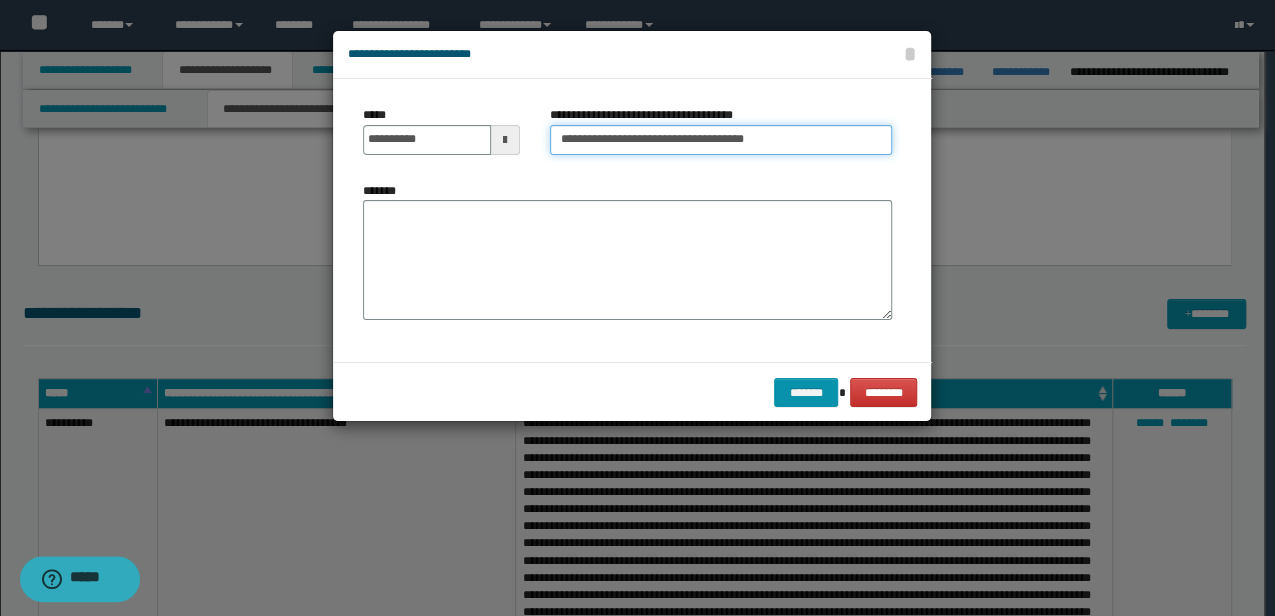 type on "**********" 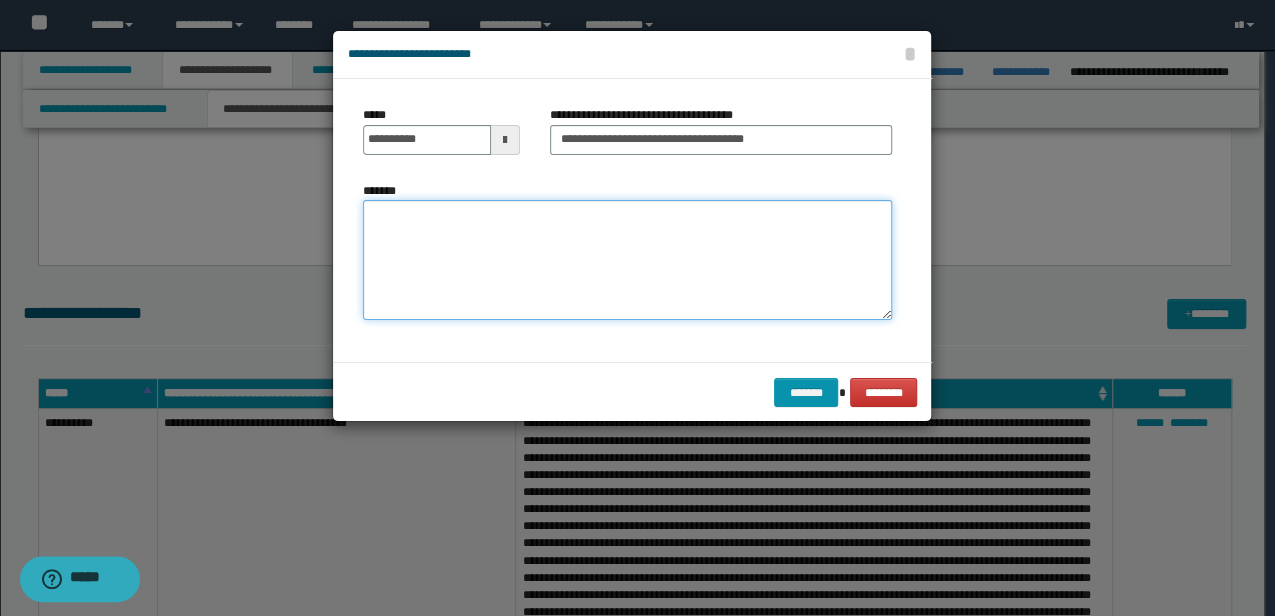 click on "*******" at bounding box center (627, 259) 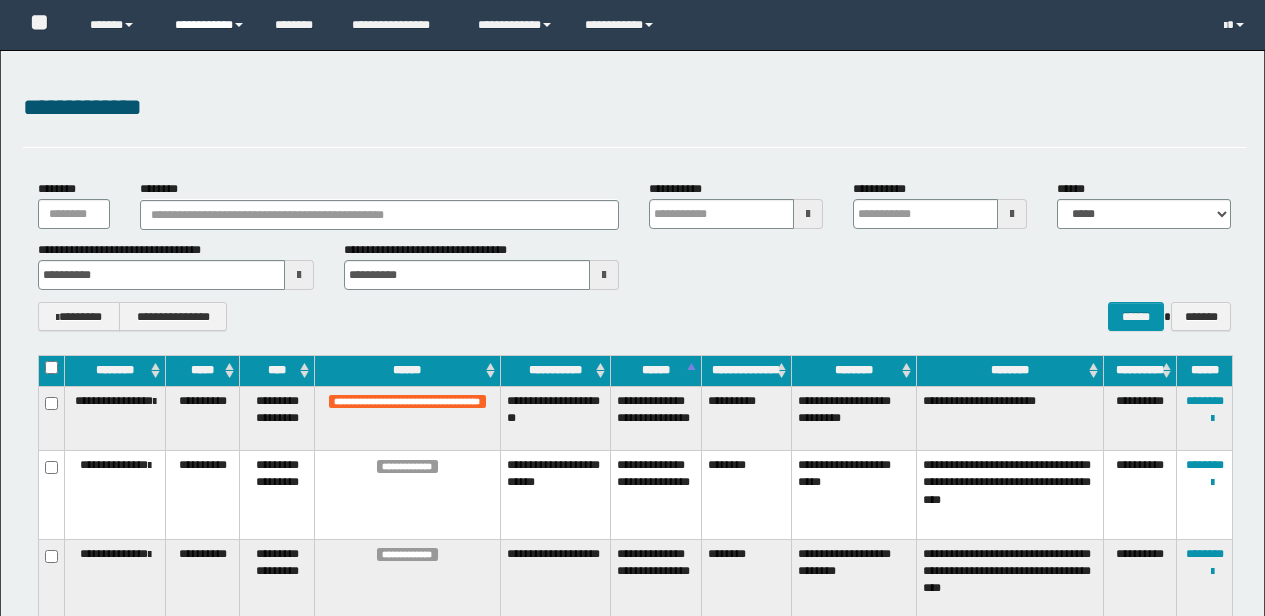 scroll, scrollTop: 0, scrollLeft: 0, axis: both 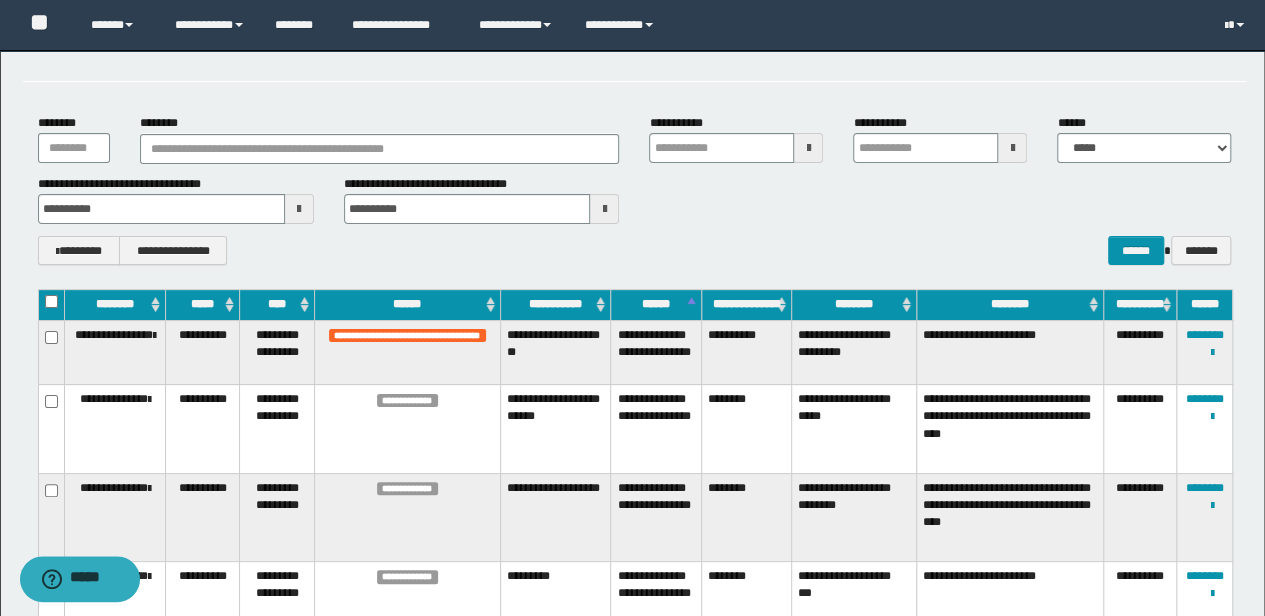 click at bounding box center [299, 209] 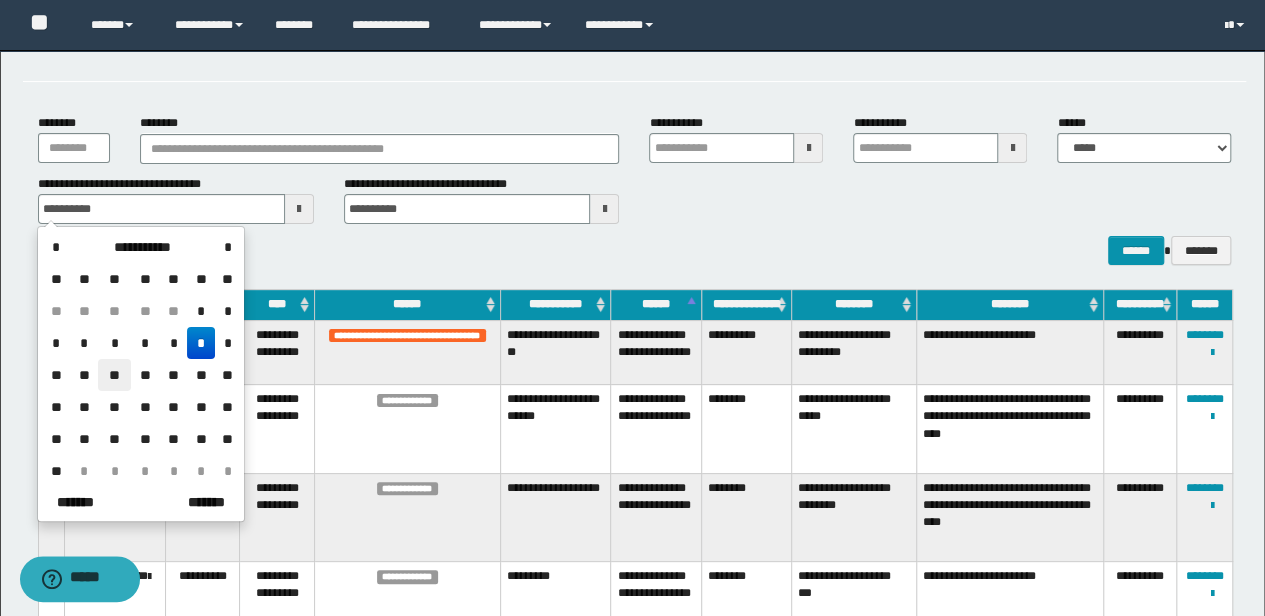 click on "**" at bounding box center (114, 375) 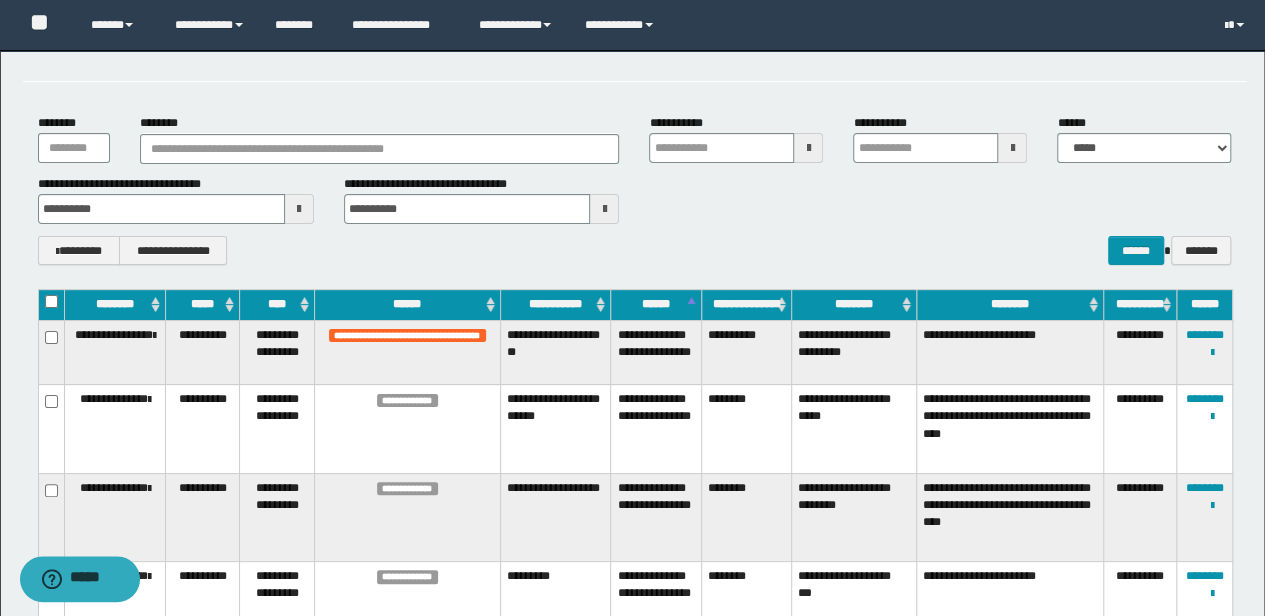 click at bounding box center (604, 209) 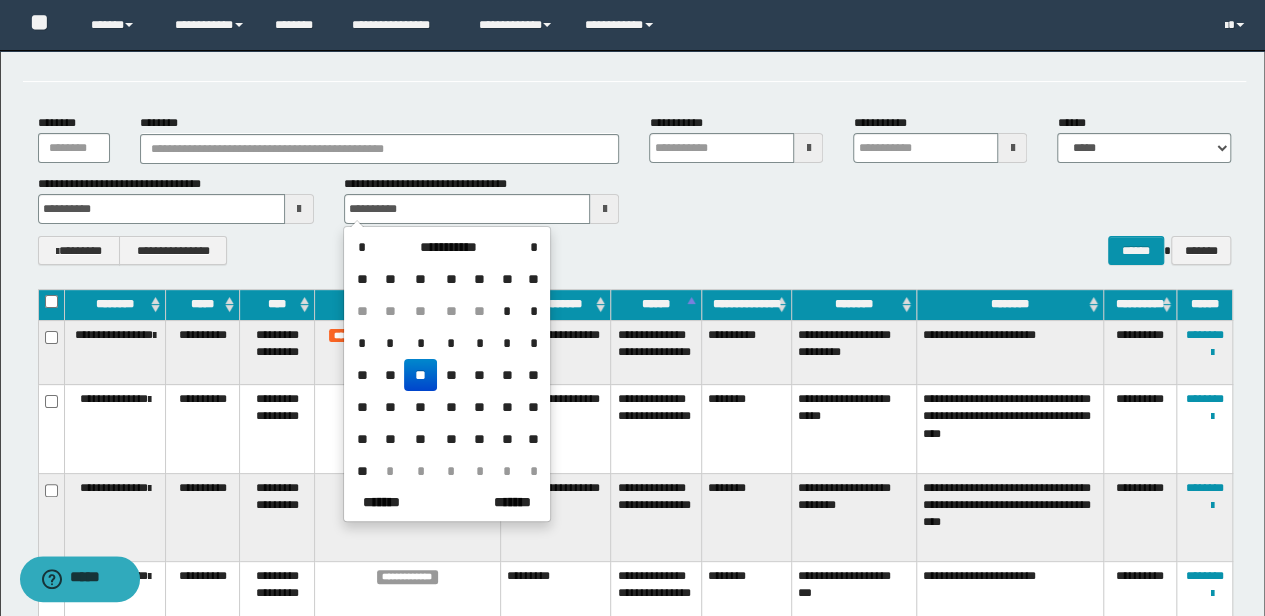 click on "**********" at bounding box center (635, 250) 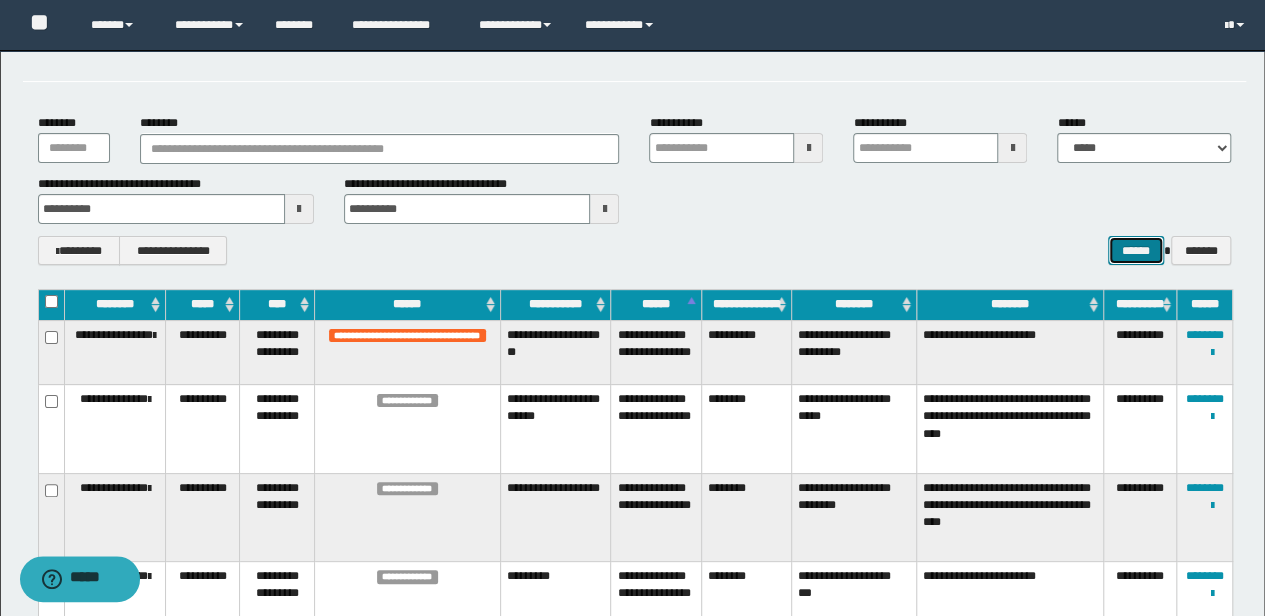 click on "******" at bounding box center [1136, 250] 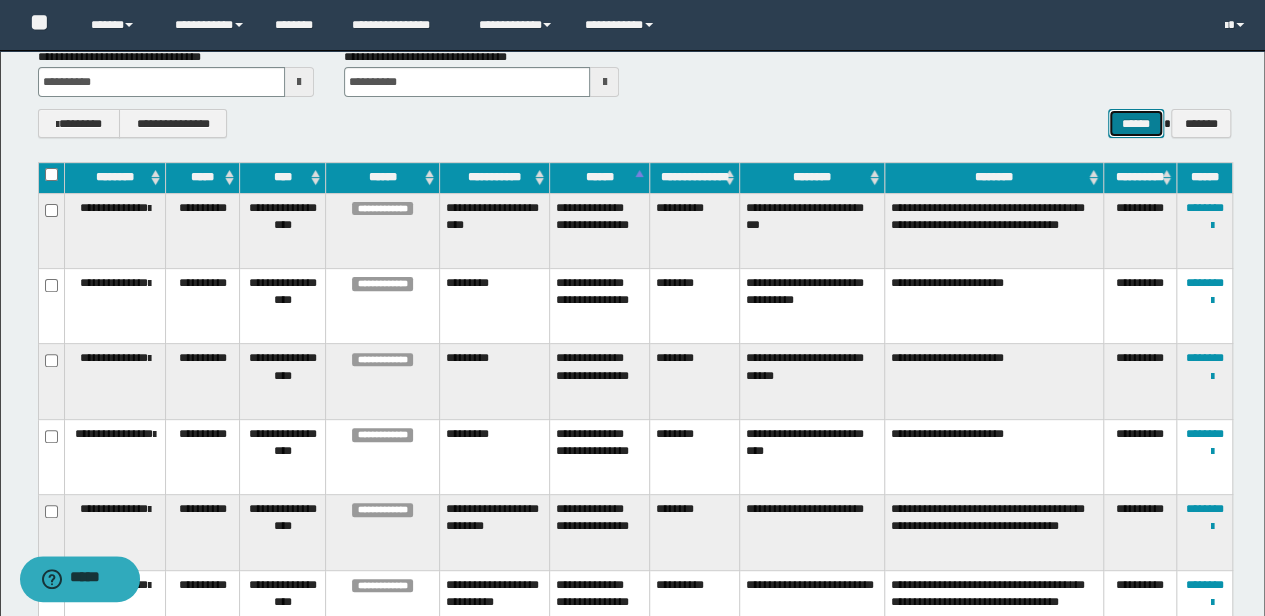 scroll, scrollTop: 204, scrollLeft: 0, axis: vertical 